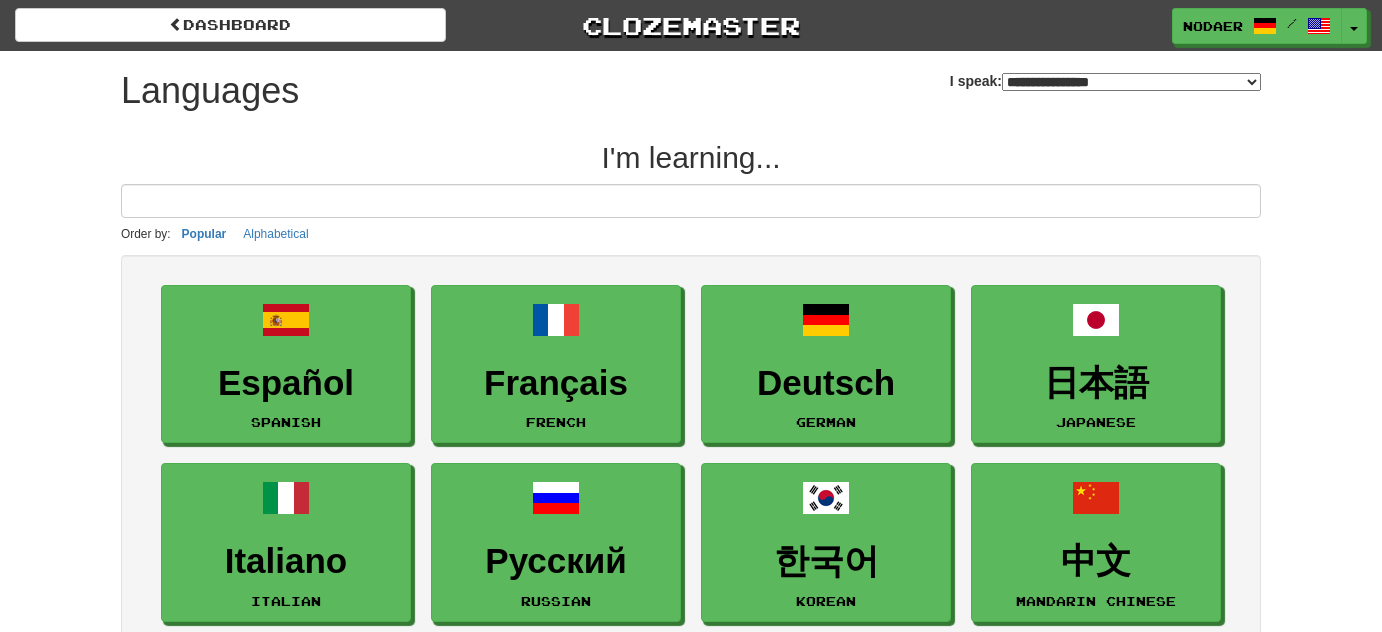 select on "*******" 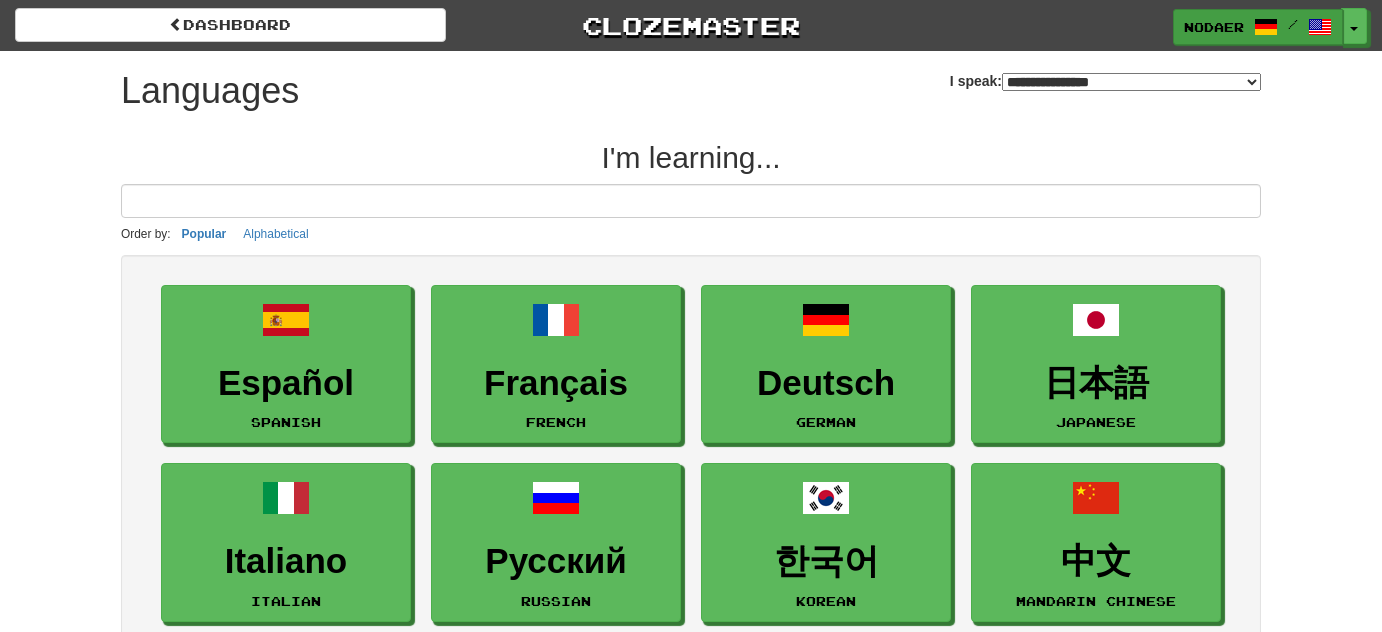 scroll, scrollTop: 0, scrollLeft: 0, axis: both 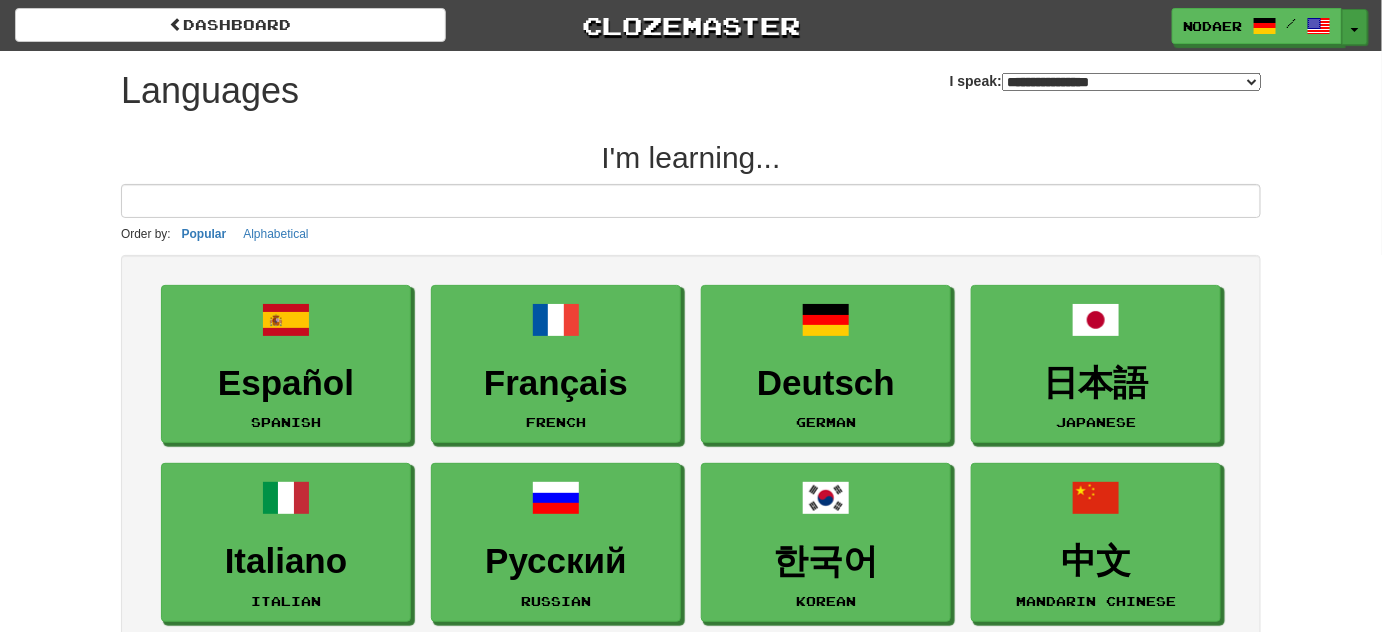 click on "Toggle Dropdown" at bounding box center [1355, 27] 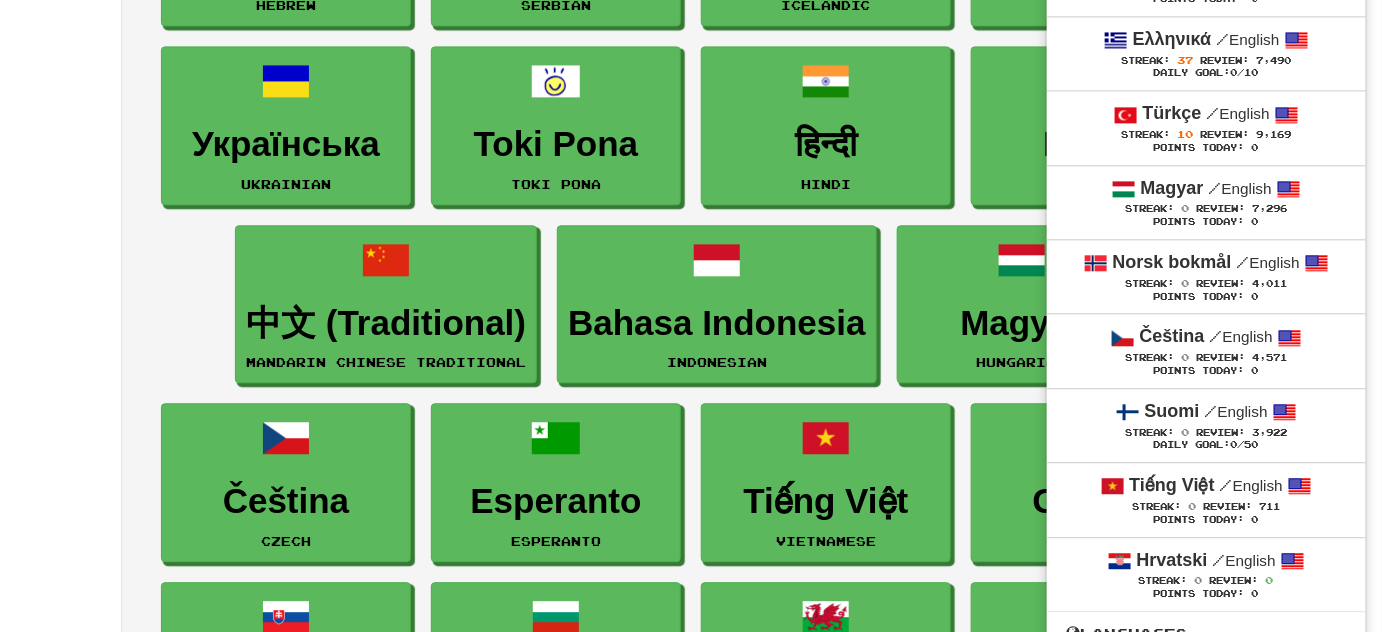 scroll, scrollTop: 1727, scrollLeft: 0, axis: vertical 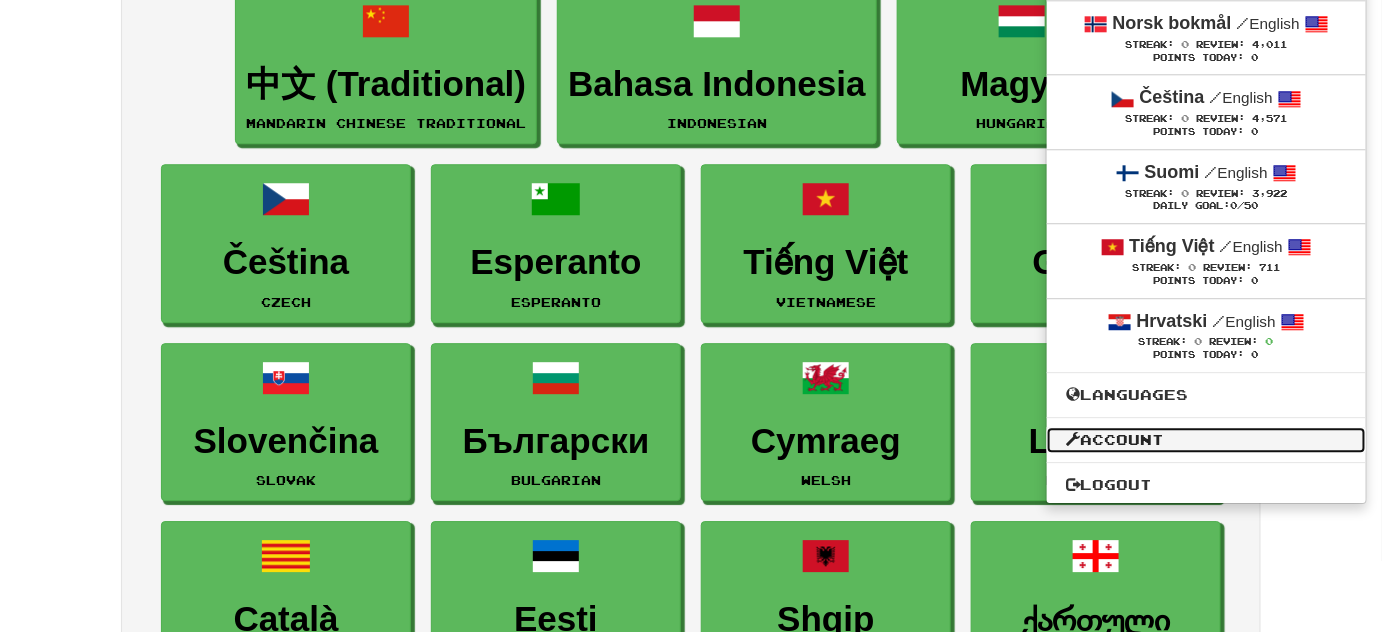 click on "Account" at bounding box center (1206, 440) 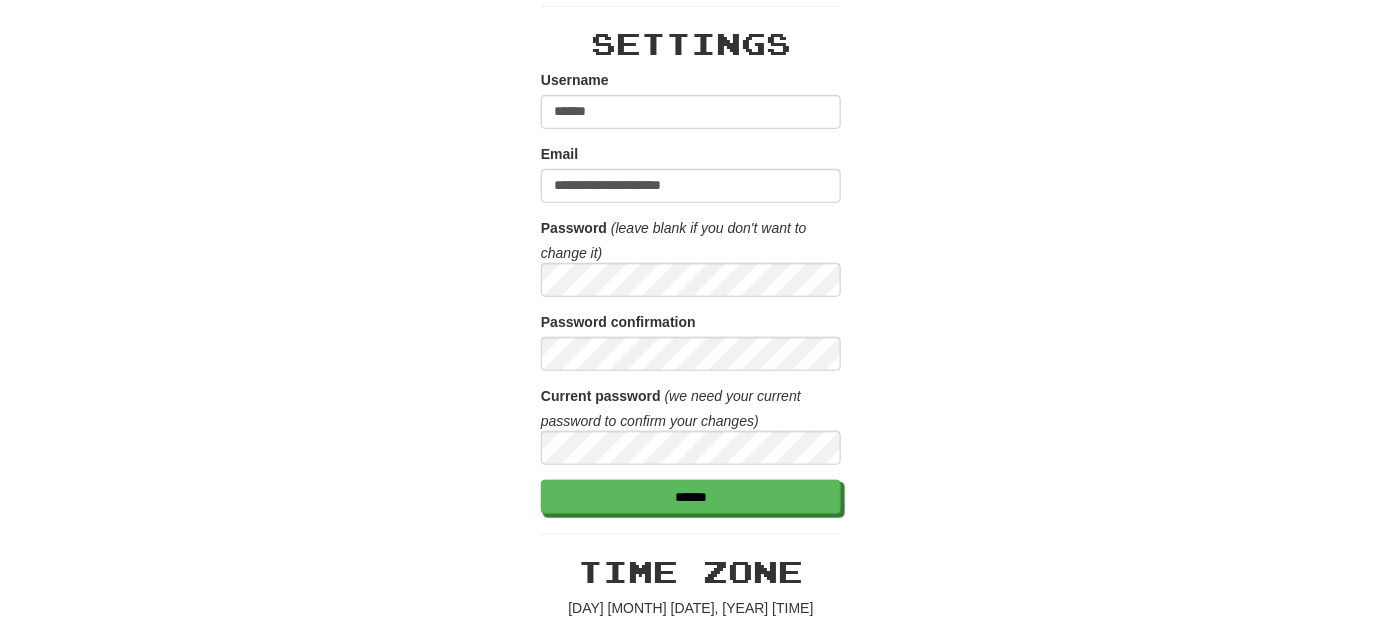 scroll, scrollTop: 0, scrollLeft: 0, axis: both 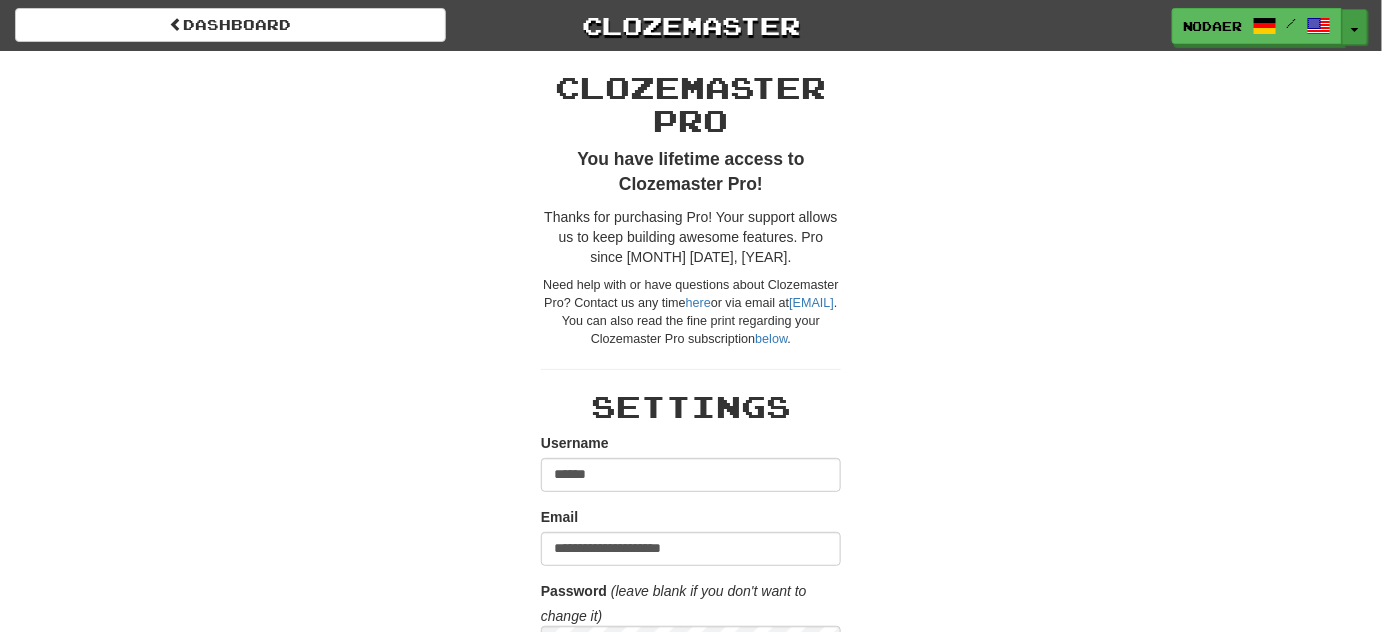 click on "Toggle Dropdown" at bounding box center (1355, 27) 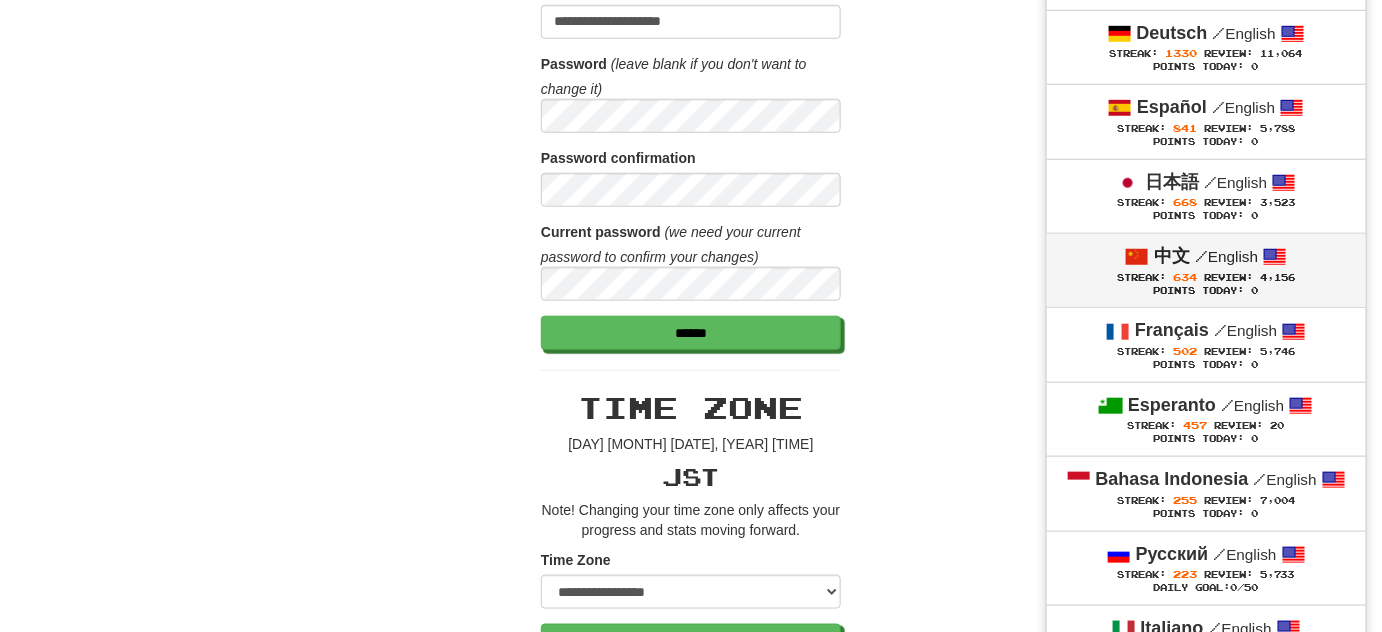 scroll, scrollTop: 545, scrollLeft: 0, axis: vertical 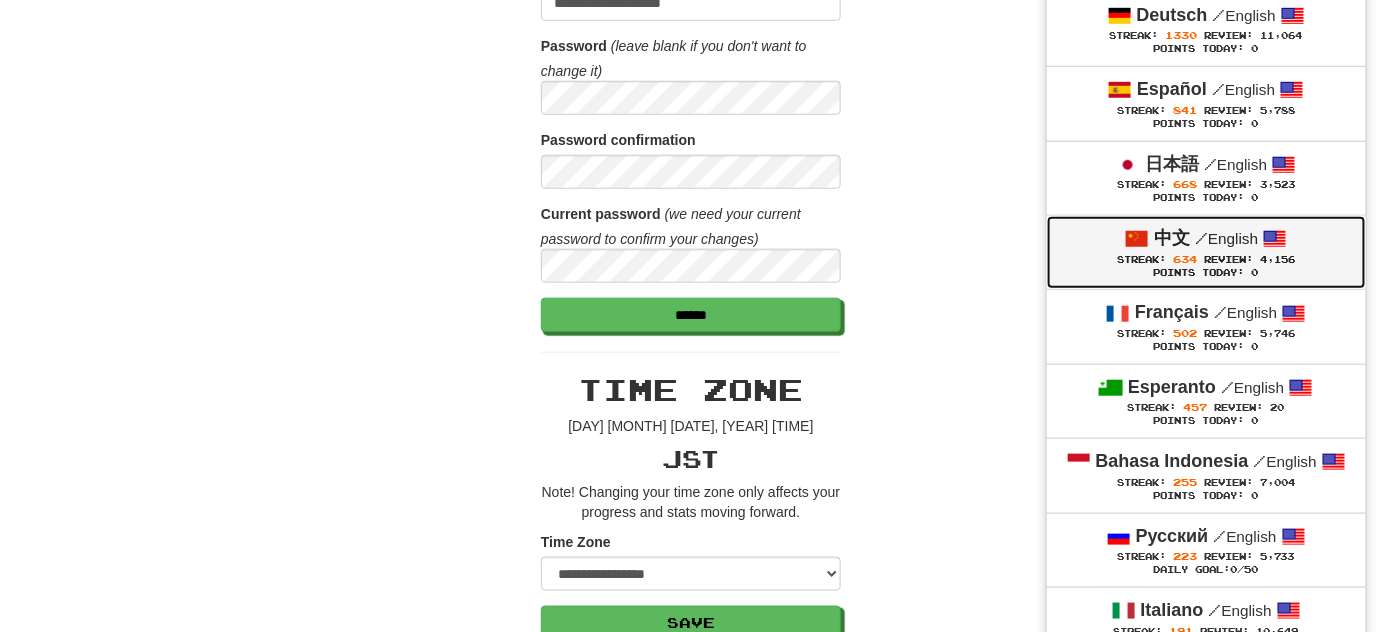 click on "中文
/
English" at bounding box center [1206, 239] 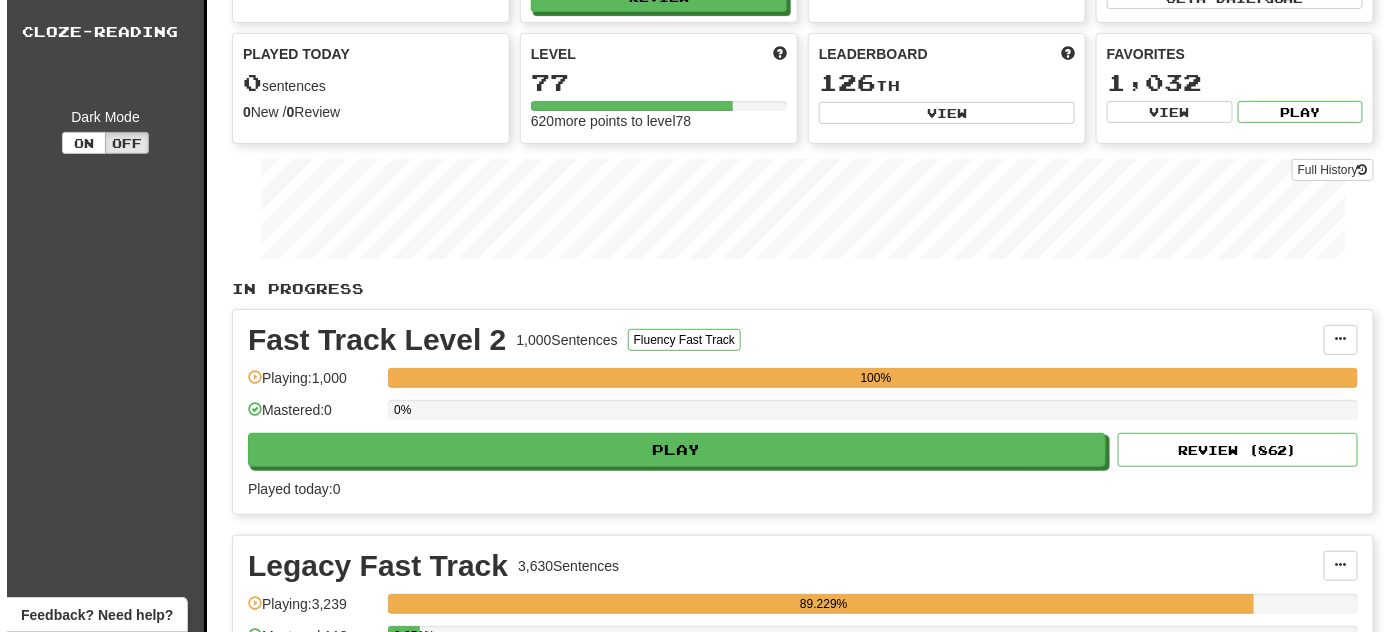 scroll, scrollTop: 181, scrollLeft: 0, axis: vertical 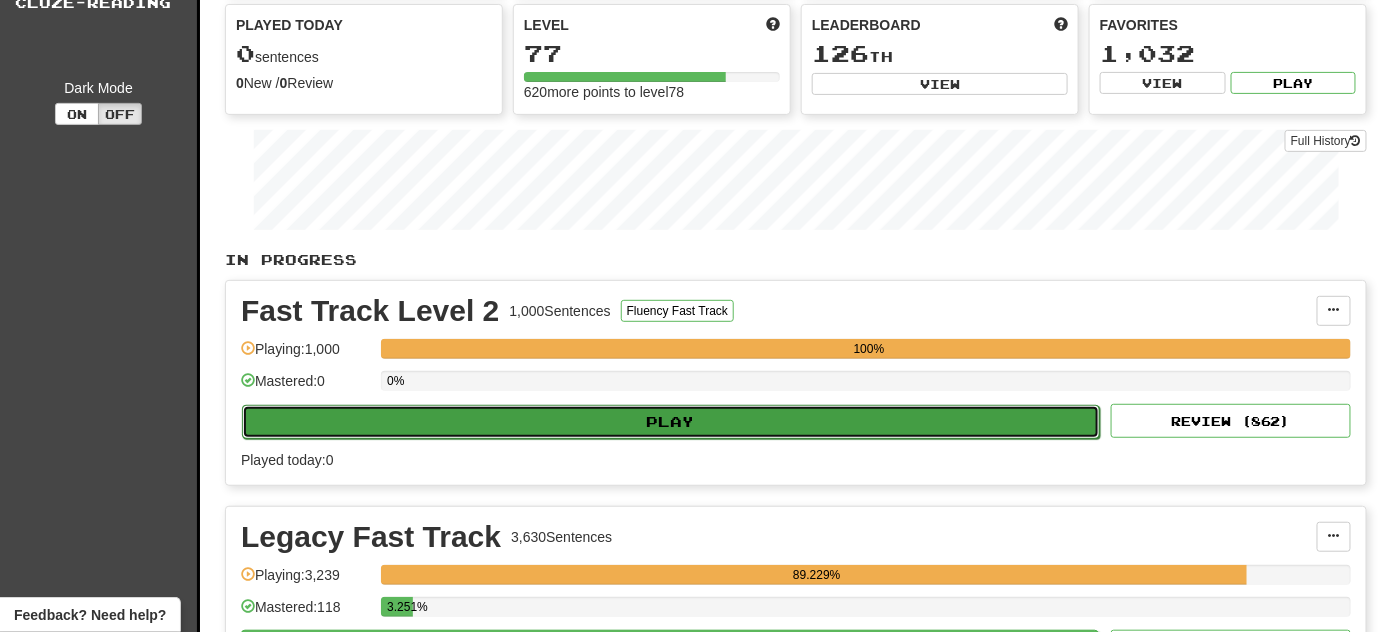 click on "Play" at bounding box center (671, 422) 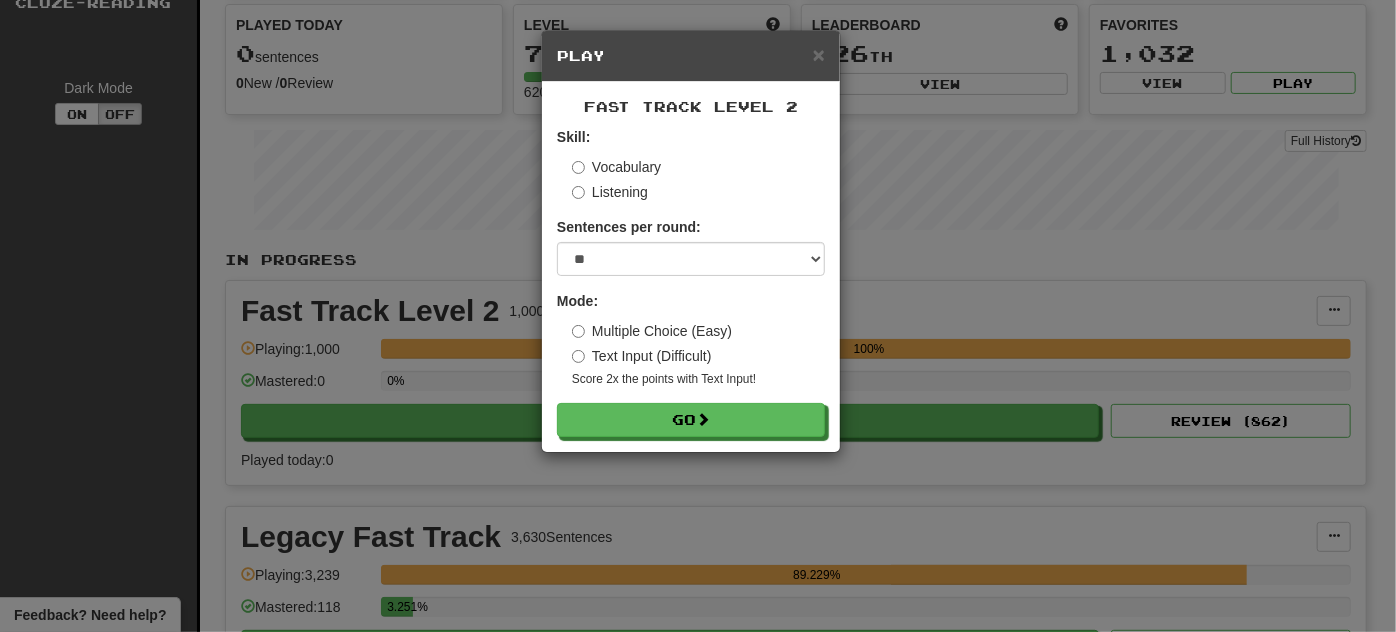 click on "× Play Fast Track Level 2 Skill: Vocabulary Listening Sentences per round: * ** ** ** ** ** *** ******** Mode: Multiple Choice (Easy) Text Input (Difficult) Score 2x the points with Text Input ! Go" at bounding box center [698, 316] 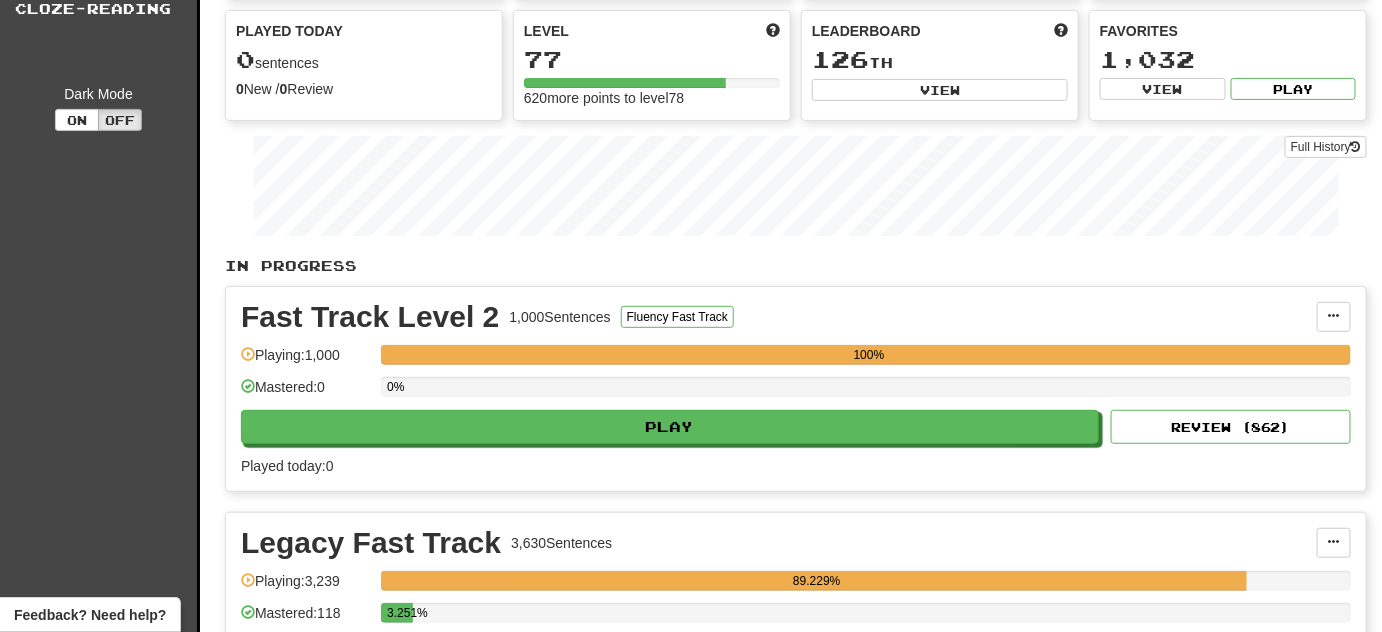 scroll, scrollTop: 0, scrollLeft: 0, axis: both 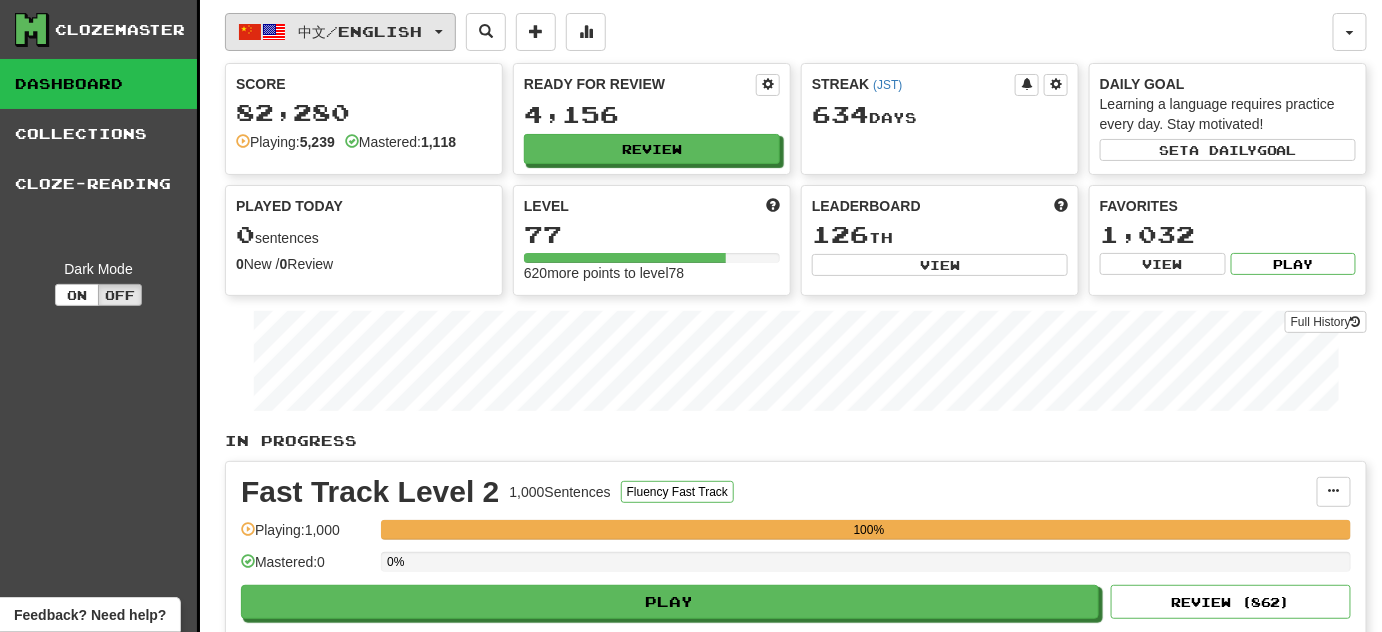 click on "中文  /  English" at bounding box center [340, 32] 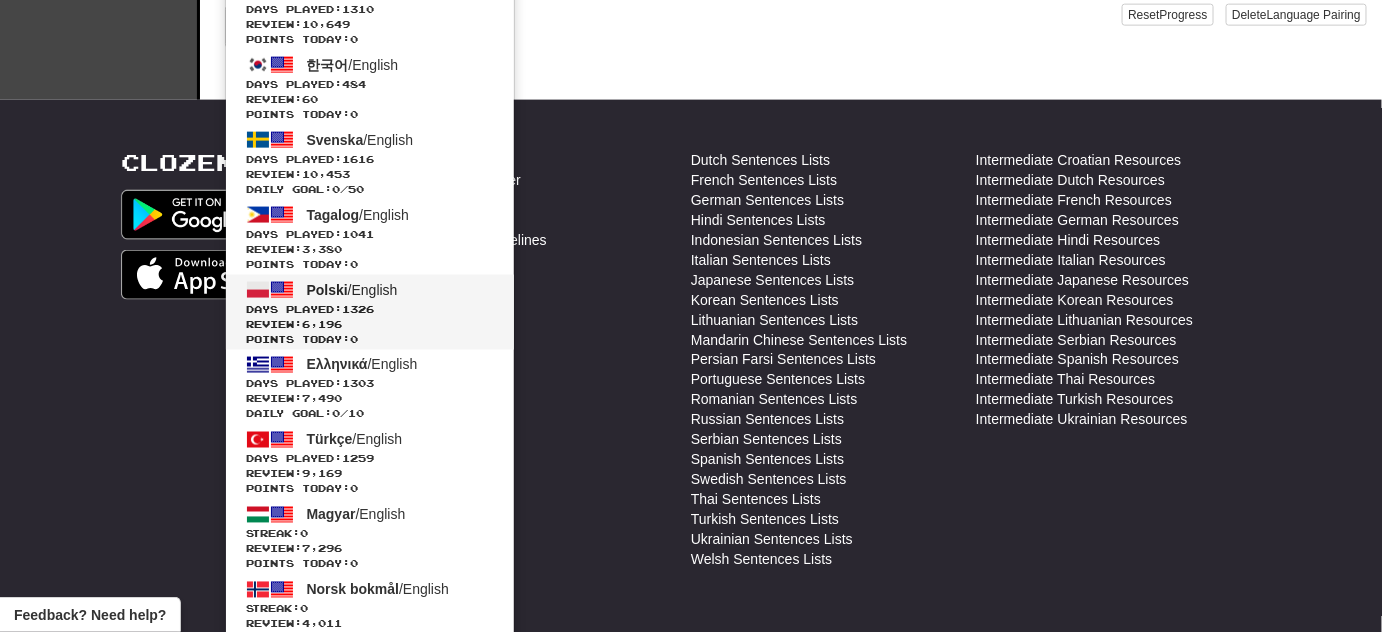 scroll, scrollTop: 1278, scrollLeft: 0, axis: vertical 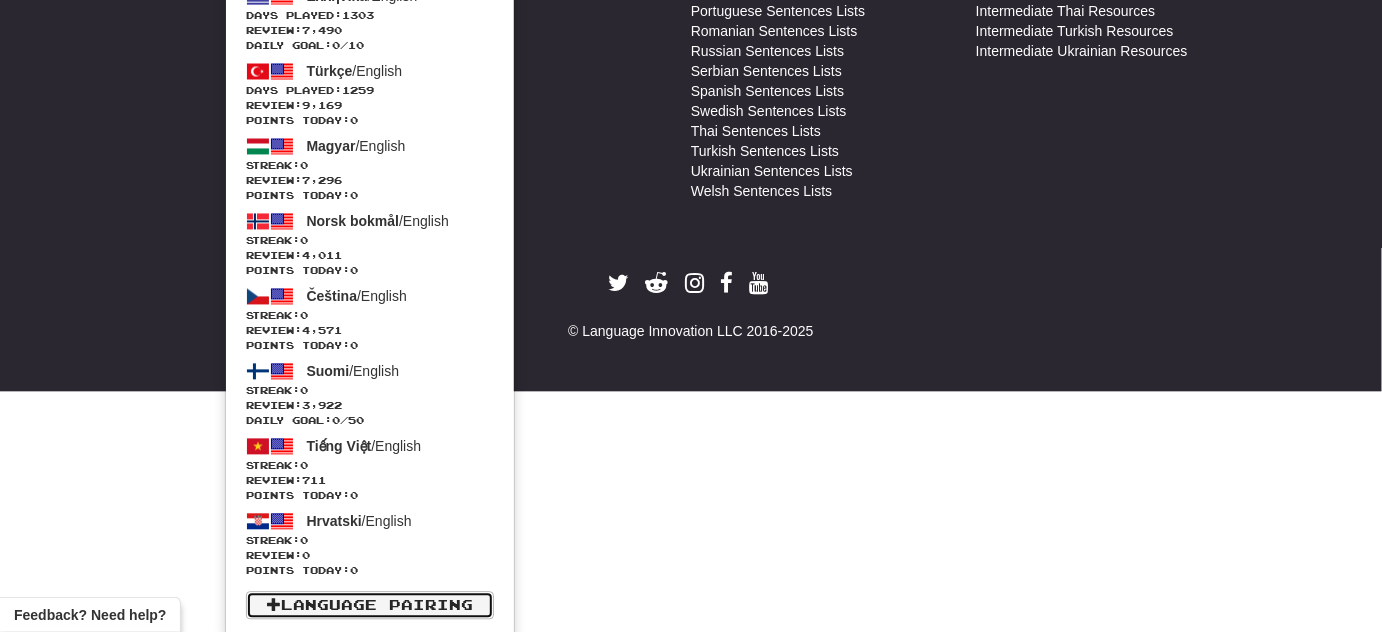 click on "Language Pairing" at bounding box center (370, 605) 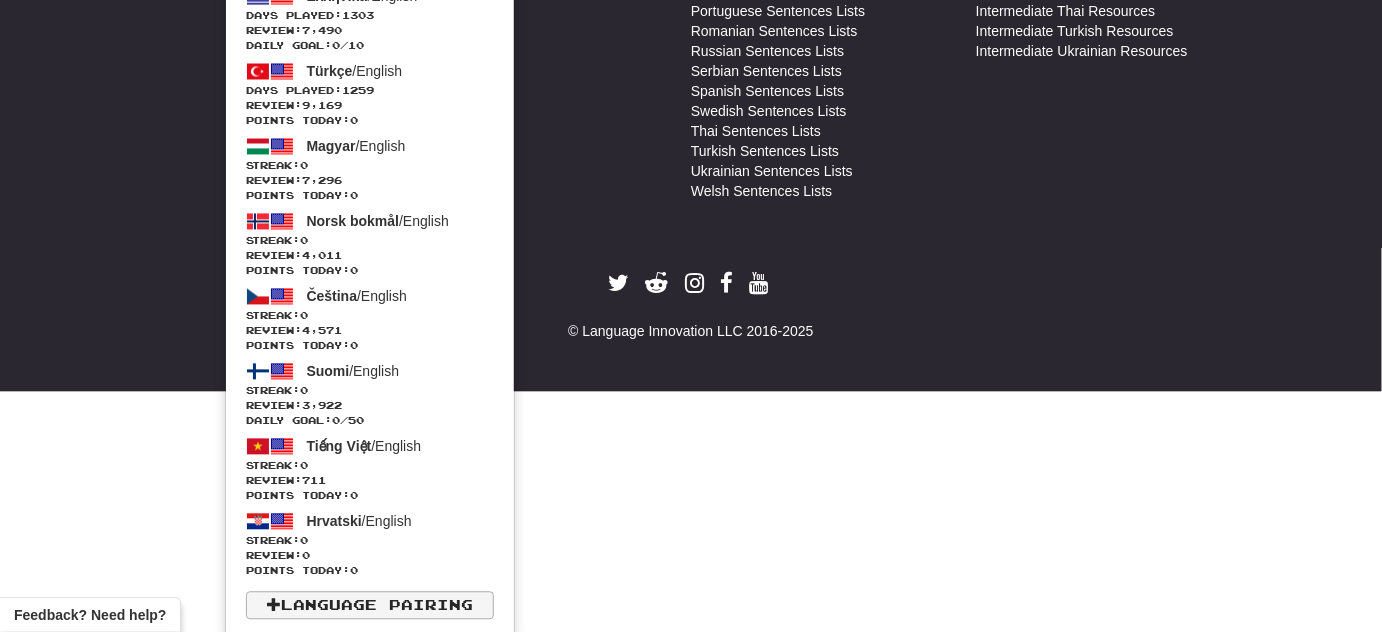 scroll, scrollTop: 1030, scrollLeft: 0, axis: vertical 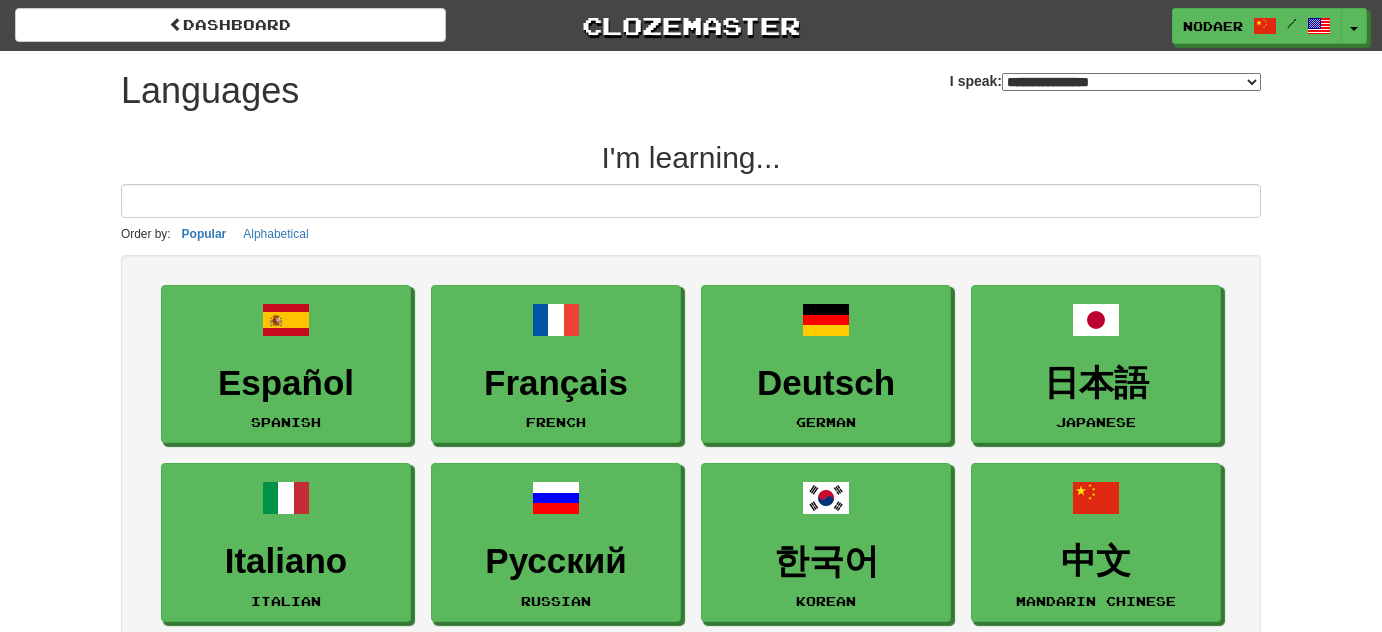 select on "*******" 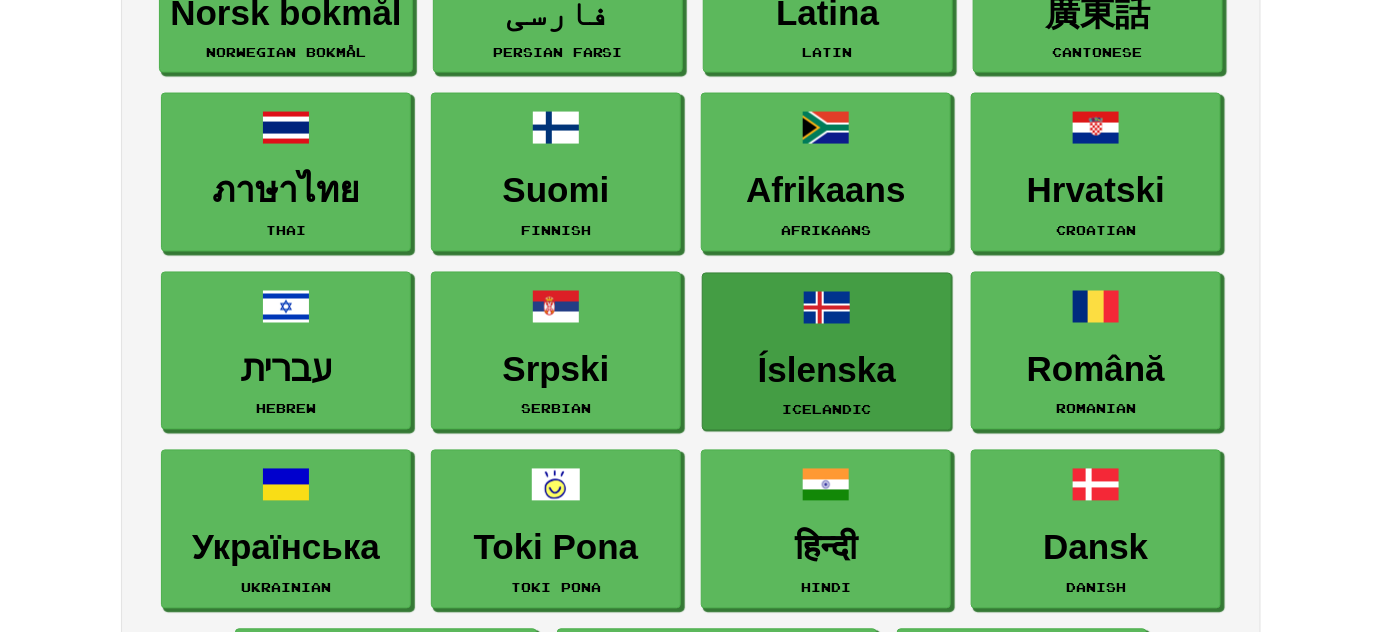 scroll, scrollTop: 1090, scrollLeft: 0, axis: vertical 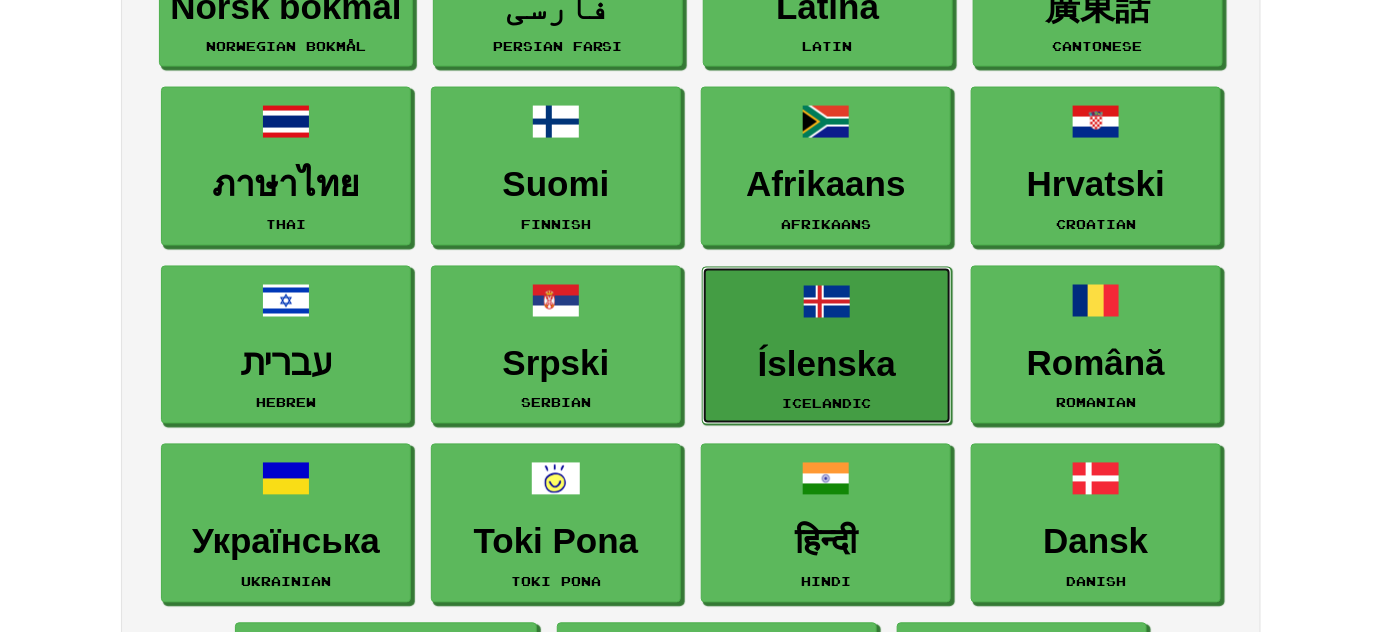 click on "Íslenska Icelandic" at bounding box center [827, 346] 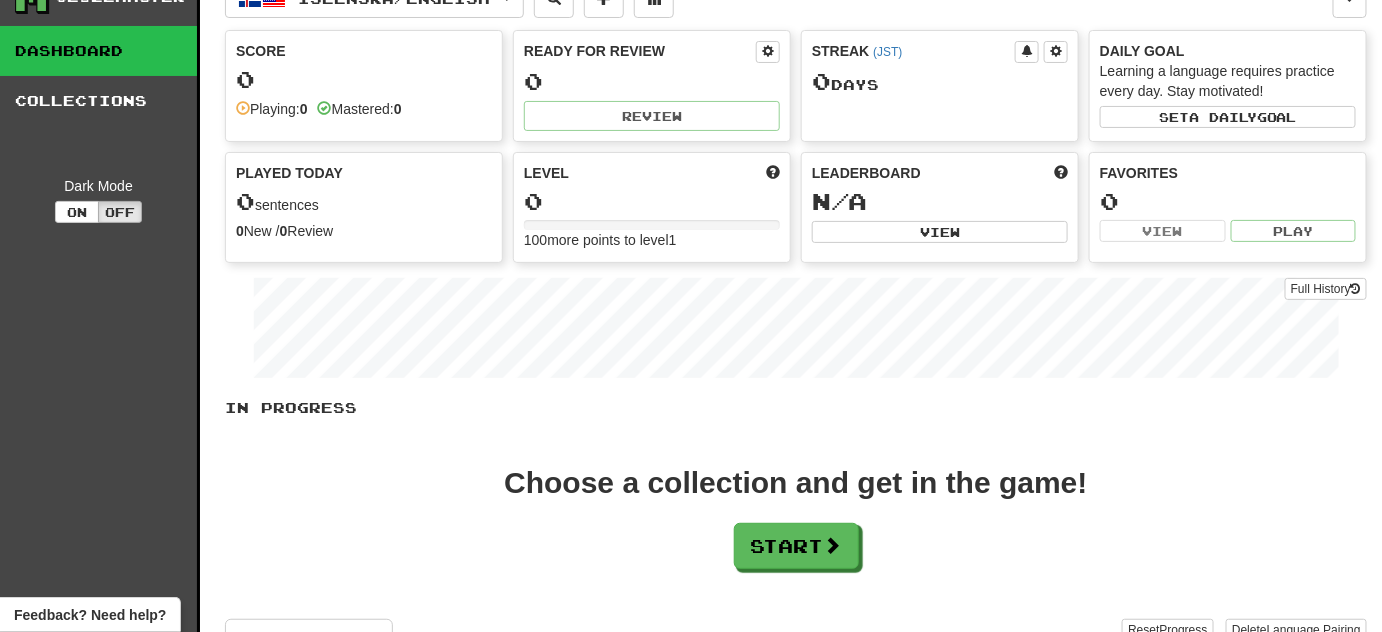 scroll, scrollTop: 181, scrollLeft: 0, axis: vertical 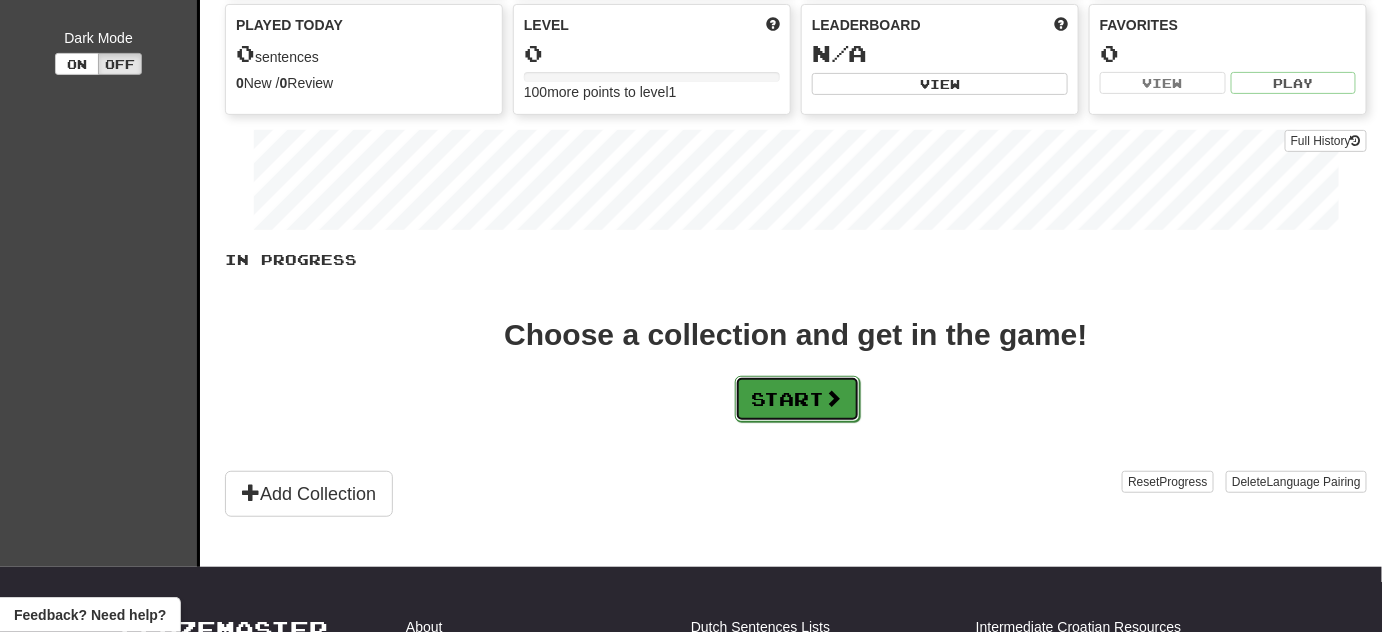 click on "Start" at bounding box center [797, 399] 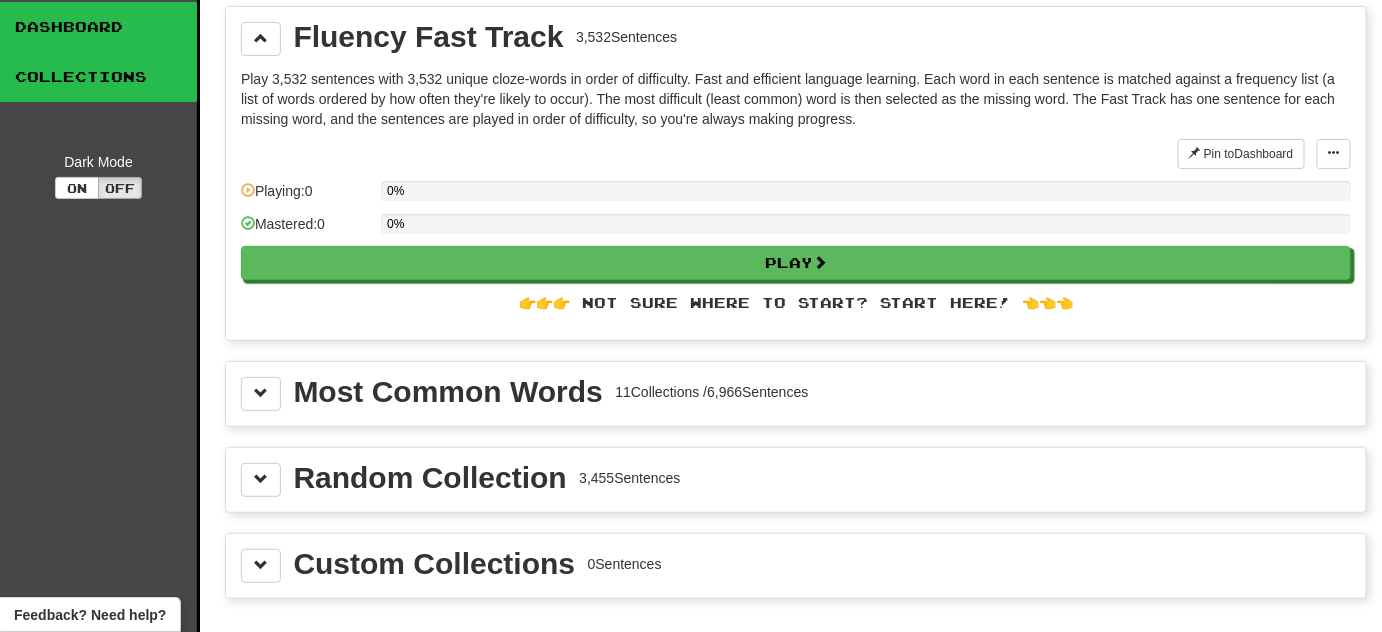 scroll, scrollTop: 0, scrollLeft: 0, axis: both 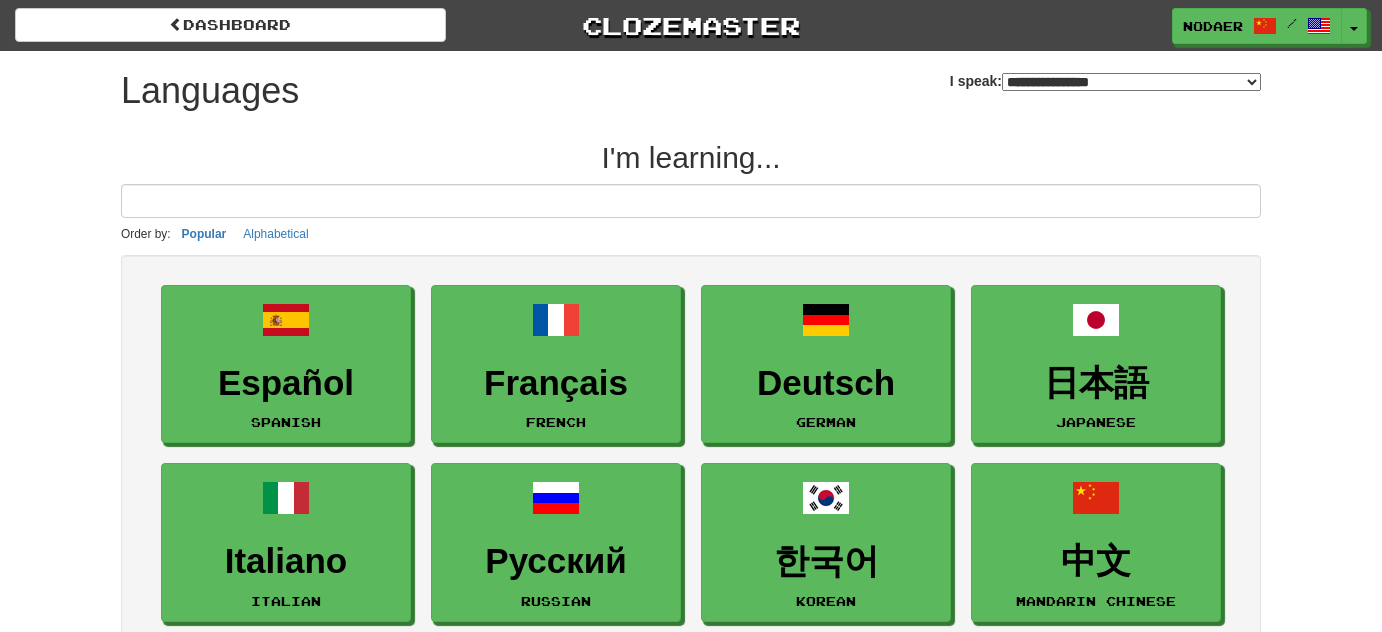 select on "*******" 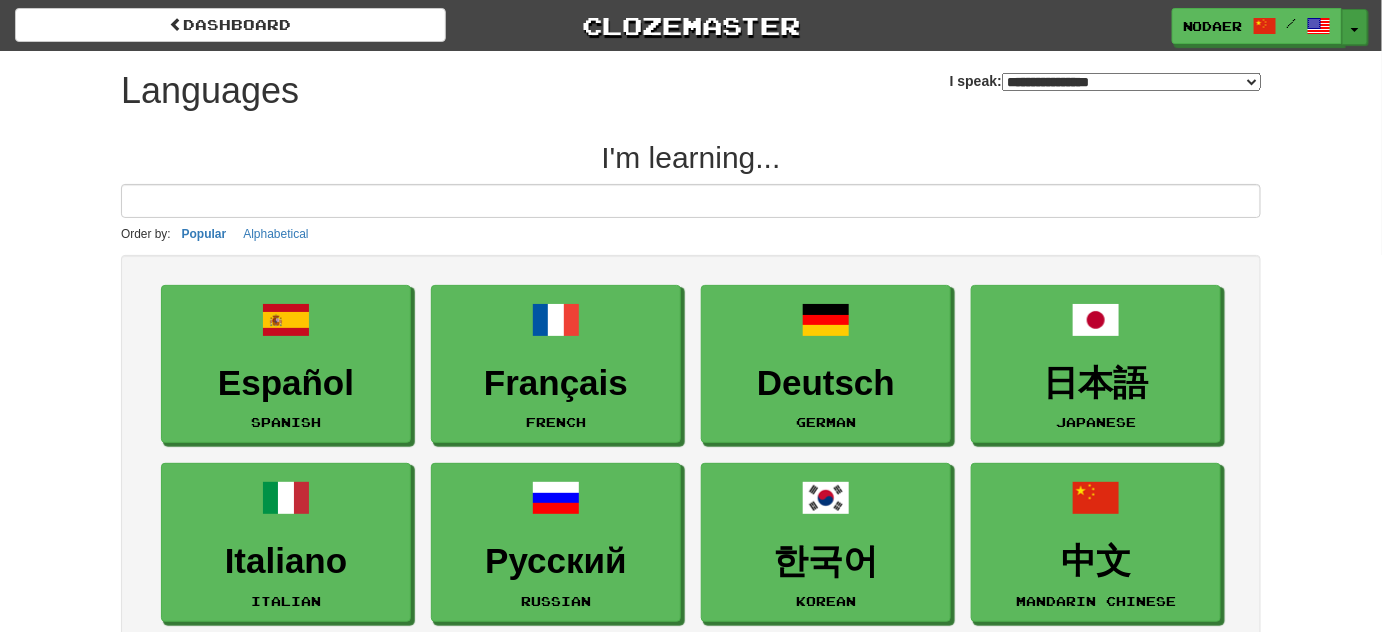 click on "Toggle Dropdown" at bounding box center [1355, 27] 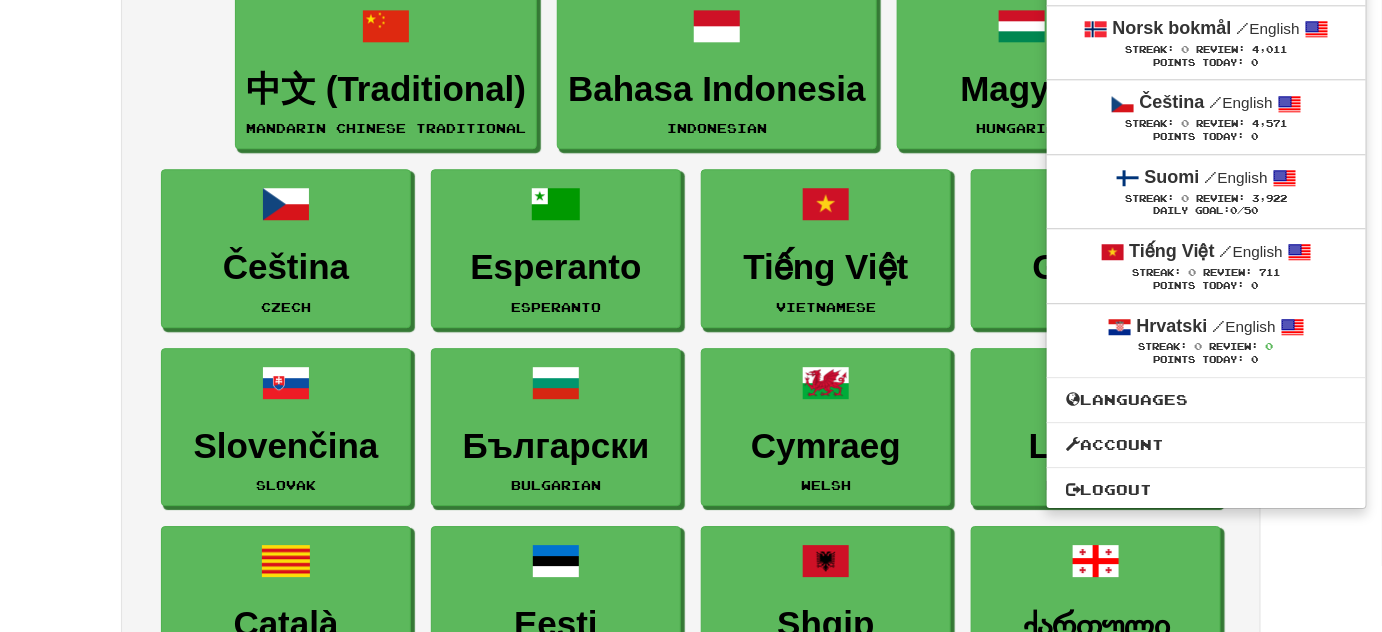 scroll, scrollTop: 1727, scrollLeft: 0, axis: vertical 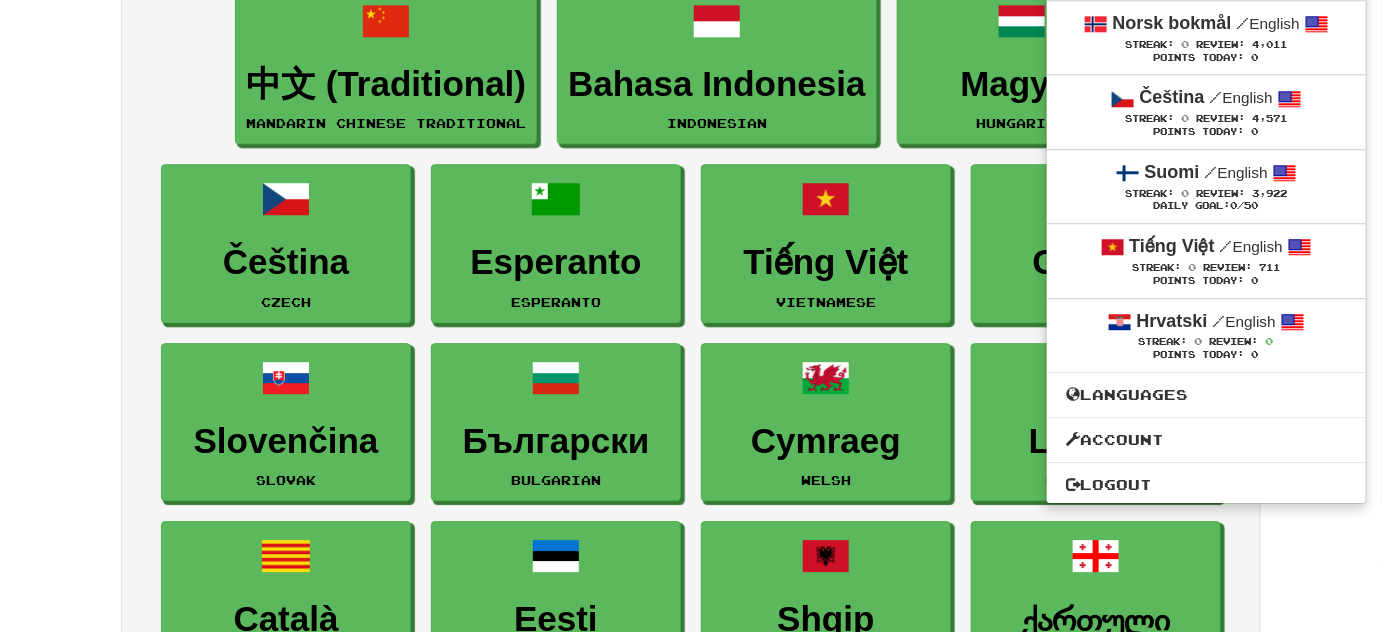 click on "dashboard
Clozemaster
nodaer
/
Toggle Dropdown
Dashboard
Leaderboard
Activity Feed
Notifications
3
Profile
Discussions
Română
/
English
Streak:
1608
Review:
10,345
Points Today: 0
Nederlands
/
English
Streak:
1506
Review:
8,332
Points Today: 0
Português
/
English
Streak:
1380
Review:
8,000
Points Today: 0
Deutsch
/
English
Streak:
1330
Review:
11,064
Points Today: 0
Español
/
English
Streak:
841
Review:
5,788
Points Today: 0
日本語
/
English
Streak:
668
Review:
3,523
Points Today: 0
中文
/
English
Streak:
634
Review:
4,156
Points Today: 0
/" at bounding box center (691, 42) 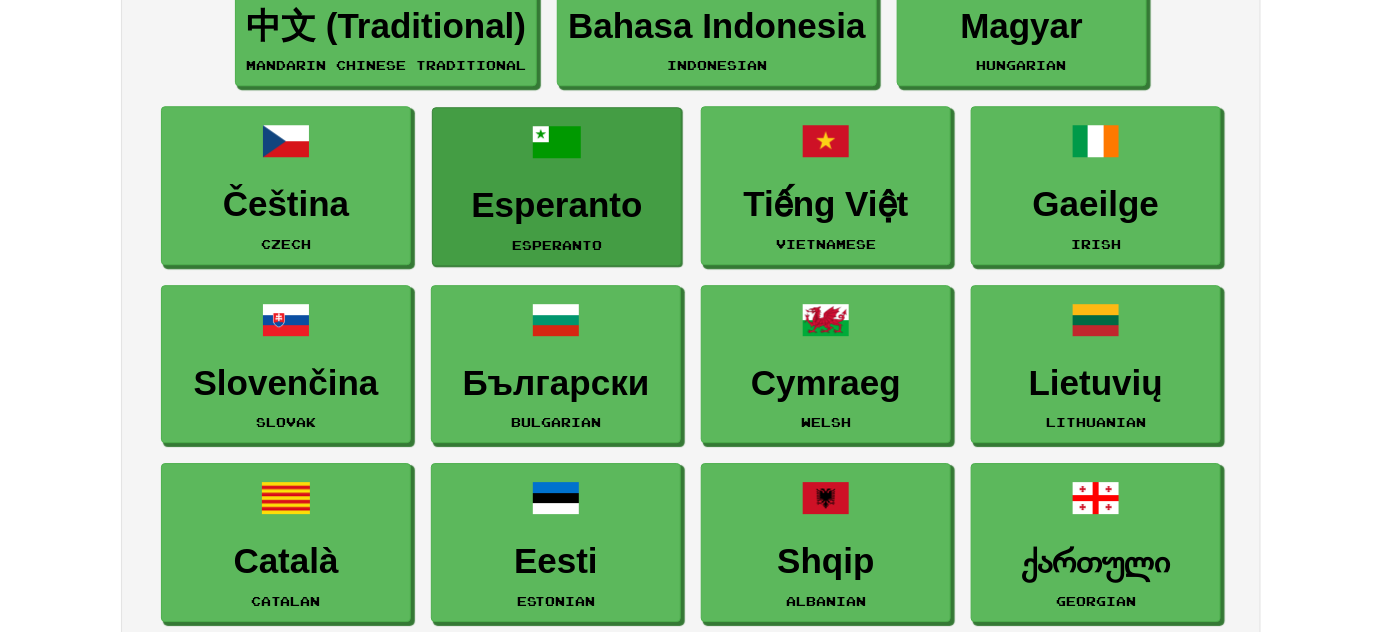 scroll, scrollTop: 1818, scrollLeft: 0, axis: vertical 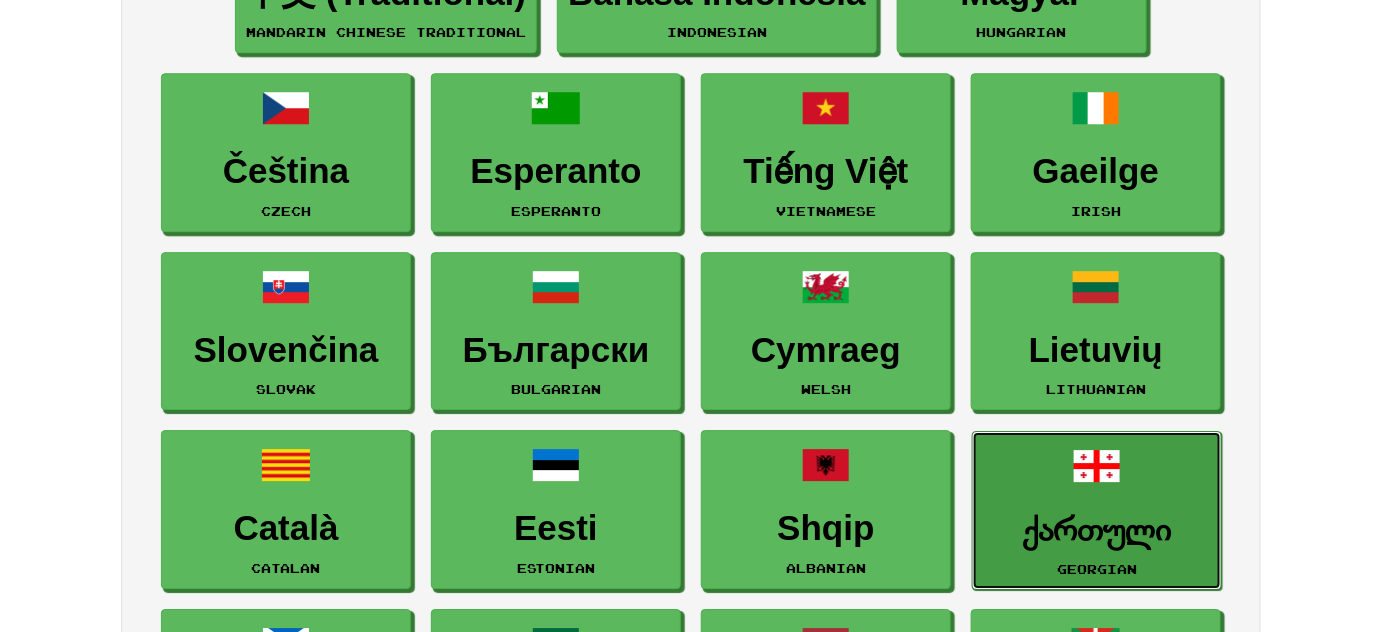 click on "ქართული" at bounding box center (1097, 529) 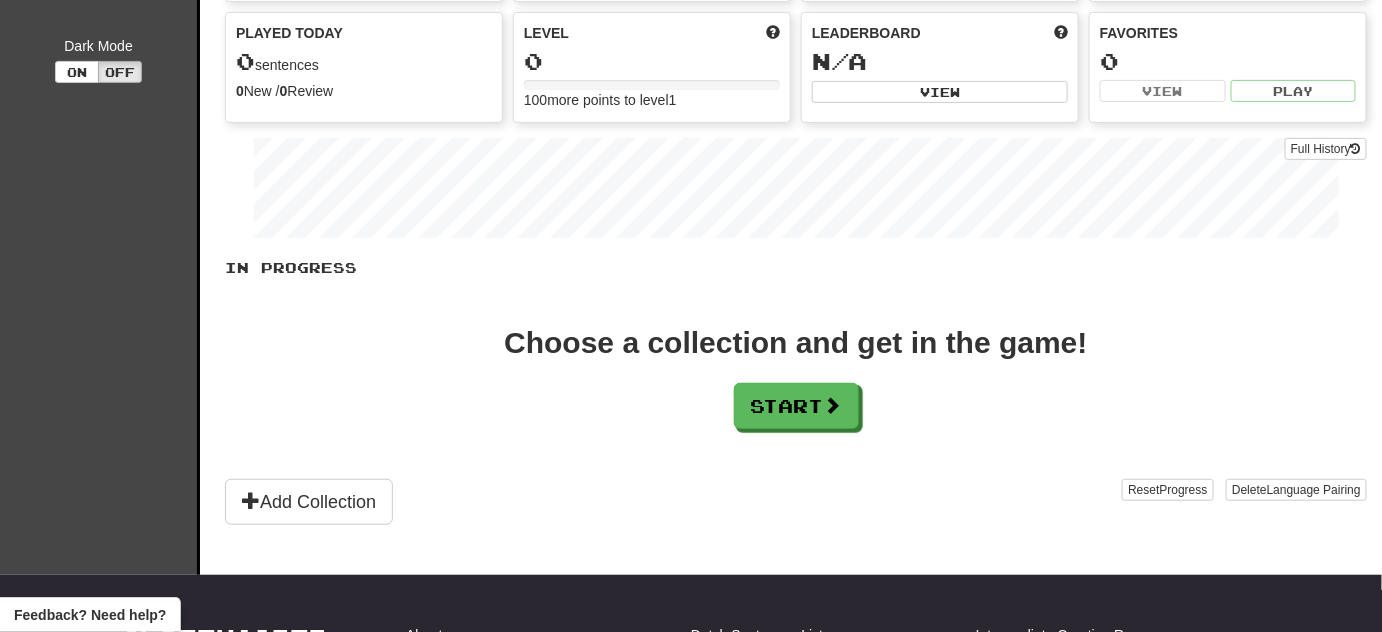 scroll, scrollTop: 181, scrollLeft: 0, axis: vertical 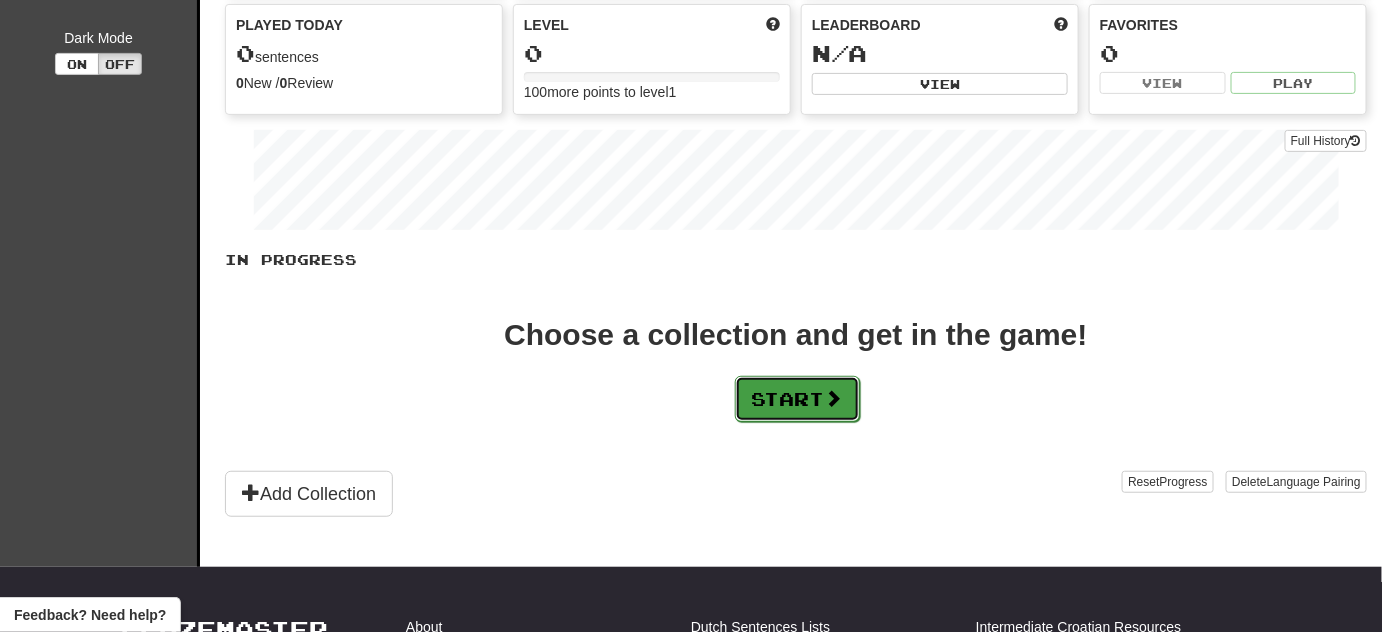 click on "Start" at bounding box center (797, 399) 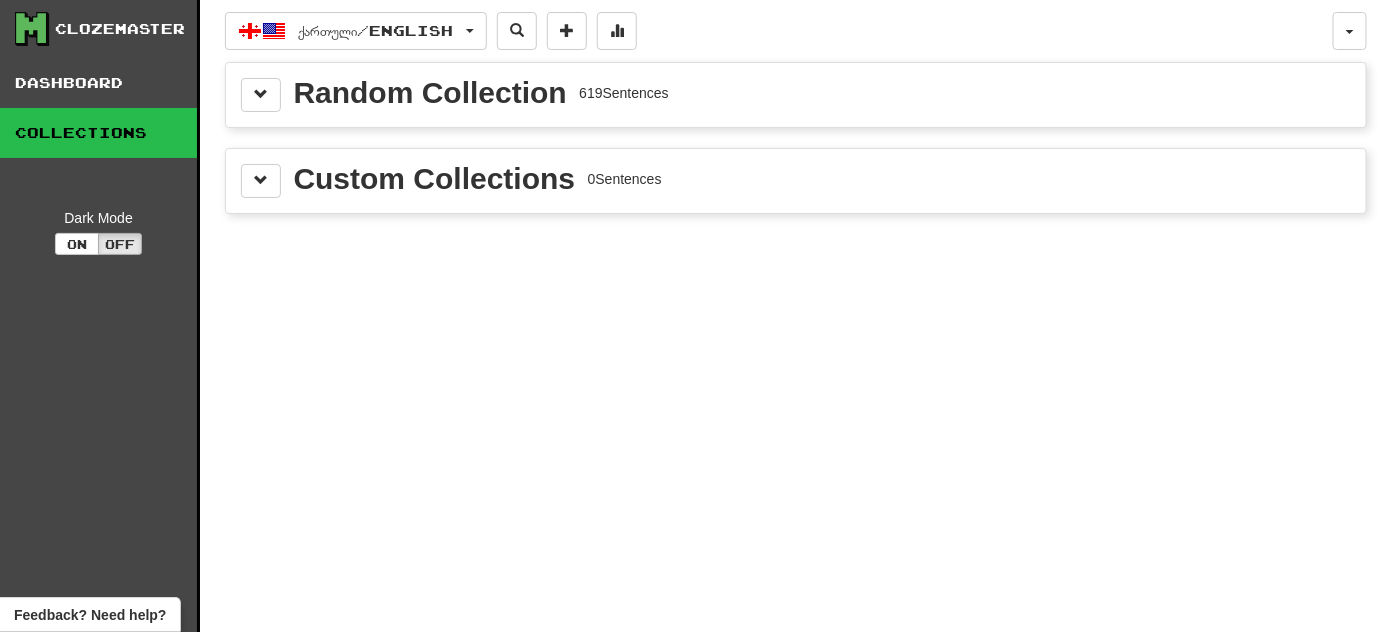 scroll, scrollTop: 0, scrollLeft: 0, axis: both 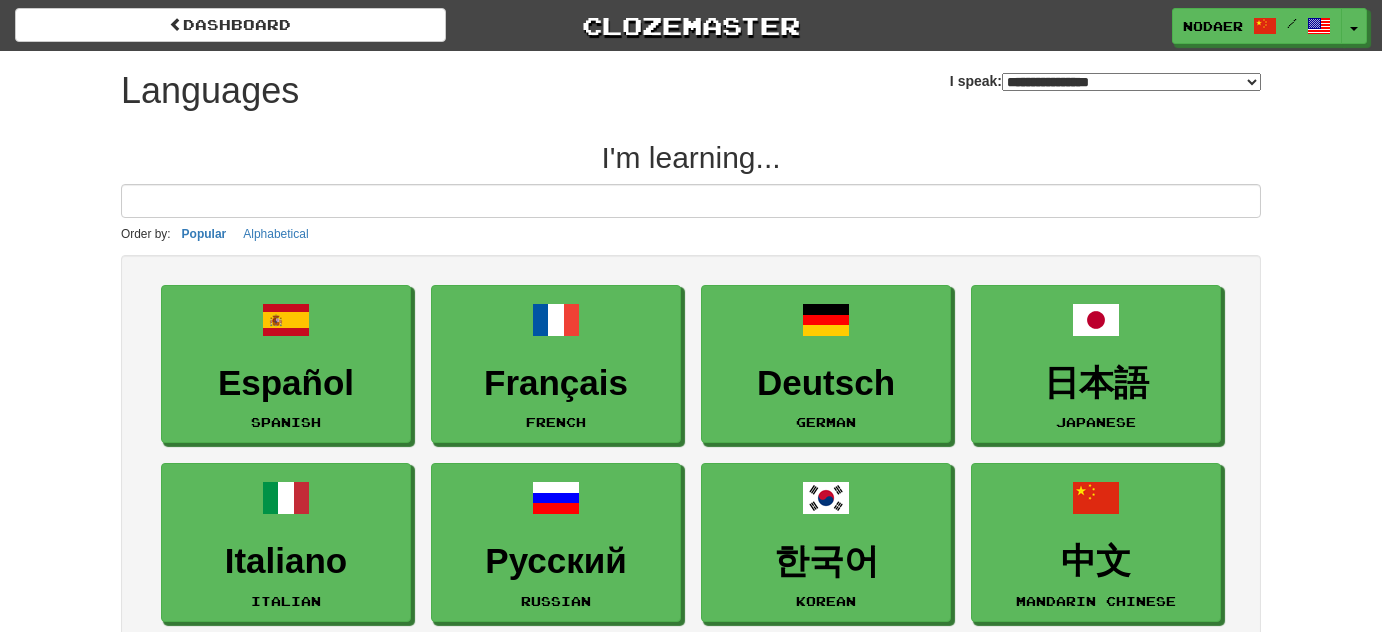 select on "*******" 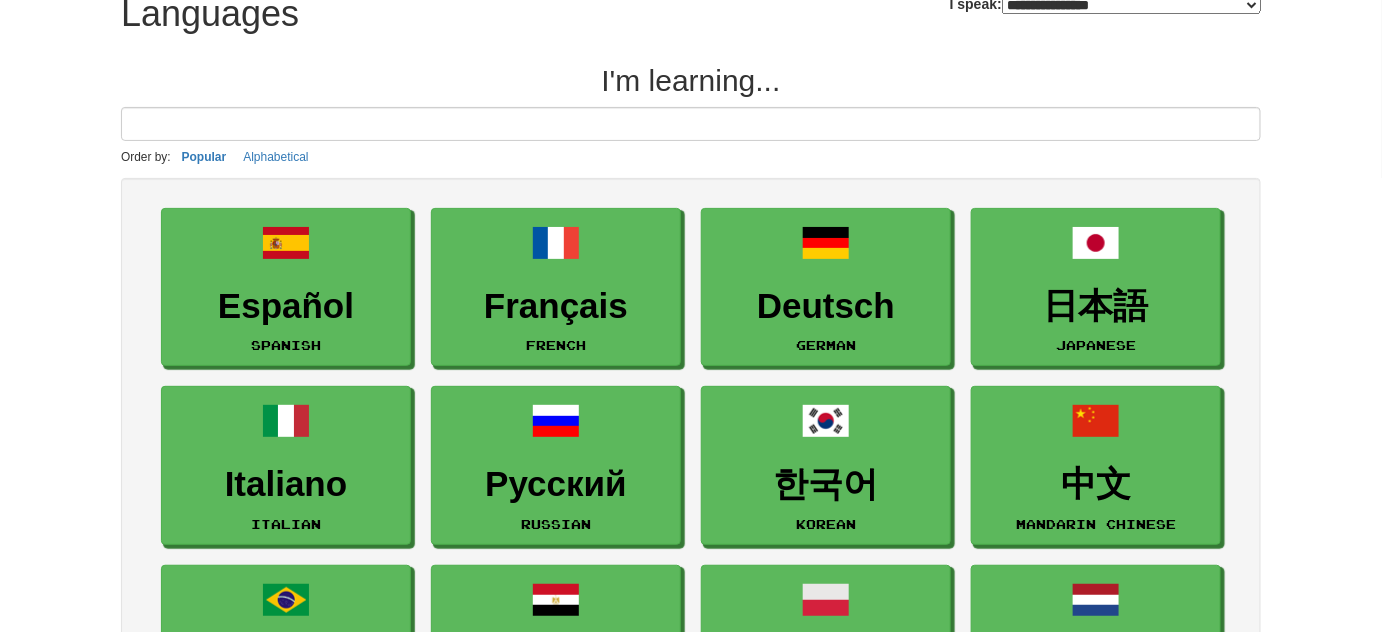 scroll, scrollTop: 0, scrollLeft: 0, axis: both 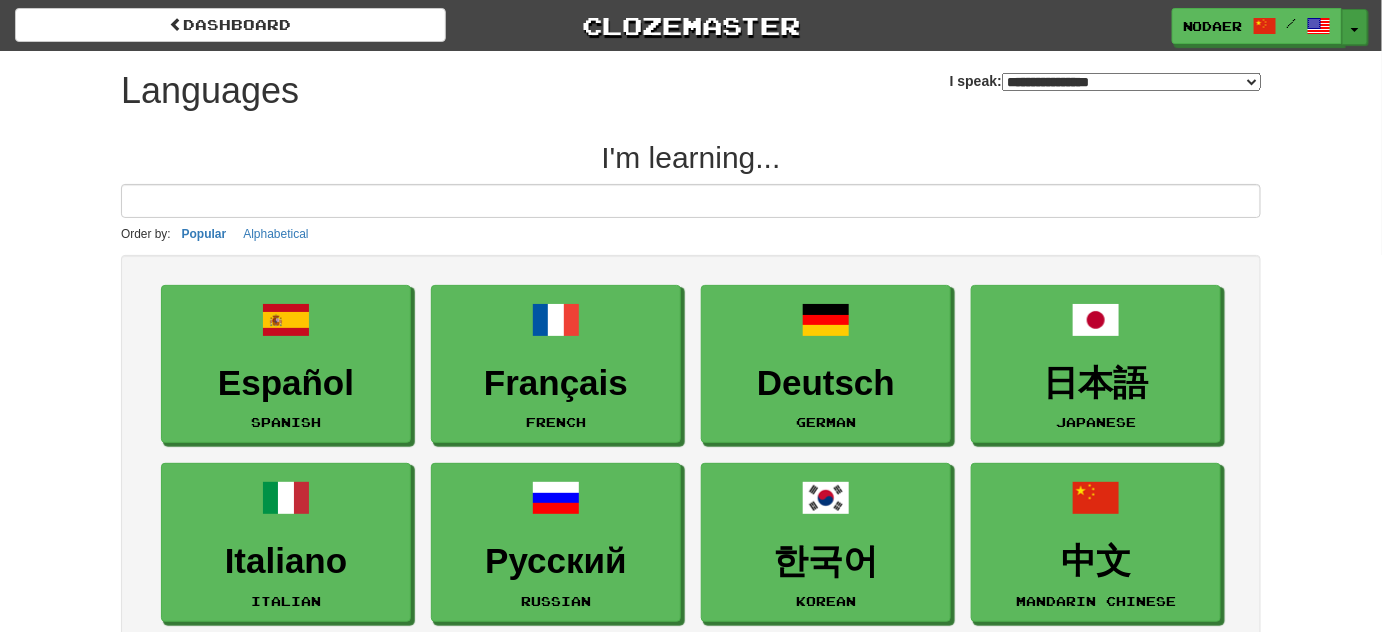 click on "dashboard
Clozemaster
nodaer
/
Toggle Dropdown
Dashboard
Leaderboard
Activity Feed
Notifications
3
Profile
Discussions
Română
/
English
Streak:
1608
Review:
10,345
Points Today: 0
Nederlands
/
English
Streak:
1506
Review:
8,332
Points Today: 0
Português
/
English
Streak:
1380
Review:
8,000
Points Today: 0
Deutsch
/
English
Streak:
1330
Review:
11,064
Points Today: 0
Español
/
English
Streak:
841
Review:
5,788
Points Today: 0
日本語
/
English
Streak:
668
Review:
3,523
Points Today: 0
中文
/
English
Streak:
634
Review:
4,156
Points Today: 0
Français" at bounding box center [691, 25] 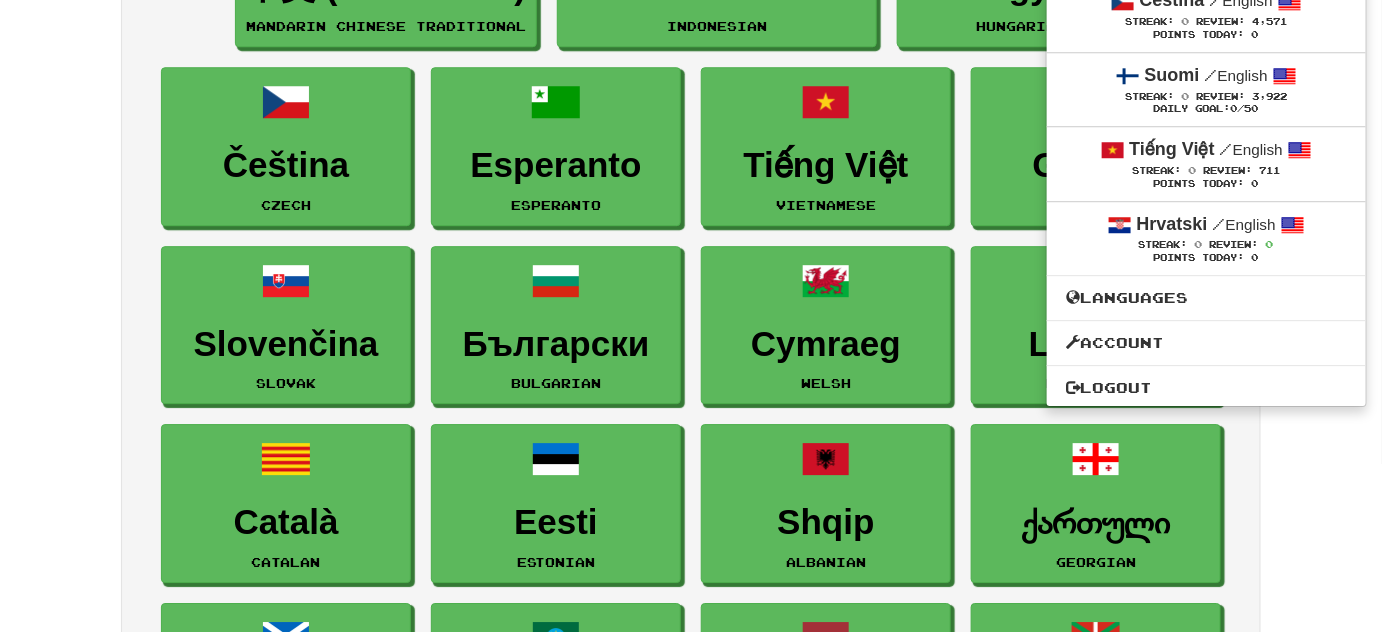 scroll, scrollTop: 1818, scrollLeft: 0, axis: vertical 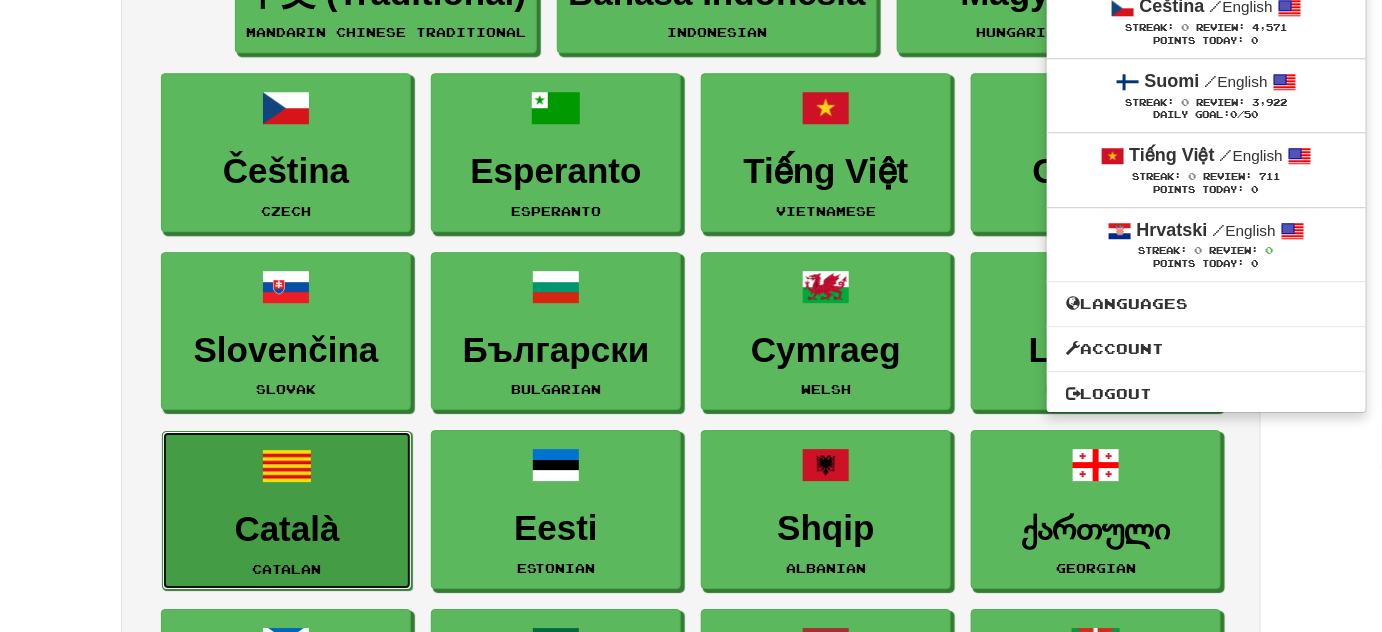 click on "Català Catalan" at bounding box center (287, 510) 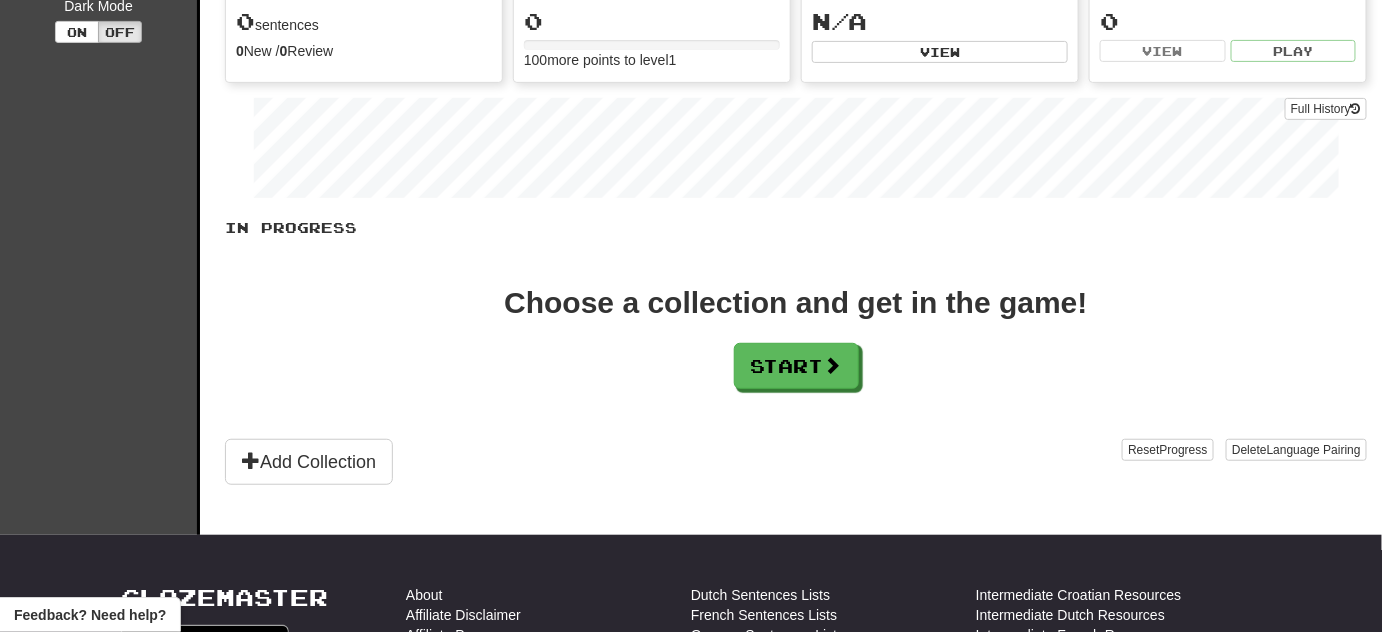 scroll, scrollTop: 272, scrollLeft: 0, axis: vertical 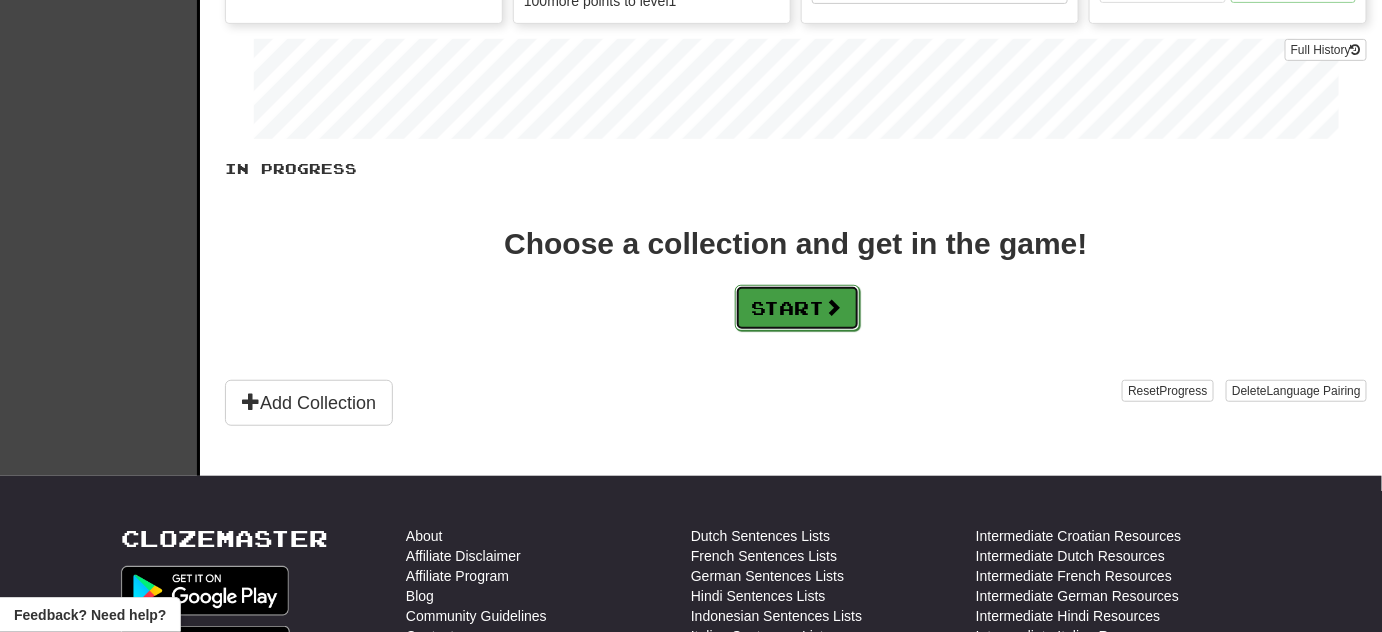 click on "Start" at bounding box center [797, 308] 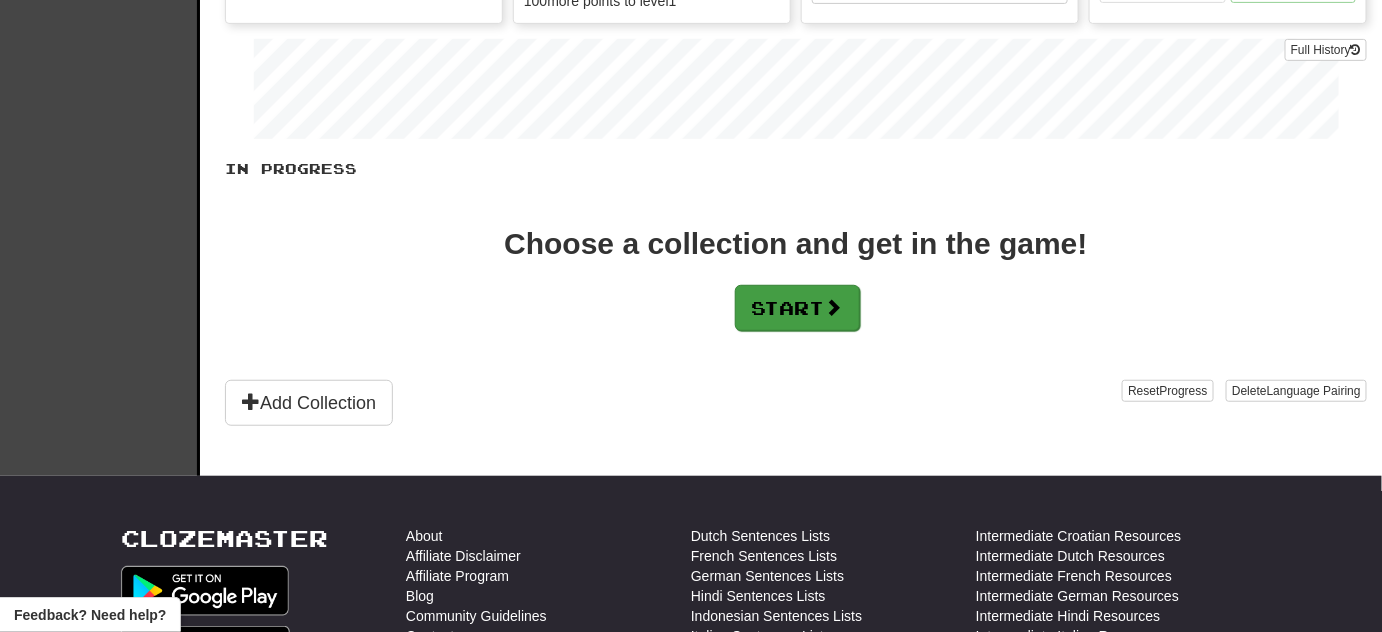 scroll, scrollTop: 0, scrollLeft: 0, axis: both 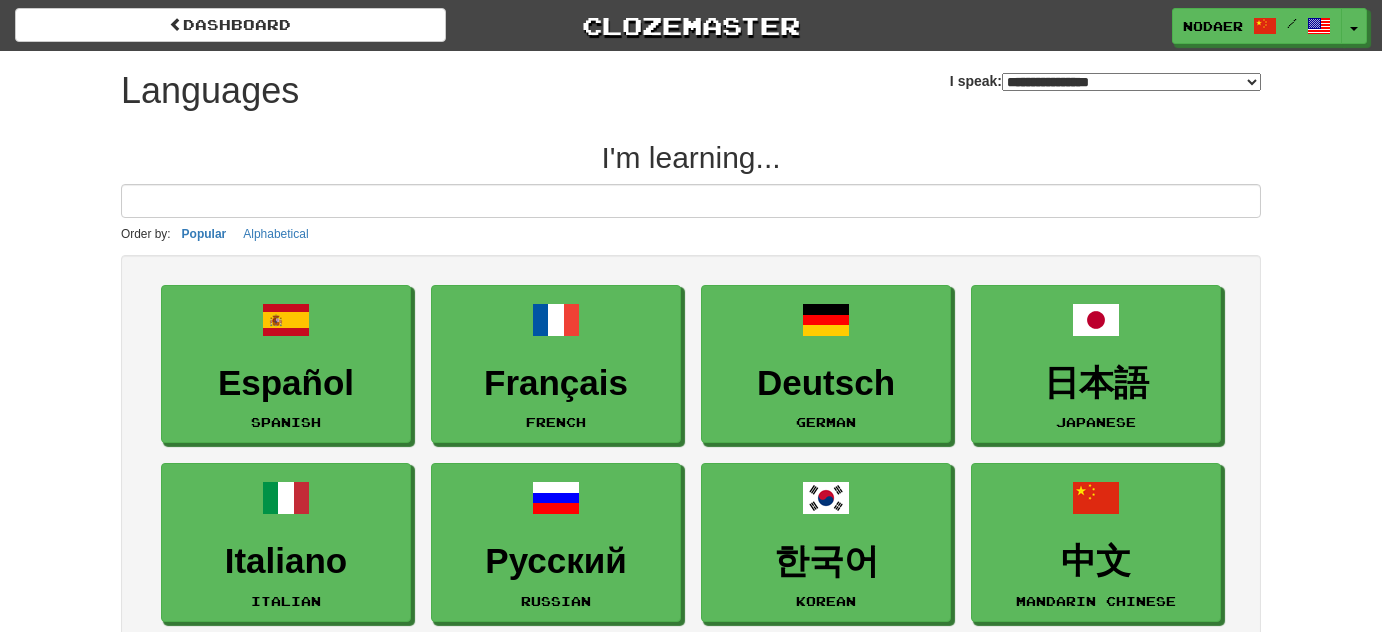 select on "*******" 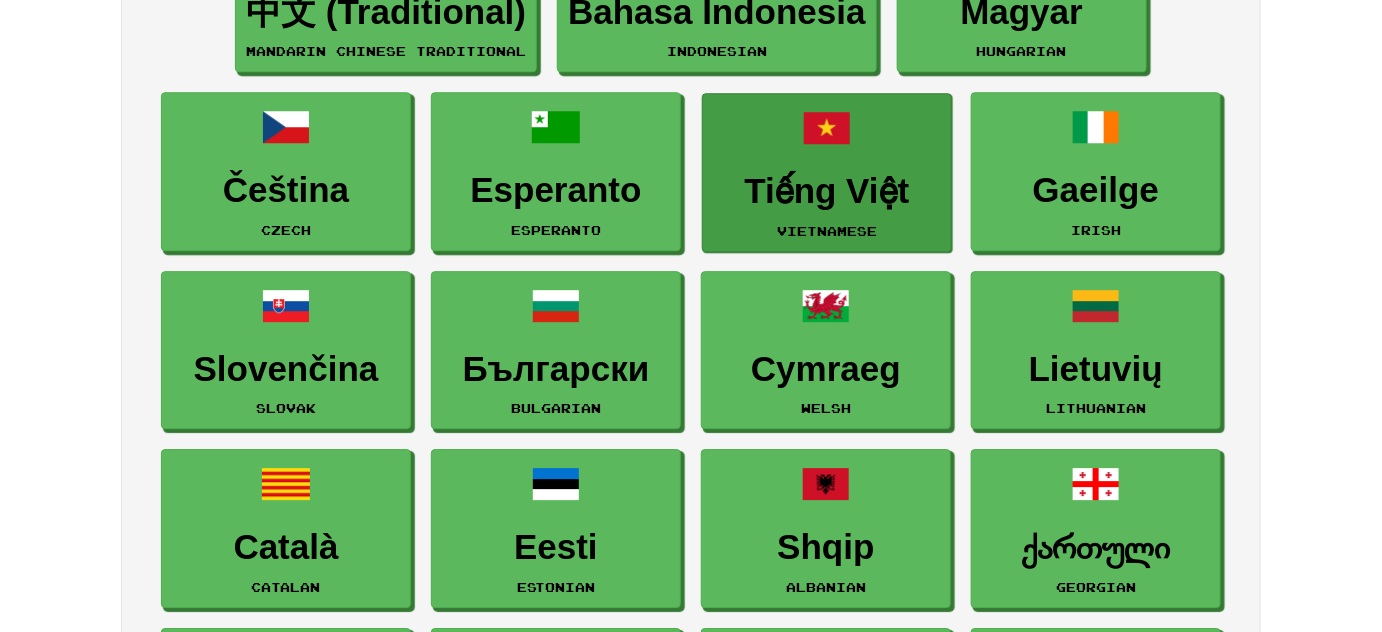 scroll, scrollTop: 1818, scrollLeft: 0, axis: vertical 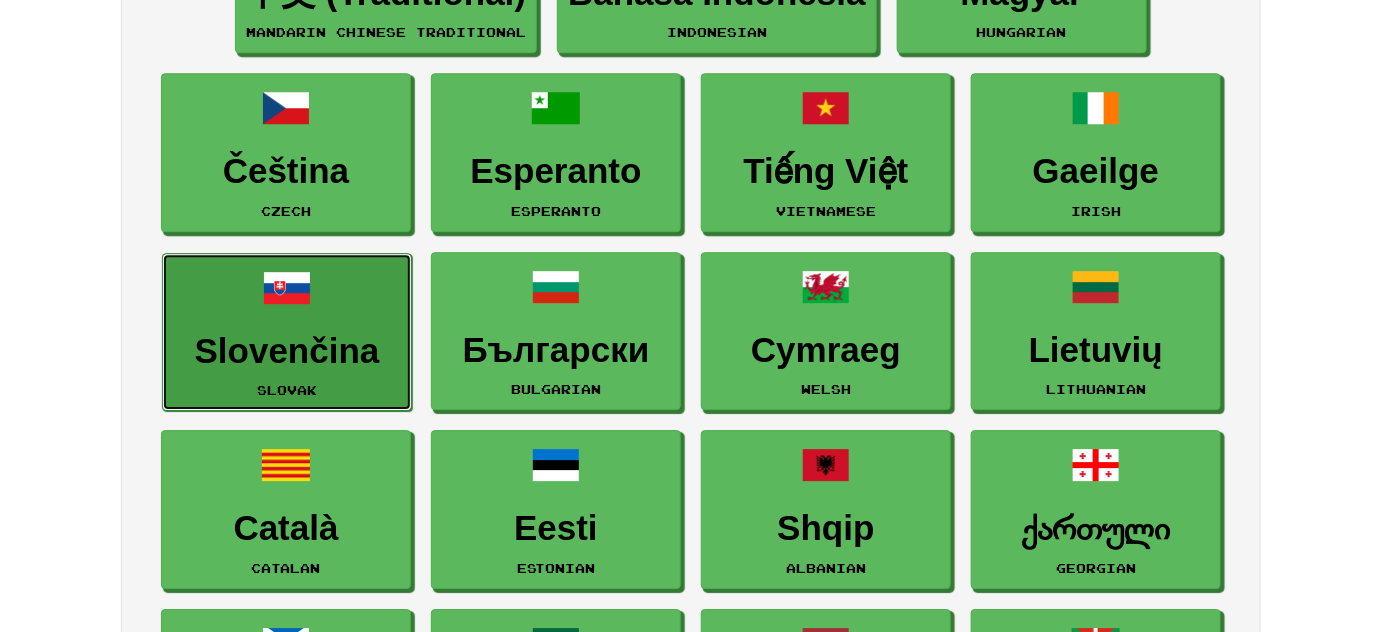 click on "Slovenčina Slovak" at bounding box center (287, 332) 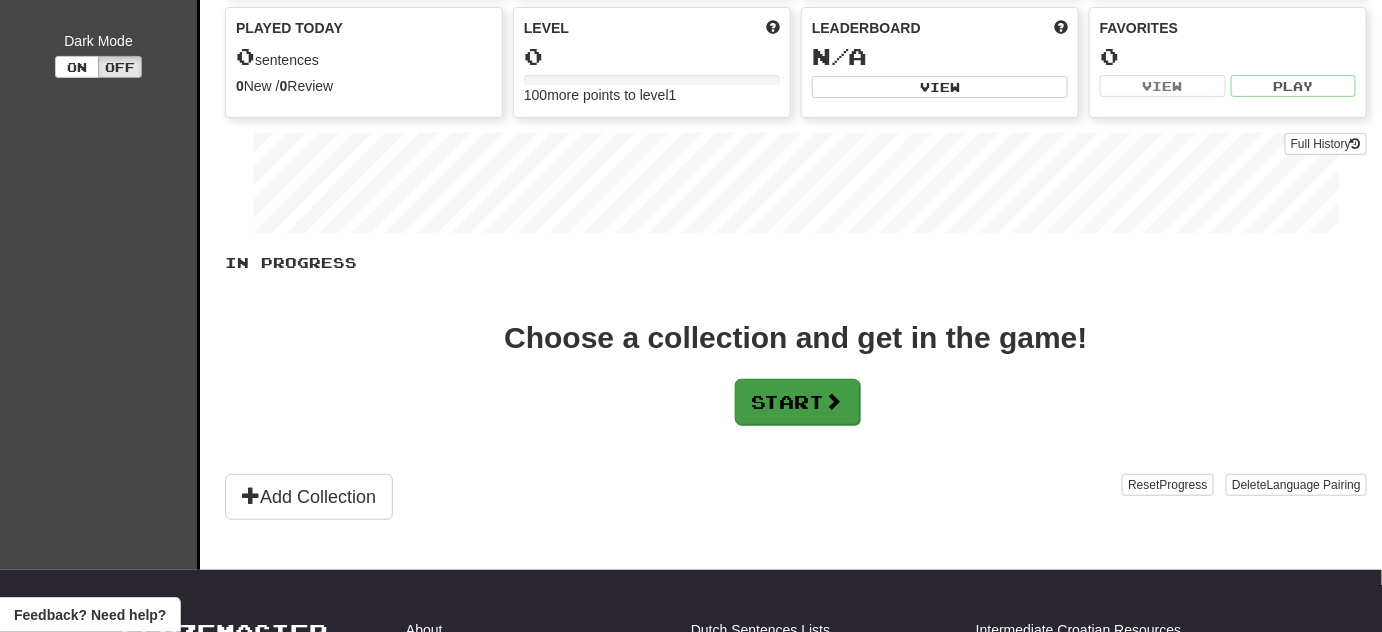 scroll, scrollTop: 181, scrollLeft: 0, axis: vertical 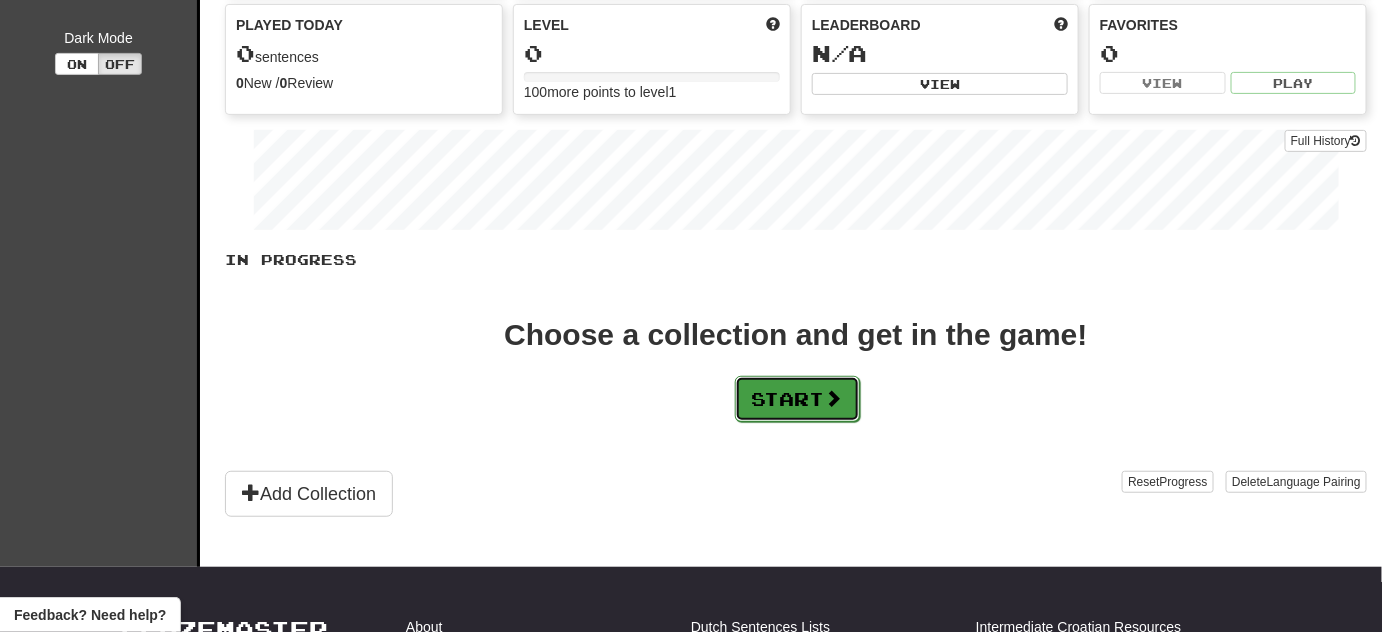 click on "Start" at bounding box center (797, 399) 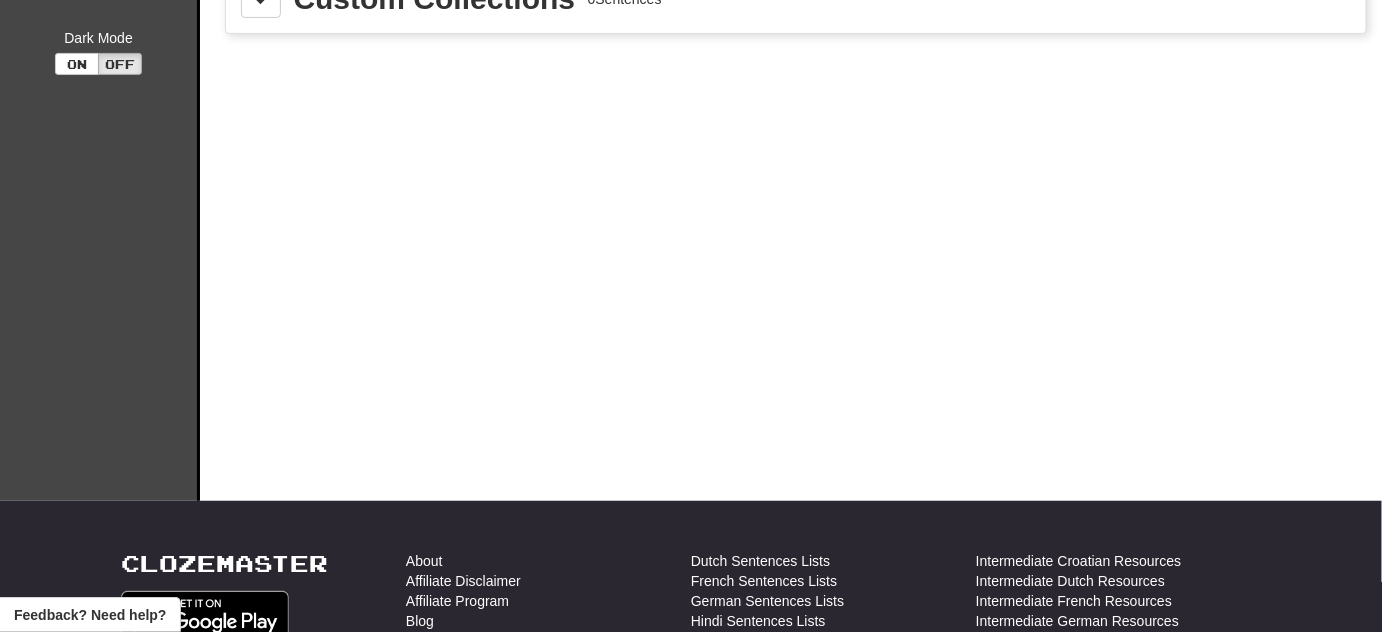 scroll, scrollTop: 0, scrollLeft: 0, axis: both 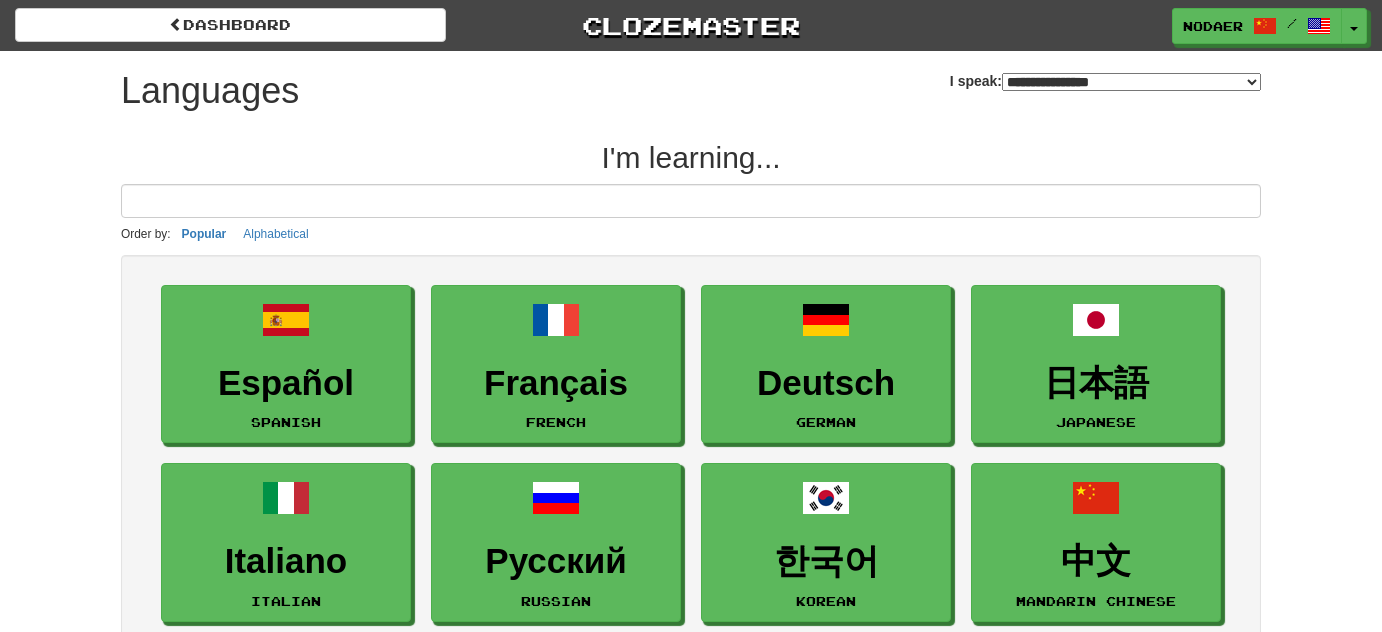 select on "*******" 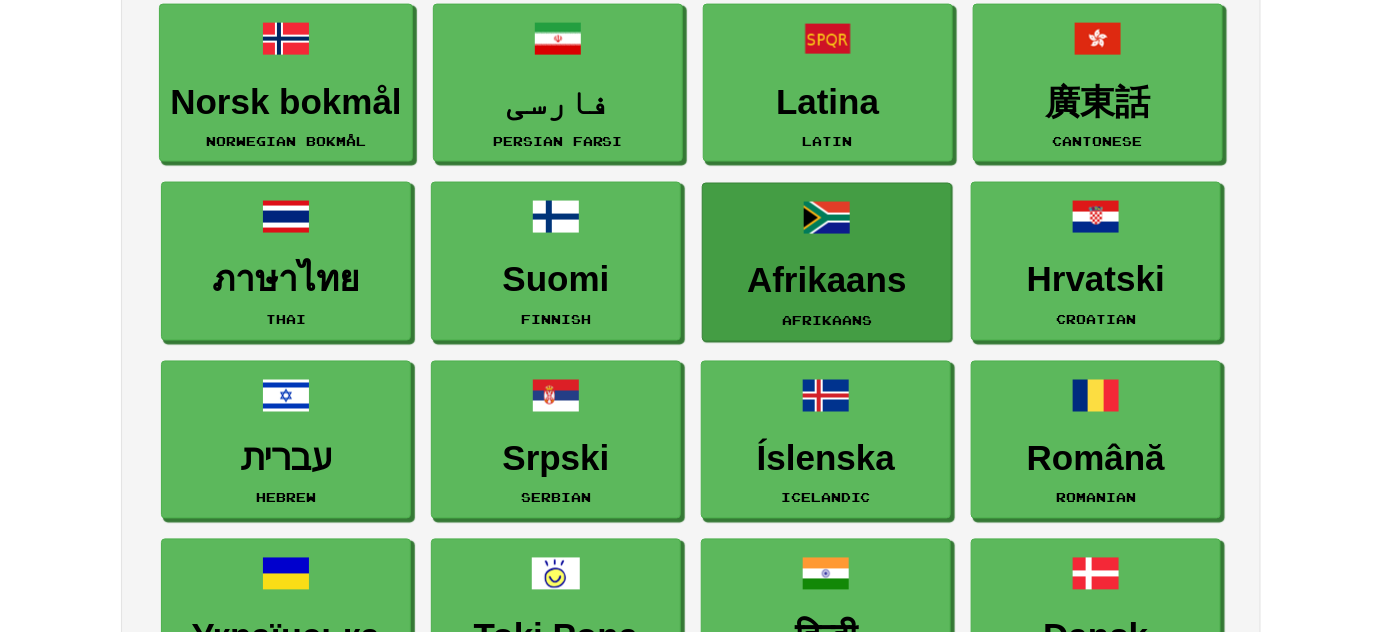 scroll, scrollTop: 1000, scrollLeft: 0, axis: vertical 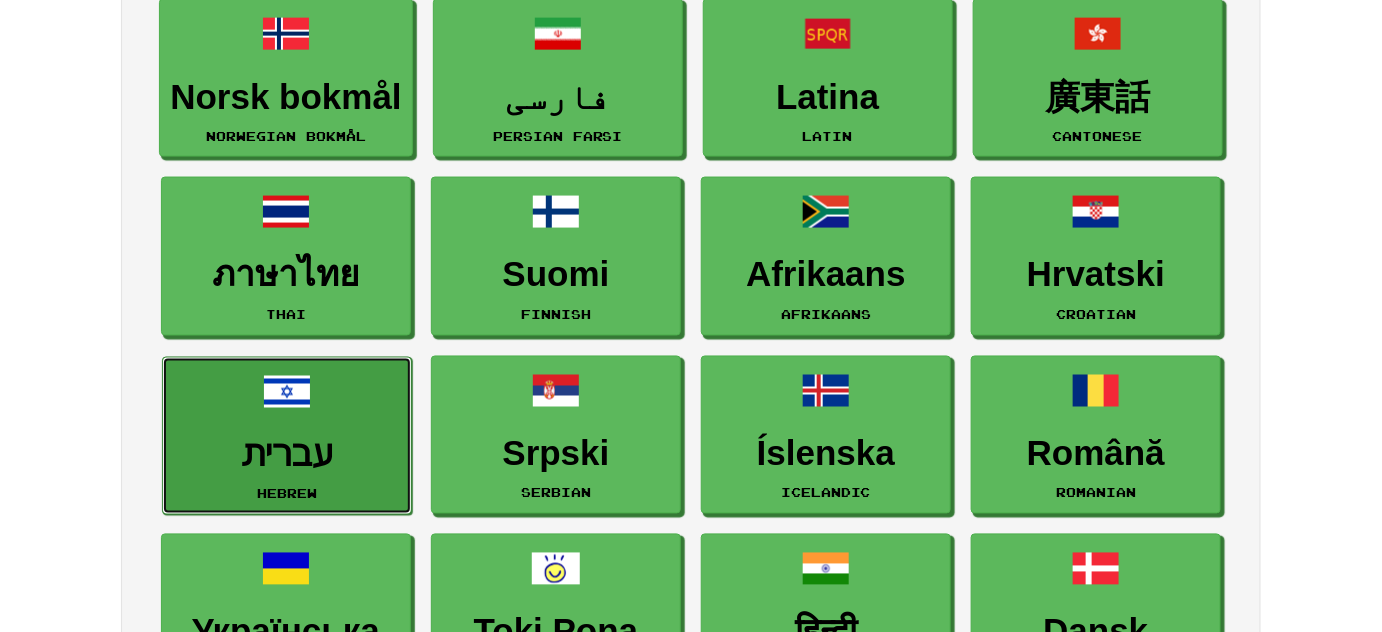 click on "עברית" at bounding box center [287, 455] 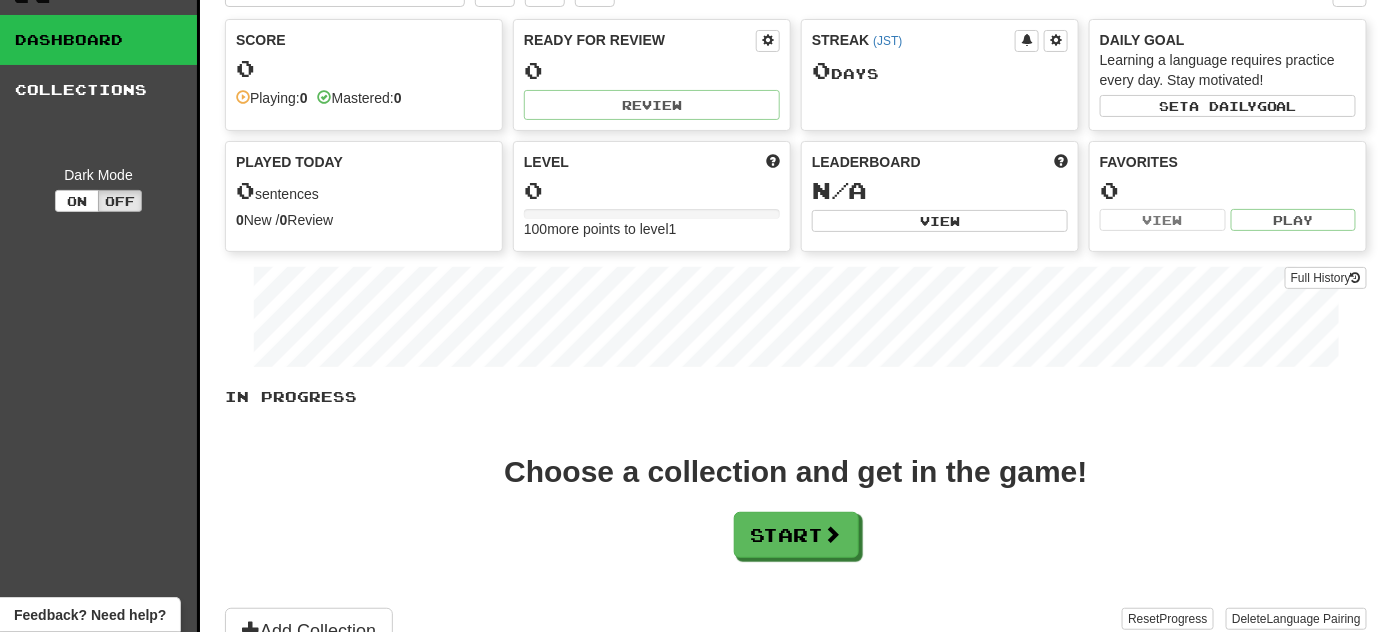 scroll, scrollTop: 181, scrollLeft: 0, axis: vertical 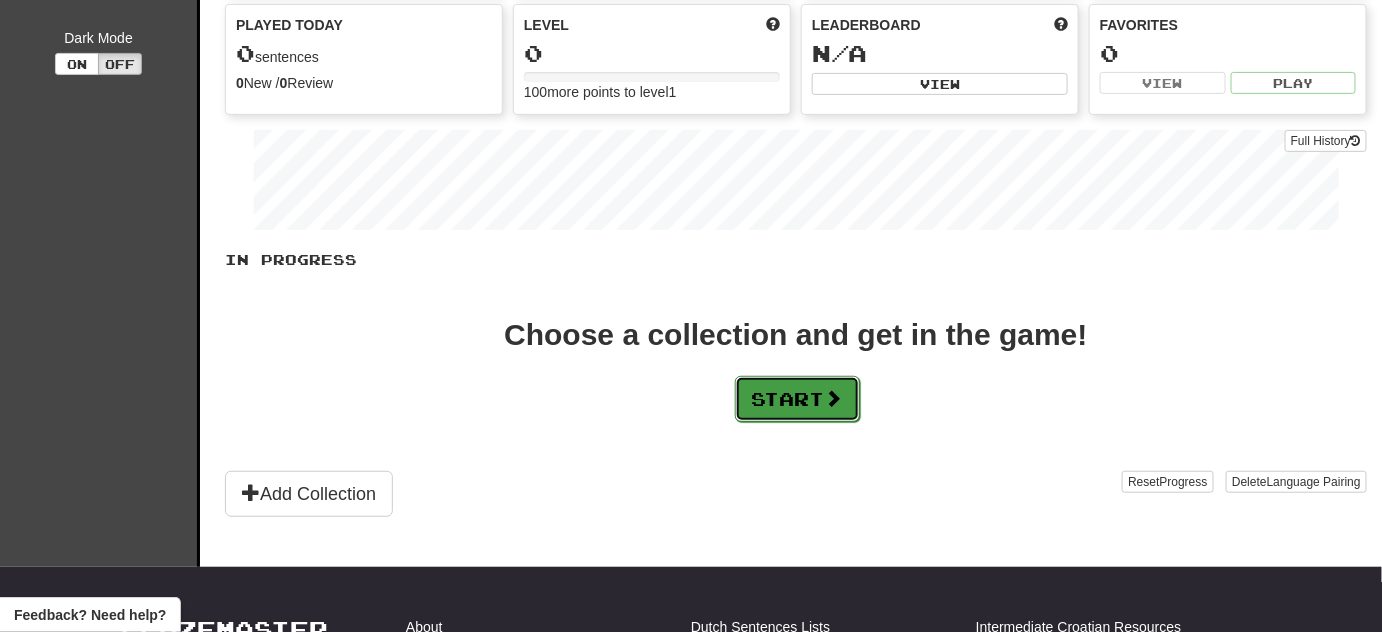 click on "Start" at bounding box center (797, 399) 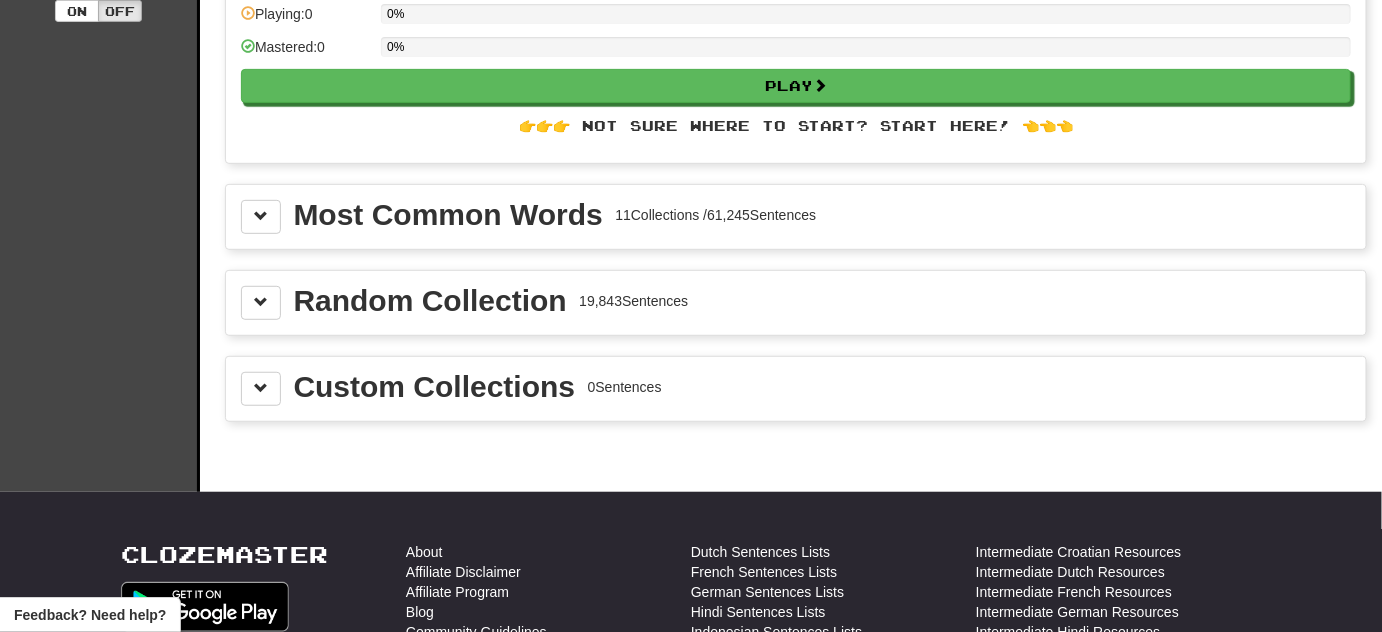 scroll, scrollTop: 0, scrollLeft: 0, axis: both 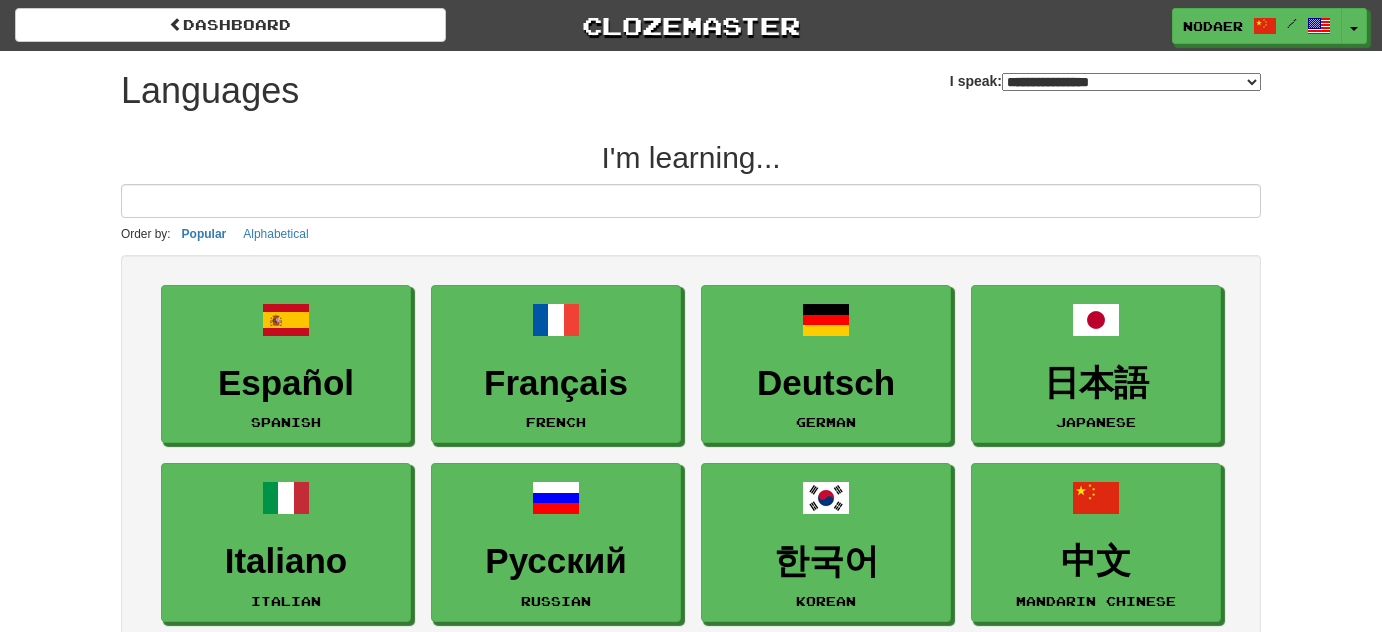 select on "*******" 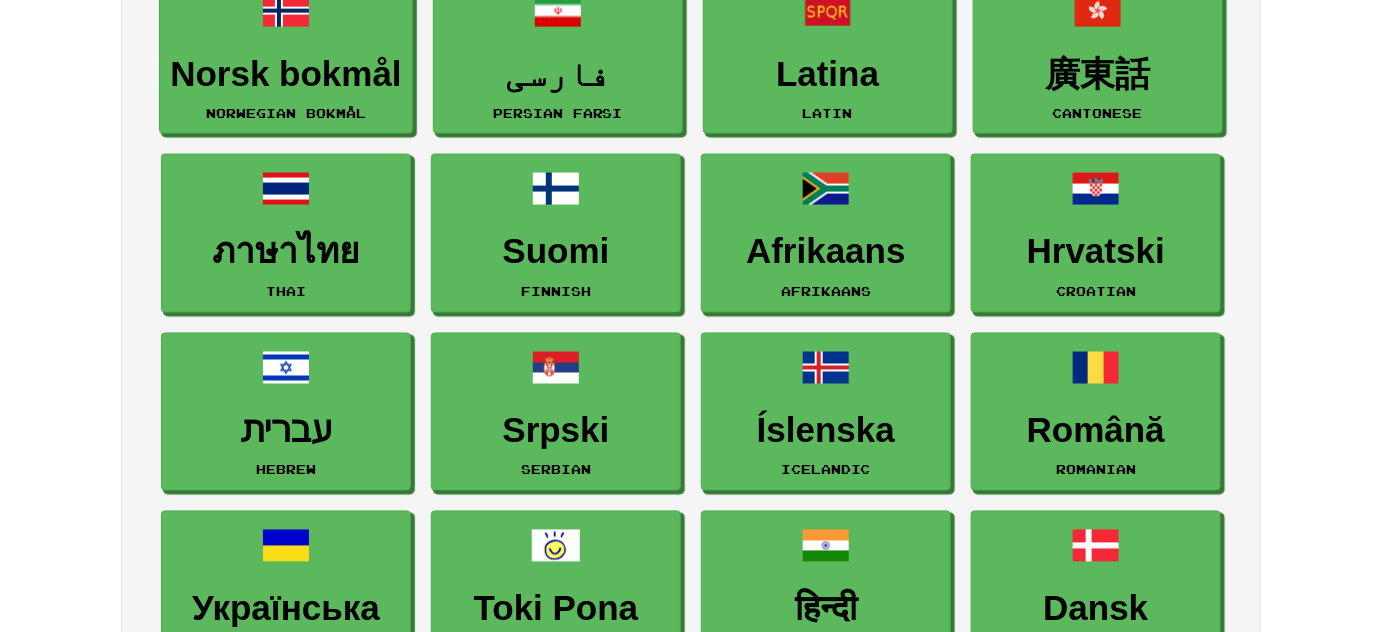 scroll, scrollTop: 1090, scrollLeft: 0, axis: vertical 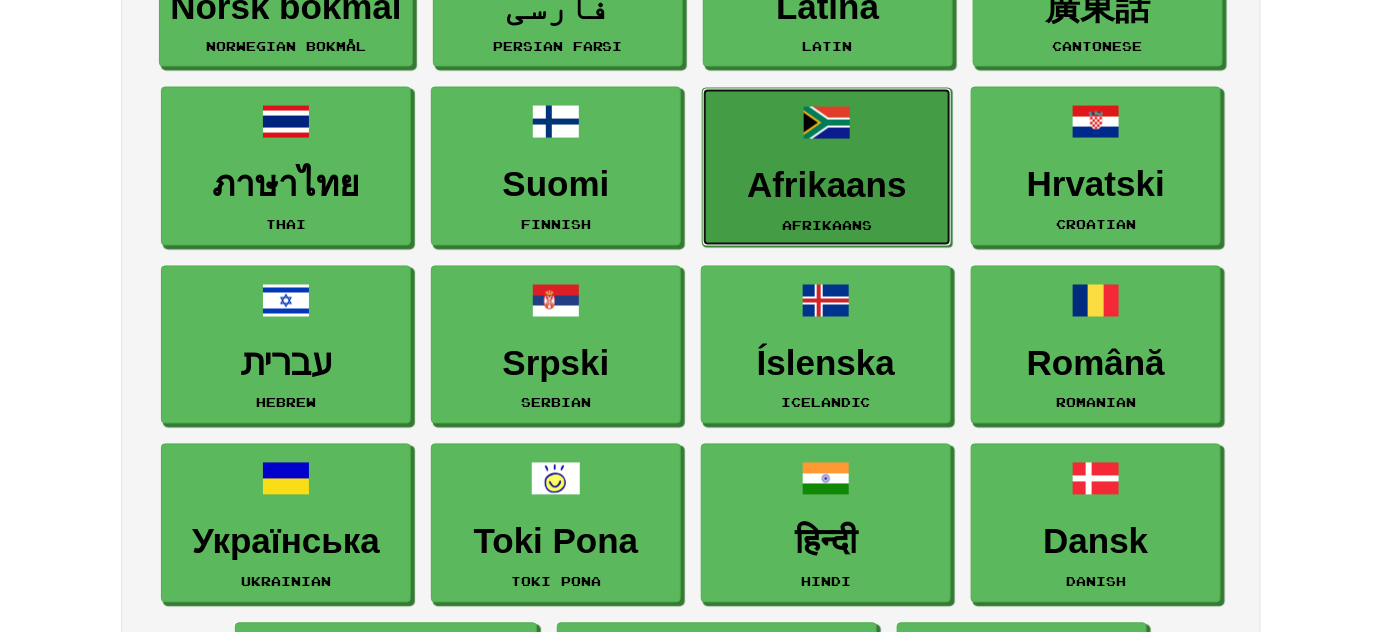 click on "Afrikaans" at bounding box center [827, 186] 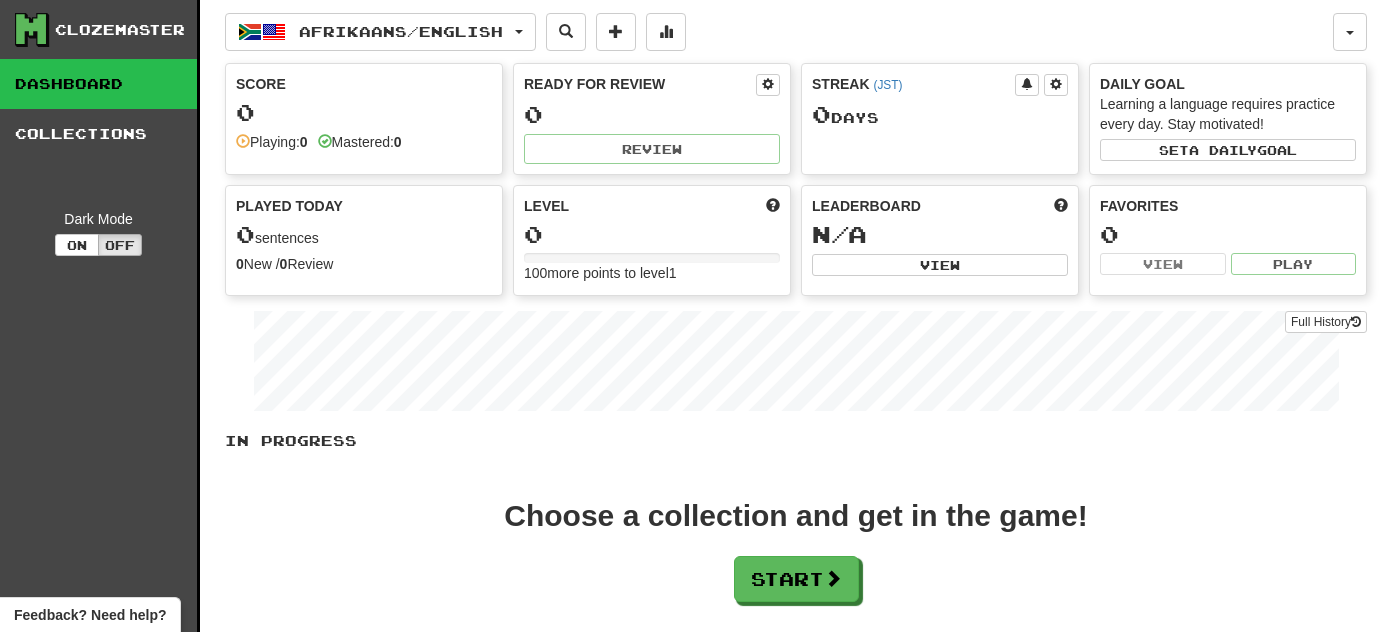 scroll, scrollTop: 0, scrollLeft: 0, axis: both 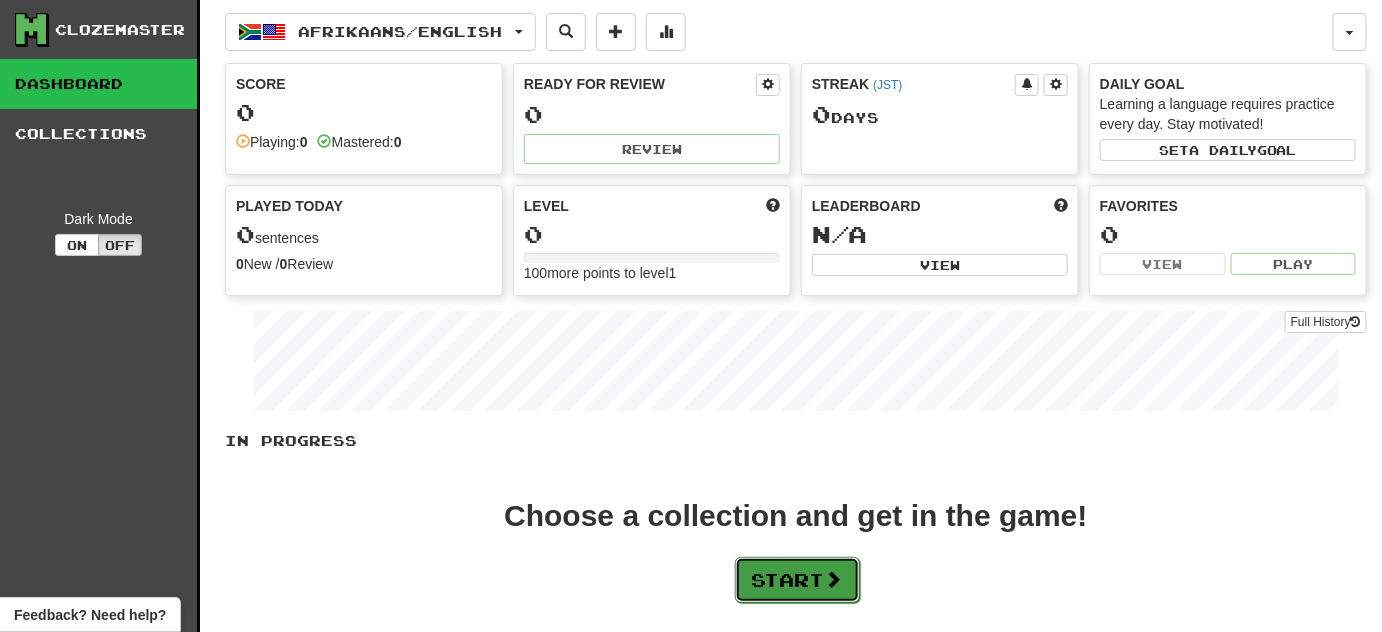 click on "Start" at bounding box center [797, 580] 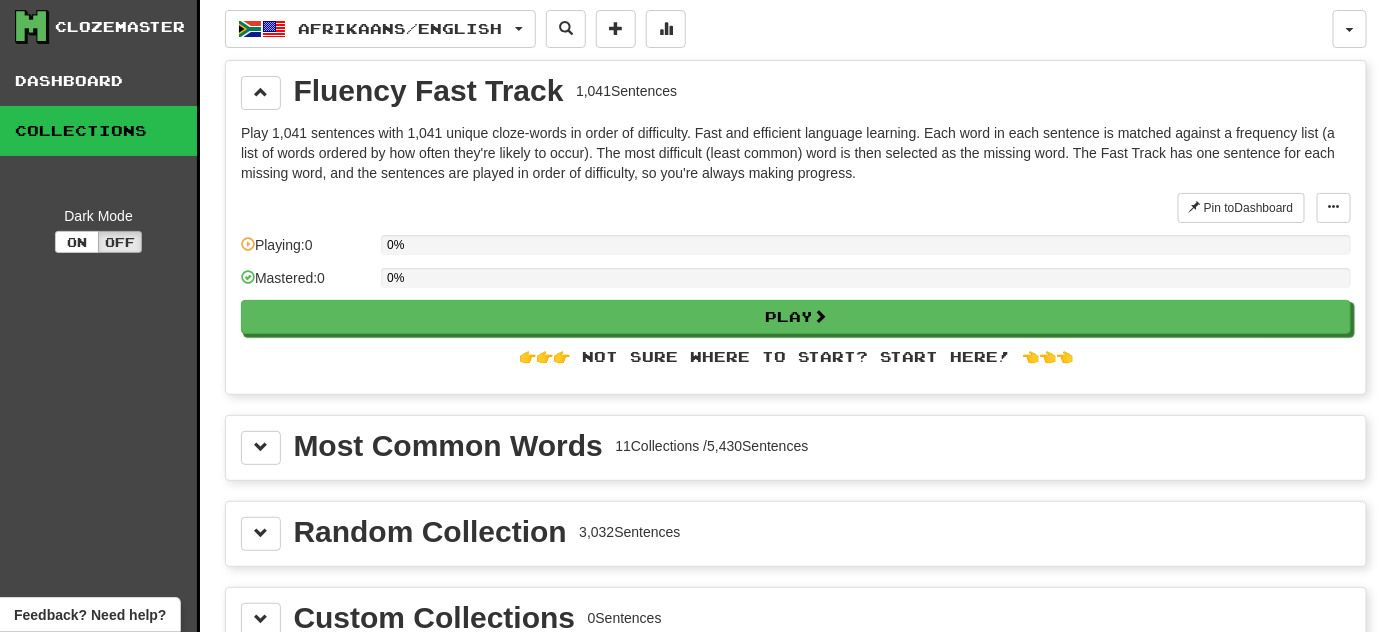 scroll, scrollTop: 0, scrollLeft: 0, axis: both 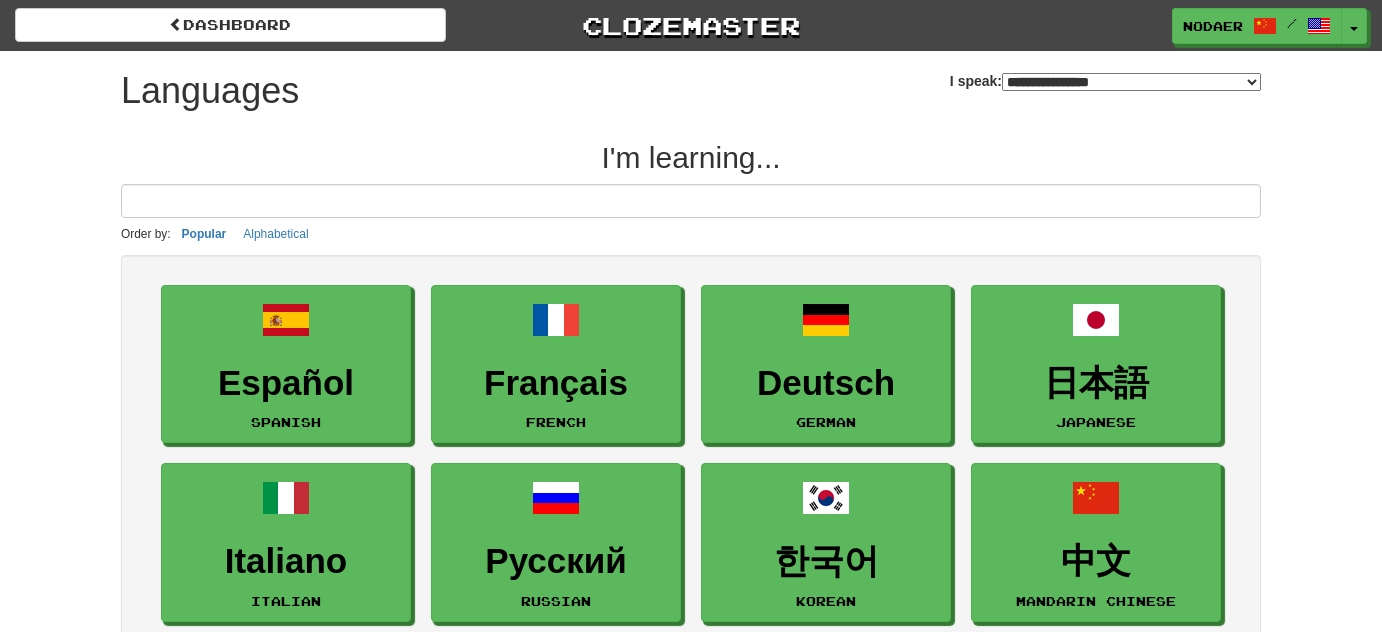 select on "*******" 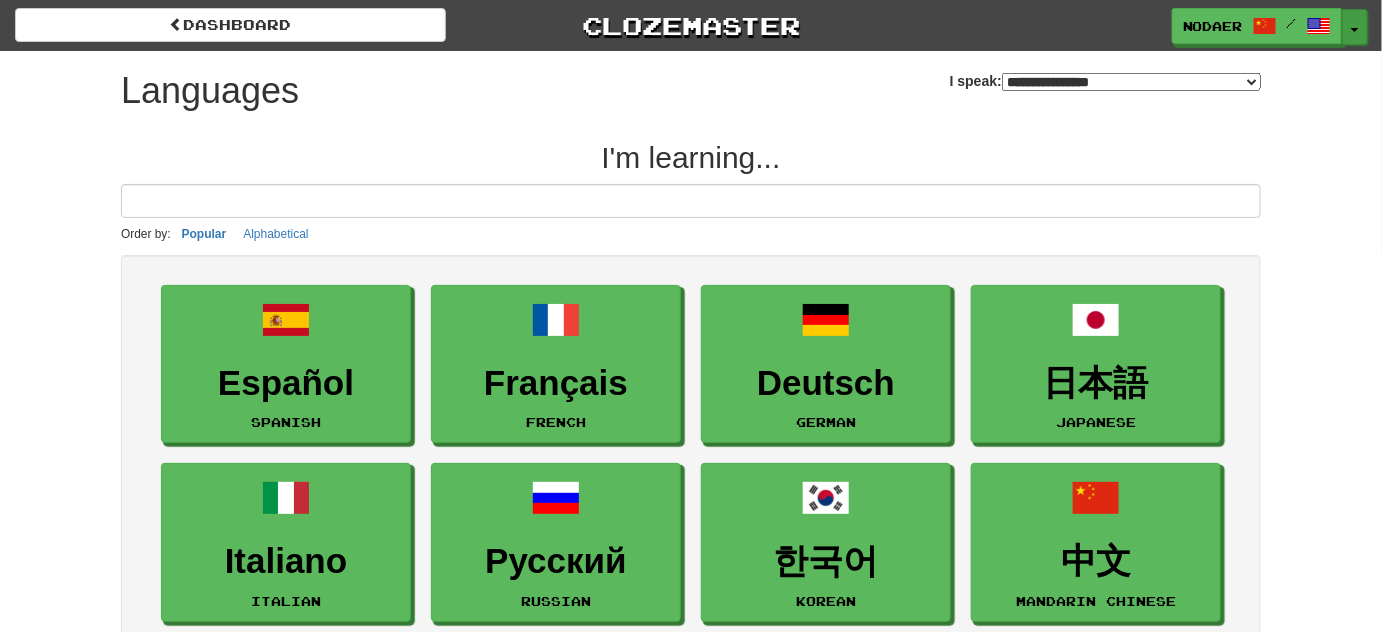 click on "Toggle Dropdown" at bounding box center (1355, 27) 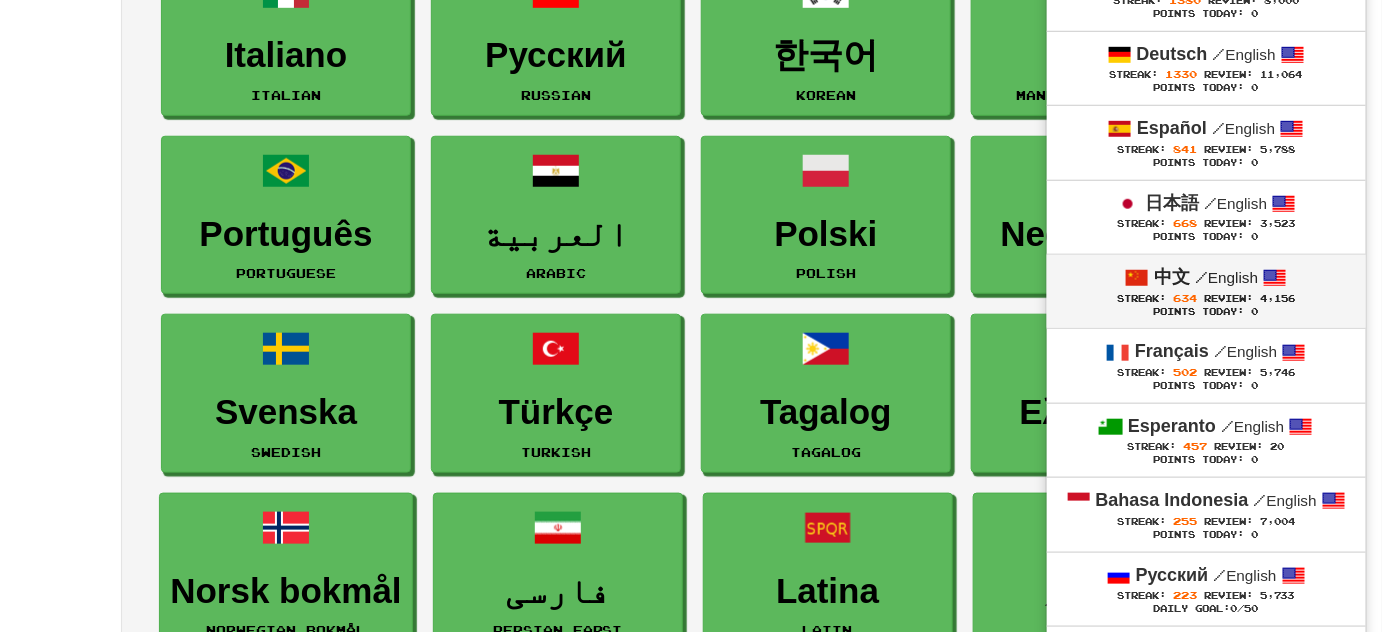scroll, scrollTop: 454, scrollLeft: 0, axis: vertical 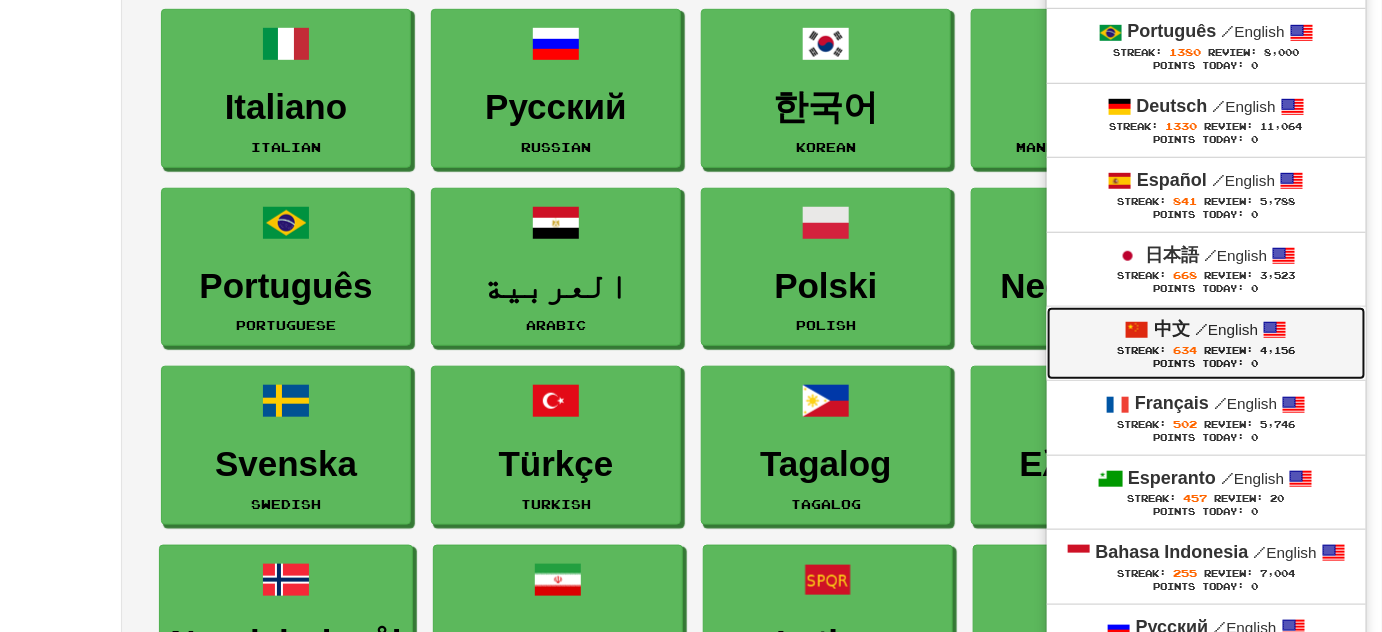click on "中文" at bounding box center [1172, 329] 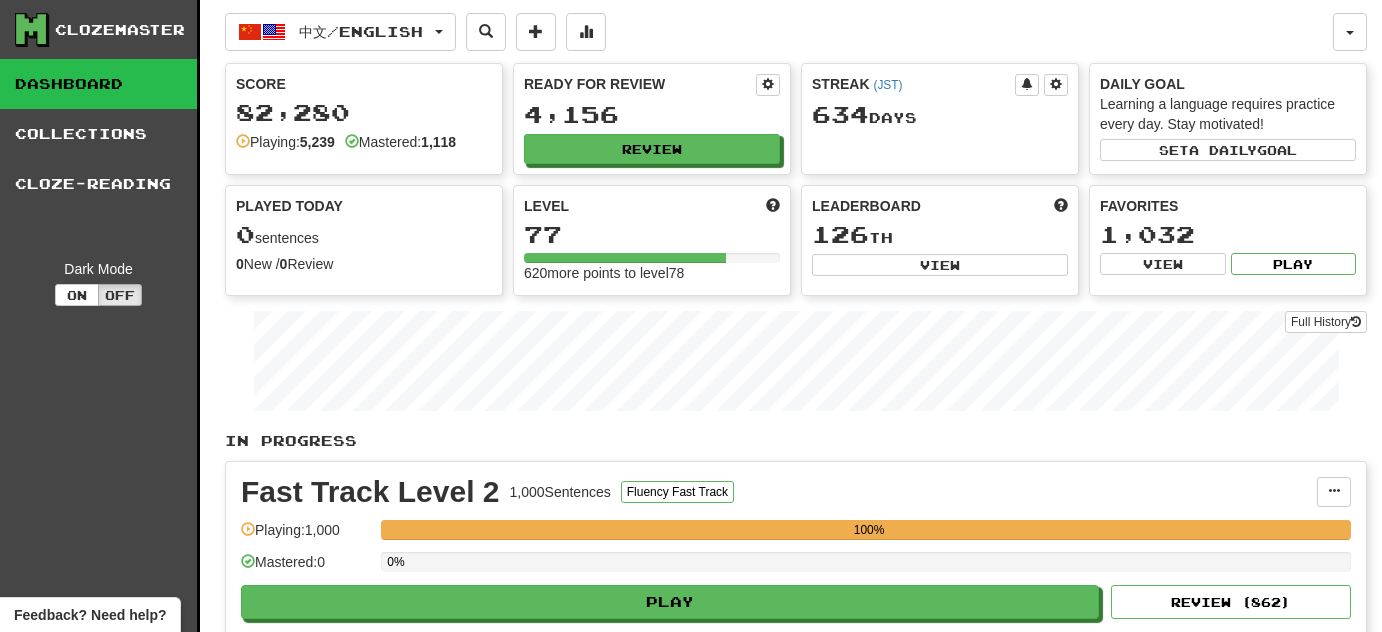 scroll, scrollTop: 0, scrollLeft: 0, axis: both 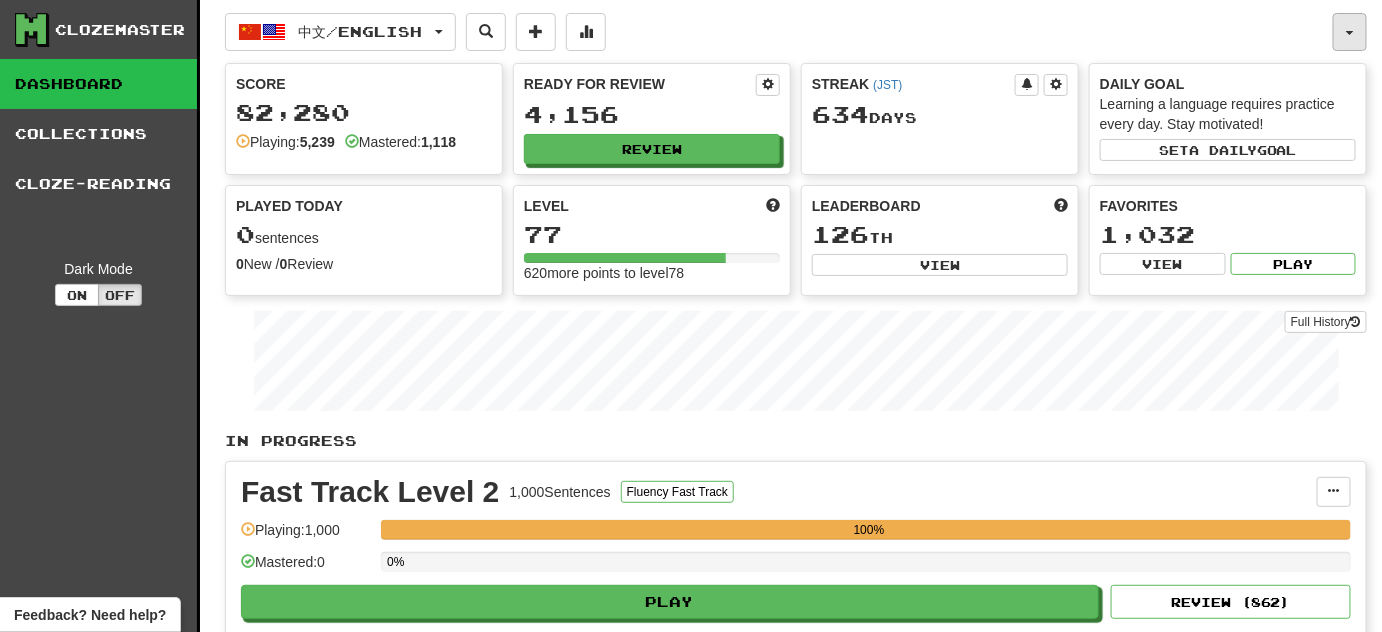 click at bounding box center (1350, 32) 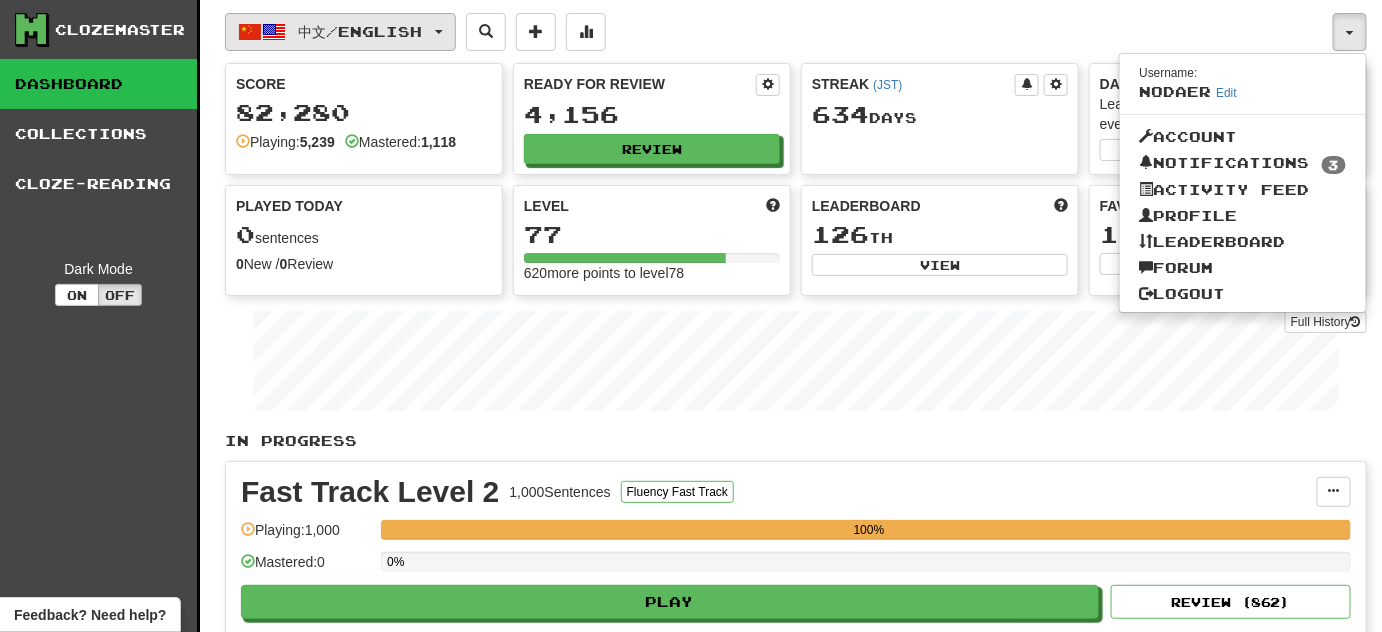 click on "中文  /  English" at bounding box center (340, 32) 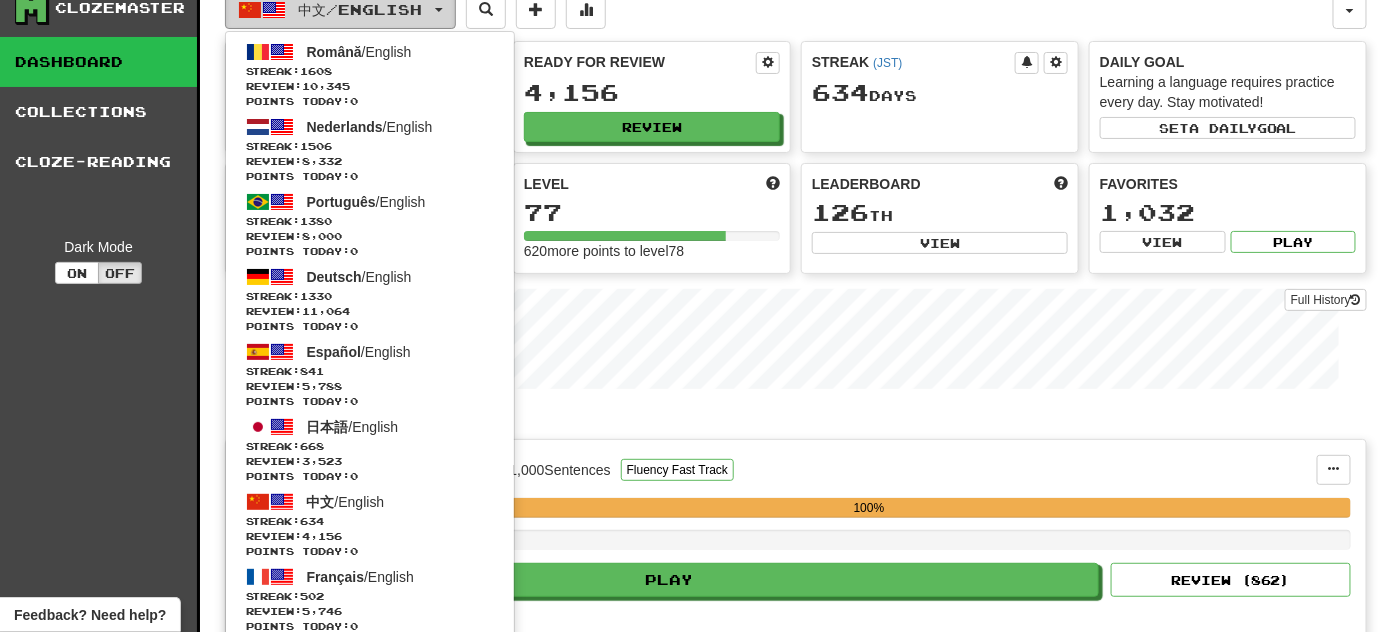 scroll, scrollTop: 0, scrollLeft: 0, axis: both 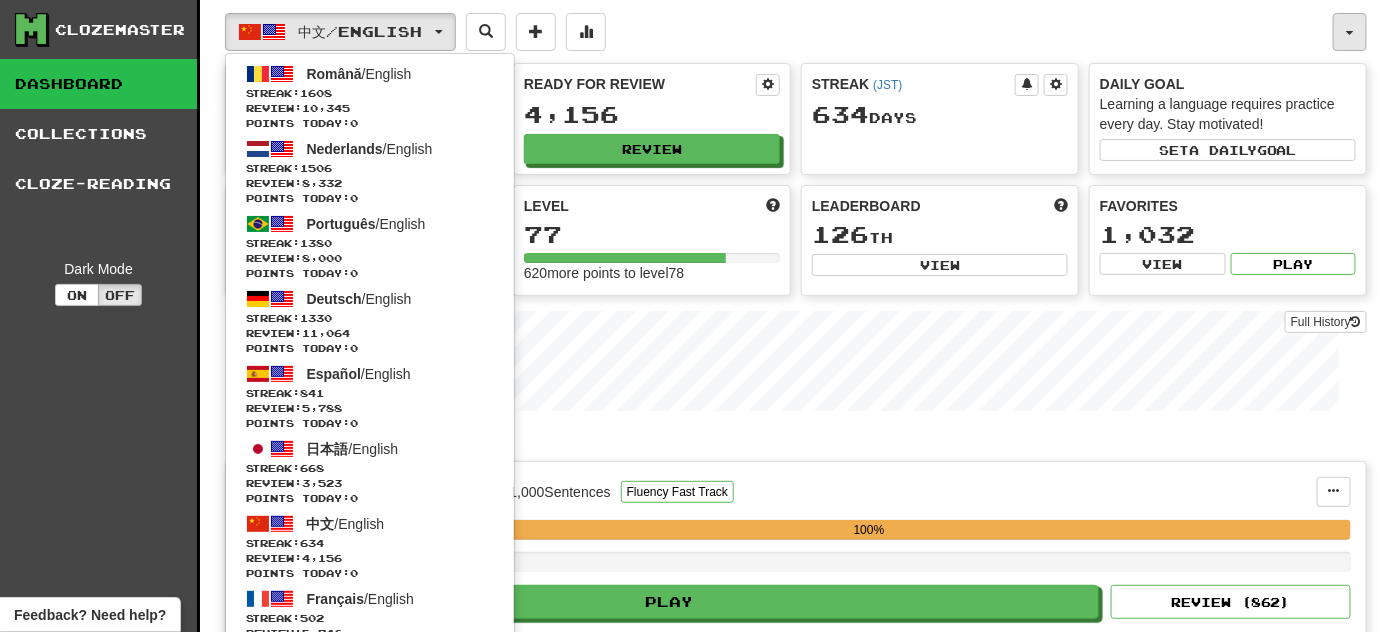 click at bounding box center [1350, 32] 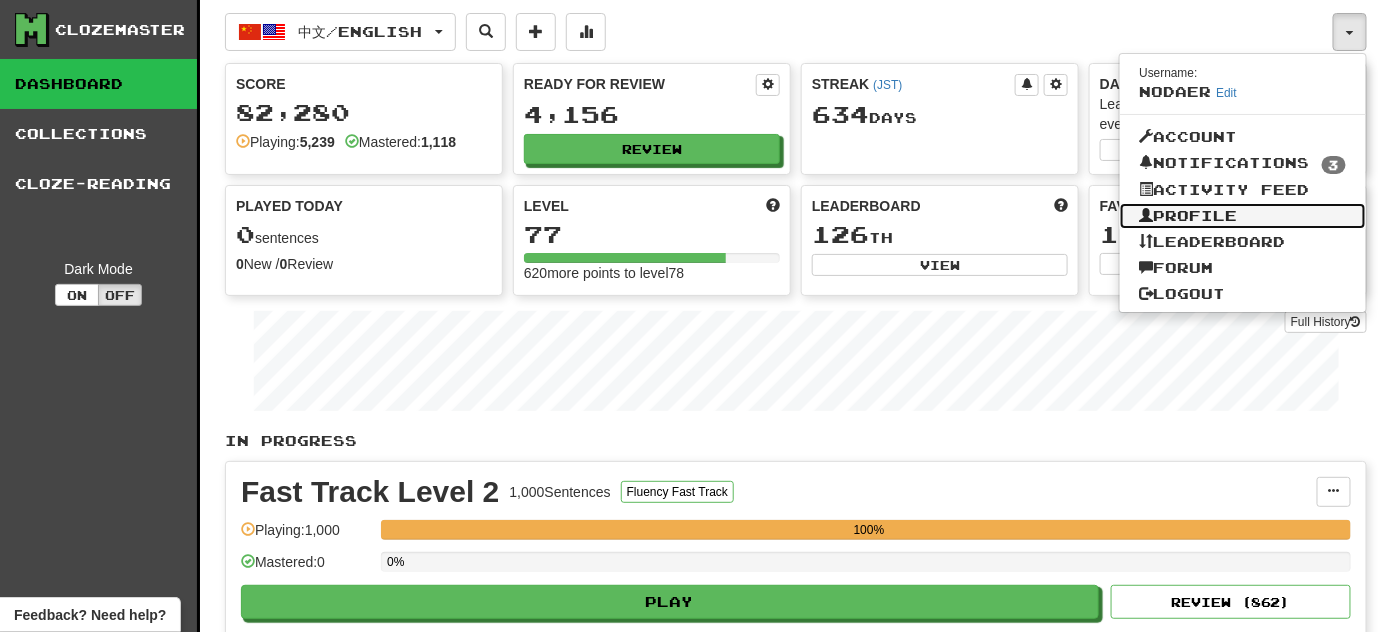 click on "Profile" at bounding box center [1243, 216] 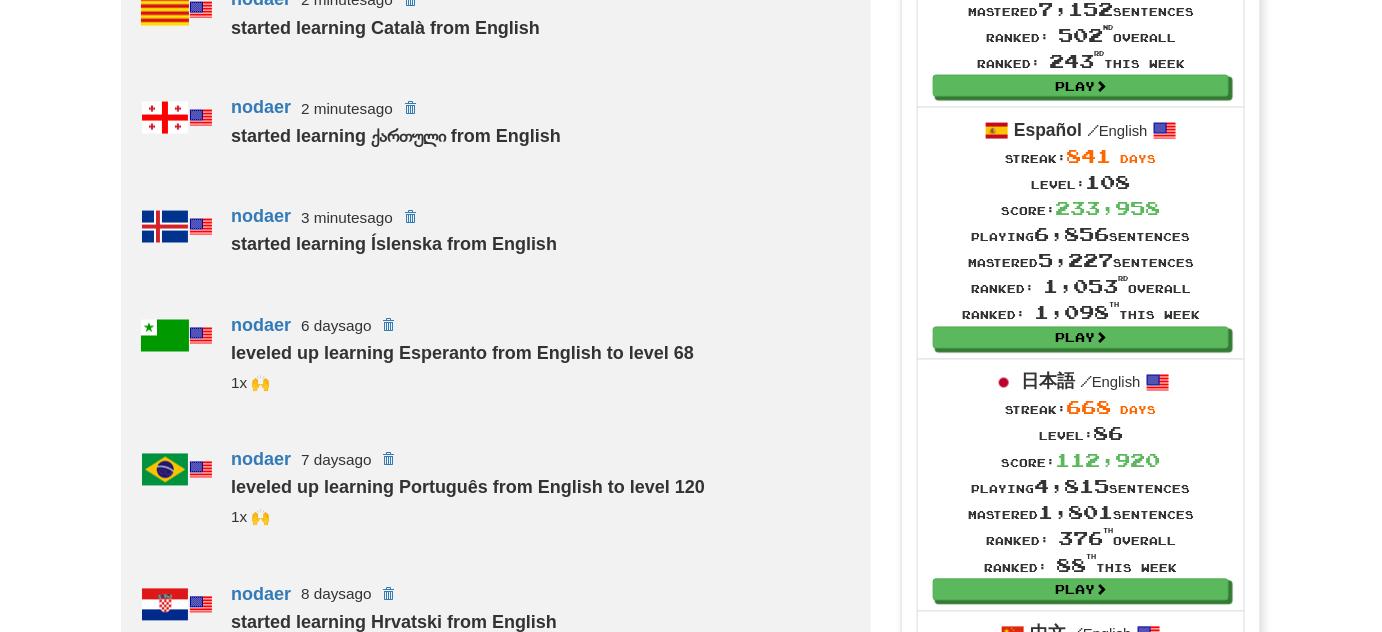 scroll, scrollTop: 641, scrollLeft: 0, axis: vertical 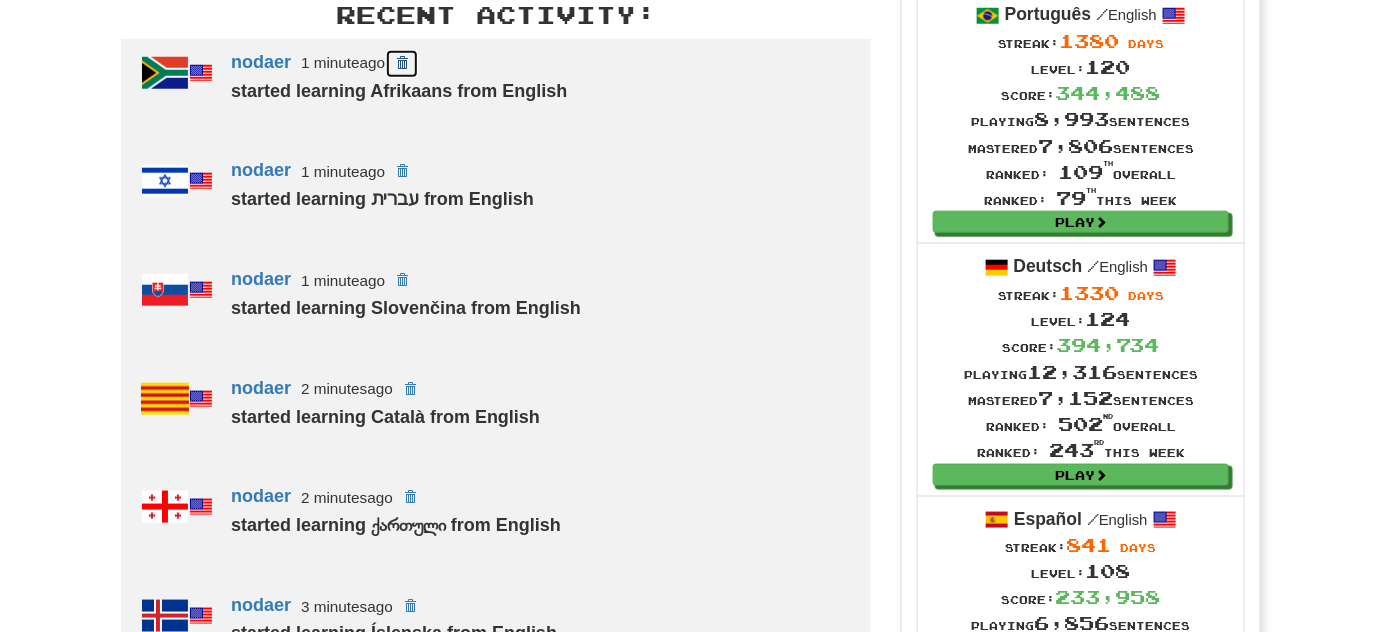 click at bounding box center [402, 63] 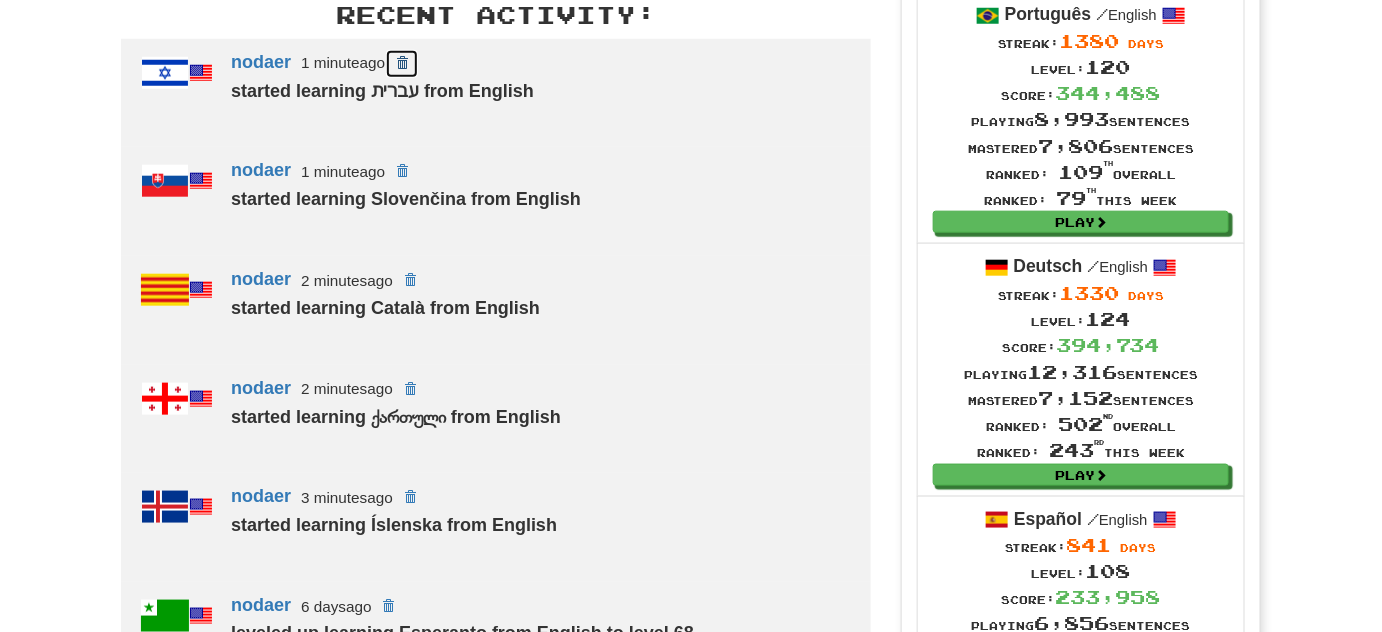 click at bounding box center (402, 63) 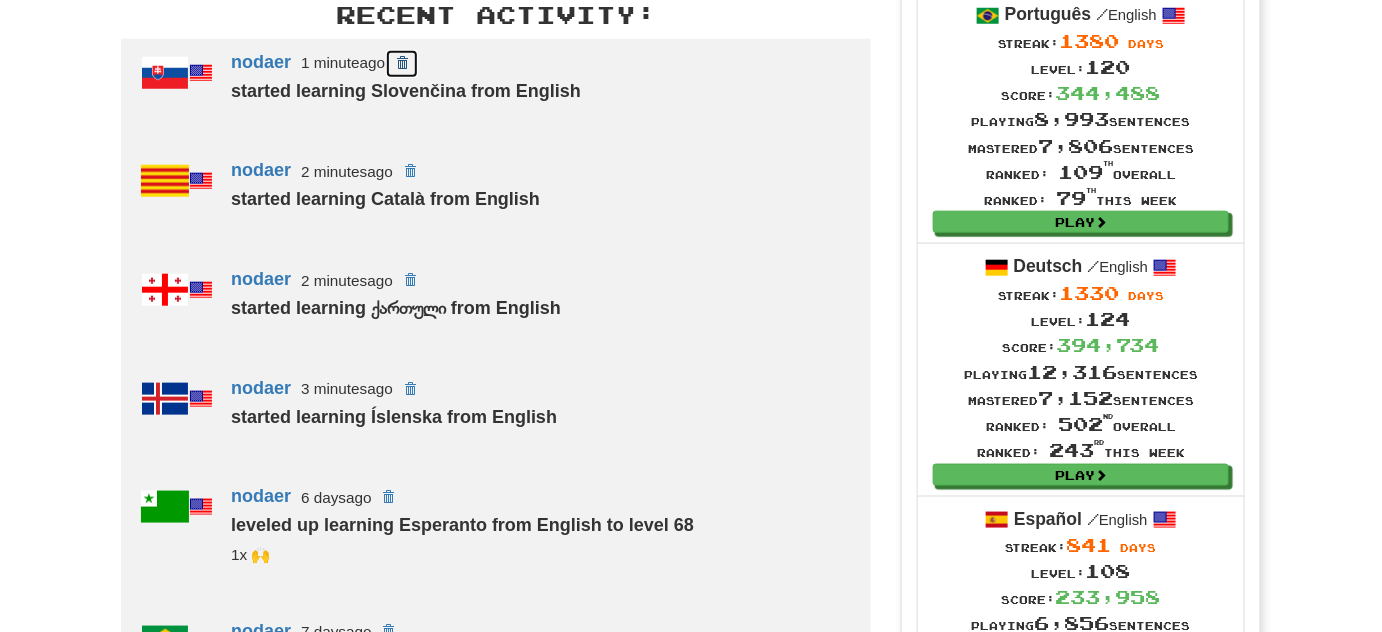 click at bounding box center (402, 63) 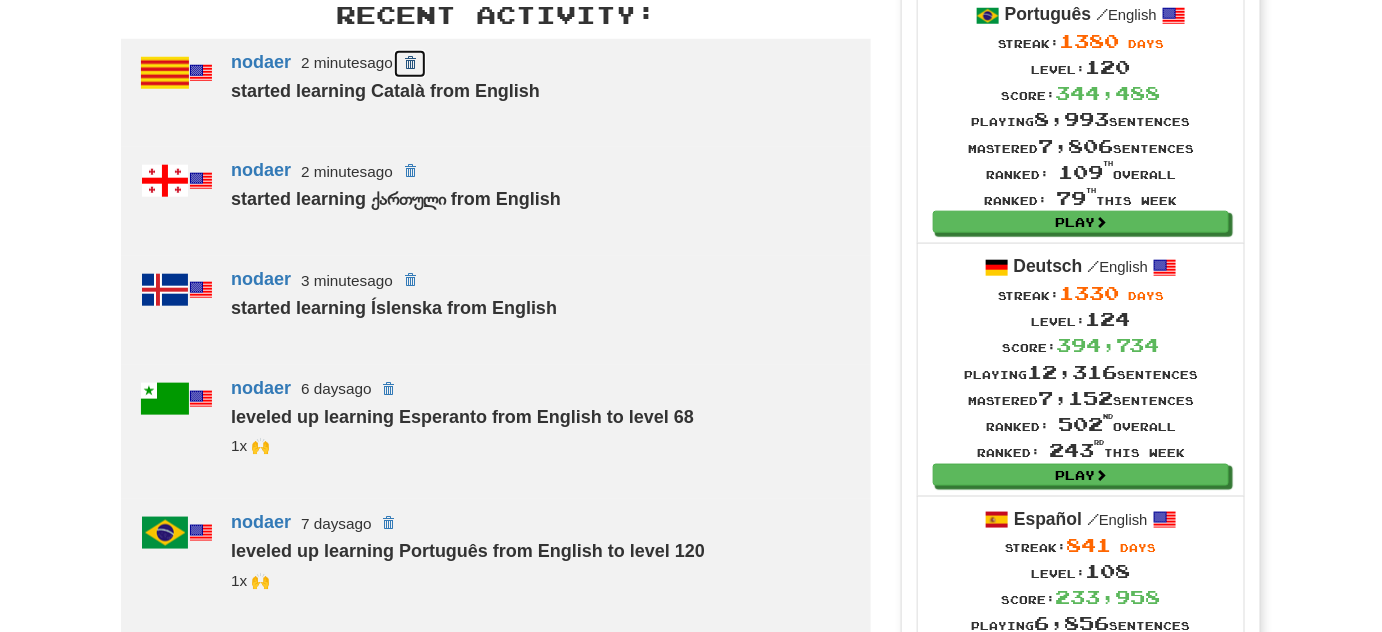 click at bounding box center (410, 64) 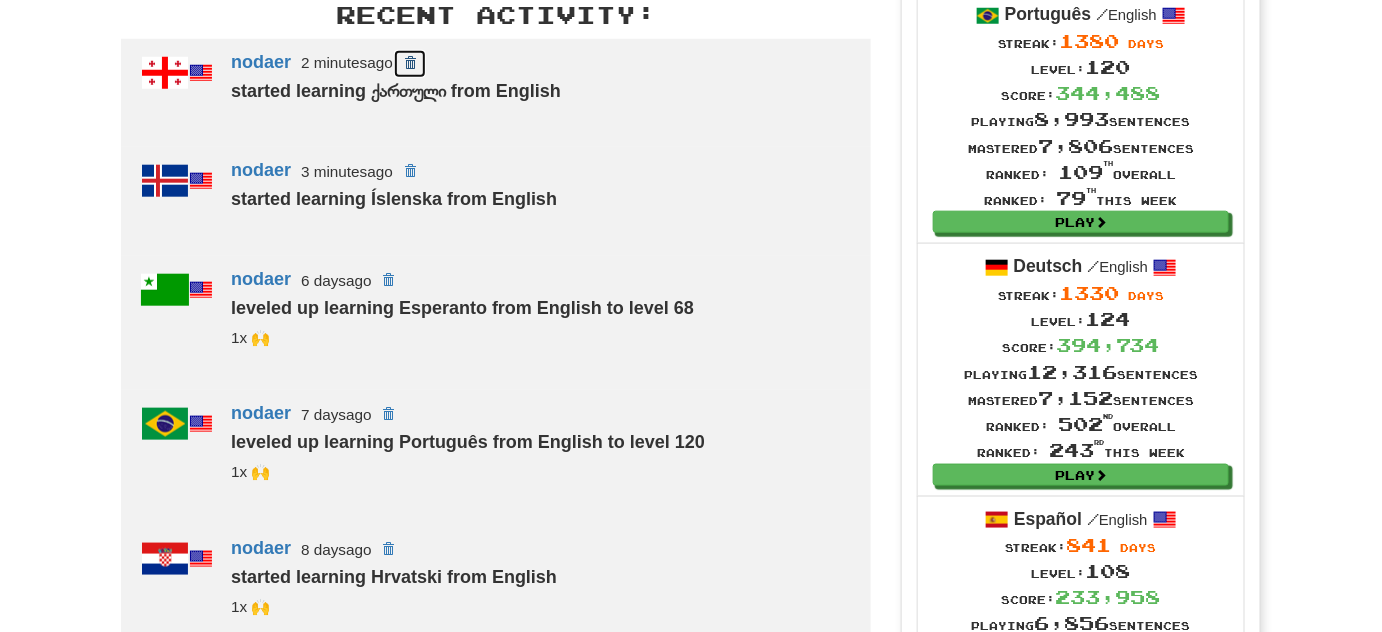 click at bounding box center (410, 64) 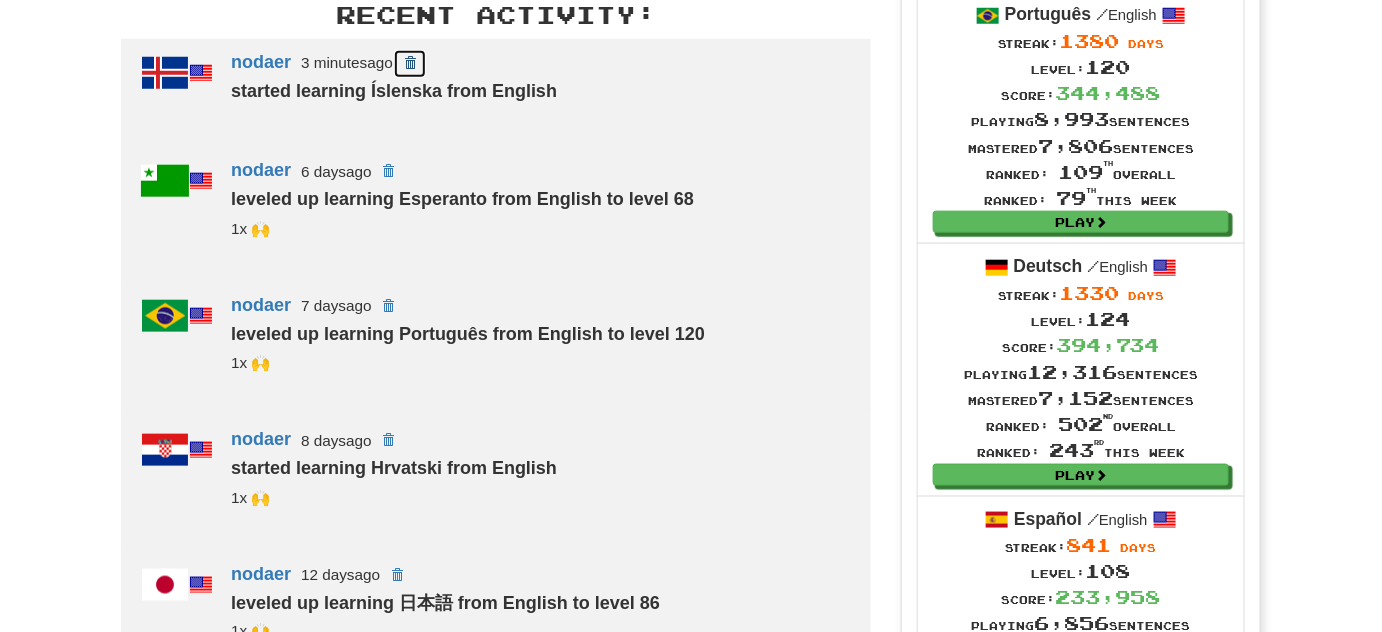 click at bounding box center [410, 63] 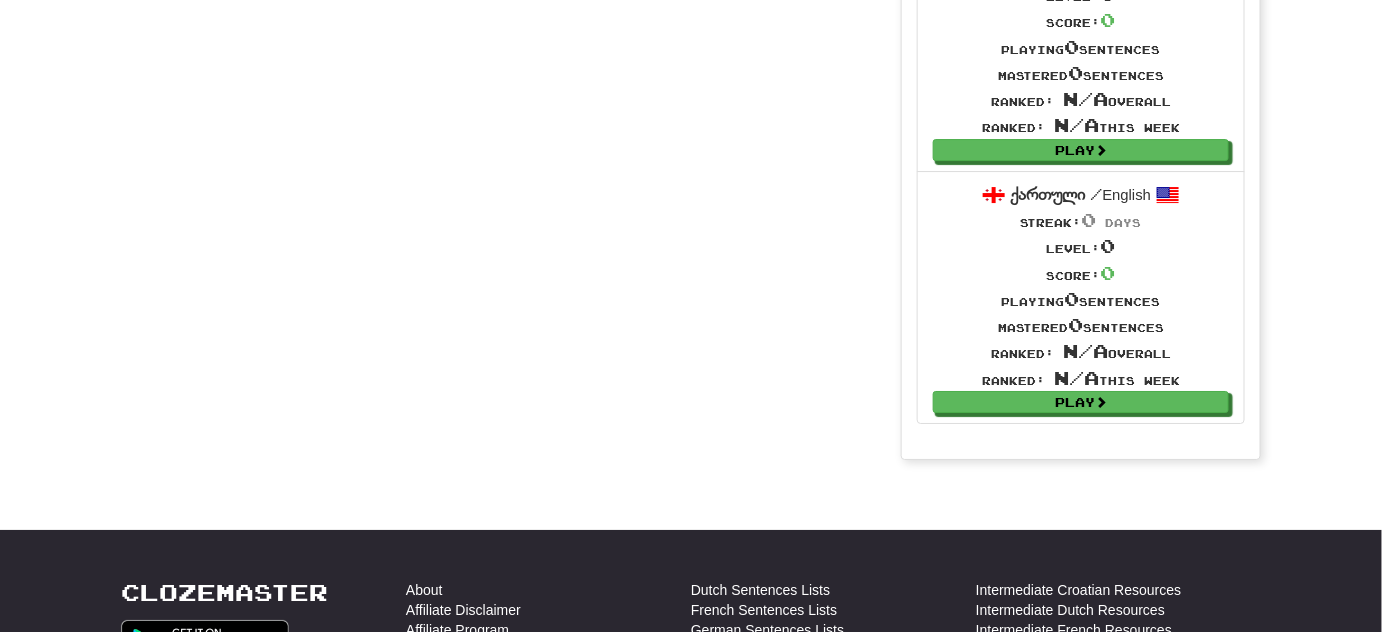 scroll, scrollTop: 7256, scrollLeft: 0, axis: vertical 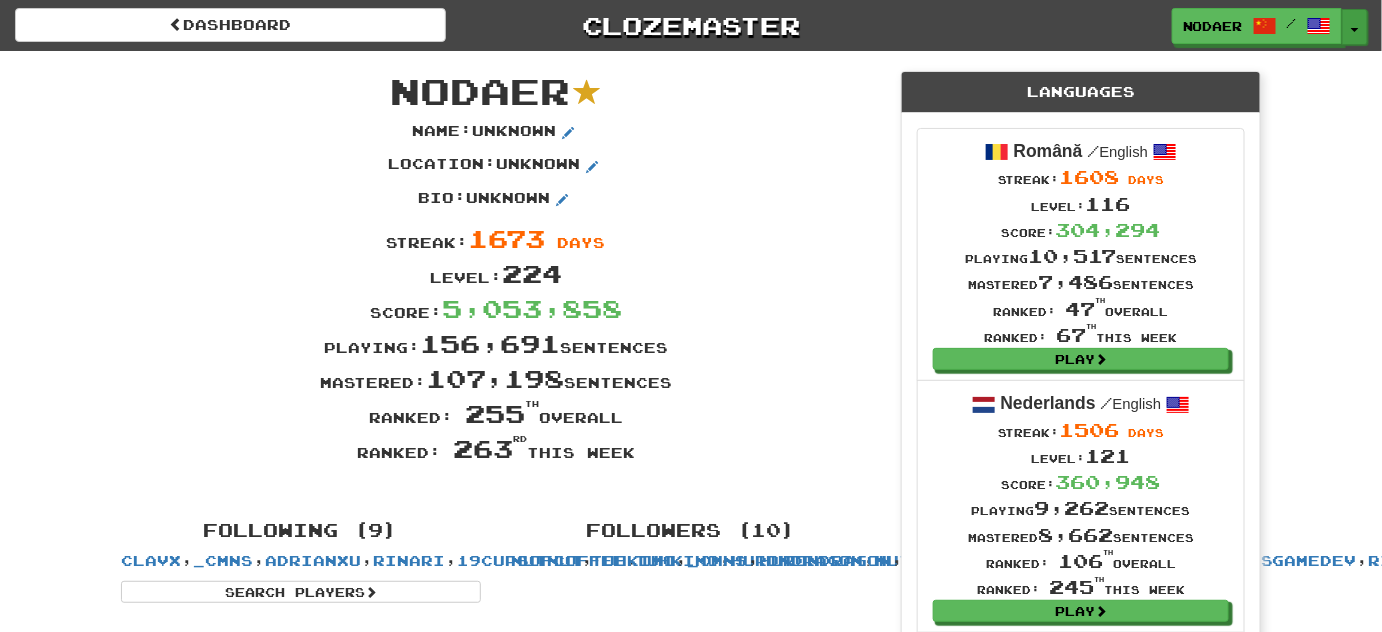 click on "Toggle Dropdown" at bounding box center [1355, 27] 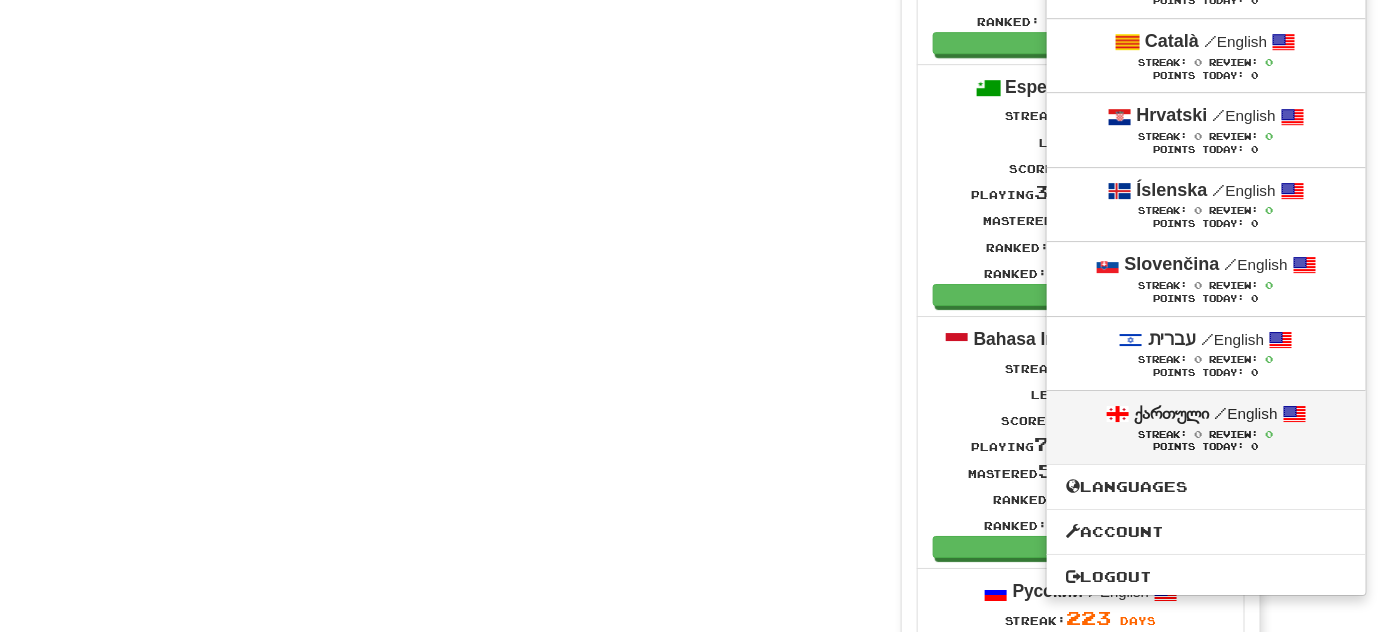 scroll, scrollTop: 2090, scrollLeft: 0, axis: vertical 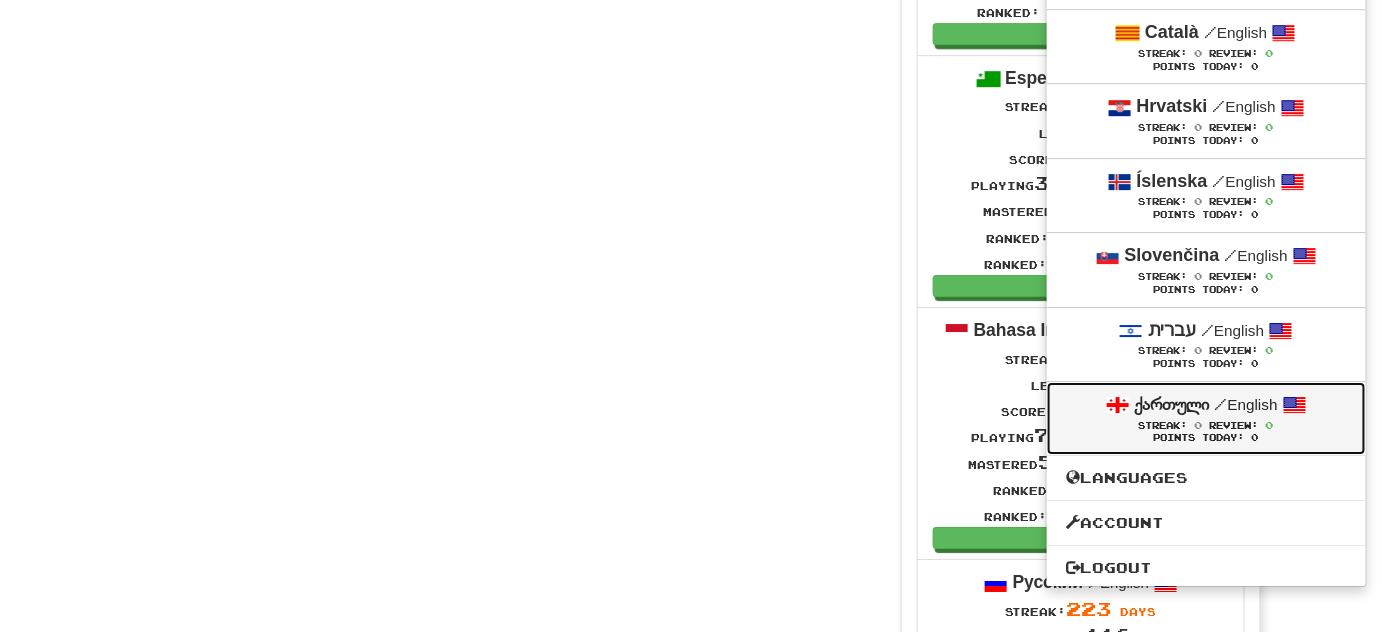 click on "Points Today: 0" at bounding box center [1206, 438] 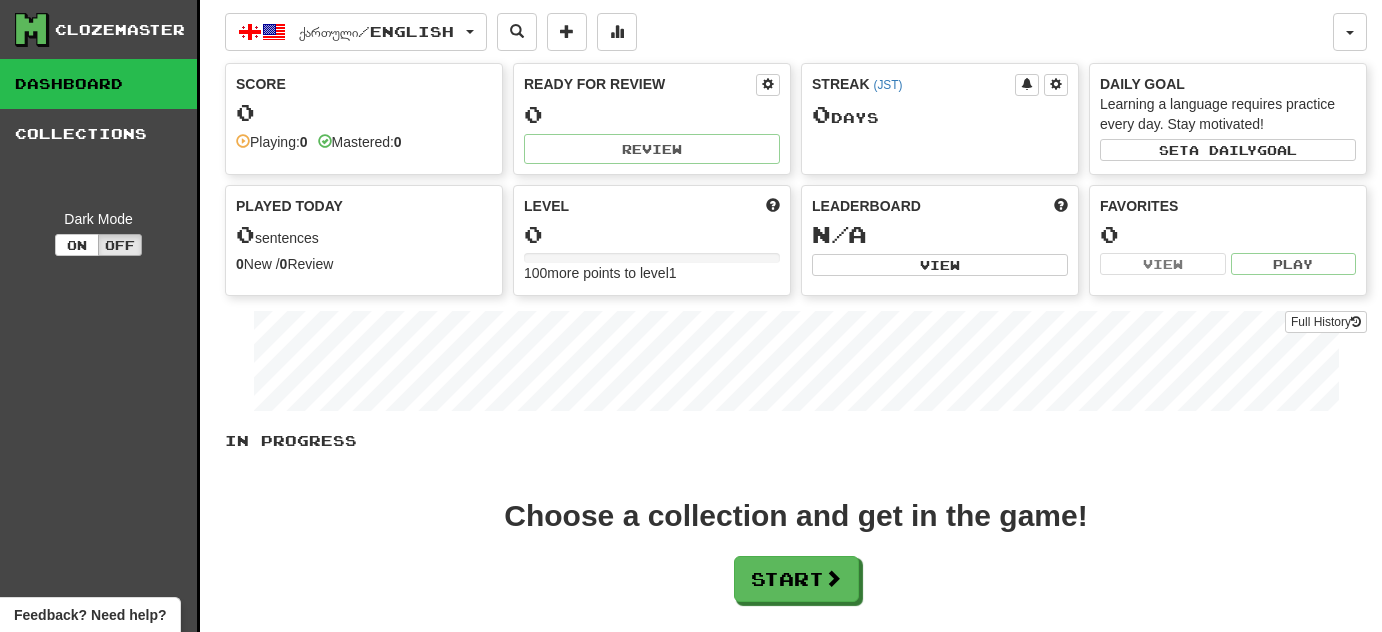 scroll, scrollTop: 0, scrollLeft: 0, axis: both 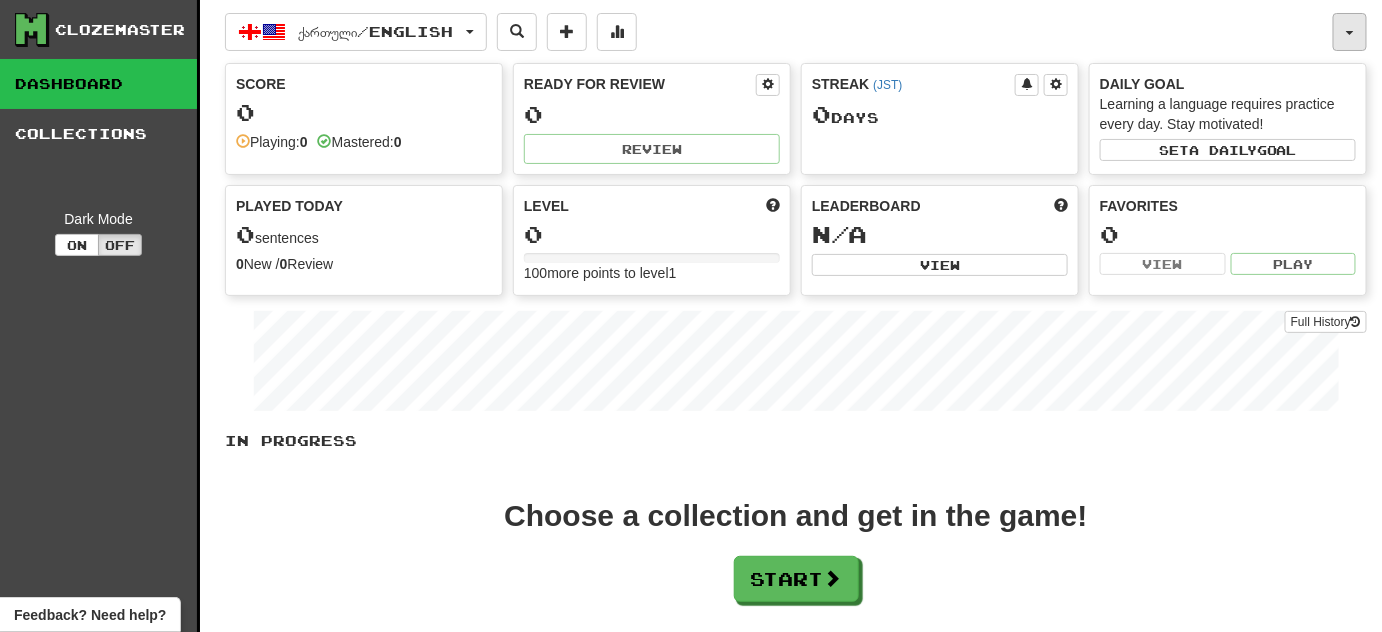 click at bounding box center [1350, 32] 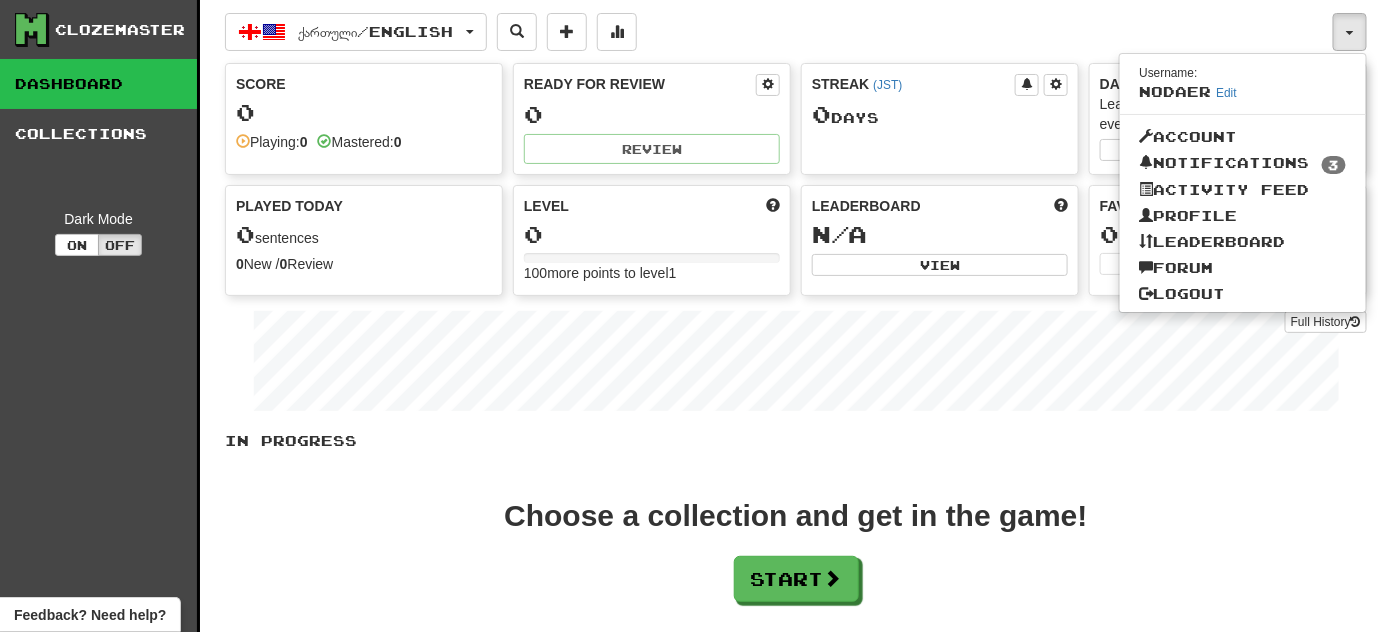 click on "ქართული  /  English Română  /  English Streak:  1608   Review:  10,345 Points today:  0 Nederlands  /  English Streak:  1506   Review:  8,332 Points today:  0 Português  /  English Streak:  1380   Review:  8,000 Points today:  0 Deutsch  /  English Streak:  1330   Review:  11,064 Points today:  0 Español  /  English Streak:  841   Review:  5,788 Points today:  0 日本語  /  English Streak:  668   Review:  3,523 Points today:  0 中文  /  English Streak:  634   Review:  4,156 Points today:  0 Français  /  English Streak:  502   Review:  5,746 Points today:  0 Esperanto  /  English Streak:  457   Review:  20 Points today:  0 Bahasa Indonesia  /  English Days Played:  1388   Review:  7,004 Points today:  0 Русский  /  English Days Played:  1281   Review:  5,733 Daily Goal:  0  /  50 Italiano  /  English Days Played:  1310   Review:  10,649 Points today:  0 한국어  /  English Days Played:  484   Review:  60 Points today:  0 Svenska  /  English Days Played:  1616   Review:  10,453 0" at bounding box center (779, 32) 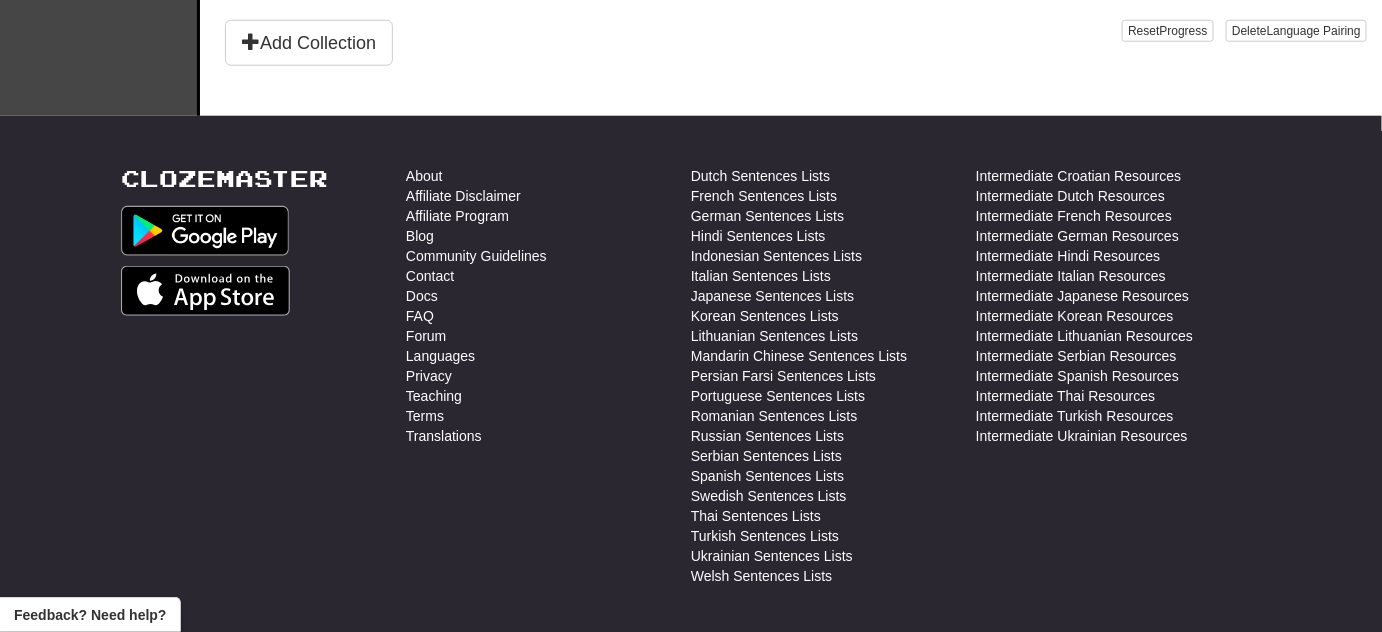 scroll, scrollTop: 636, scrollLeft: 0, axis: vertical 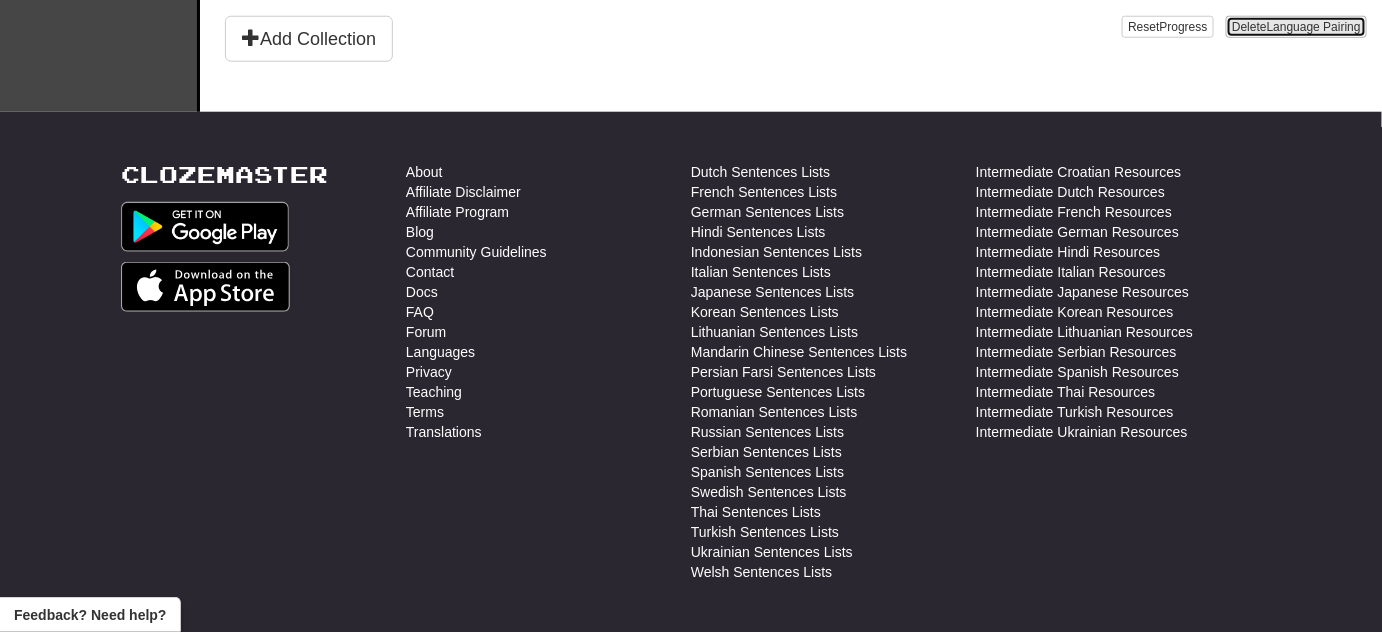 click on "Language Pairing" at bounding box center (1314, 27) 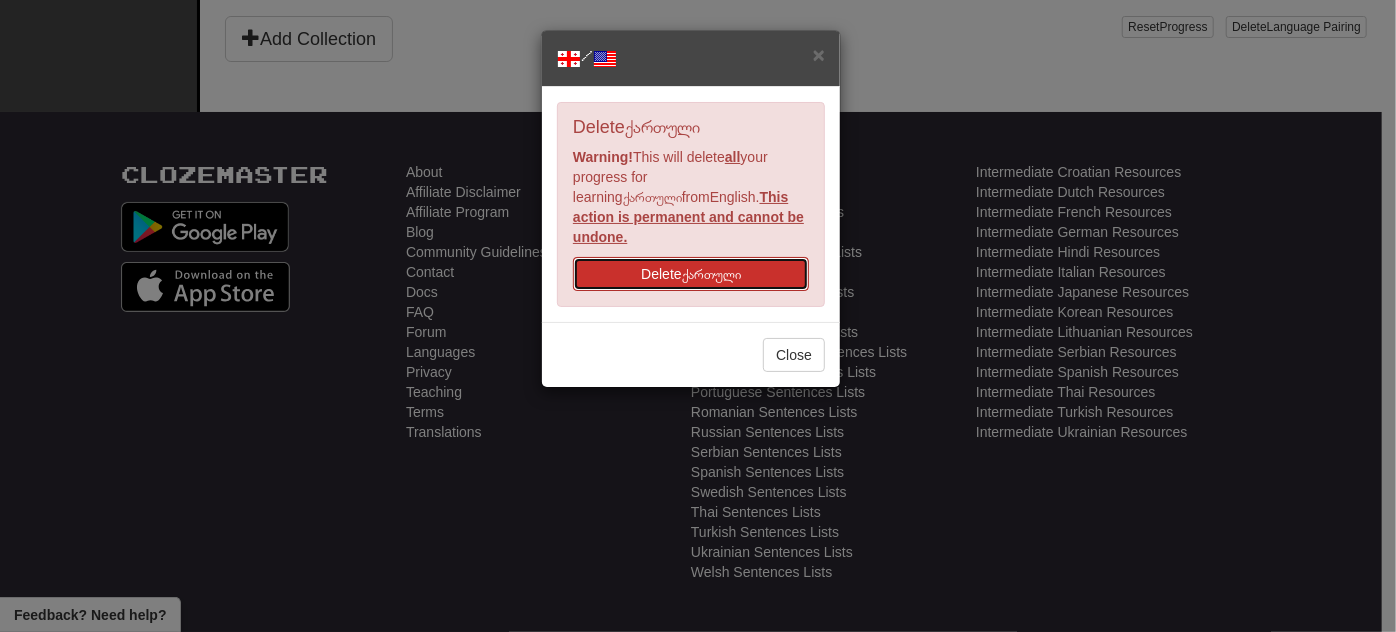 click on "Delete  ქართული" at bounding box center [691, 274] 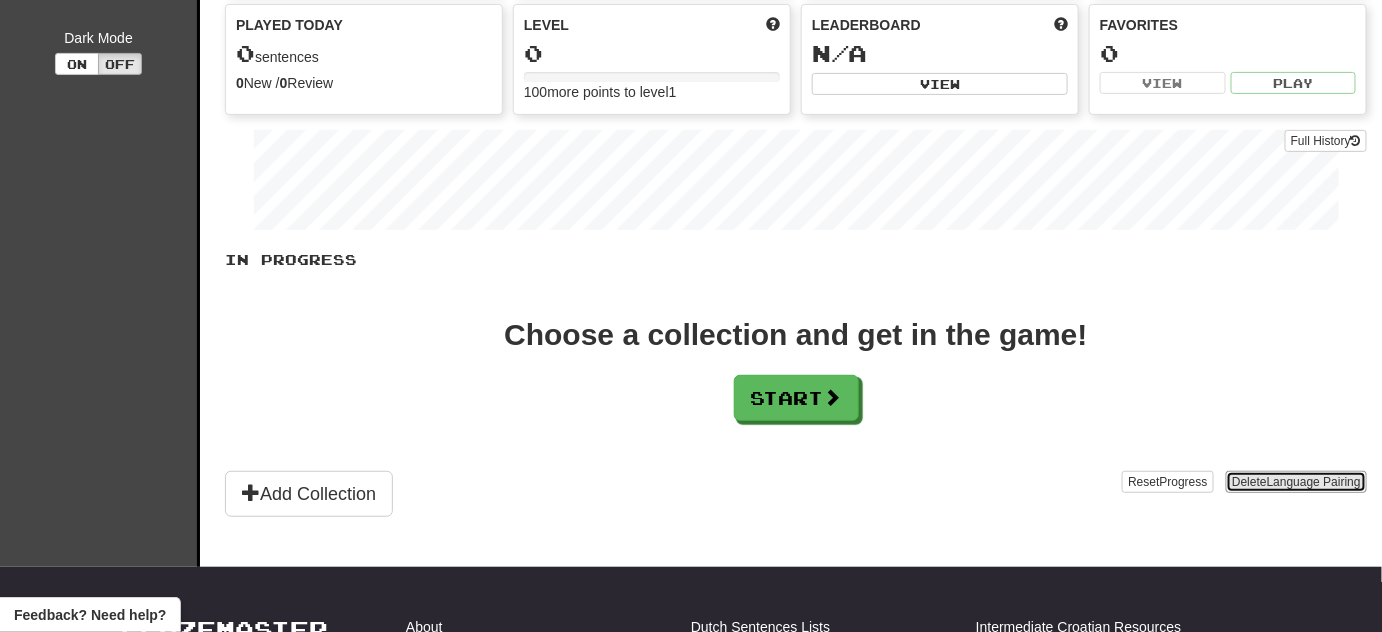 scroll, scrollTop: 100, scrollLeft: 0, axis: vertical 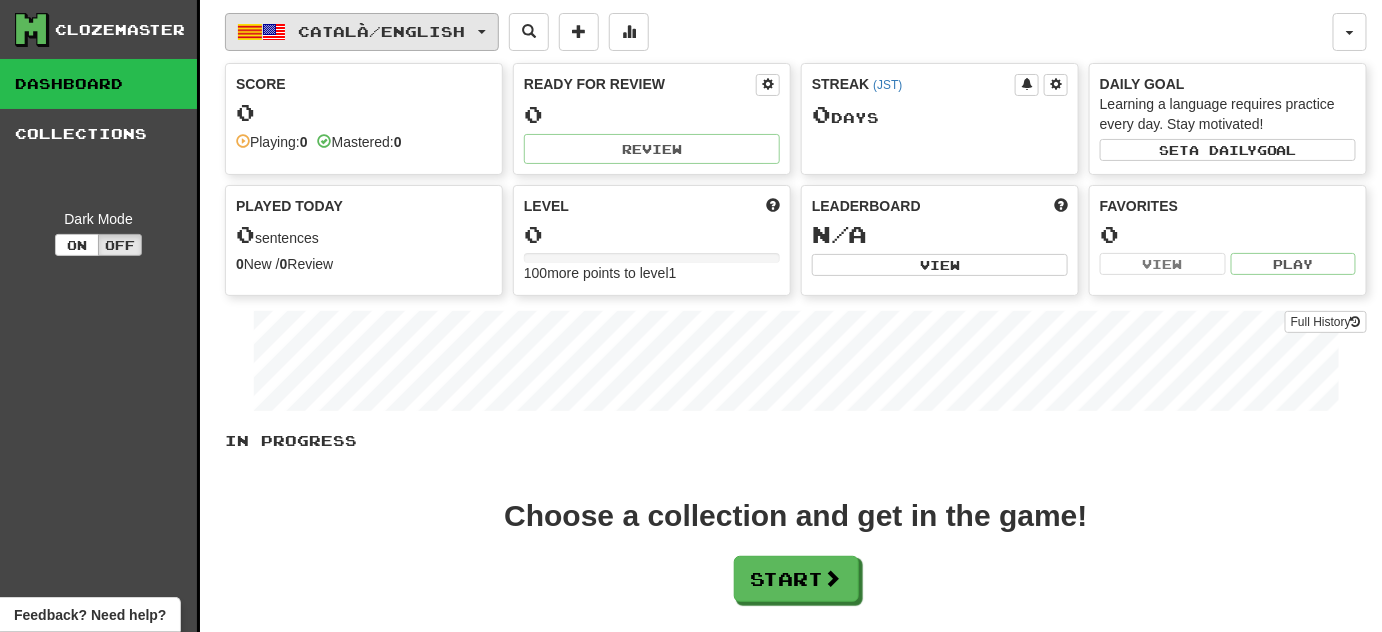 click on "Català  /  English" at bounding box center [362, 32] 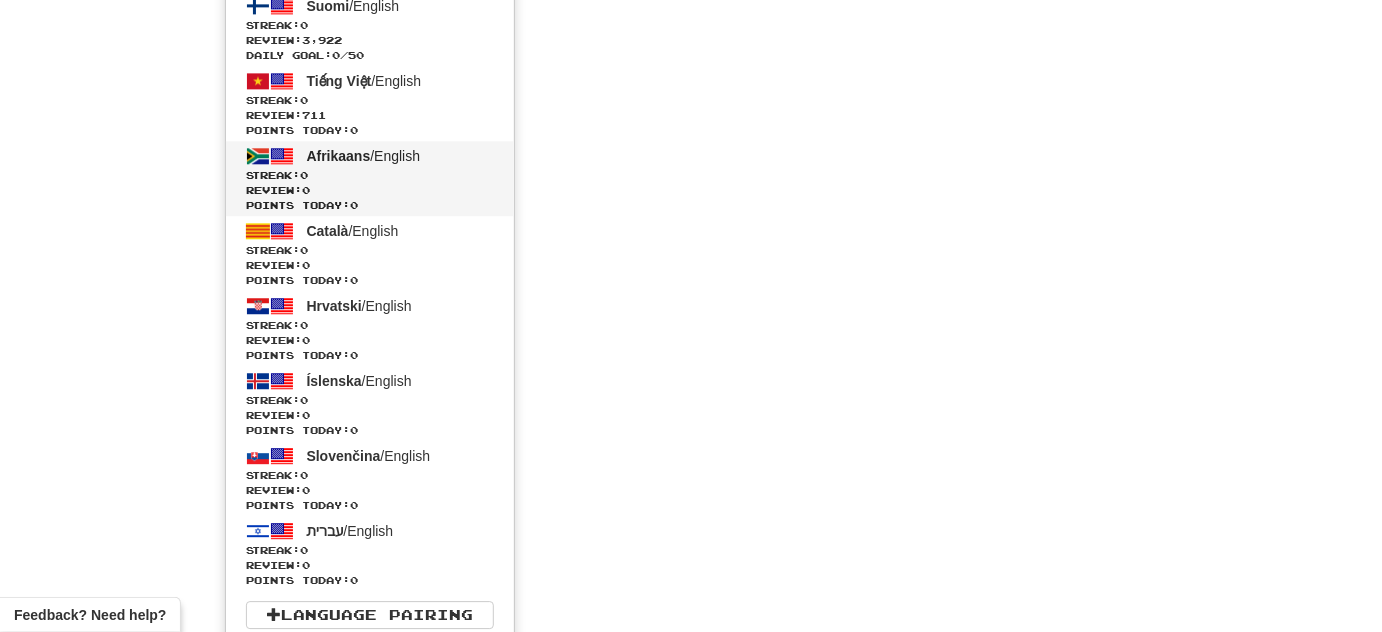scroll, scrollTop: 1653, scrollLeft: 0, axis: vertical 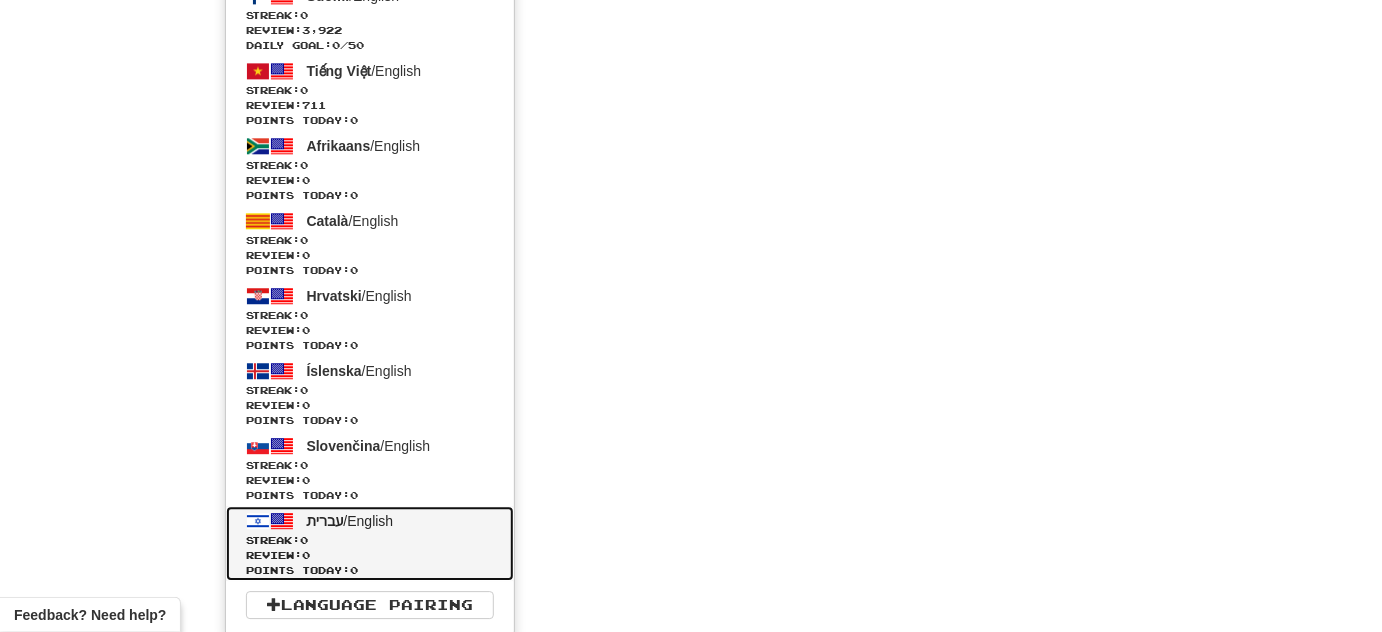 click on "עברית  /  English Streak:  0   Review:  0 Points today:  0" at bounding box center (370, 543) 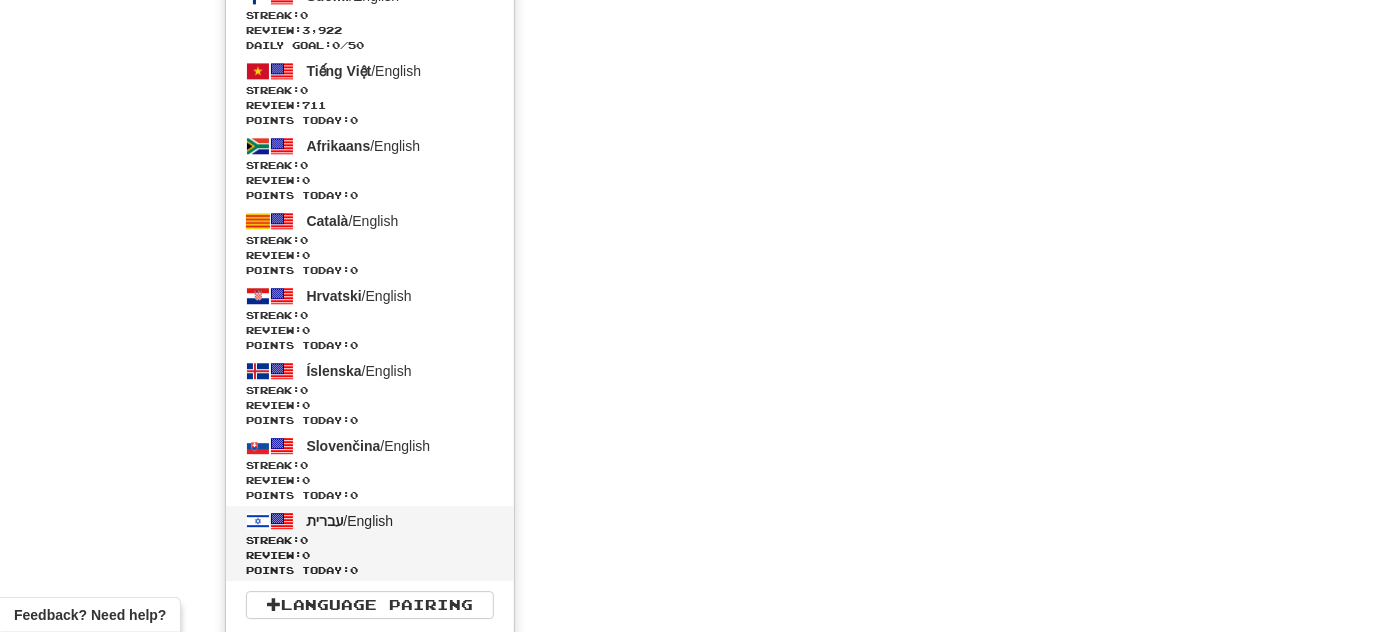scroll, scrollTop: 771, scrollLeft: 0, axis: vertical 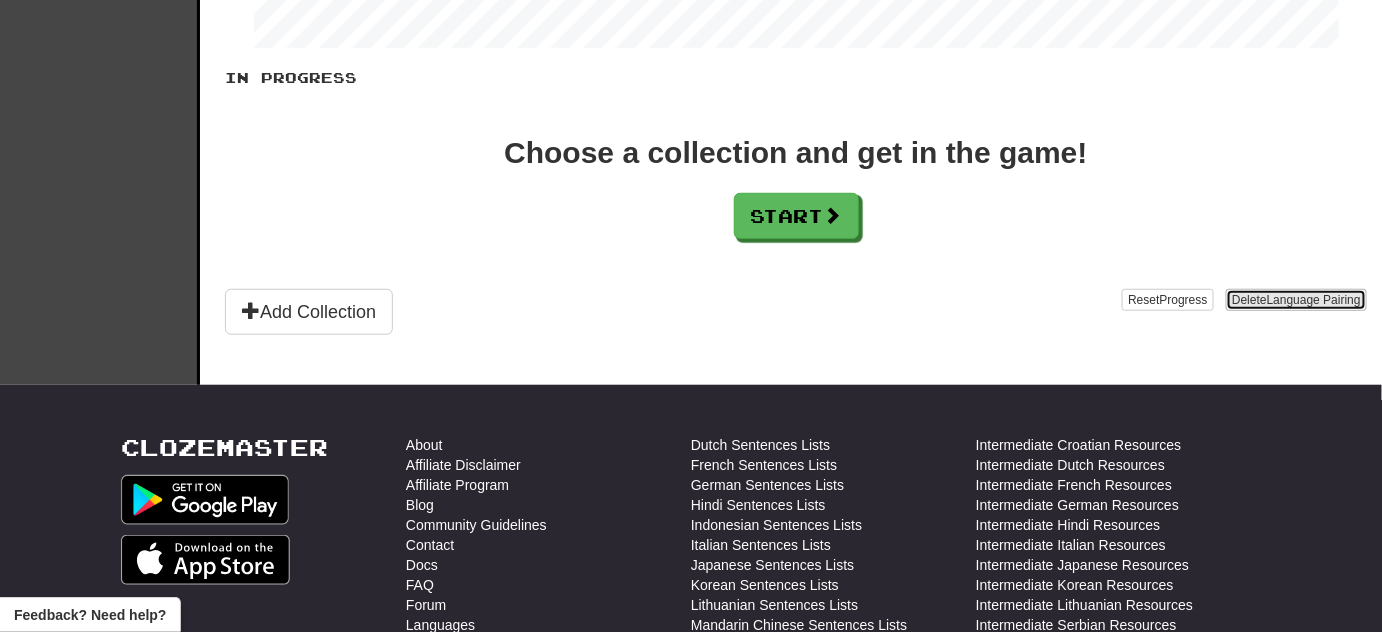 click on "Delete  Language Pairing" at bounding box center (1296, 300) 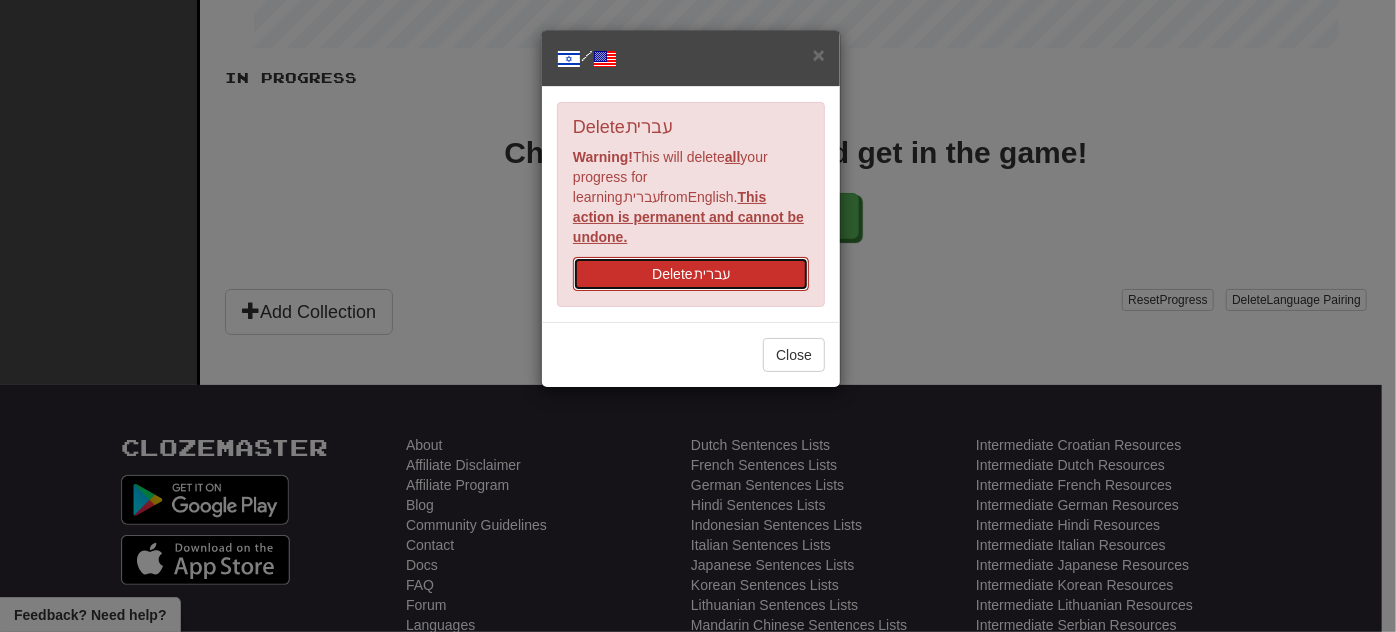 click on "Delete  עברית" at bounding box center [691, 274] 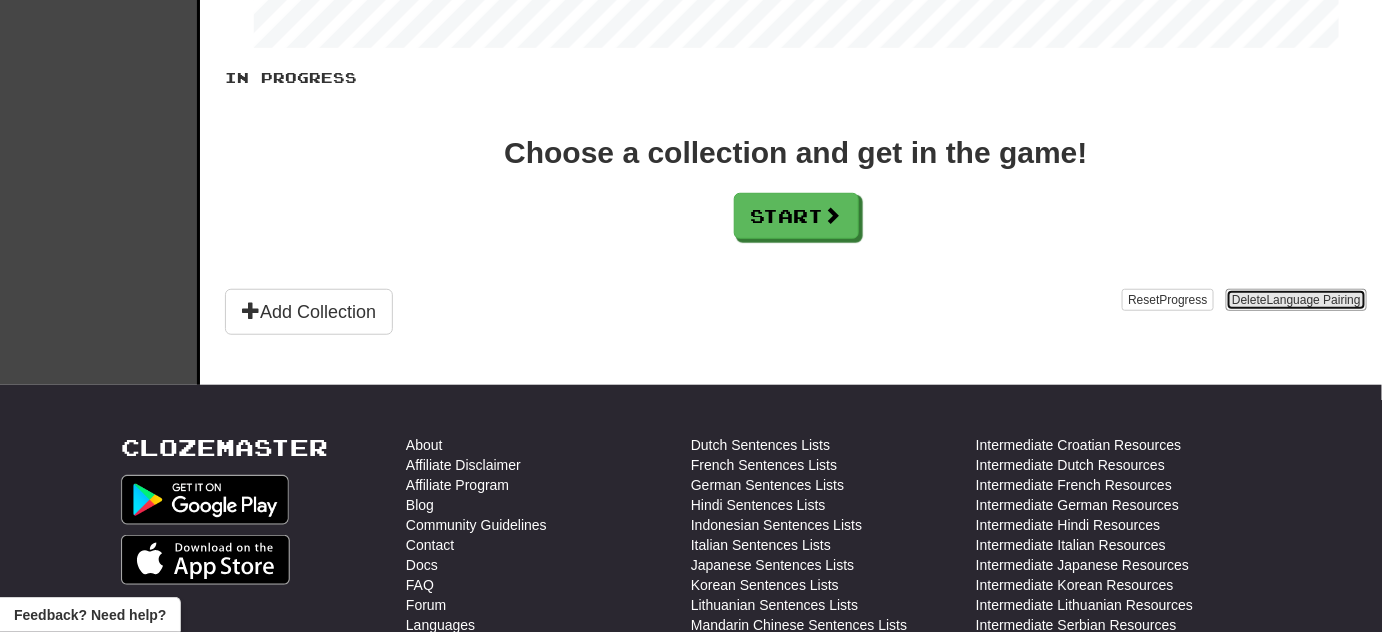 scroll, scrollTop: 39, scrollLeft: 0, axis: vertical 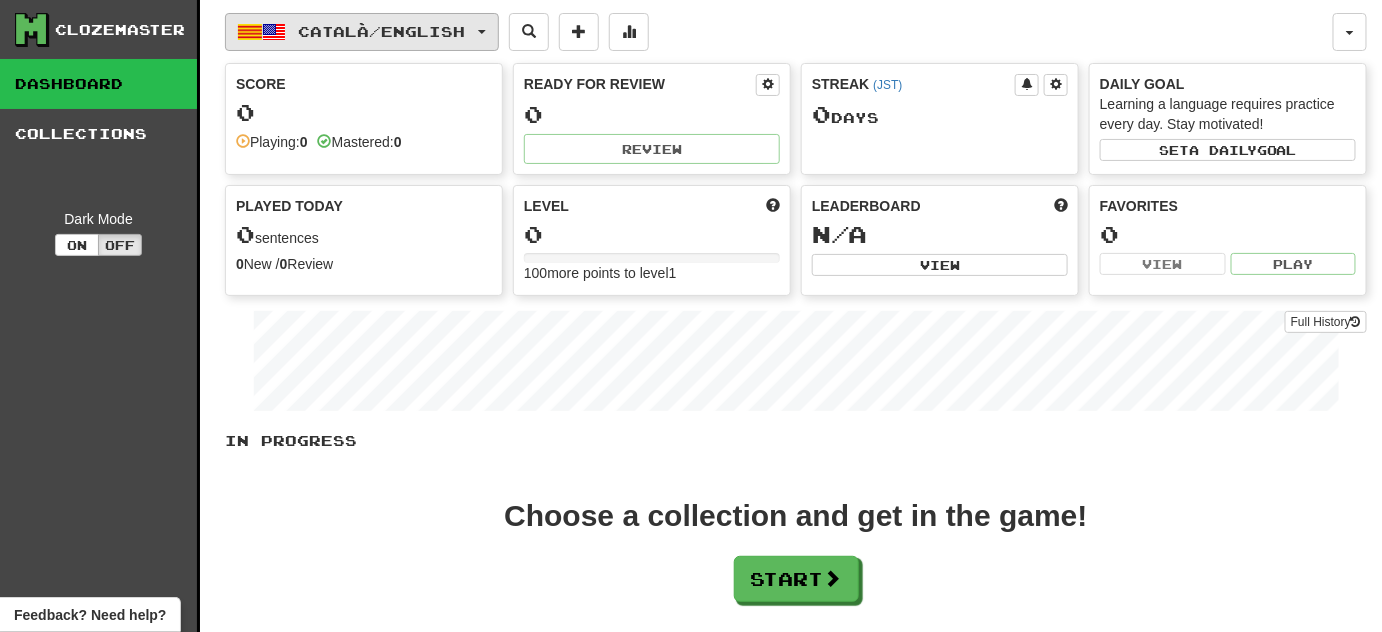 click on "Català  /  English" at bounding box center (362, 32) 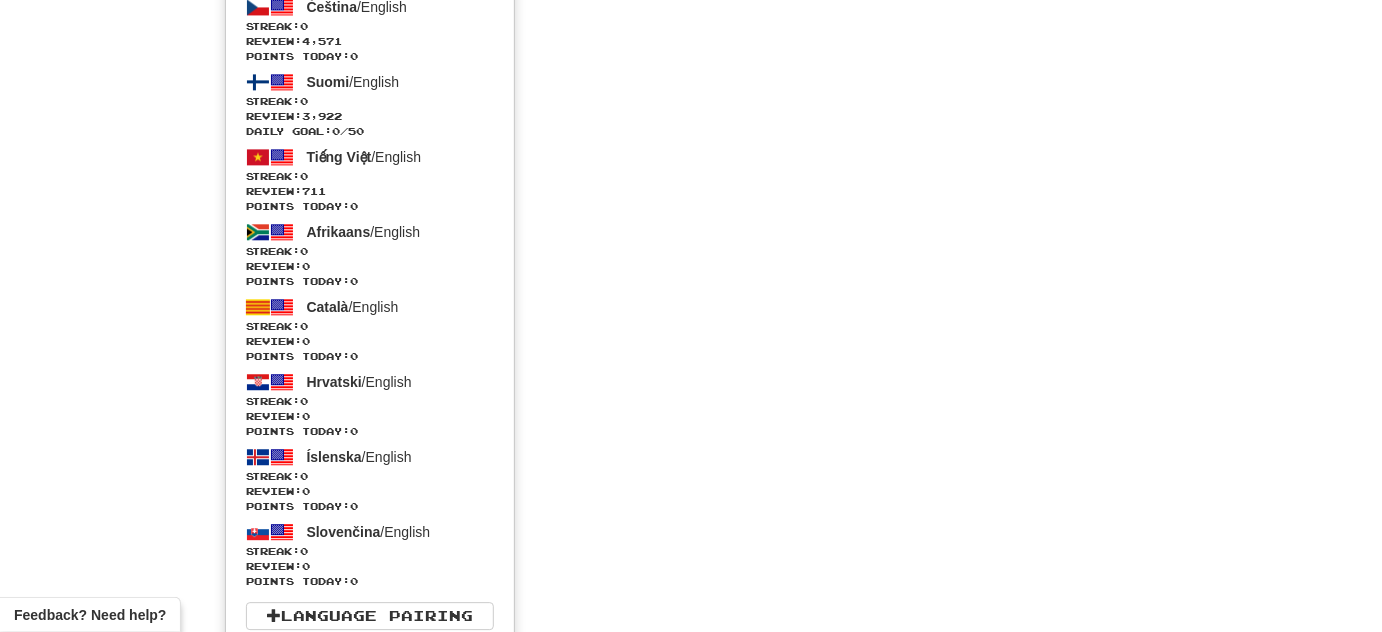 scroll, scrollTop: 1578, scrollLeft: 0, axis: vertical 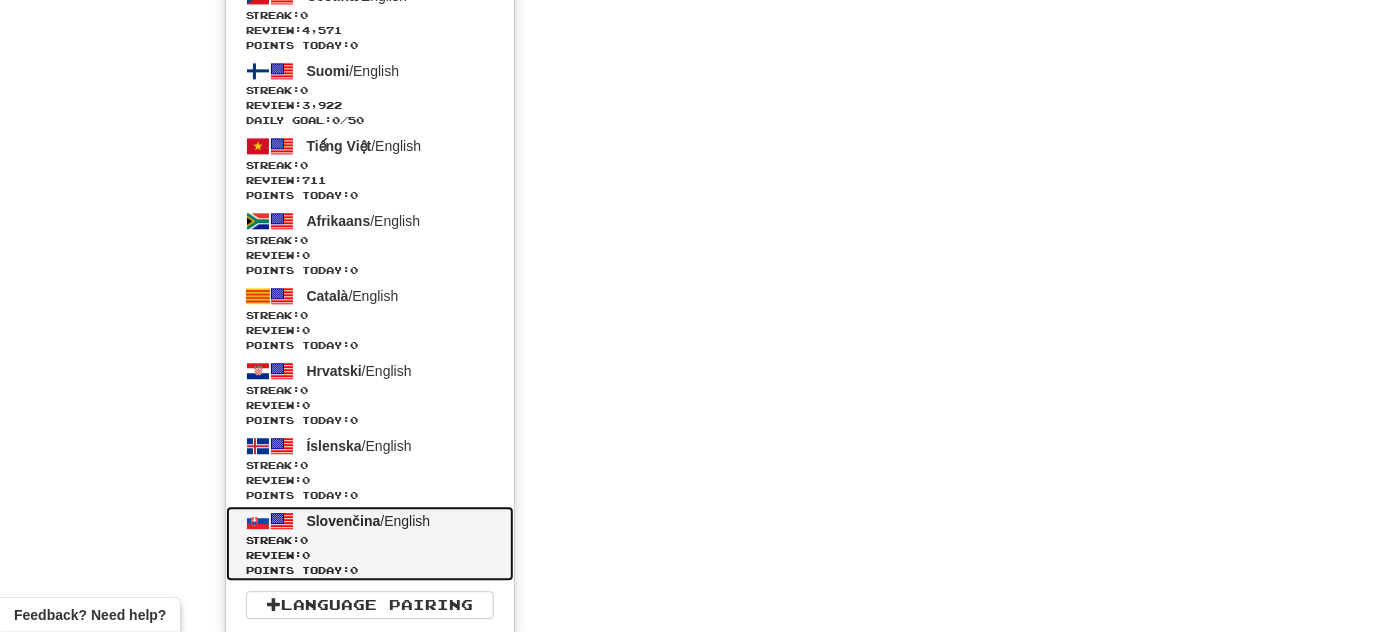 click on "Review:  0" at bounding box center [370, 555] 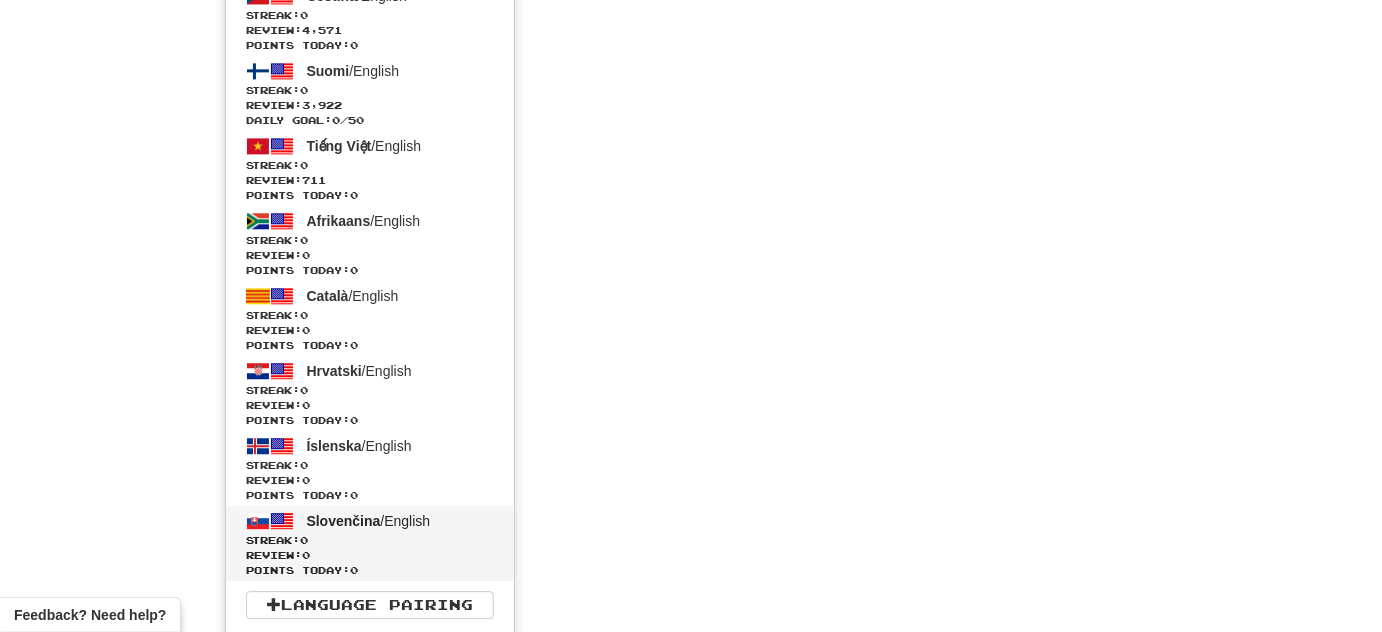 scroll, scrollTop: 771, scrollLeft: 0, axis: vertical 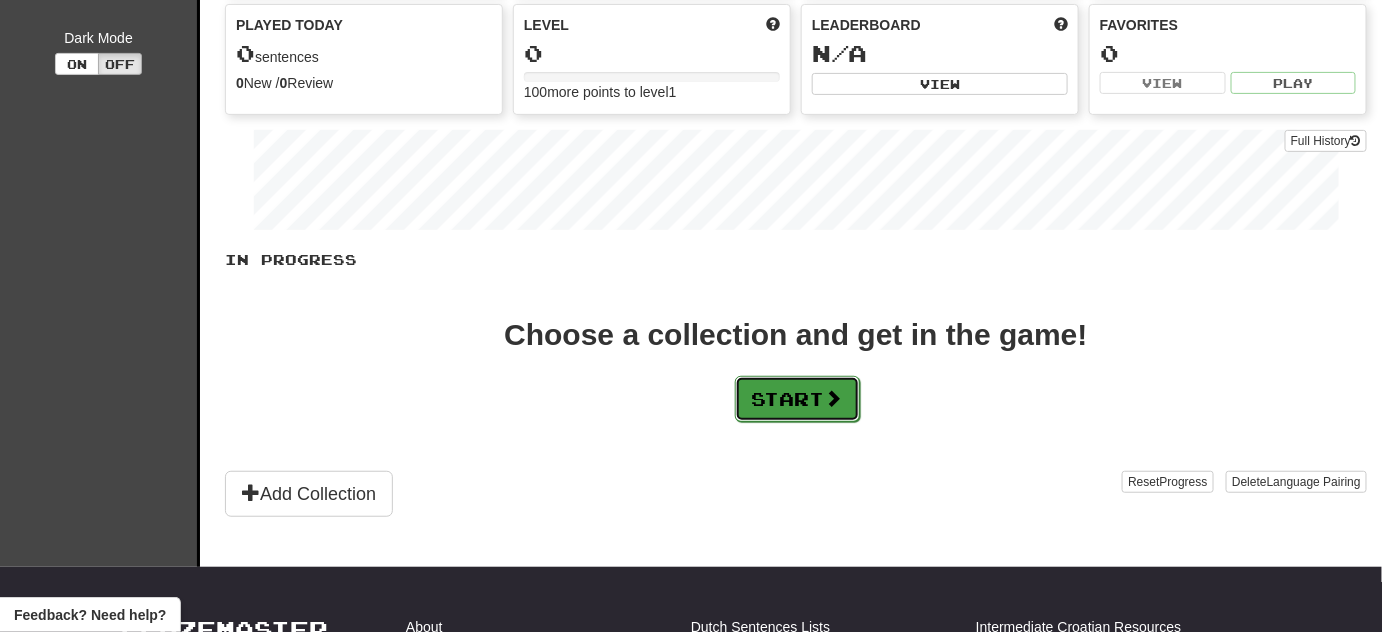 click on "Start" at bounding box center (797, 399) 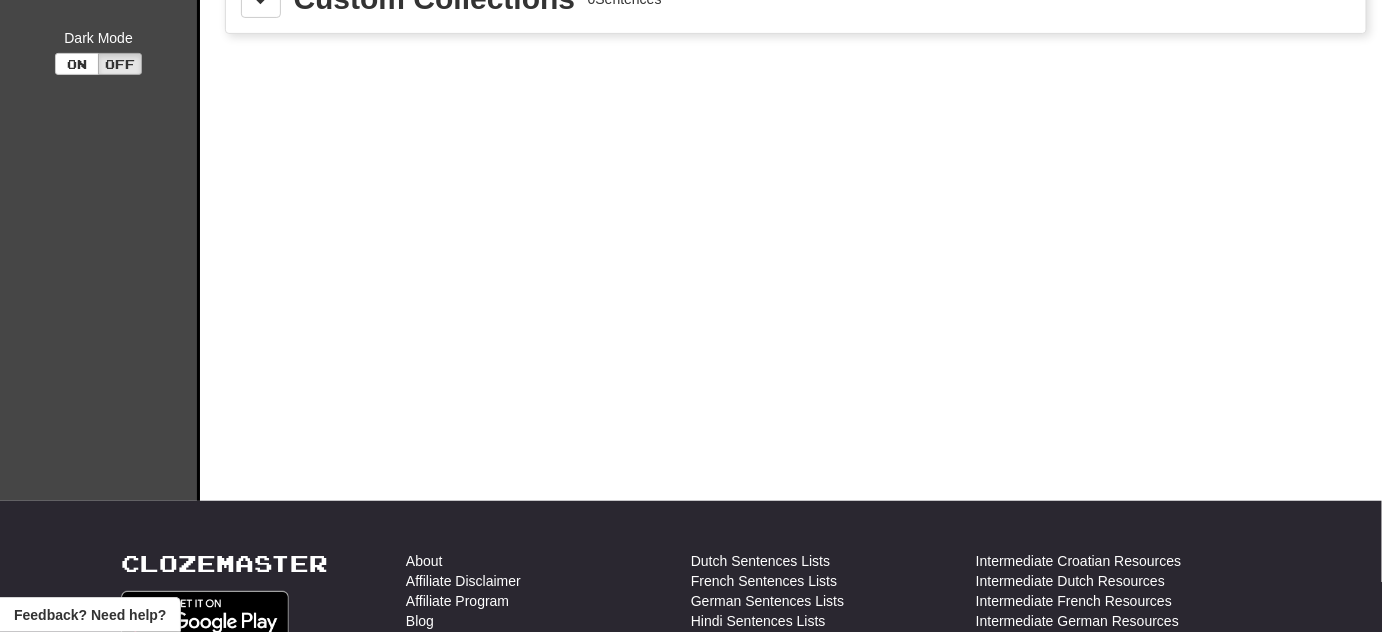 scroll, scrollTop: 0, scrollLeft: 0, axis: both 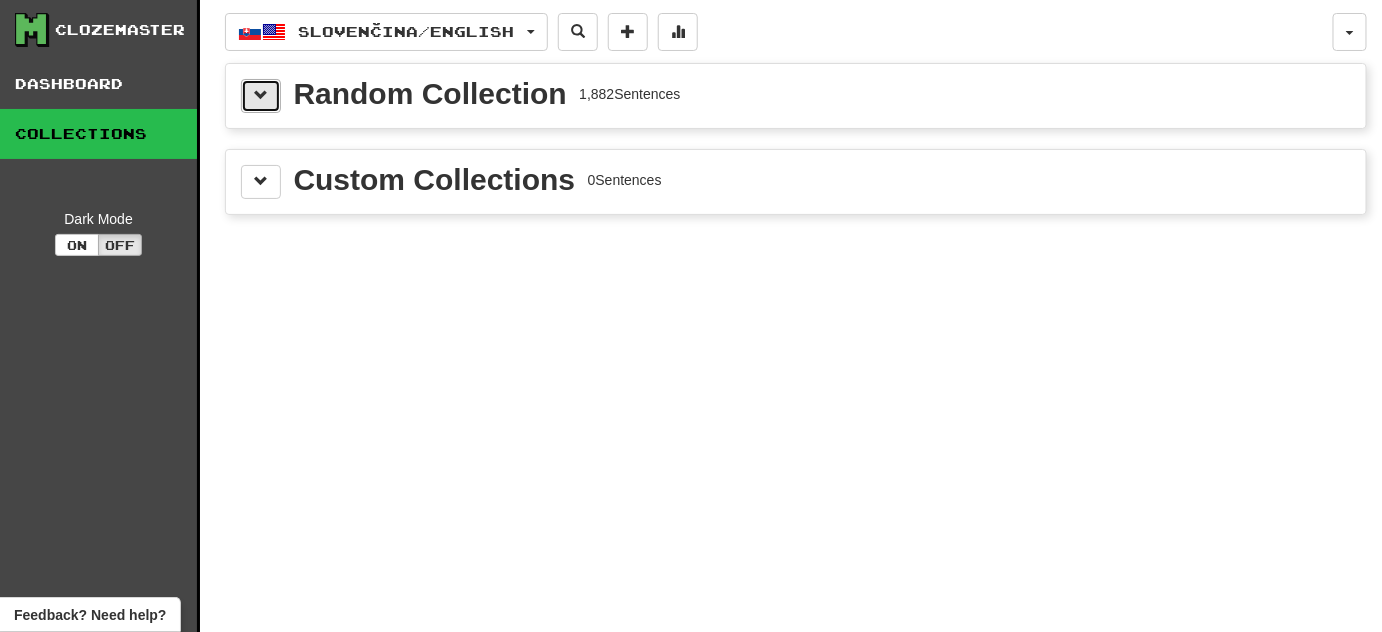 click at bounding box center (261, 95) 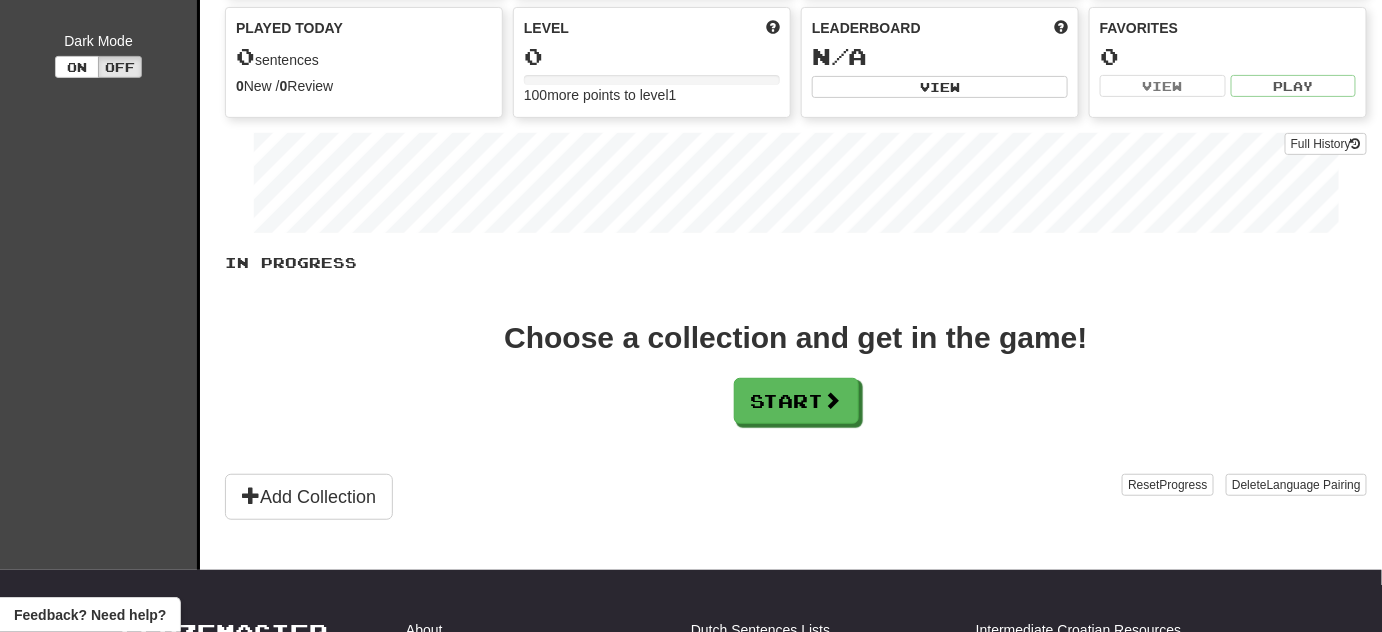 scroll, scrollTop: 135, scrollLeft: 0, axis: vertical 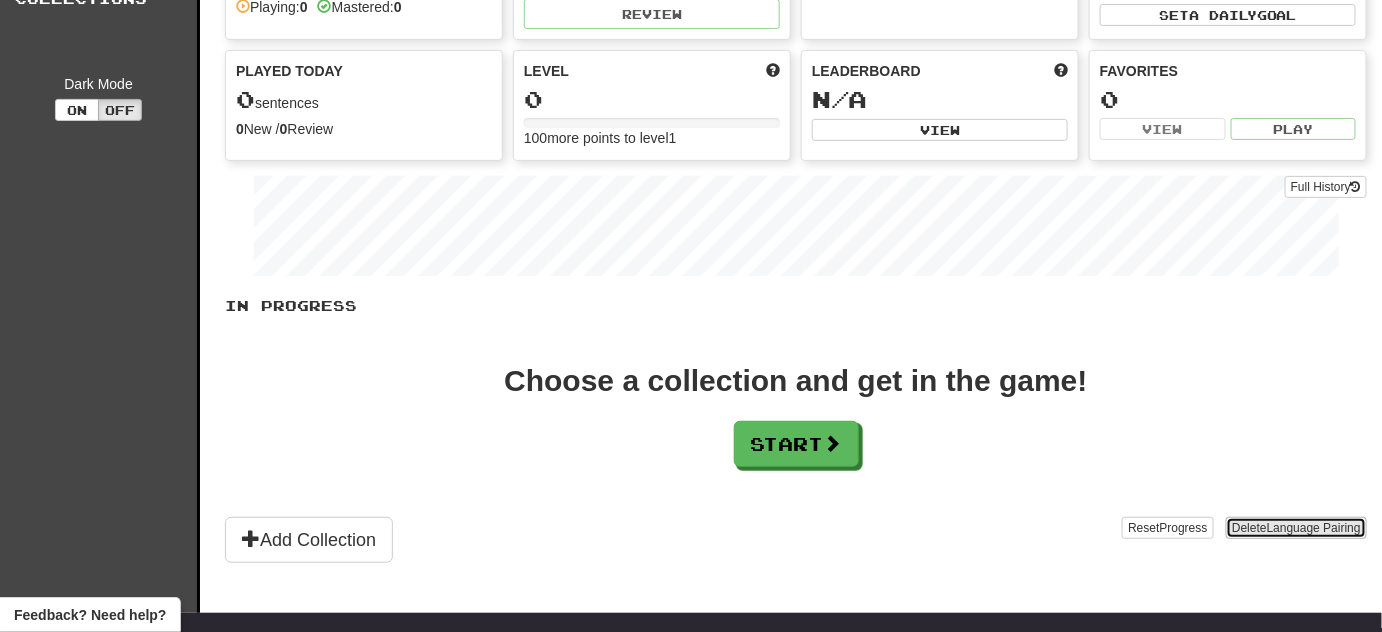 click on "Delete  Language Pairing" at bounding box center [1296, 528] 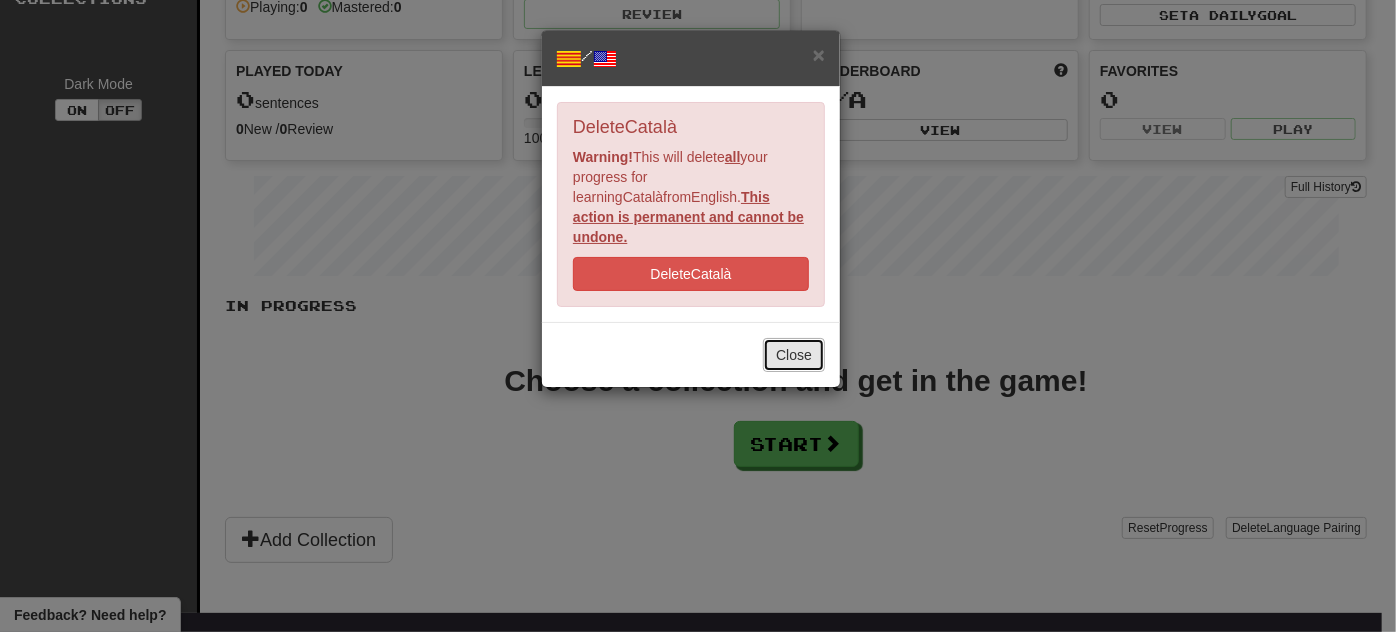 click on "Close" at bounding box center (794, 355) 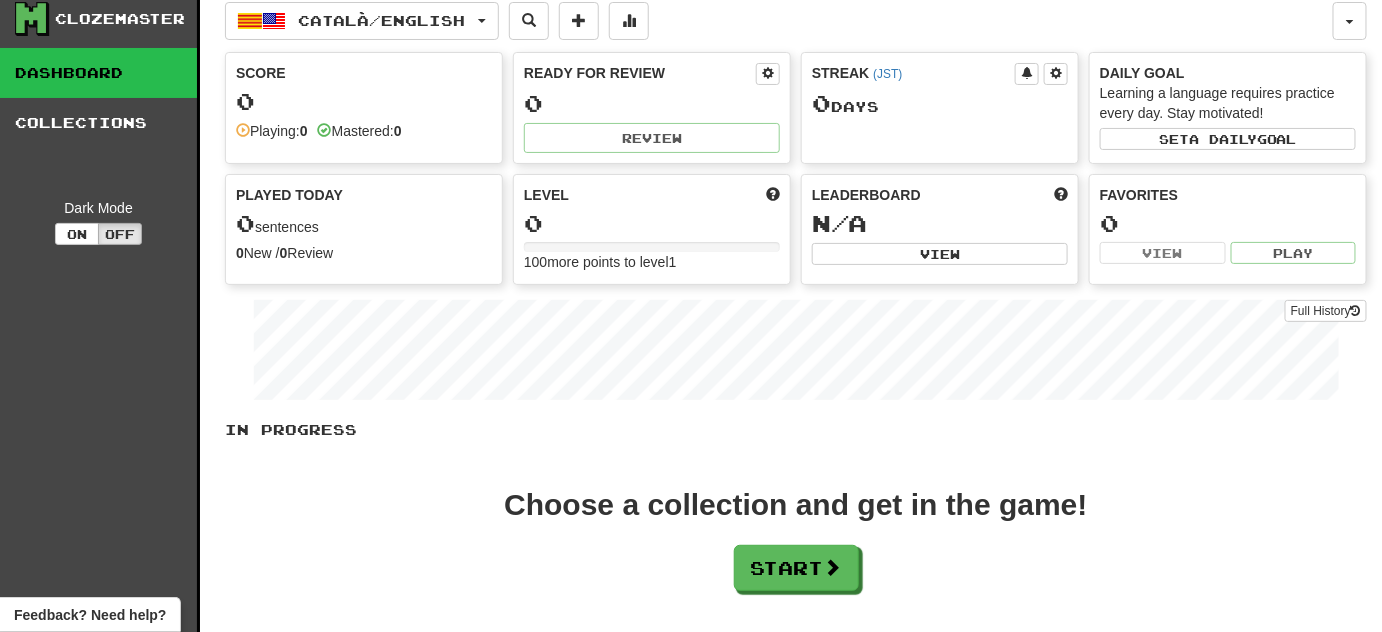 scroll, scrollTop: 0, scrollLeft: 0, axis: both 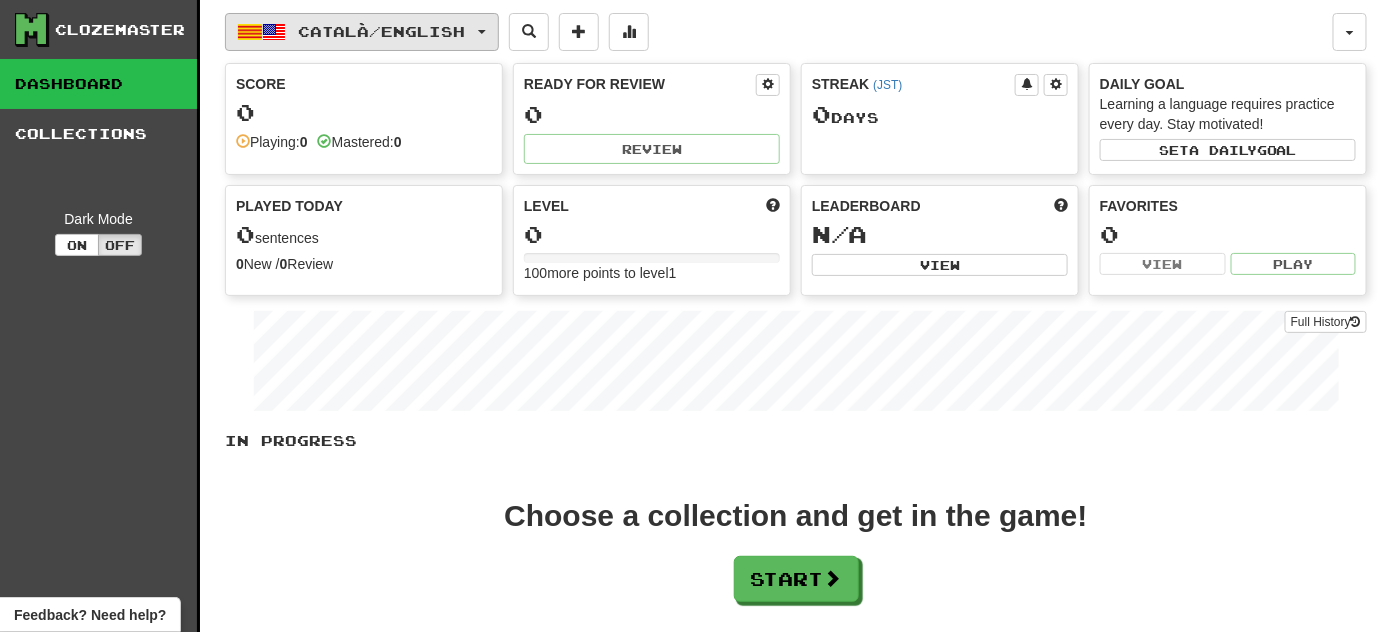 click on "Català  /  English" at bounding box center (362, 32) 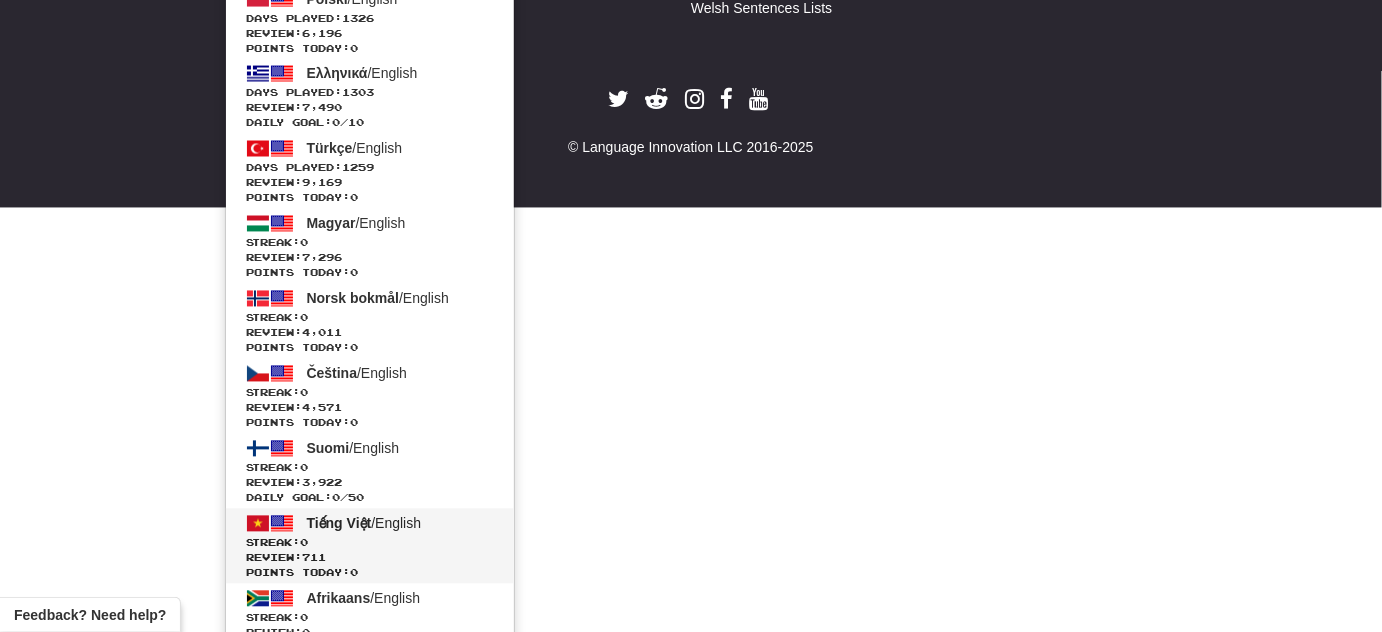 scroll, scrollTop: 1578, scrollLeft: 0, axis: vertical 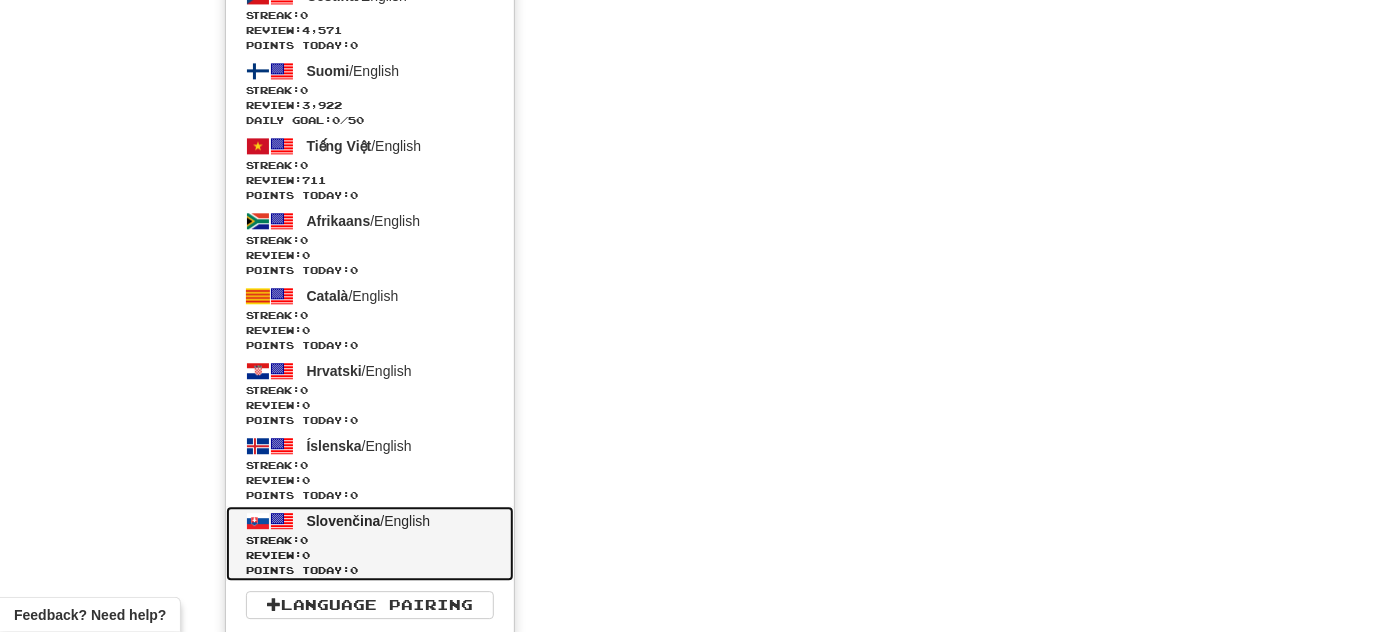 click on "Streak:  0" at bounding box center (370, 540) 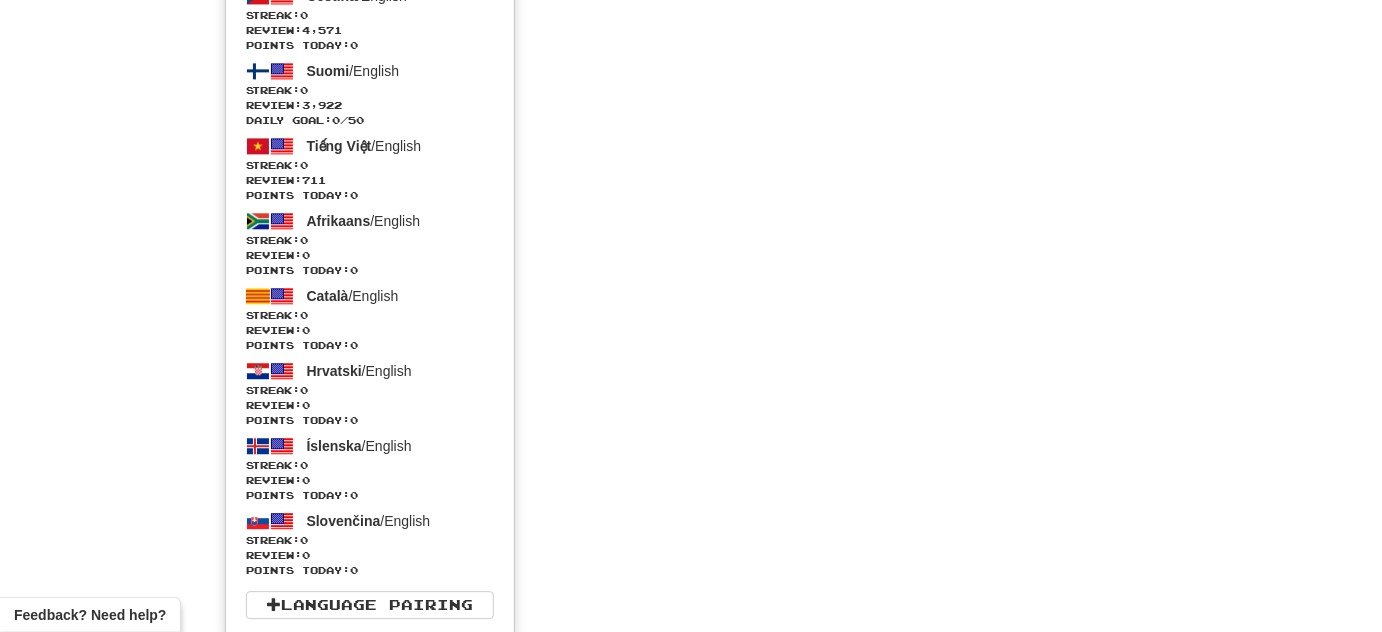scroll, scrollTop: 771, scrollLeft: 0, axis: vertical 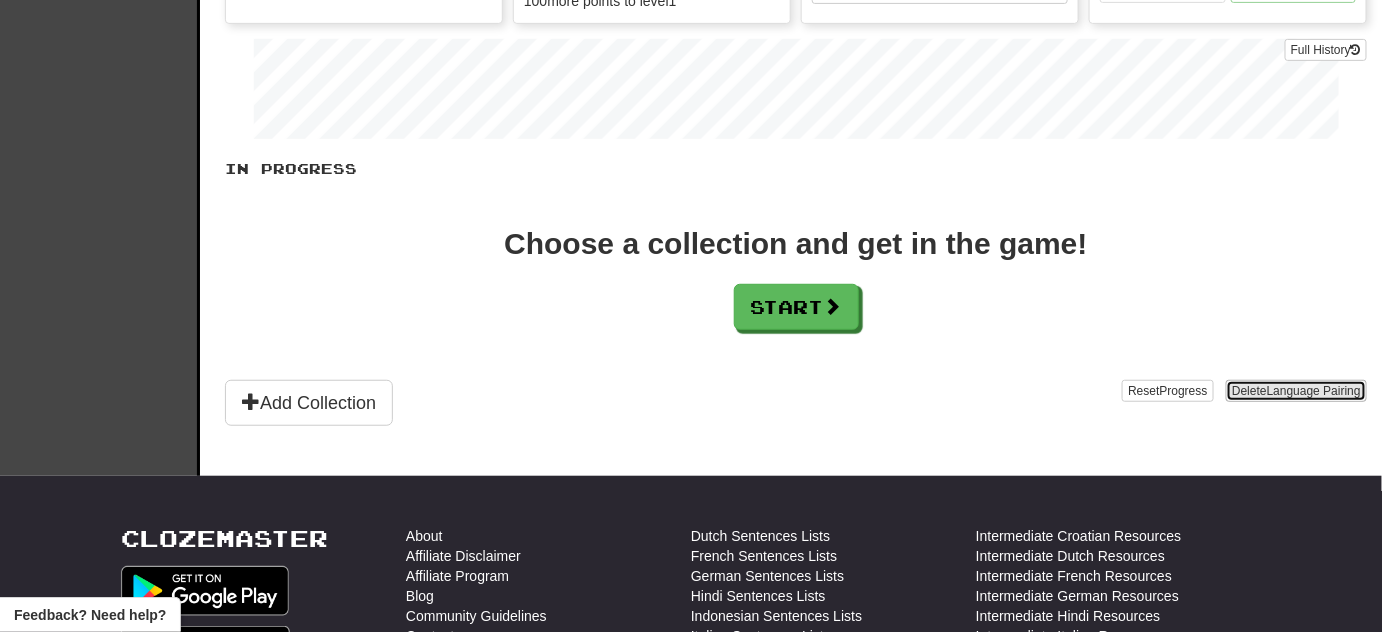 click on "Language Pairing" at bounding box center [1314, 391] 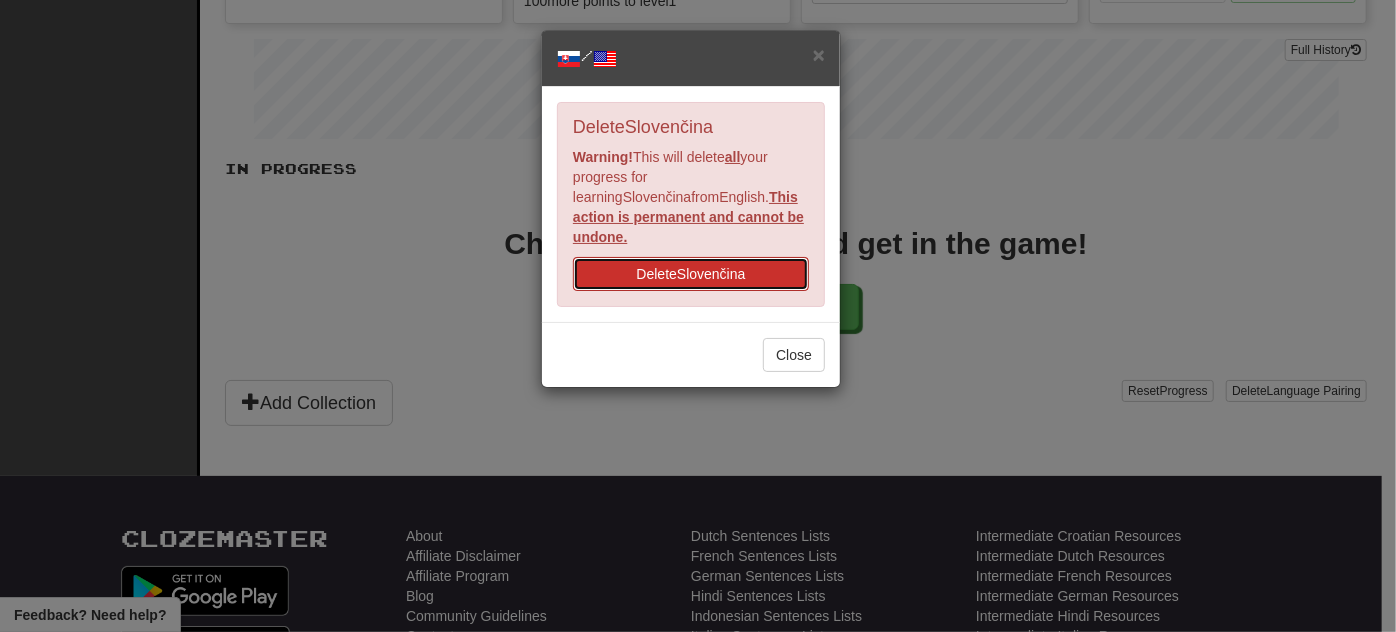 click on "Delete  Slovenčina" at bounding box center (691, 274) 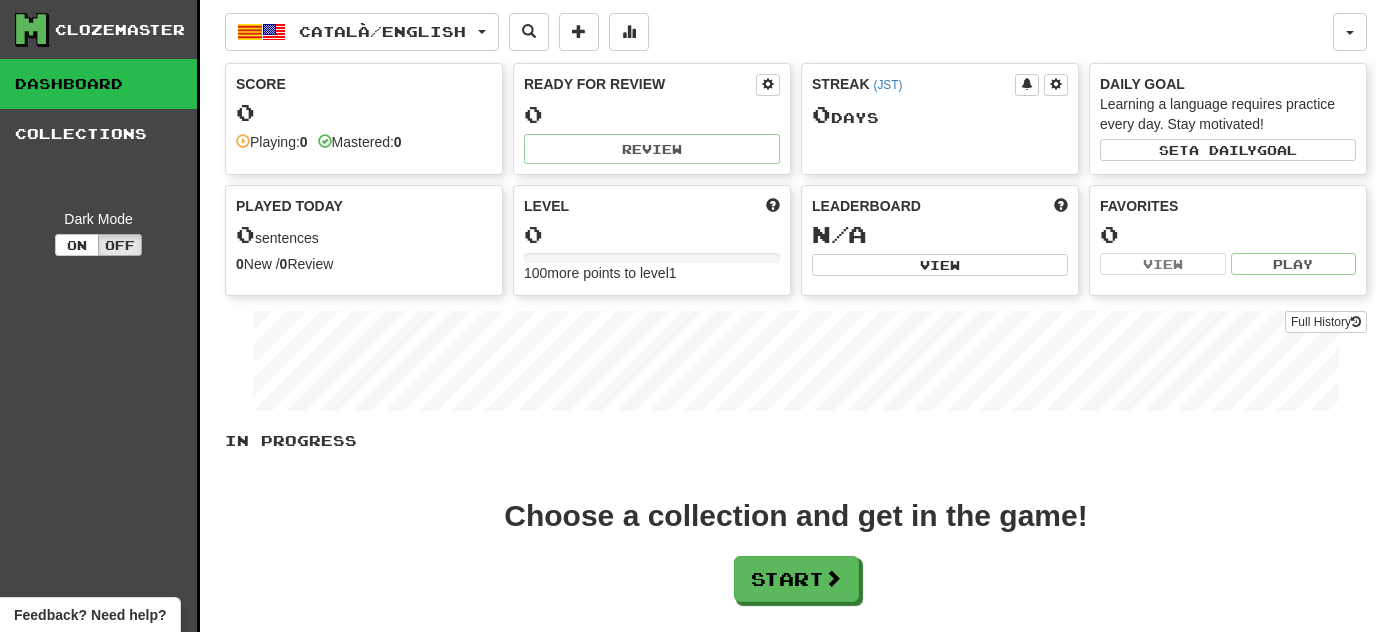 scroll, scrollTop: 0, scrollLeft: 0, axis: both 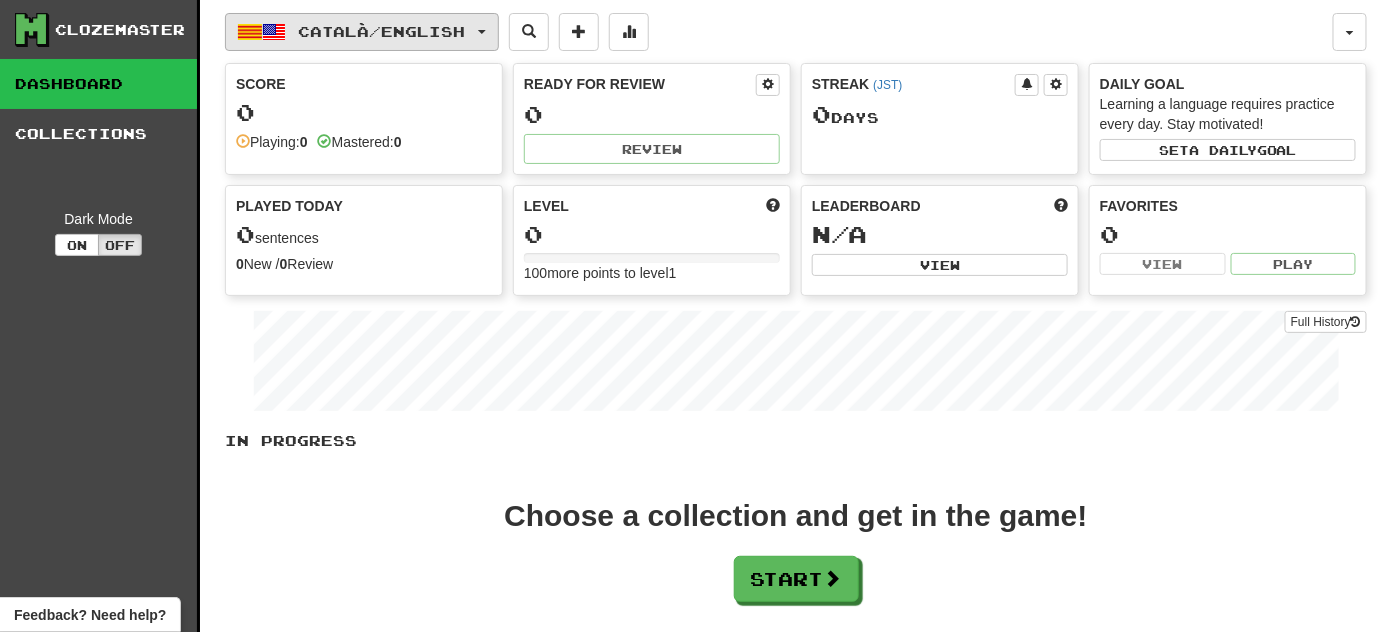 click on "Català  /  English" at bounding box center (362, 32) 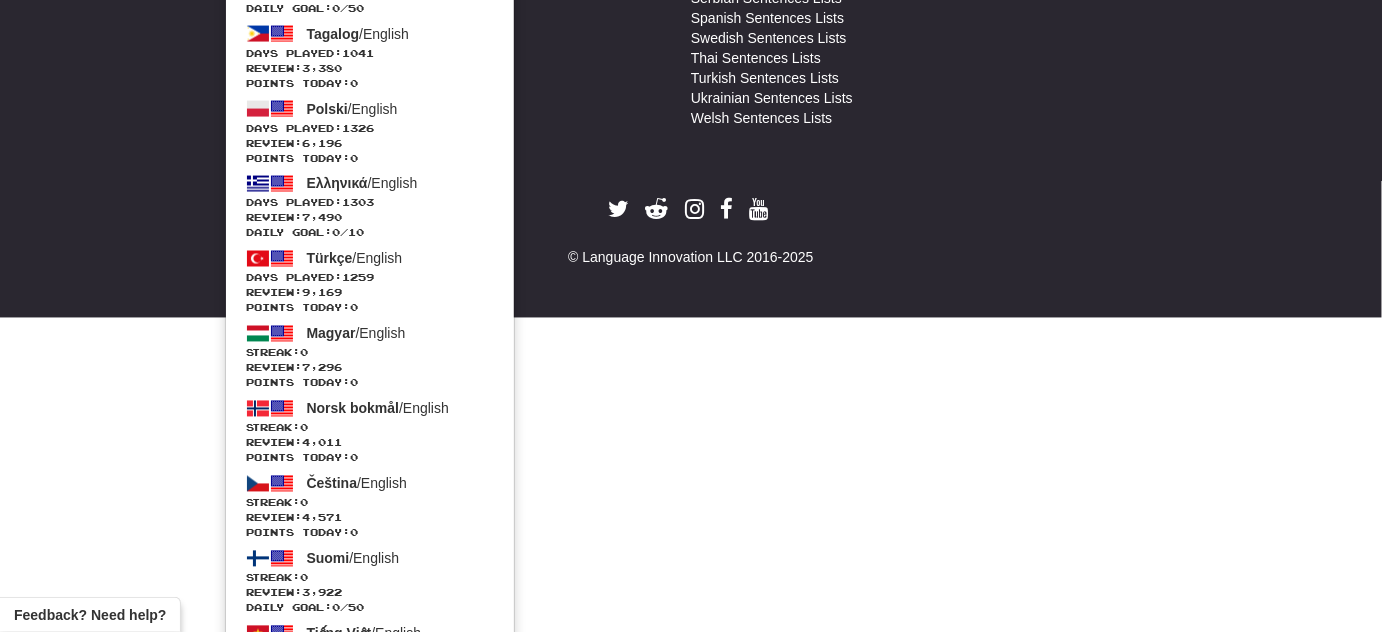 scroll, scrollTop: 1504, scrollLeft: 0, axis: vertical 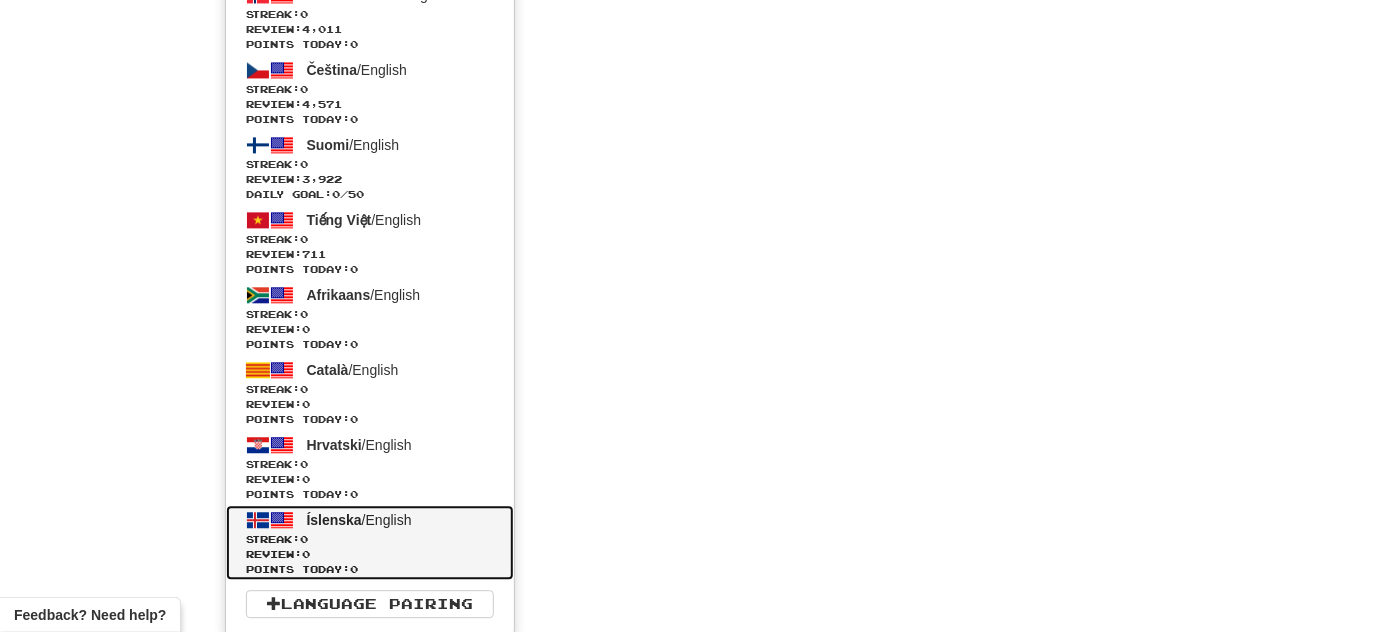 click on "Streak:  0" at bounding box center (370, 539) 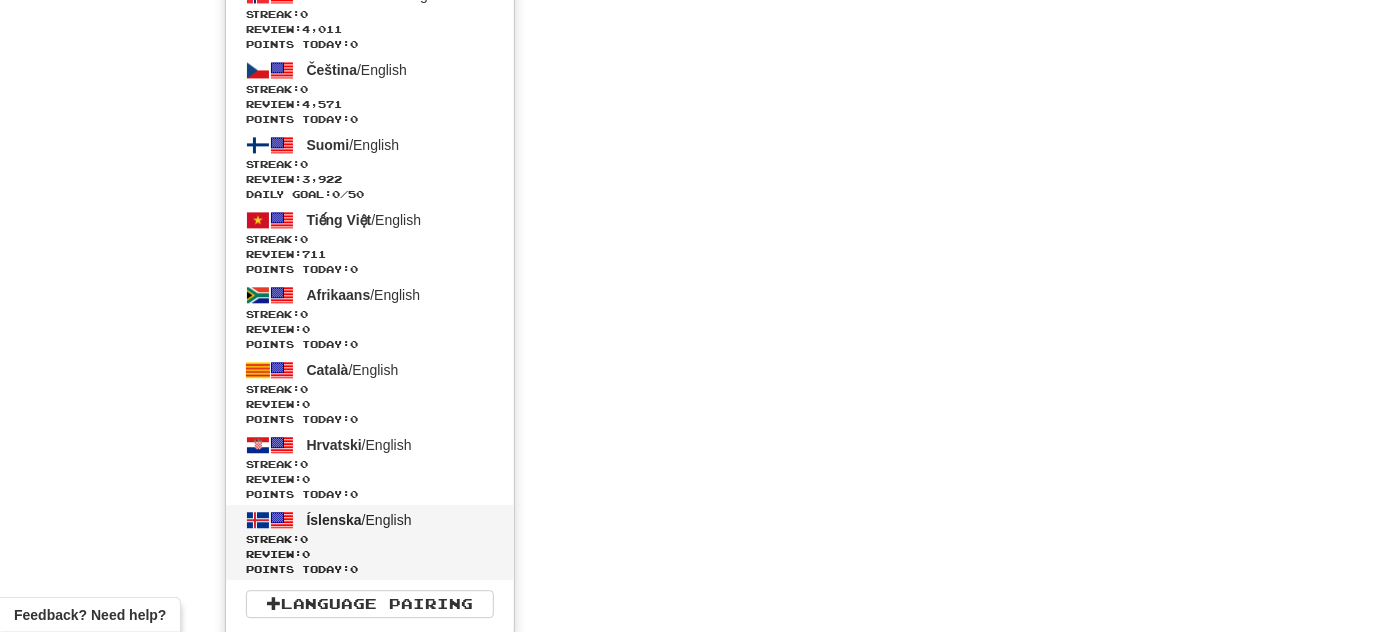 scroll, scrollTop: 771, scrollLeft: 0, axis: vertical 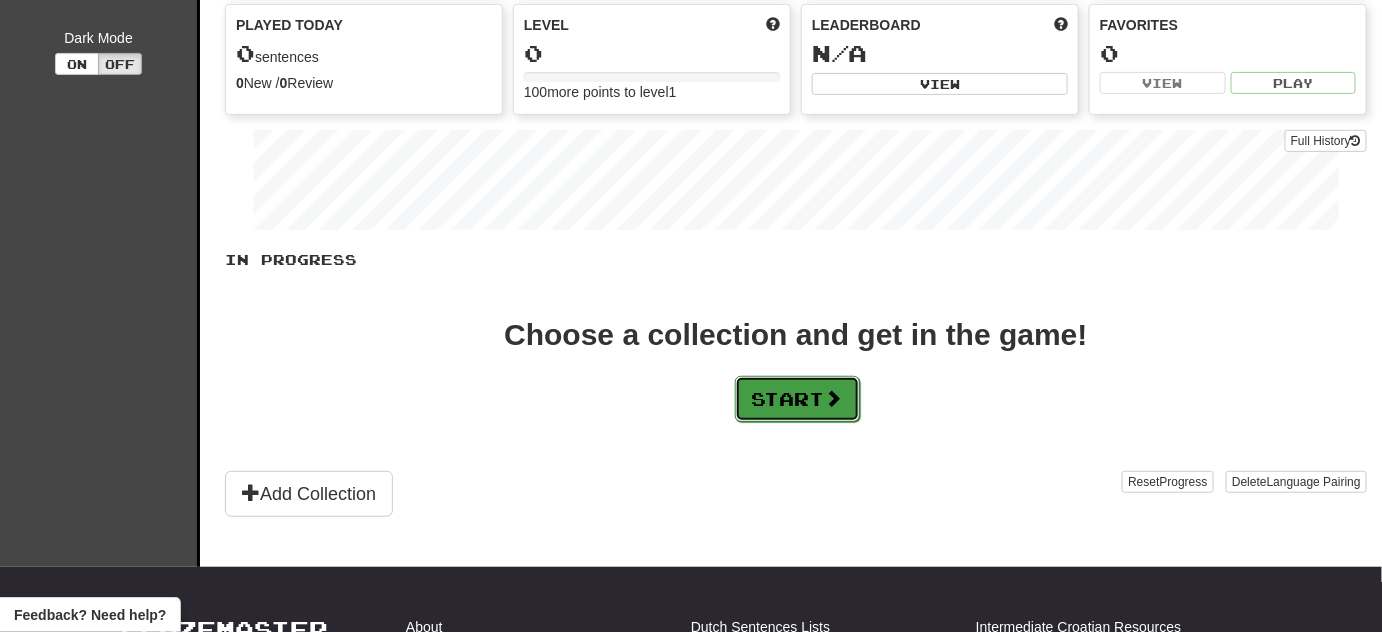 click at bounding box center (834, 398) 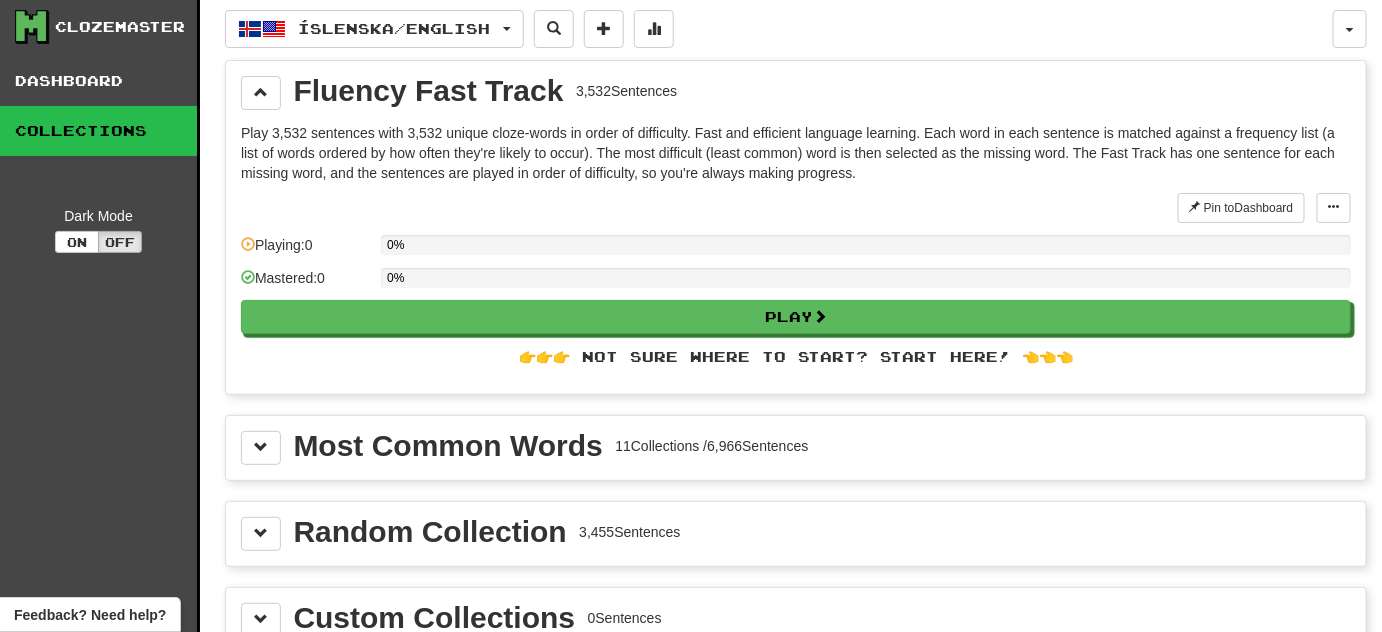 scroll, scrollTop: 0, scrollLeft: 0, axis: both 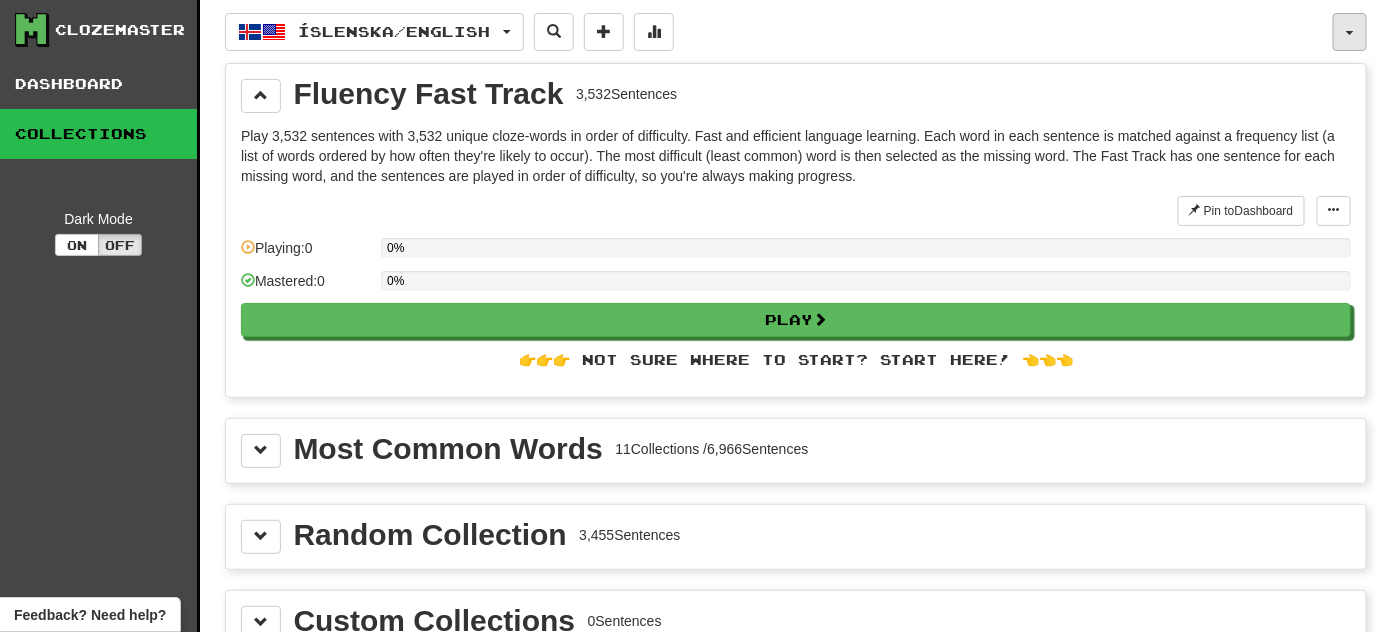 click at bounding box center [1350, 32] 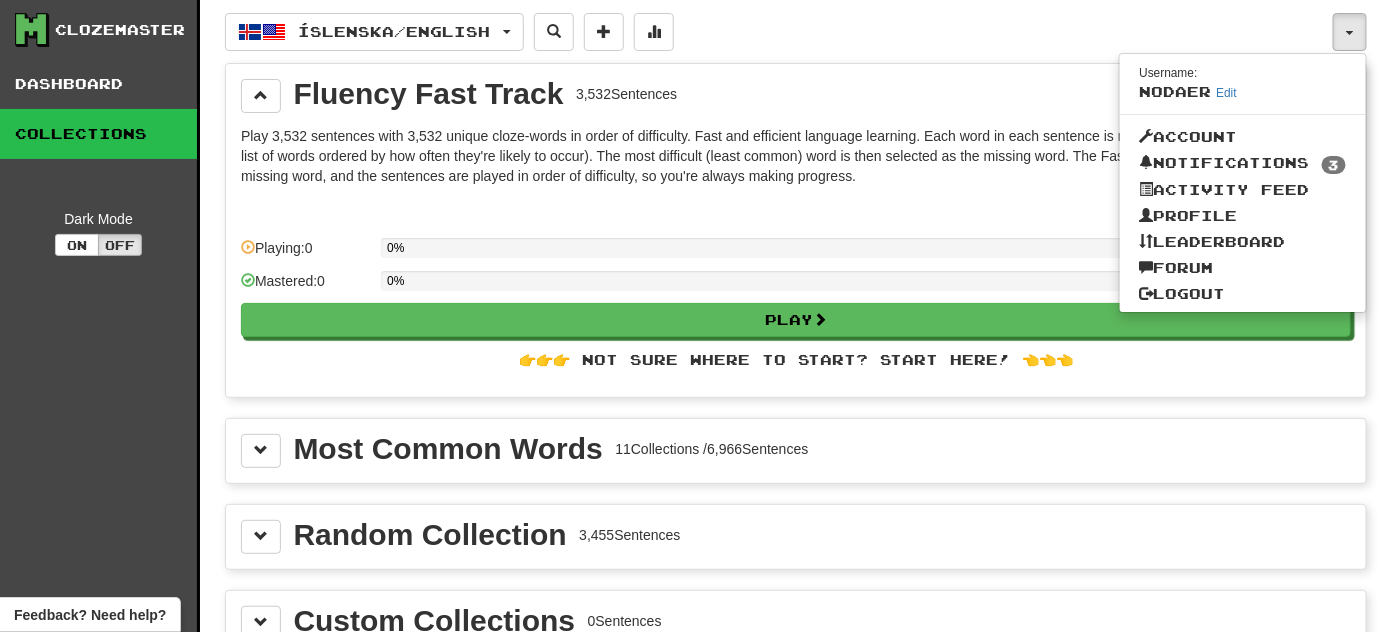 click on "Íslenska  /  English Română  /  English Streak:  1608   Review:  10,345 Points today:  0 Nederlands  /  English Streak:  1506   Review:  8,332 Points today:  0 Português  /  English Streak:  1380   Review:  8,000 Points today:  0 Deutsch  /  English Streak:  1330   Review:  11,064 Points today:  0 Español  /  English Streak:  841   Review:  5,788 Points today:  0 日本語  /  English Streak:  668   Review:  3,523 Points today:  0 中文  /  English Streak:  634   Review:  4,156 Points today:  0 Français  /  English Streak:  502   Review:  5,746 Points today:  0 Esperanto  /  English Streak:  457   Review:  20 Points today:  0 Bahasa Indonesia  /  English Days Played:  1388   Review:  7,004 Points today:  0 Русский  /  English Days Played:  1281   Review:  5,733 Daily Goal:  0  /  50 Italiano  /  English Days Played:  1310   Review:  10,649 Points today:  0 한국어  /  English Days Played:  484   Review:  60 Points today:  0 Svenska  /  English Days Played:  1616   Review:  10,453 Daily Goal:" at bounding box center [779, 32] 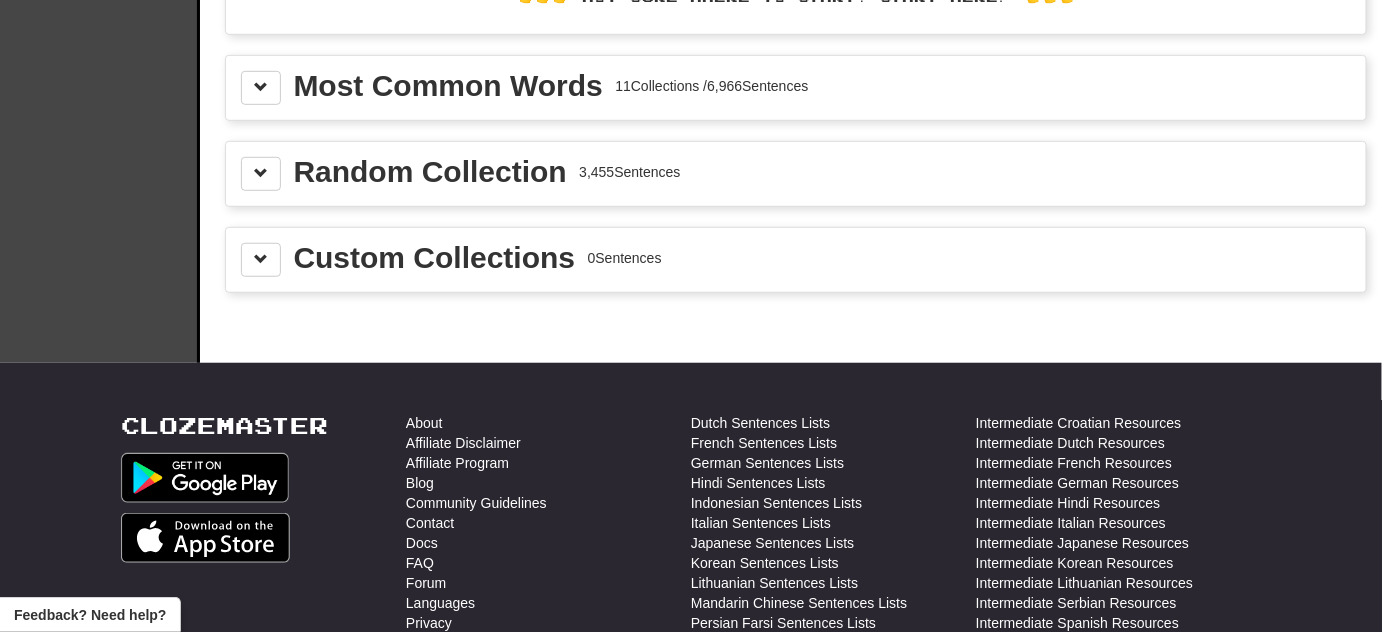 scroll, scrollTop: 0, scrollLeft: 0, axis: both 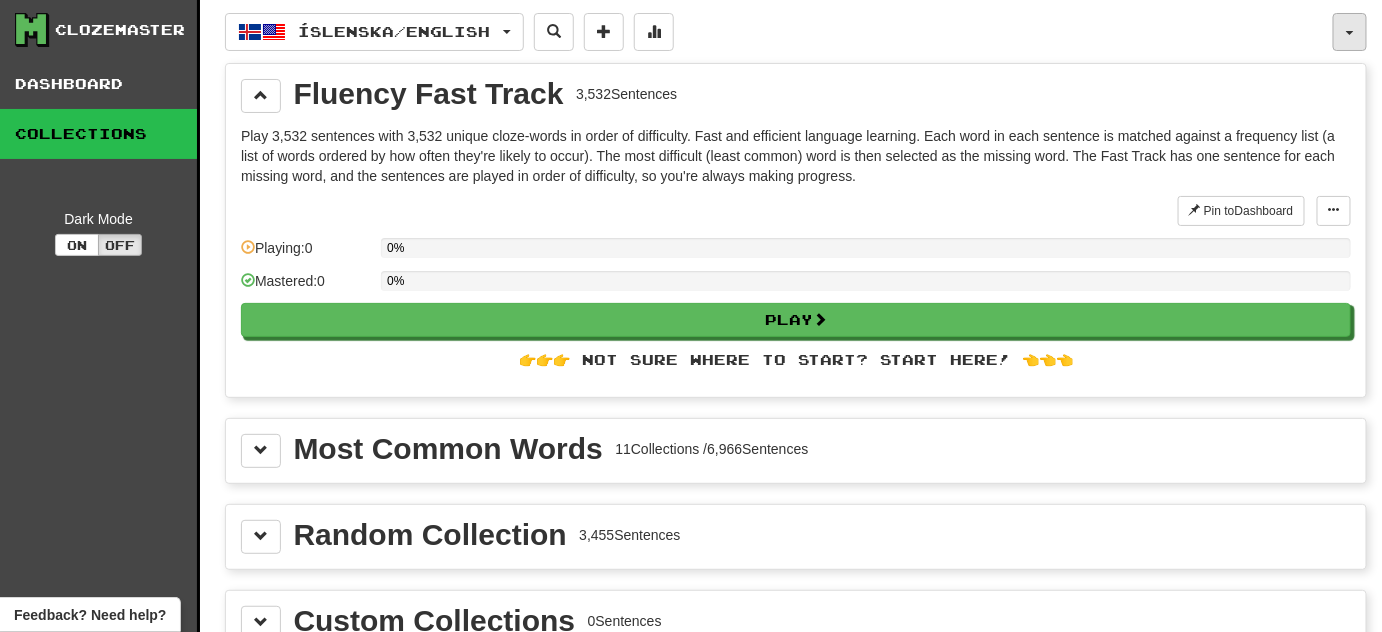 click at bounding box center [1350, 32] 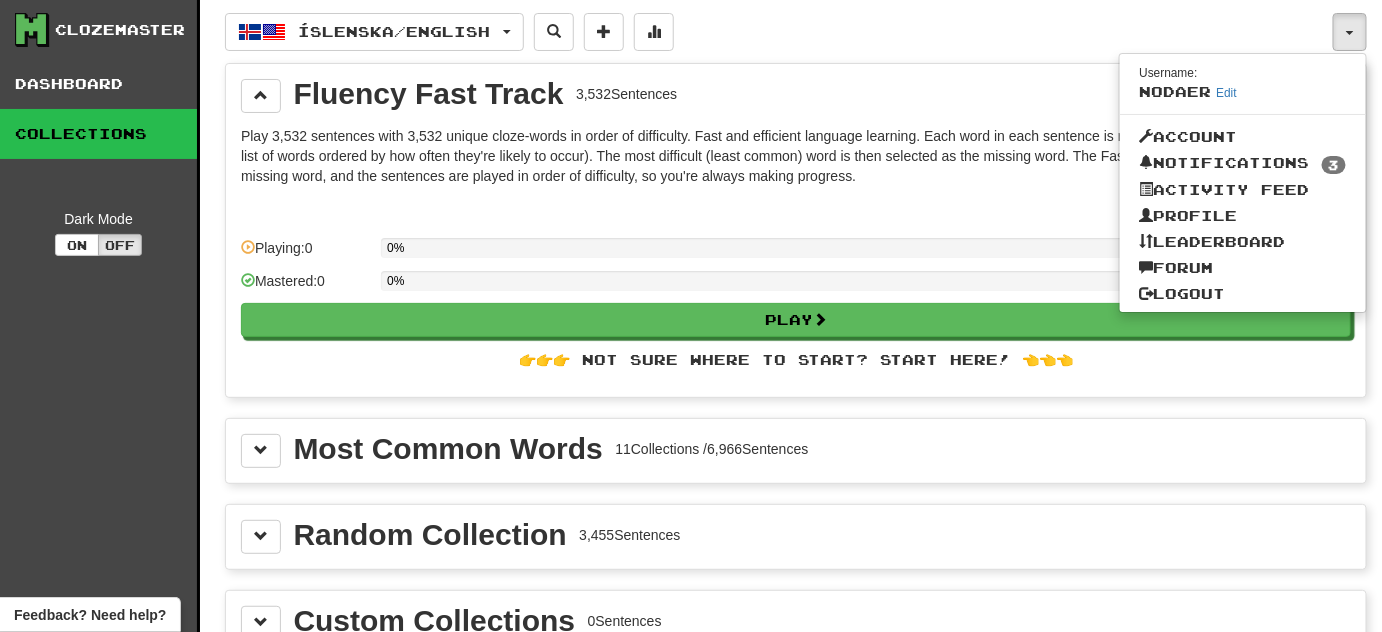 click on "Íslenska  /  English Română  /  English Streak:  1608   Review:  10,345 Points today:  0 Nederlands  /  English Streak:  1506   Review:  8,332 Points today:  0 Português  /  English Streak:  1380   Review:  8,000 Points today:  0 Deutsch  /  English Streak:  1330   Review:  11,064 Points today:  0 Español  /  English Streak:  841   Review:  5,788 Points today:  0 日本語  /  English Streak:  668   Review:  3,523 Points today:  0 中文  /  English Streak:  634   Review:  4,156 Points today:  0 Français  /  English Streak:  502   Review:  5,746 Points today:  0 Esperanto  /  English Streak:  457   Review:  20 Points today:  0 Bahasa Indonesia  /  English Days Played:  1388   Review:  7,004 Points today:  0 Русский  /  English Days Played:  1281   Review:  5,733 Daily Goal:  0  /  50 Italiano  /  English Days Played:  1310   Review:  10,649 Points today:  0 한국어  /  English Days Played:  484   Review:  60 Points today:  0 Svenska  /  English Days Played:  1616   Review:  10,453 Daily Goal:" at bounding box center (779, 32) 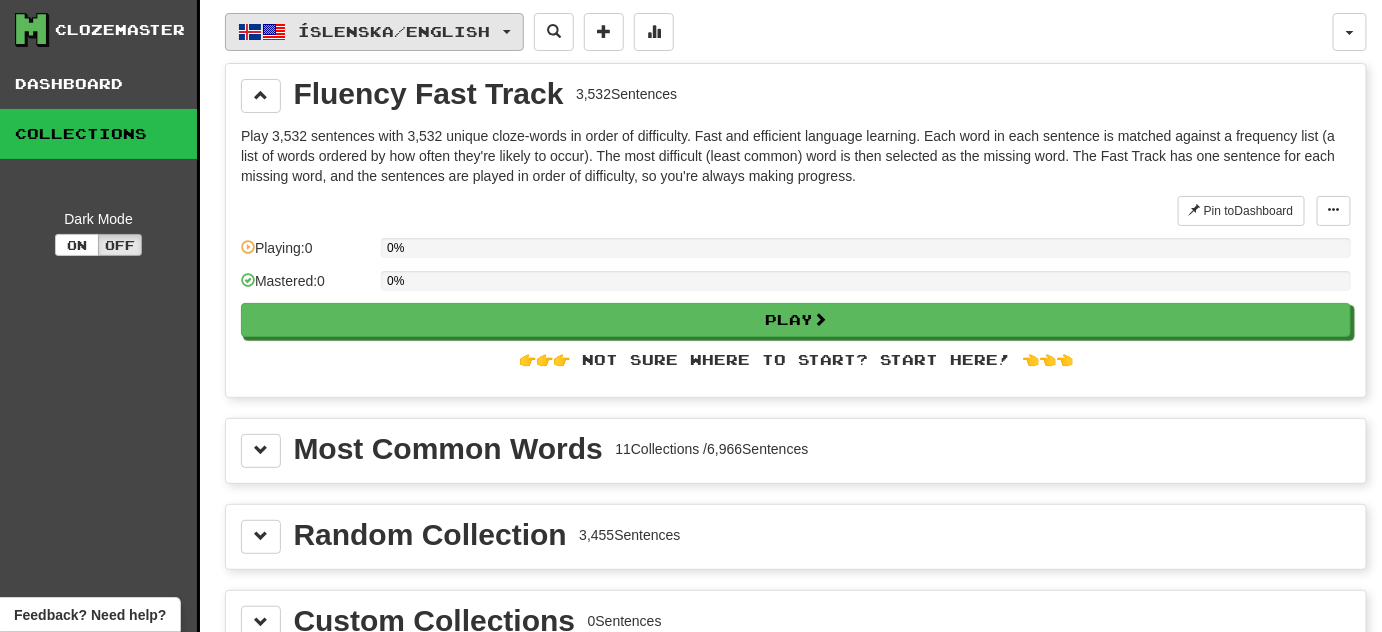 click on "Íslenska  /  English" at bounding box center [374, 32] 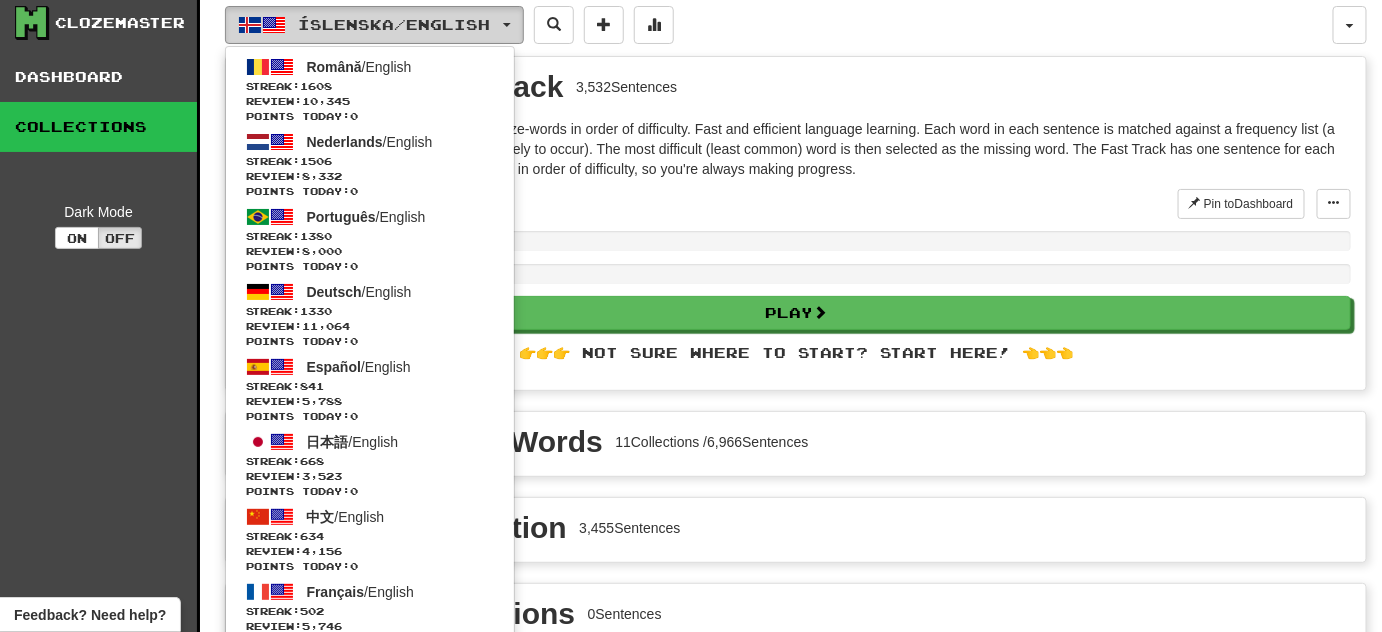 scroll, scrollTop: 0, scrollLeft: 0, axis: both 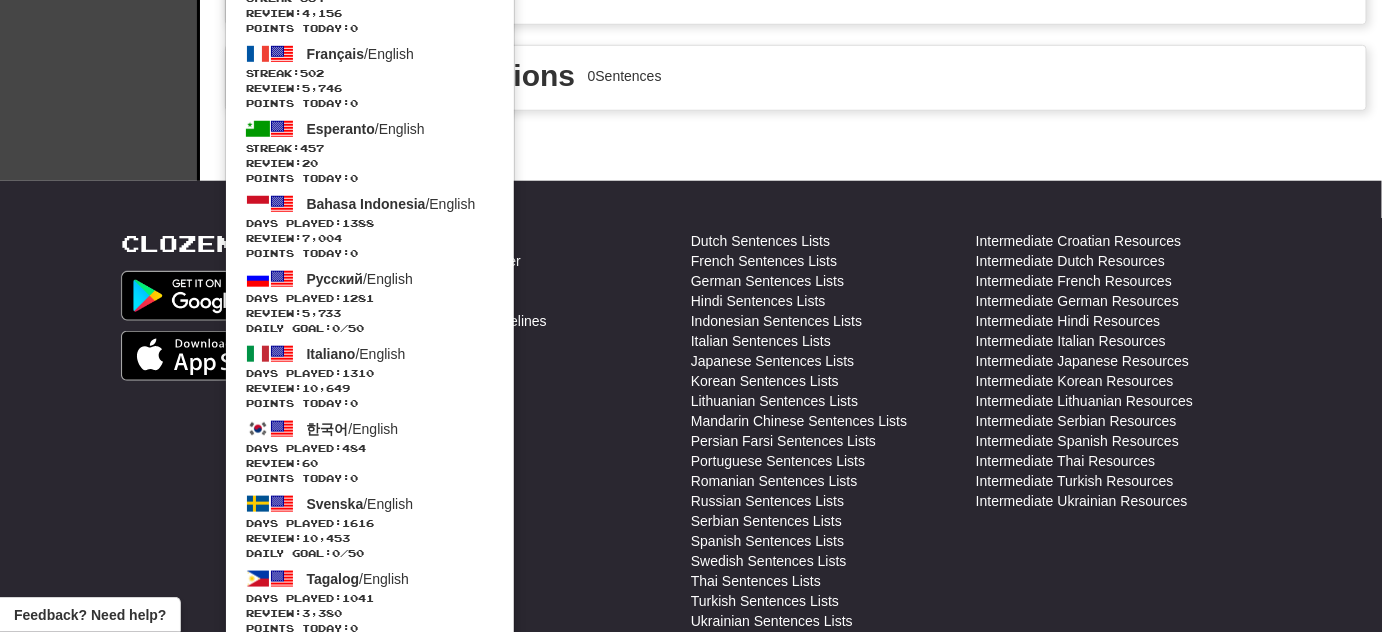 click on "Intermediate Italian Resources" at bounding box center [1118, 341] 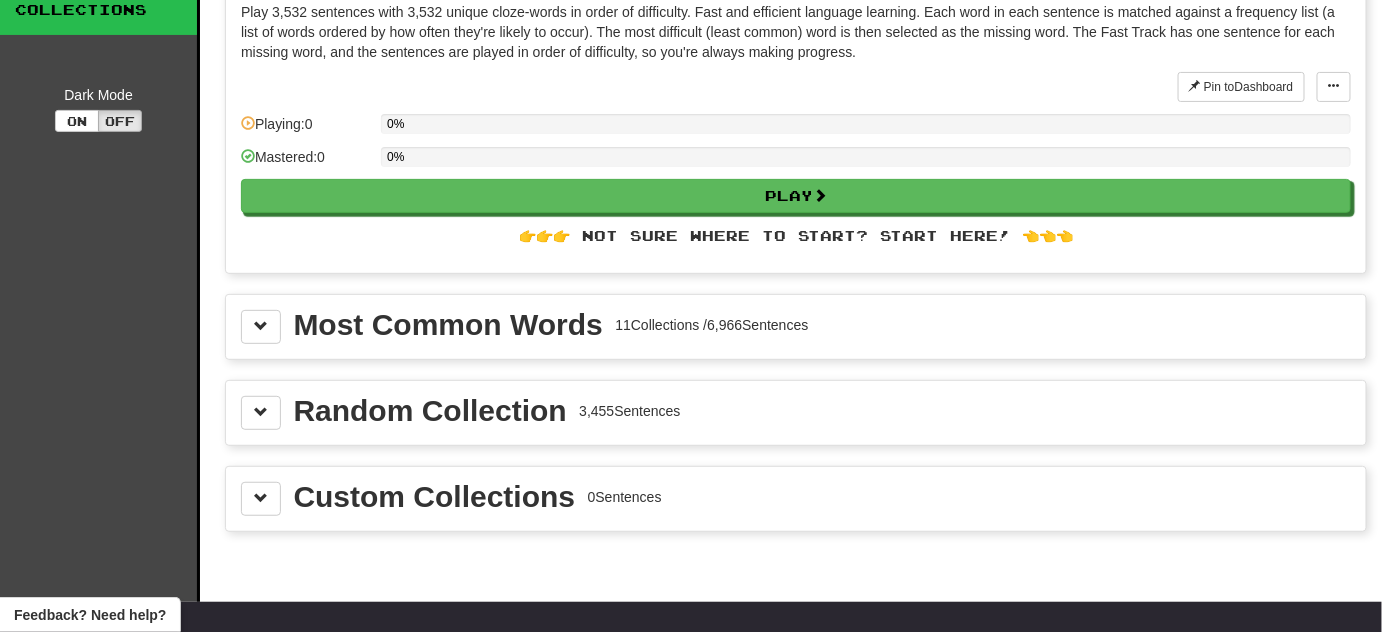 scroll, scrollTop: 0, scrollLeft: 0, axis: both 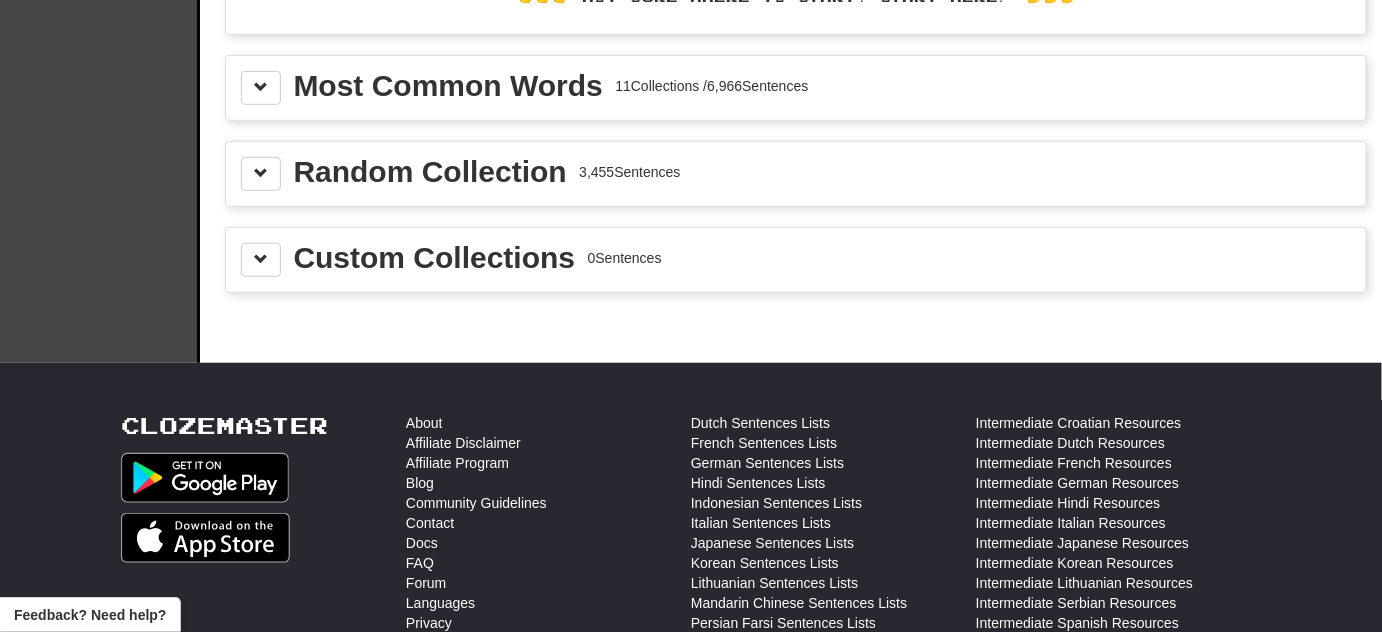 click on "Clozemaster
About
Affiliate Disclaimer
Affiliate Program
Blog
Community Guidelines
Contact
Docs
FAQ
Forum
Languages
Privacy
Teaching
Terms
Translations
Dutch Sentences Lists
French Sentences Lists
German Sentences Lists
Hindi Sentences Lists
Indonesian Sentences Lists
Italian Sentences Lists
Japanese Sentences Lists
Korean Sentences Lists
Lithuanian Sentences Lists
Mandarin Chinese Sentences Lists
Persian Farsi Sentences Lists
Portuguese Sentences Lists
Romanian Sentences Lists
Russian Sentences Lists
Serbian Sentences Lists
Spanish Sentences Lists
Swedish Sentences Lists
Thai Sentences Lists
Turkish Sentences Lists
Ukrainian Sentences Lists
Welsh Sentences Lists
Intermediate Croatian Resources
Intermediate Dutch Resources
Intermediate French Resources
Intermediate German Resources
Intermediate Hindi Resources
Intermediate Italian Resources
Intermediate Japanese Resources" at bounding box center [691, 693] 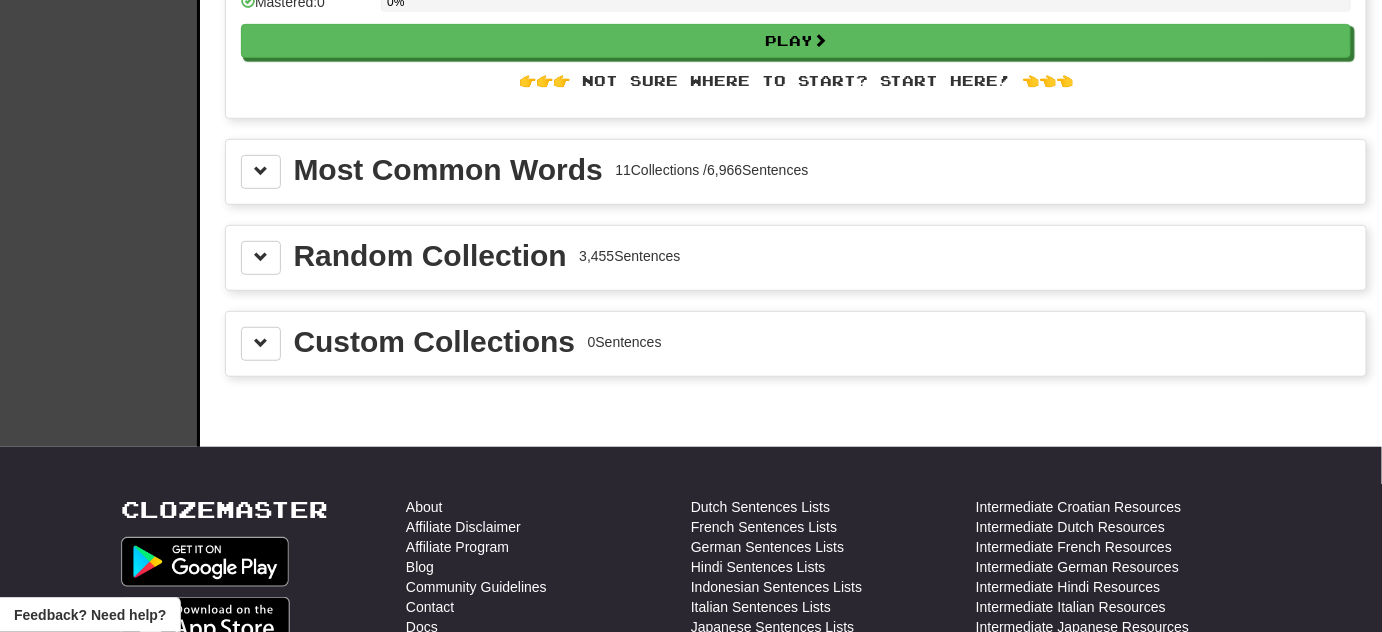 scroll, scrollTop: 0, scrollLeft: 0, axis: both 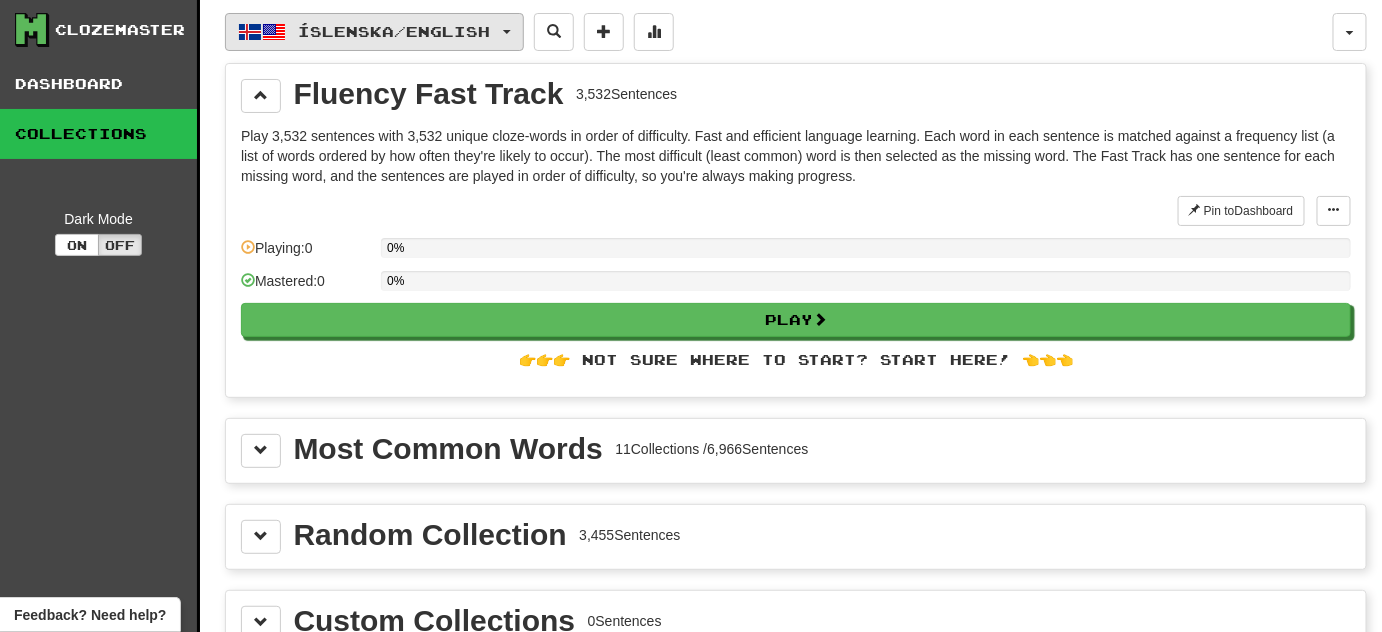 click on "Íslenska  /  English" at bounding box center (374, 32) 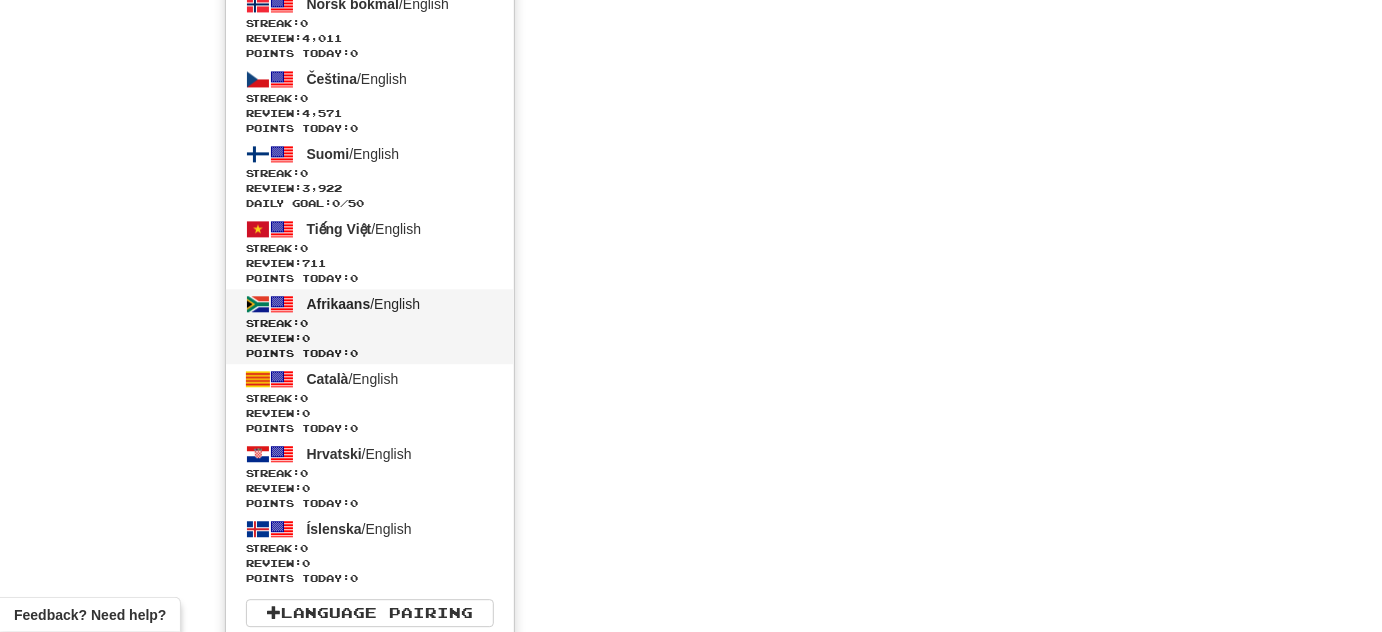scroll, scrollTop: 1504, scrollLeft: 0, axis: vertical 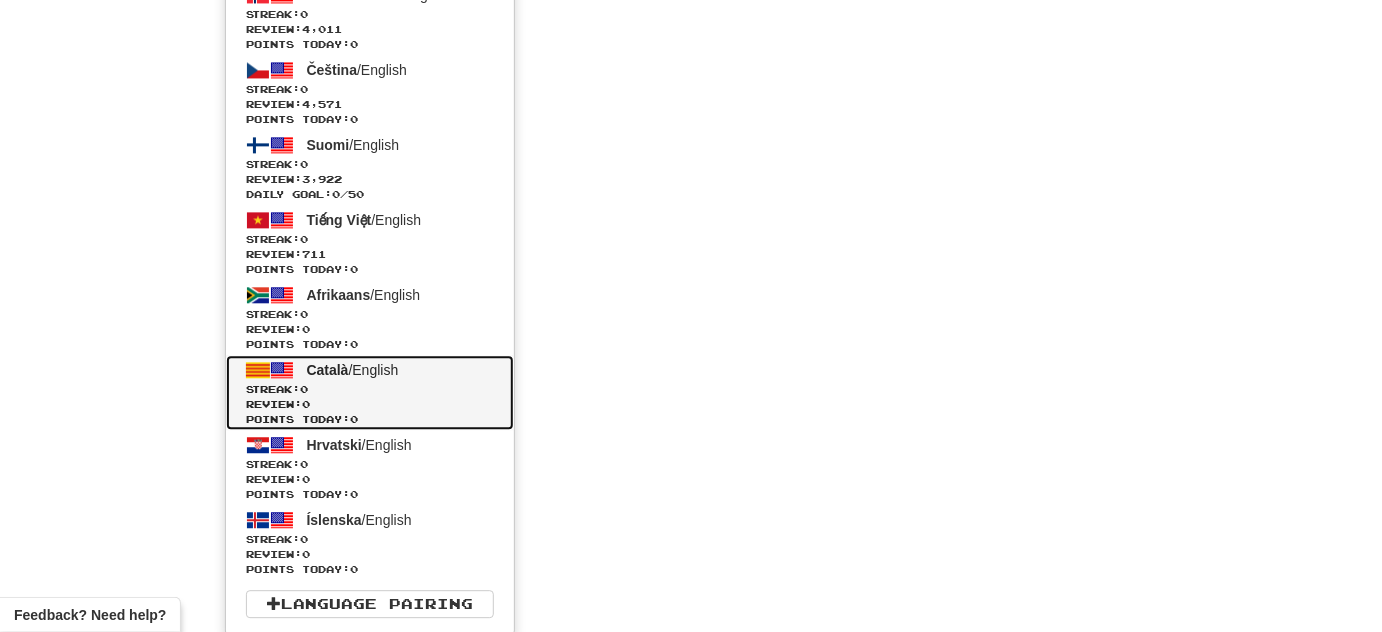 click on "Points today:  0" at bounding box center [370, 419] 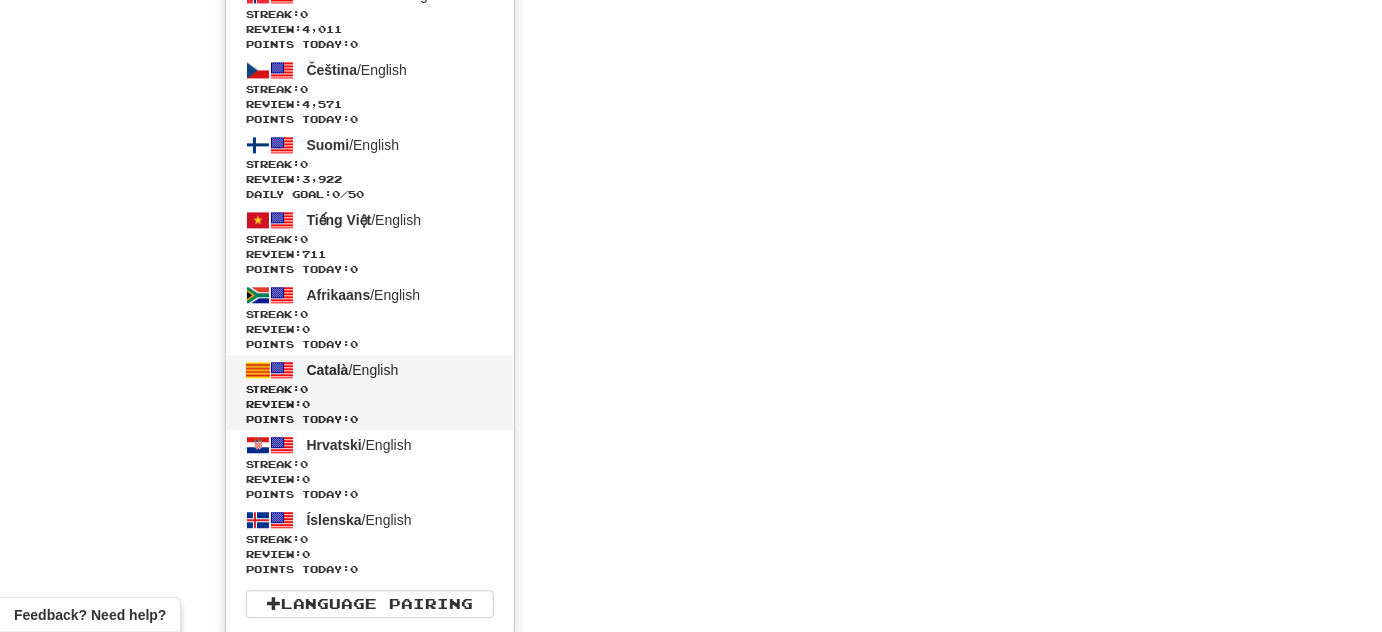 scroll, scrollTop: 748, scrollLeft: 0, axis: vertical 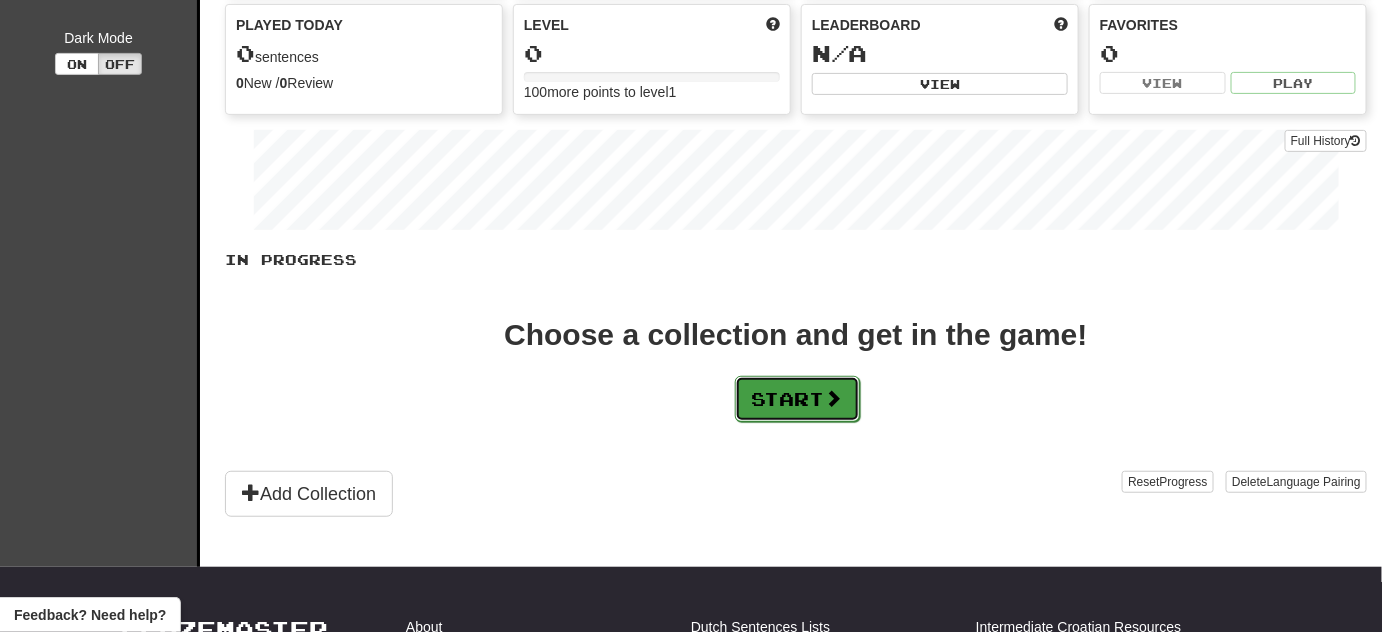 click on "Start" at bounding box center (797, 399) 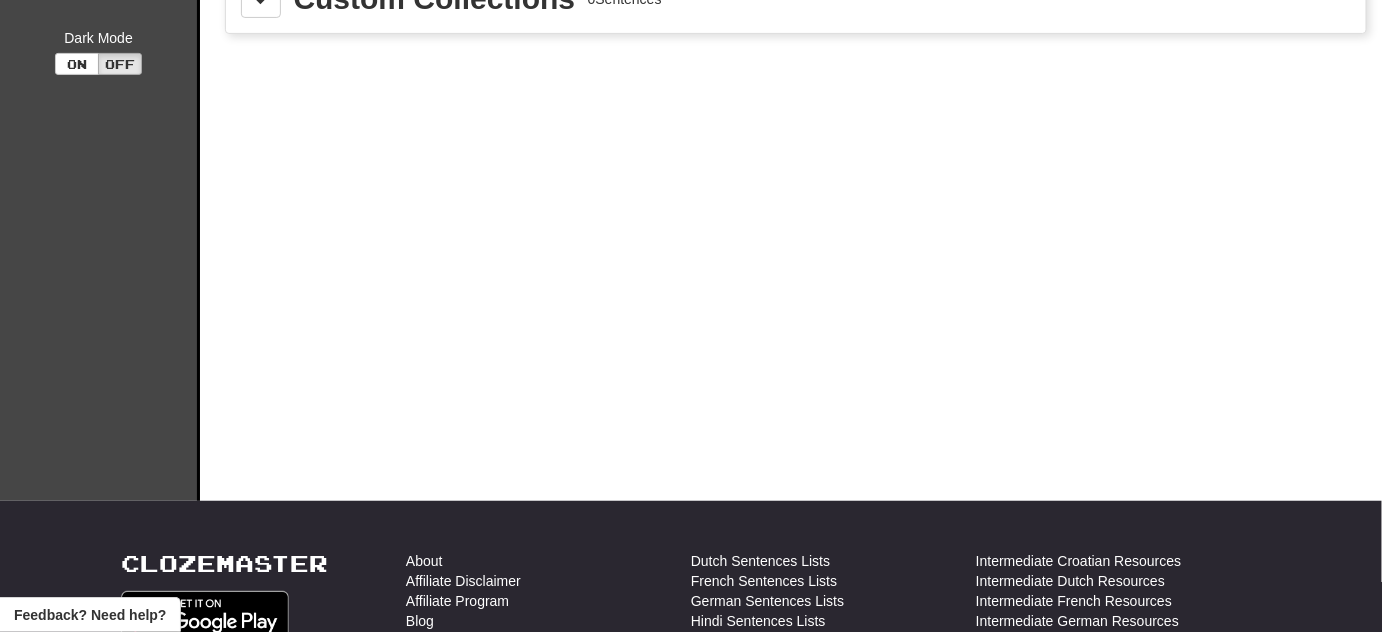 scroll, scrollTop: 0, scrollLeft: 0, axis: both 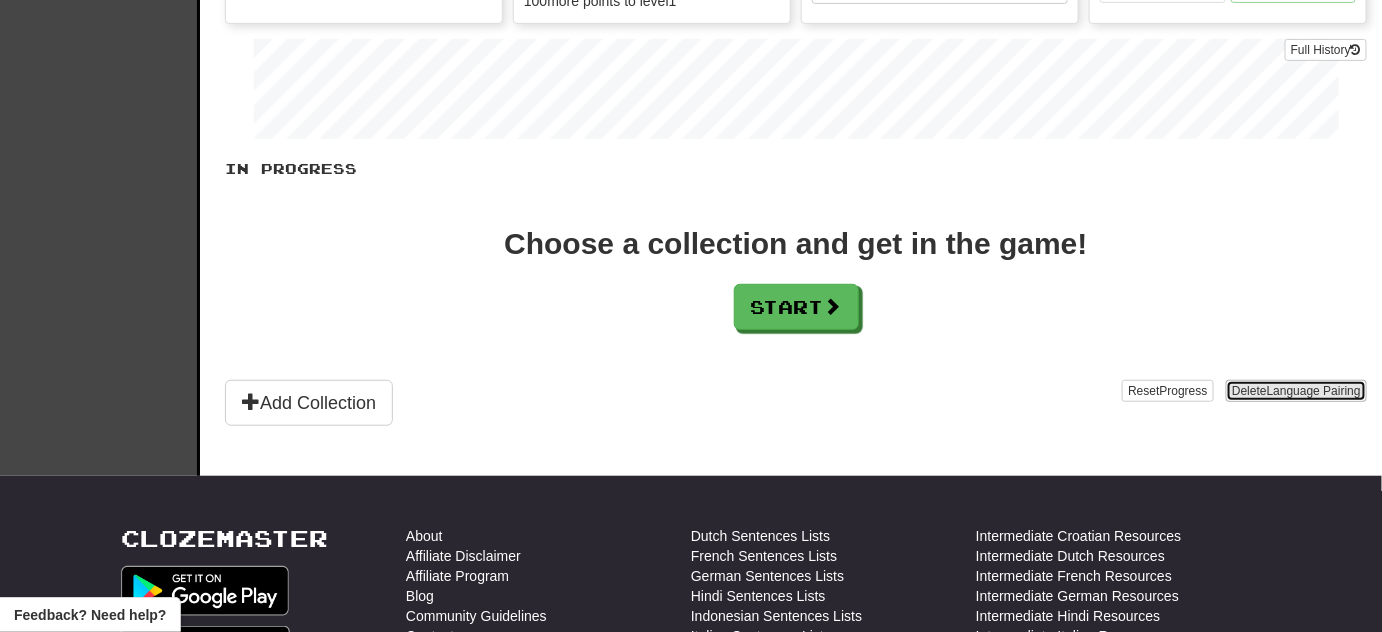 click on "Language Pairing" at bounding box center [1314, 391] 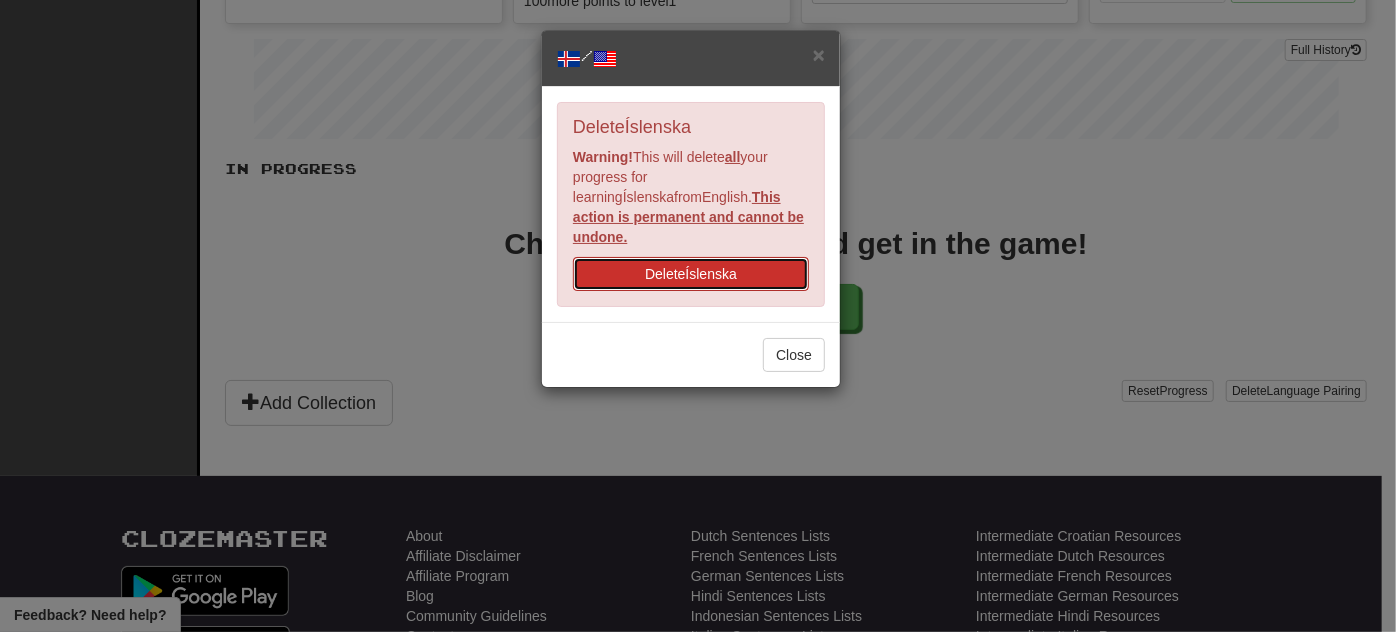 click on "Delete  Íslenska" at bounding box center [691, 274] 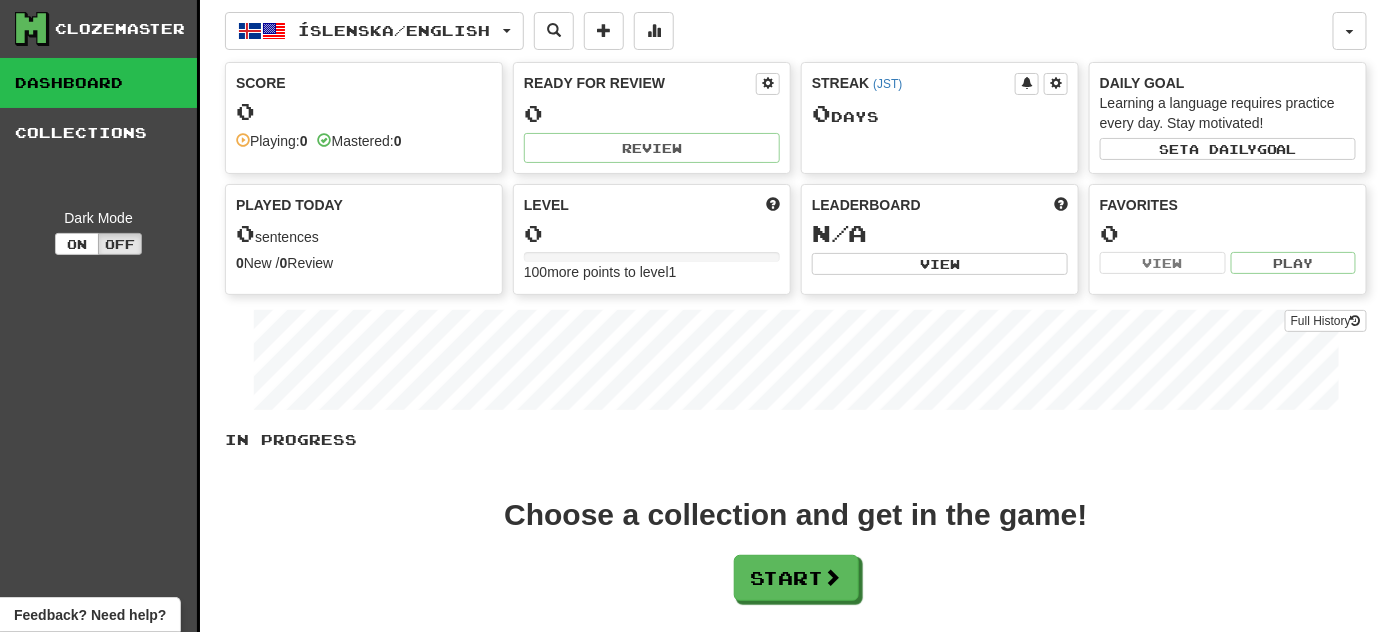 scroll, scrollTop: 0, scrollLeft: 0, axis: both 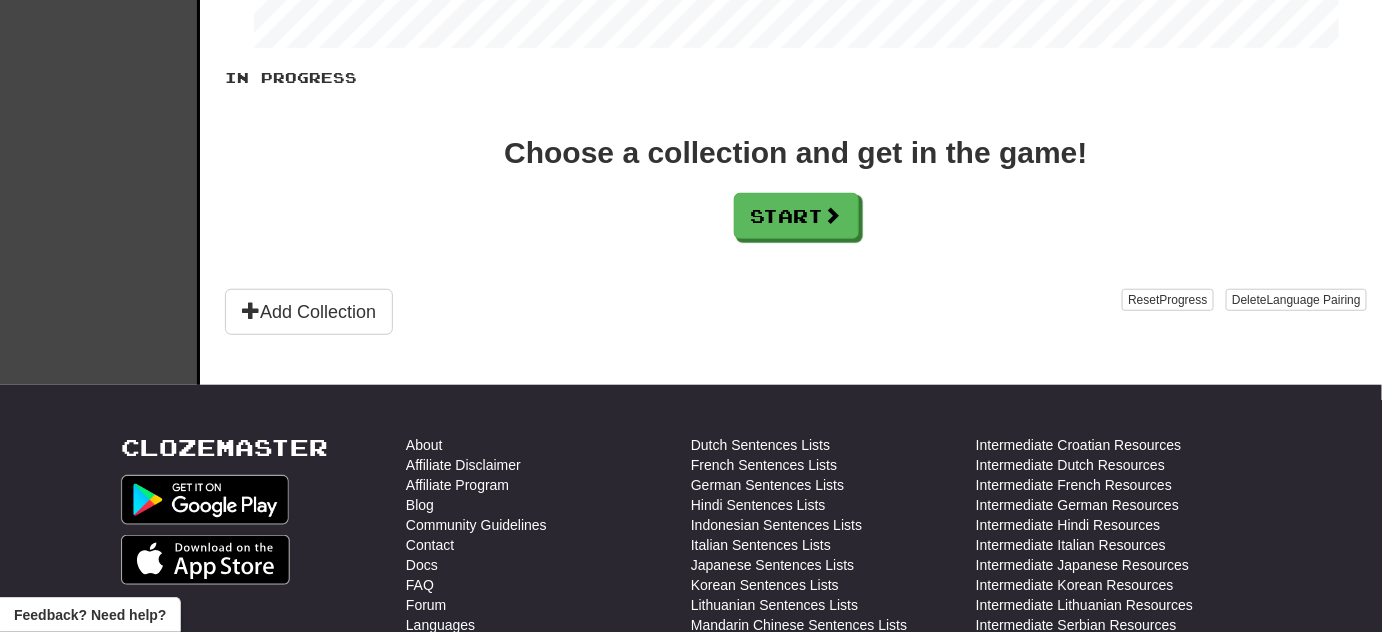 click on "Reset  Progress Delete  Language Pairing" at bounding box center (1244, 312) 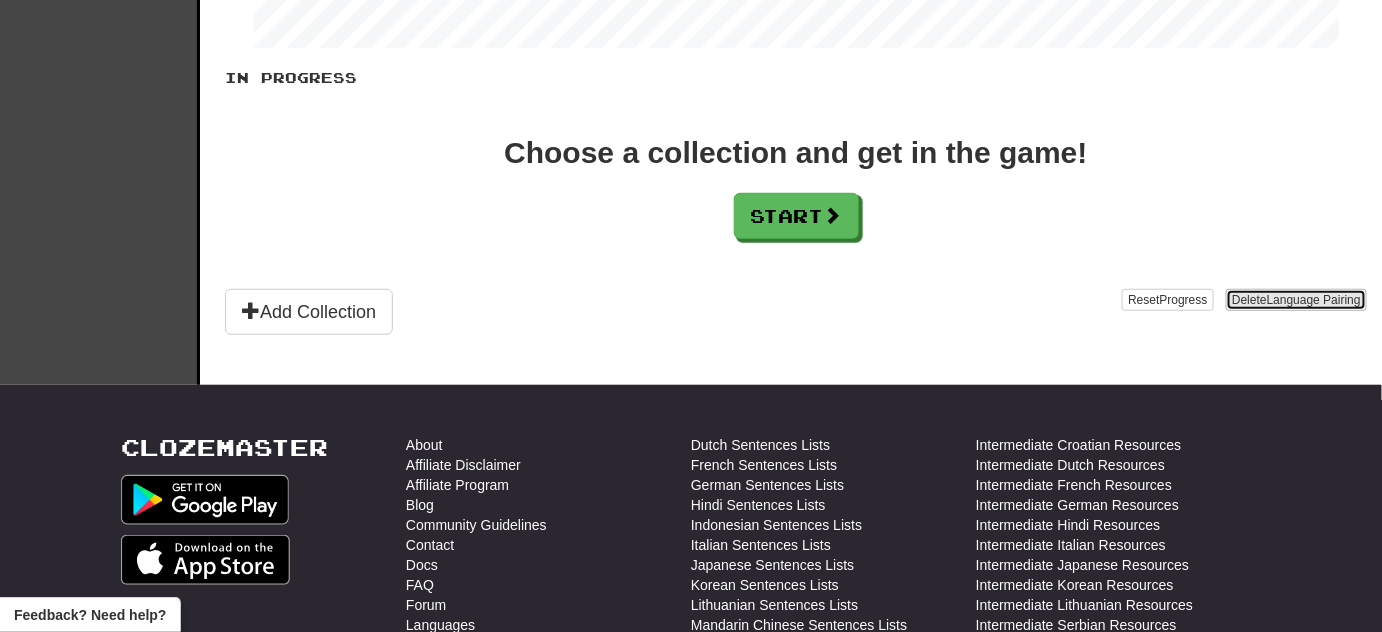 click on "Language Pairing" at bounding box center (1314, 300) 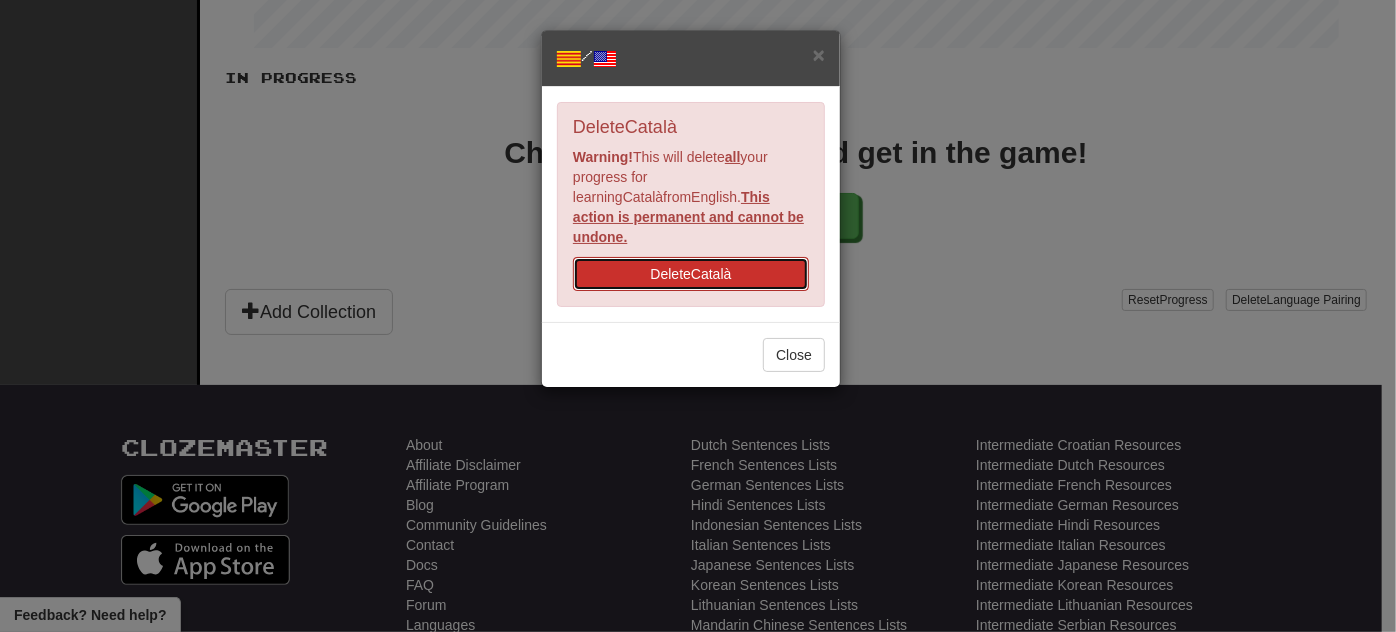 click on "Delete  Català" at bounding box center [691, 274] 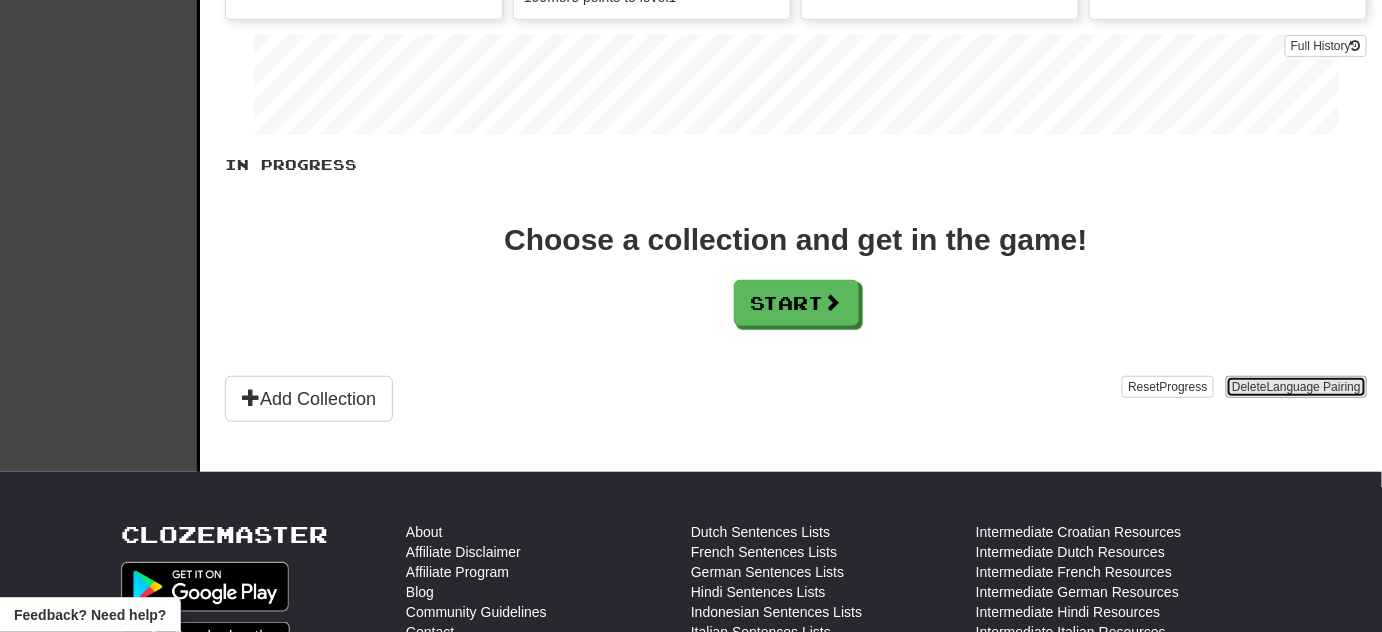 scroll, scrollTop: 0, scrollLeft: 0, axis: both 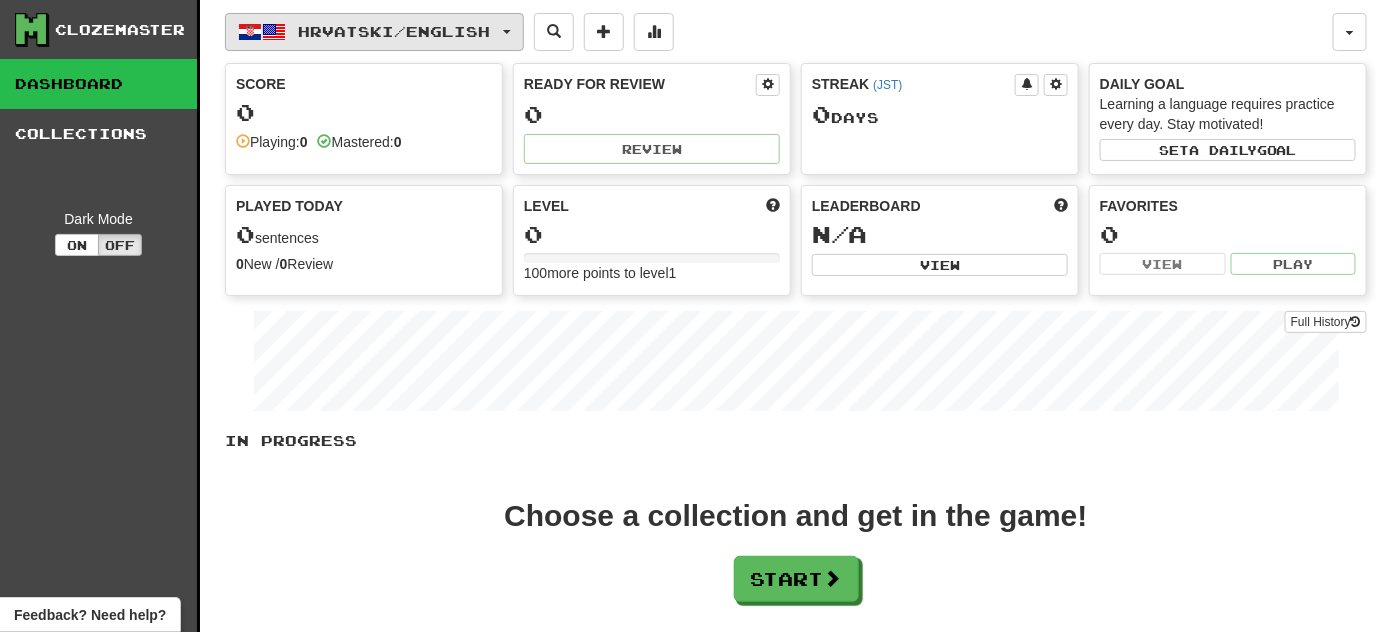 click on "Hrvatski  /  English" at bounding box center (374, 32) 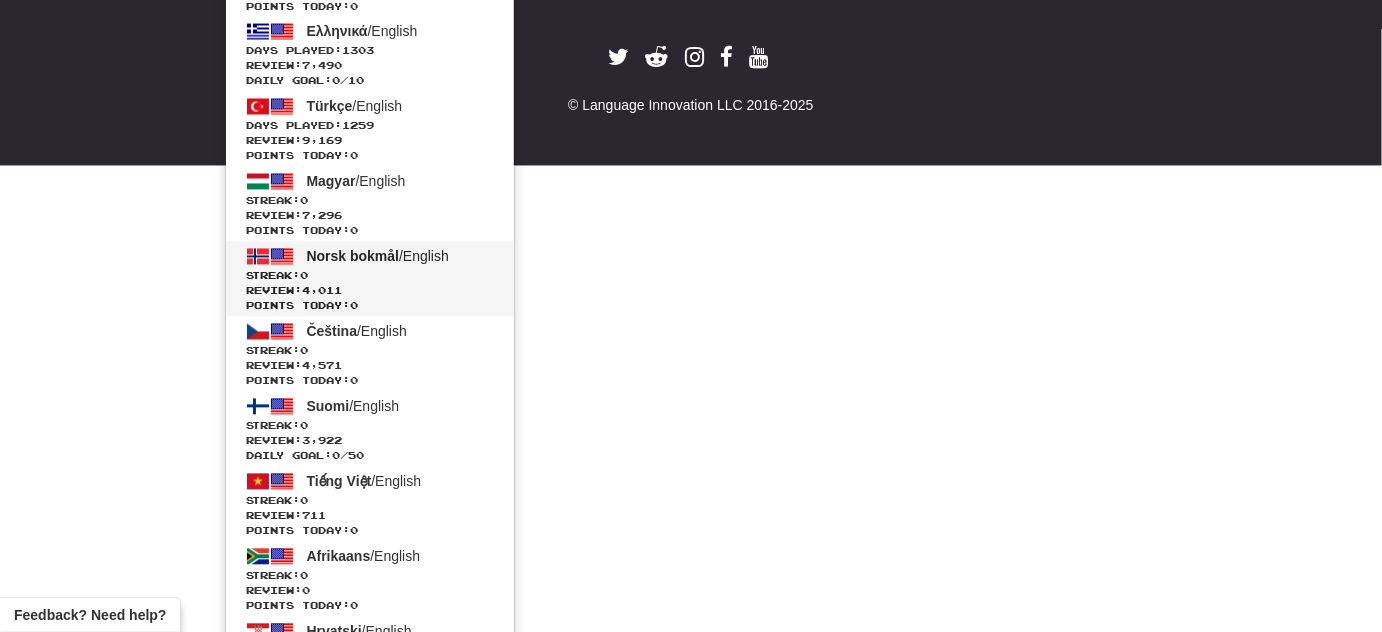 scroll, scrollTop: 1354, scrollLeft: 0, axis: vertical 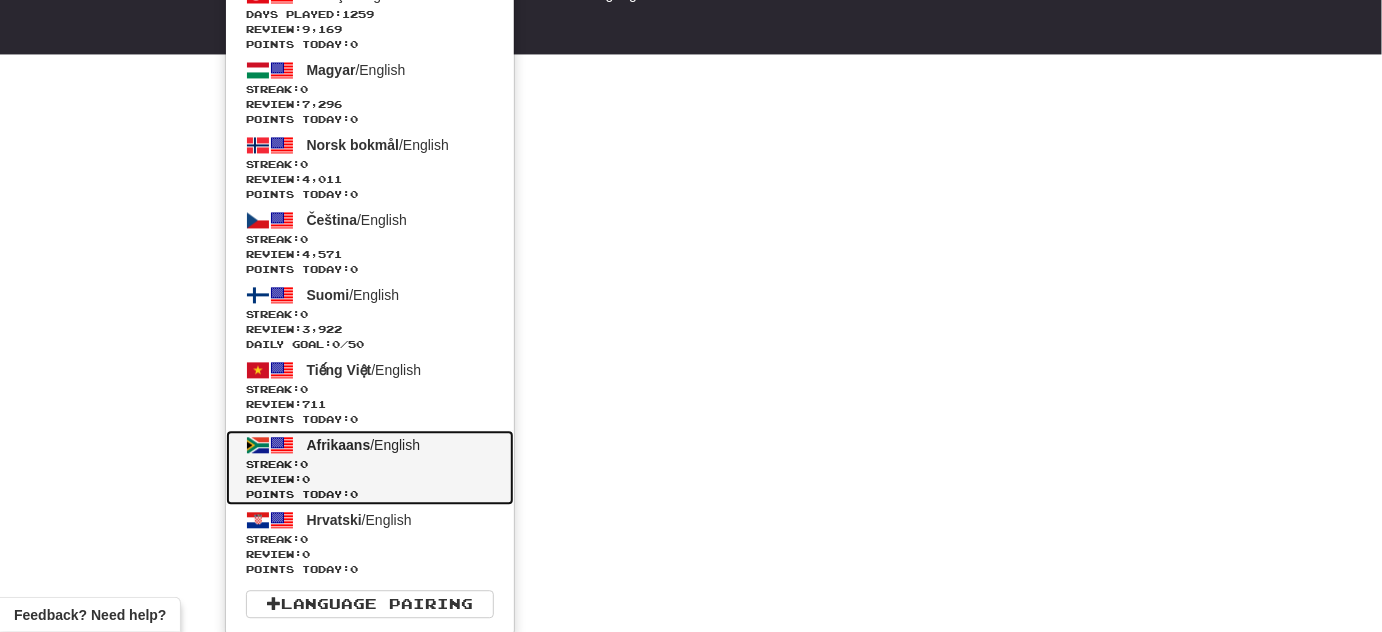 click on "Streak:  0" at bounding box center [370, 464] 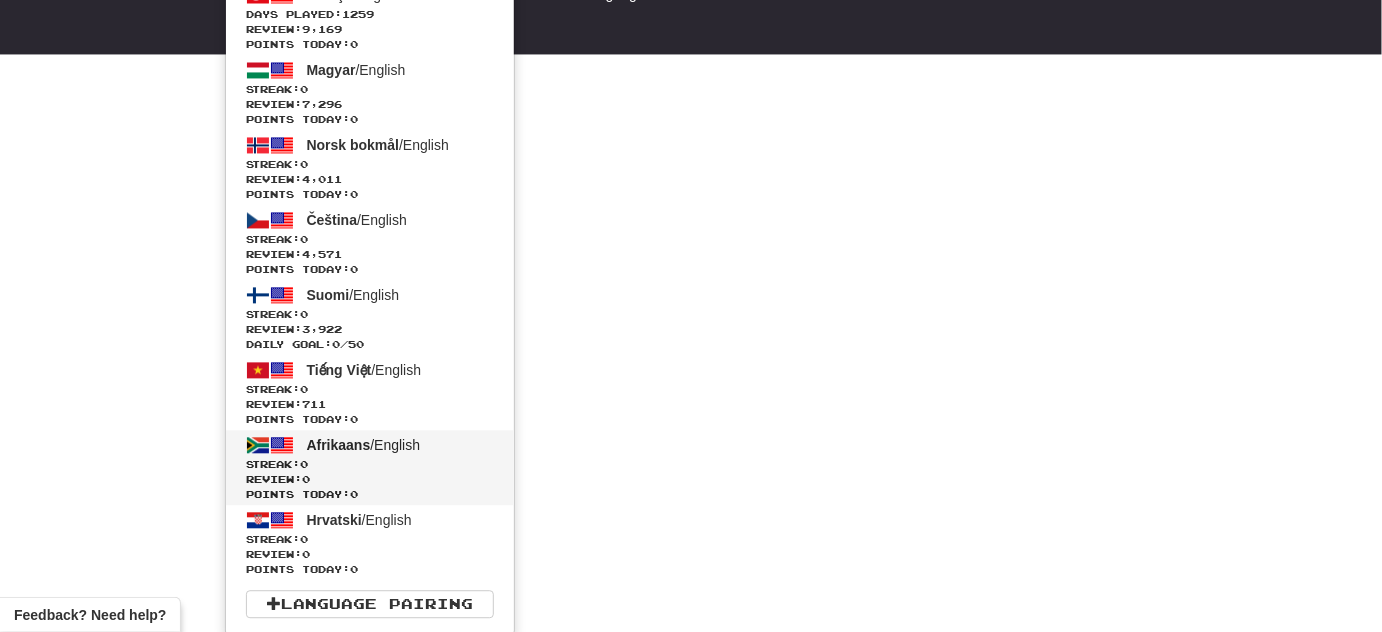scroll, scrollTop: 771, scrollLeft: 0, axis: vertical 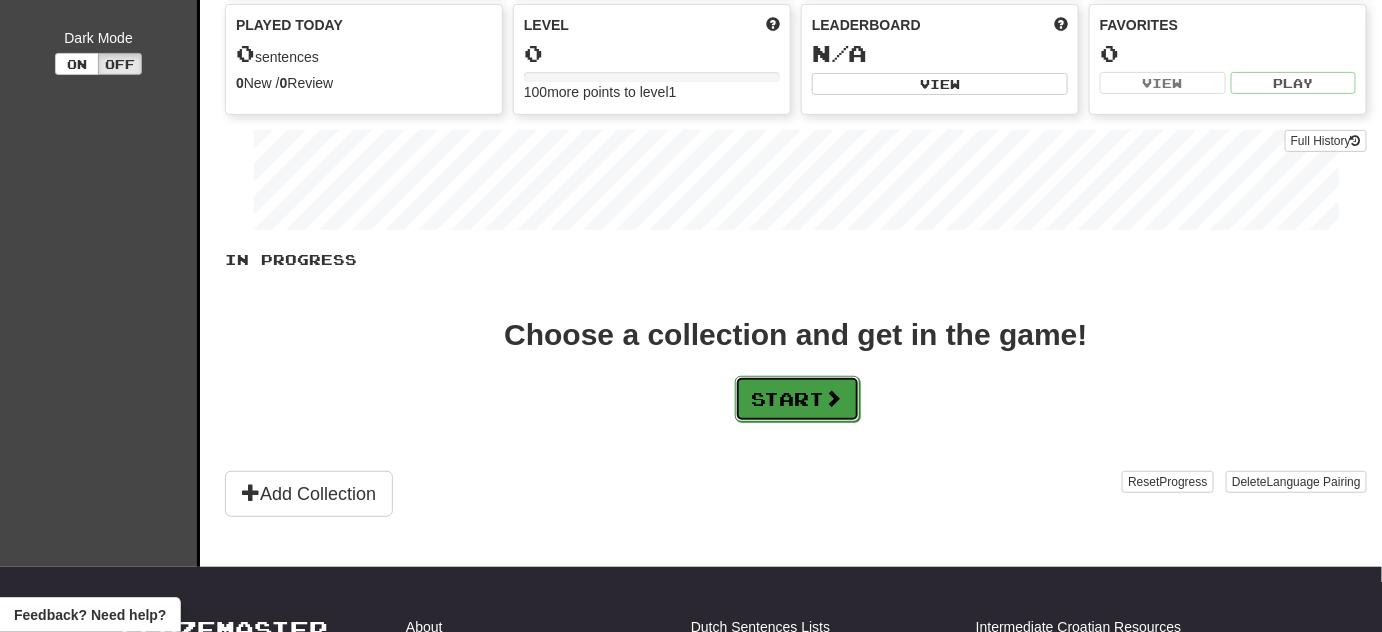 click on "Start" at bounding box center (797, 399) 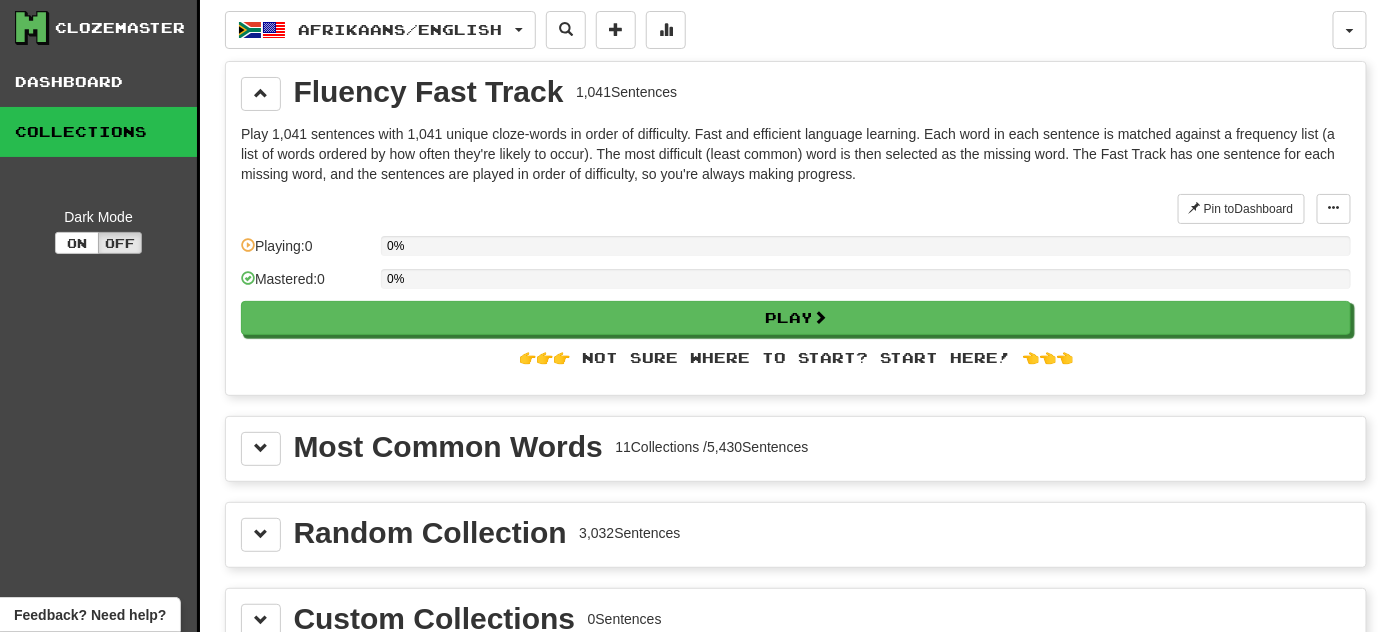 scroll, scrollTop: 0, scrollLeft: 0, axis: both 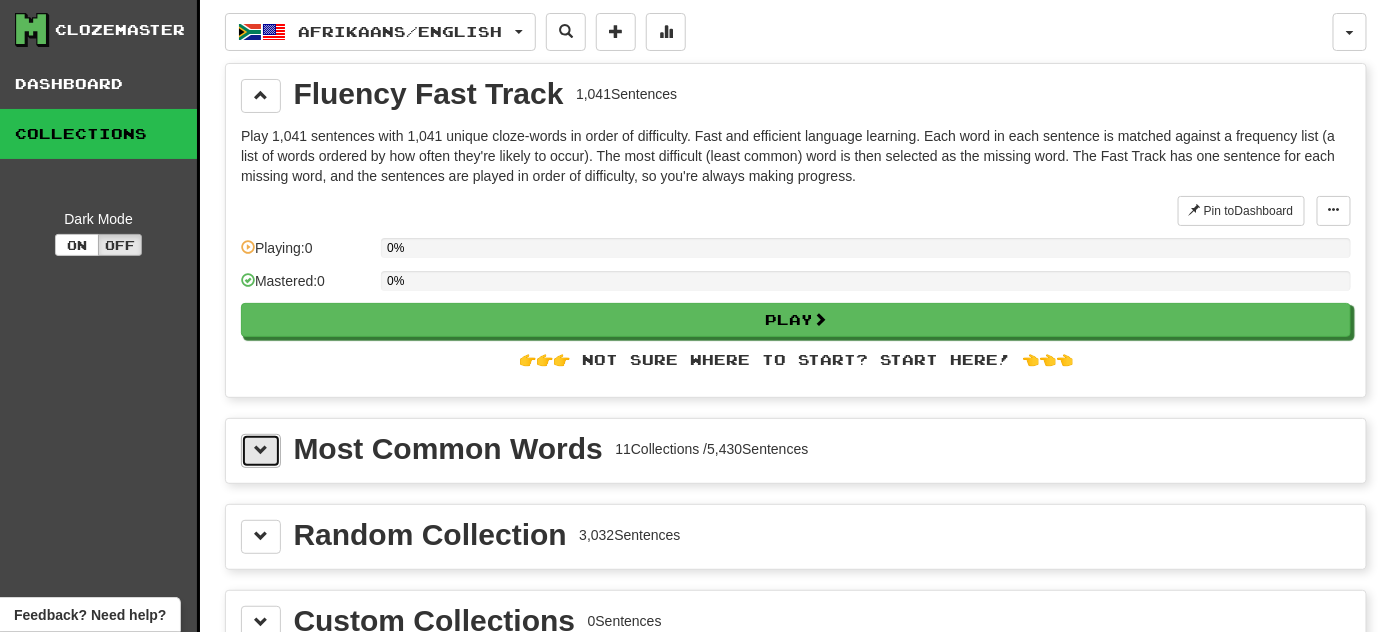 click at bounding box center [261, 450] 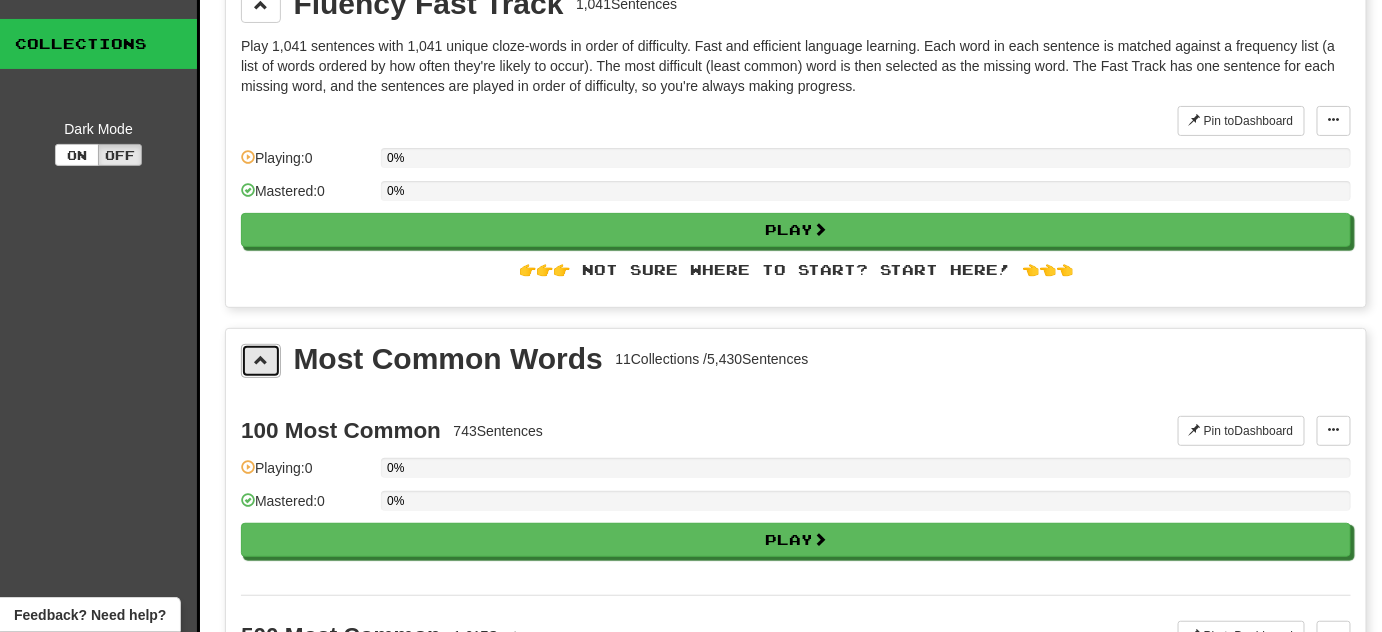 click at bounding box center [261, 361] 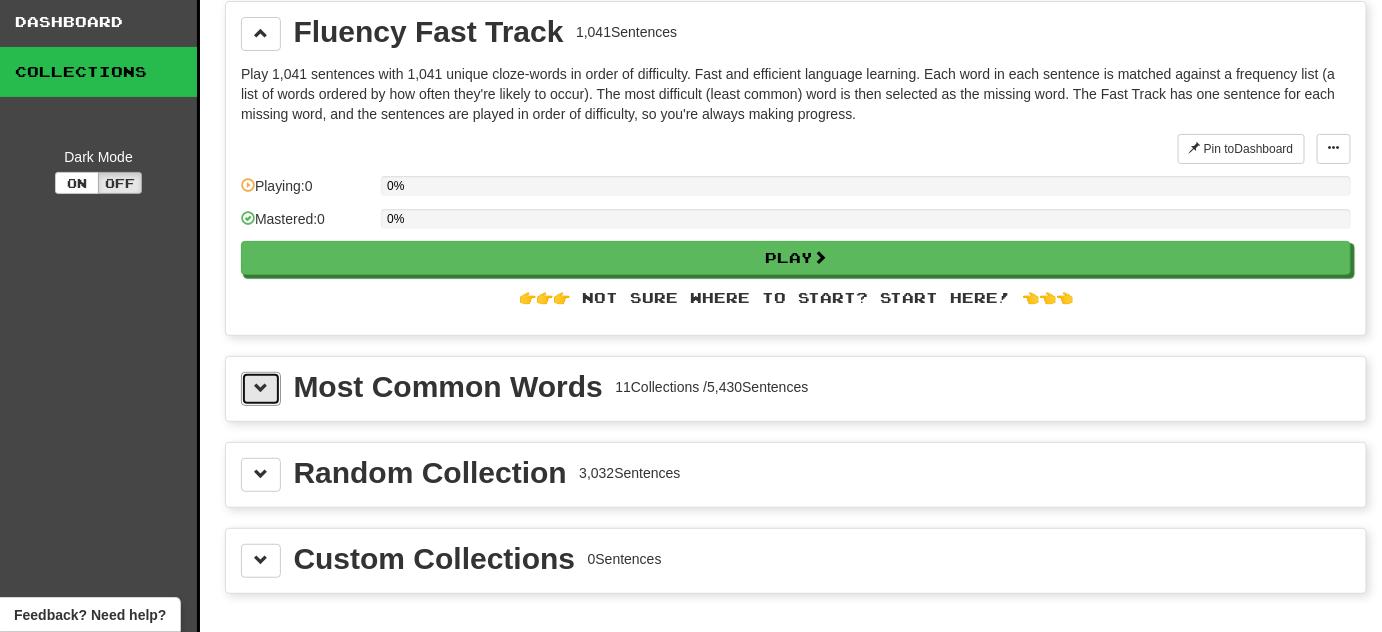 scroll, scrollTop: 0, scrollLeft: 0, axis: both 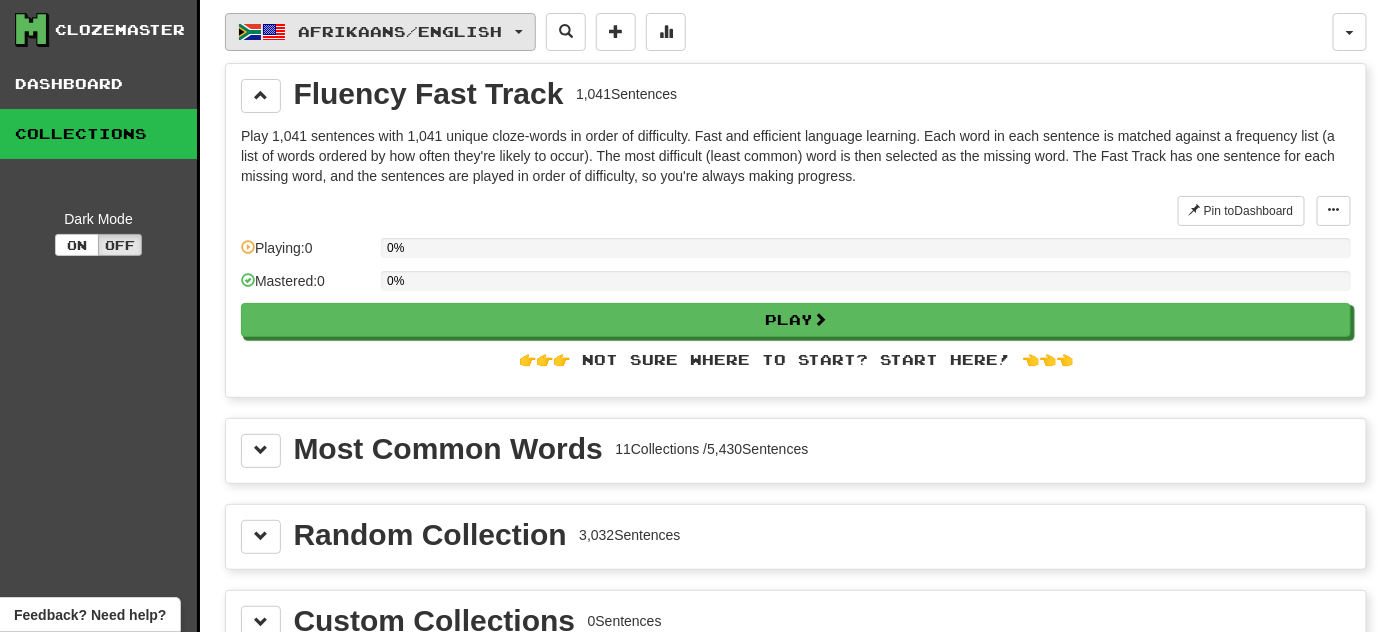 click on "Afrikaans  /  English" at bounding box center [380, 32] 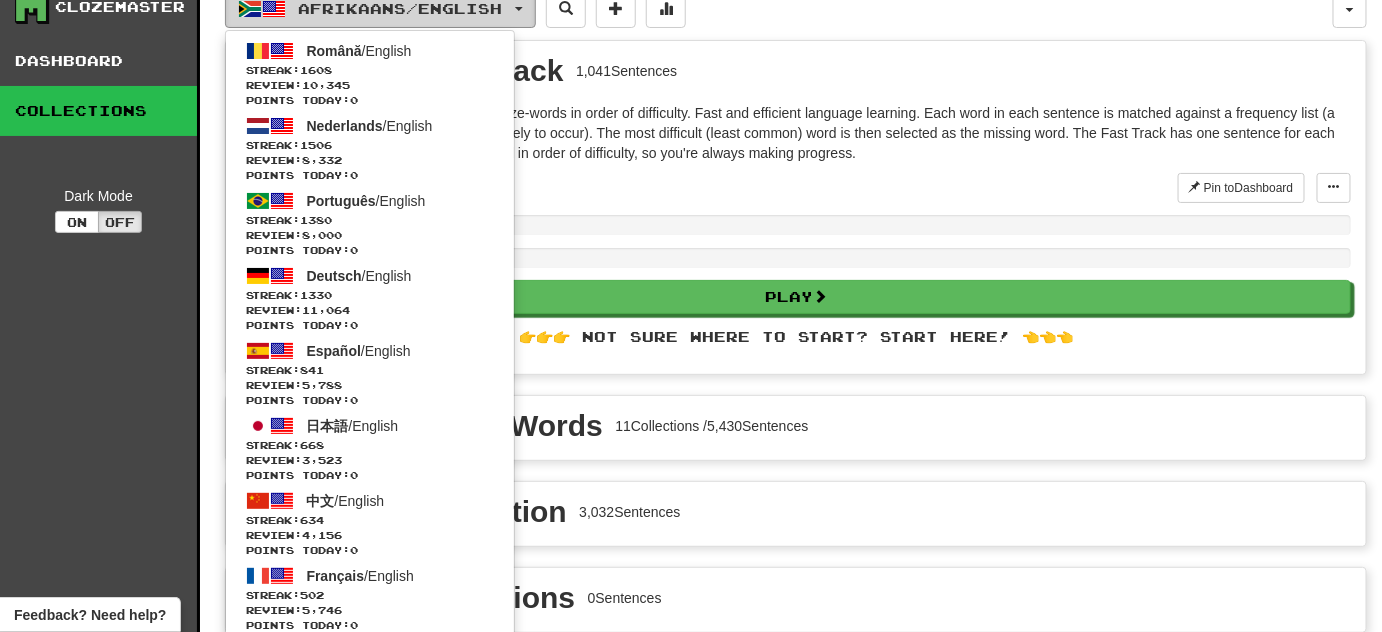 scroll, scrollTop: 0, scrollLeft: 0, axis: both 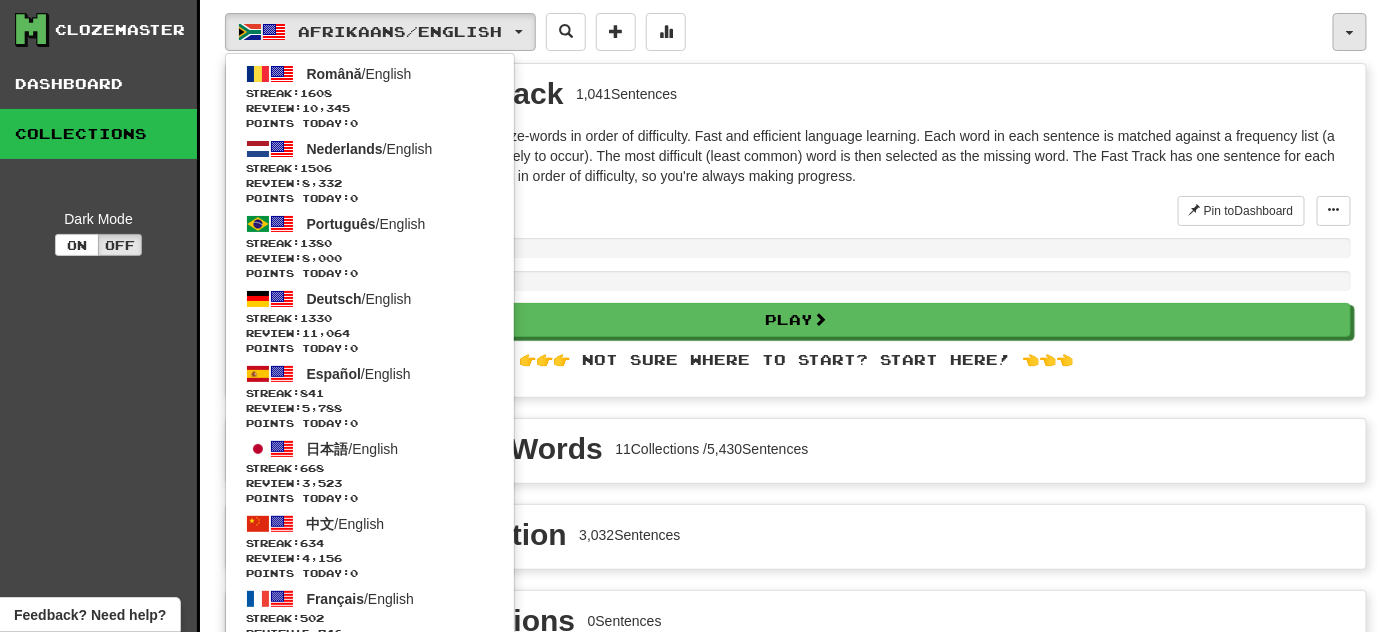 click at bounding box center (1350, 32) 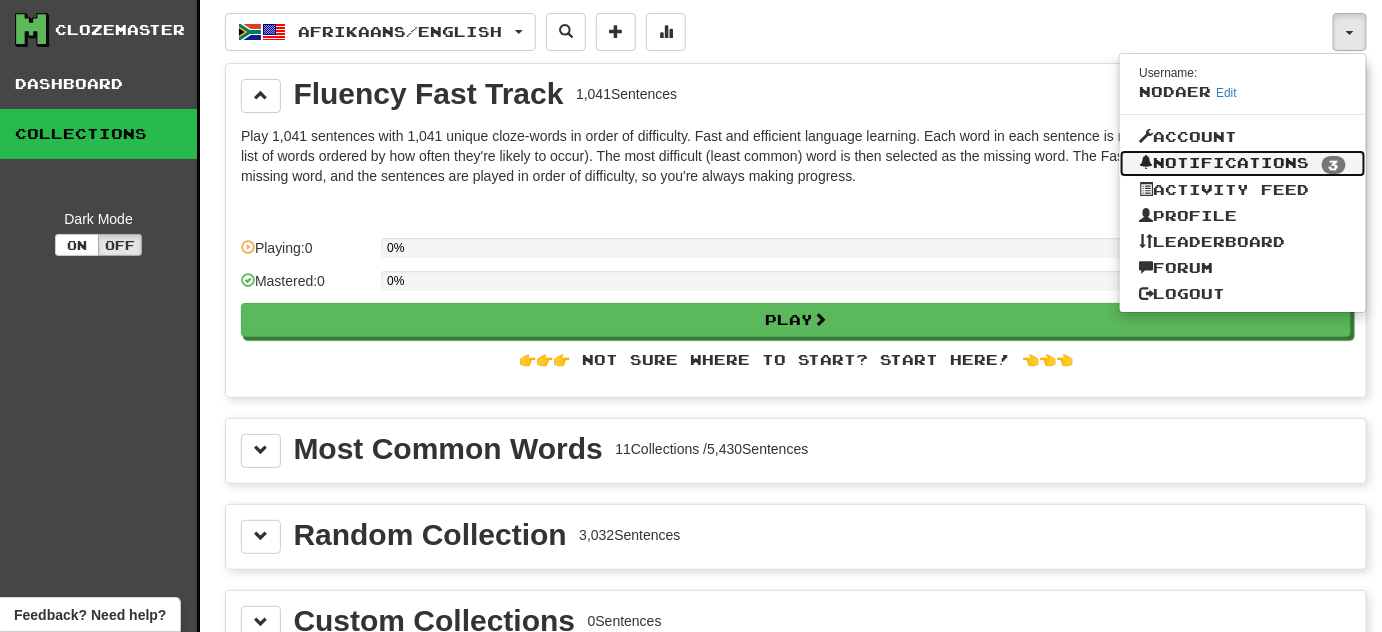 click on "Notifications 3" at bounding box center (1243, 164) 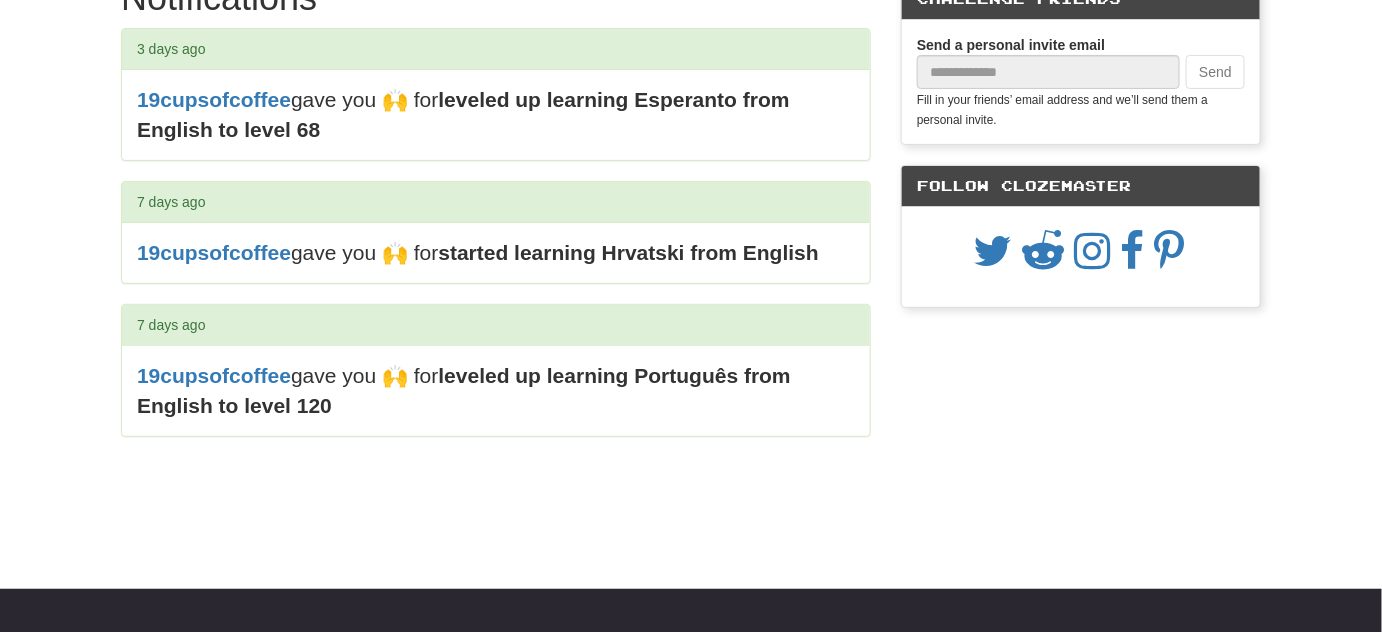 scroll, scrollTop: 90, scrollLeft: 0, axis: vertical 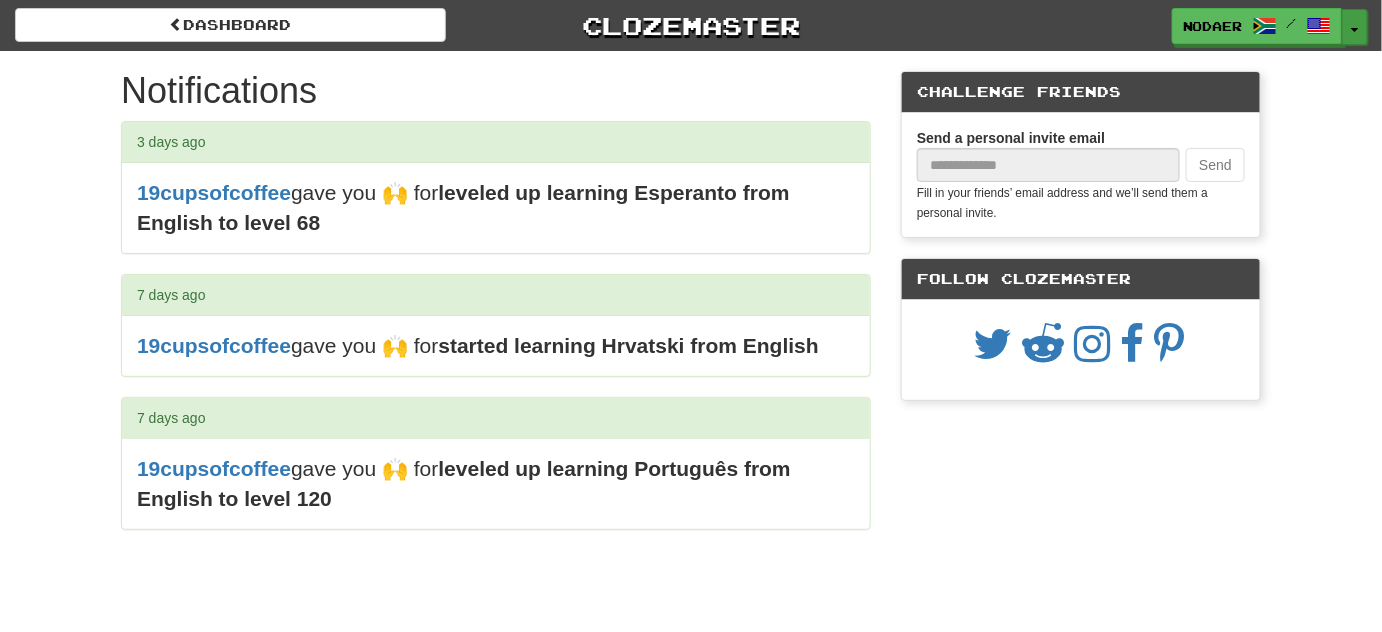 click on "Toggle Dropdown" at bounding box center (1355, 27) 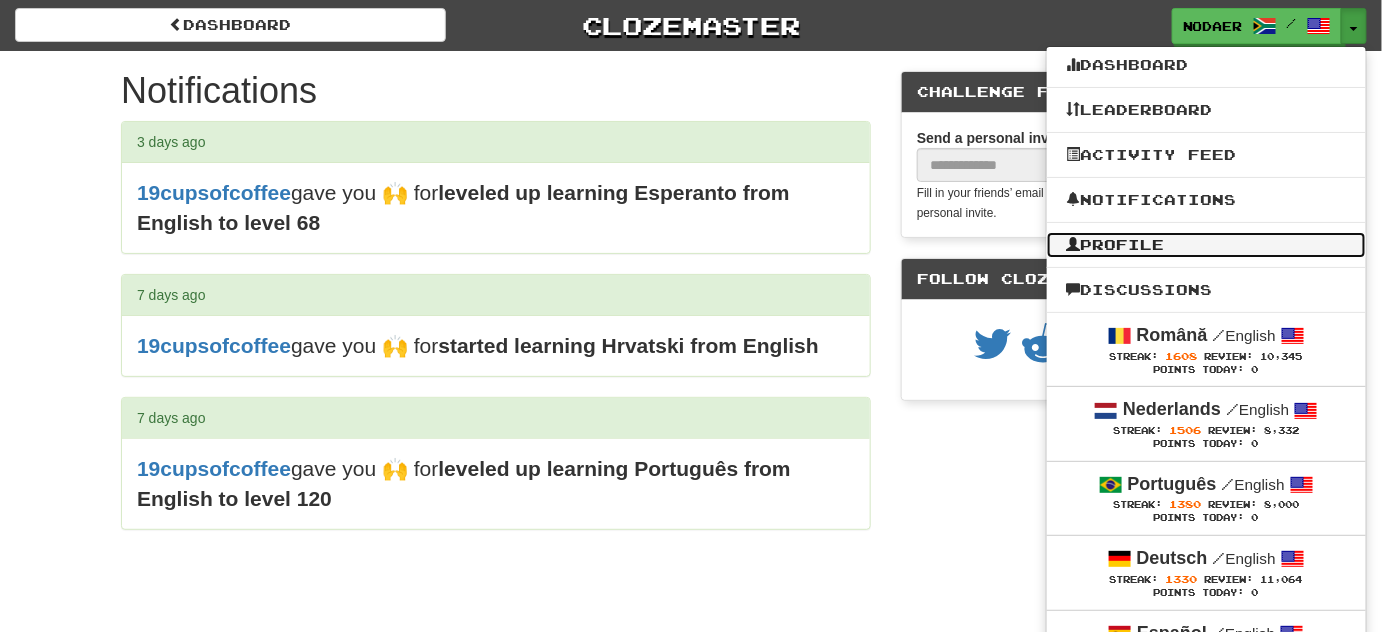 click on "Profile" at bounding box center [1206, 245] 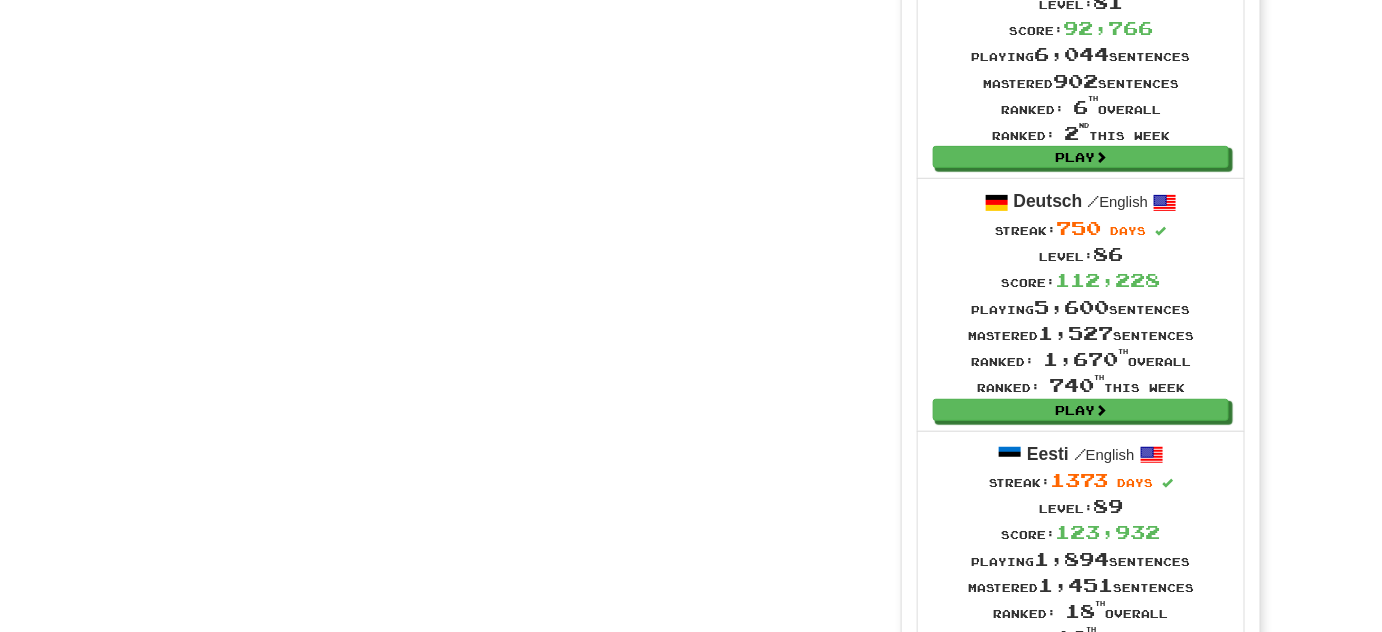 scroll, scrollTop: 2727, scrollLeft: 0, axis: vertical 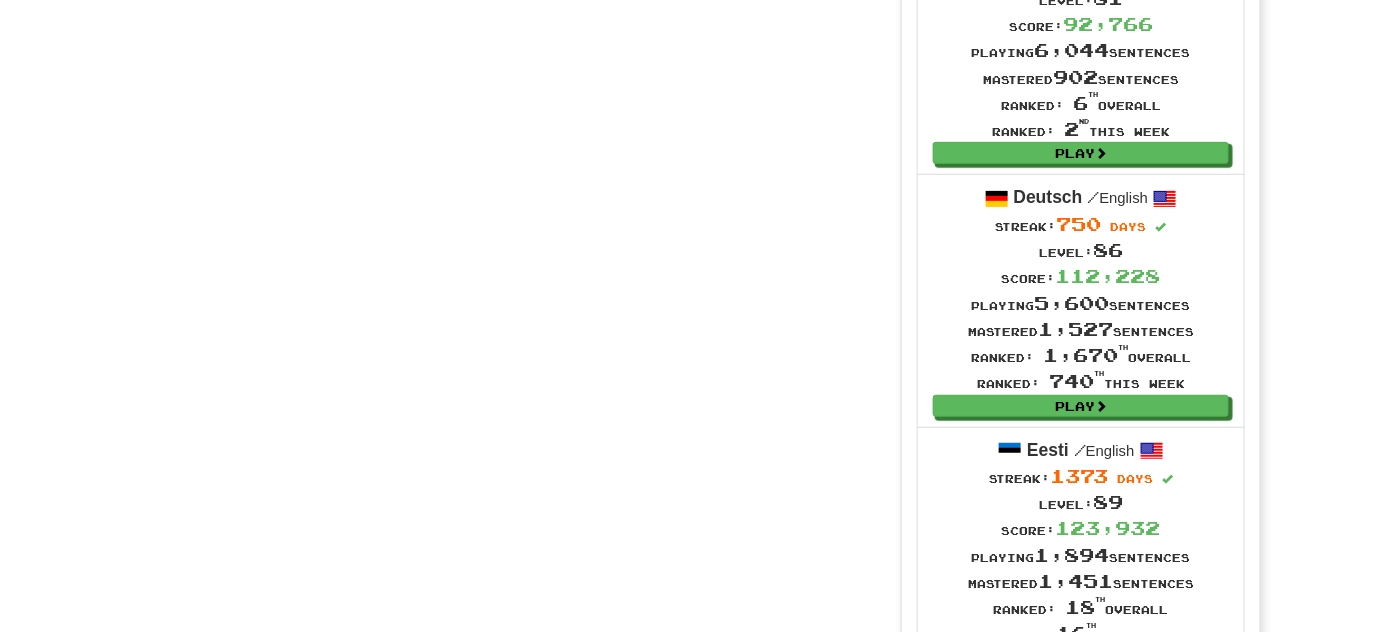 click on "G i ve 🙌" at bounding box center (269, -464) 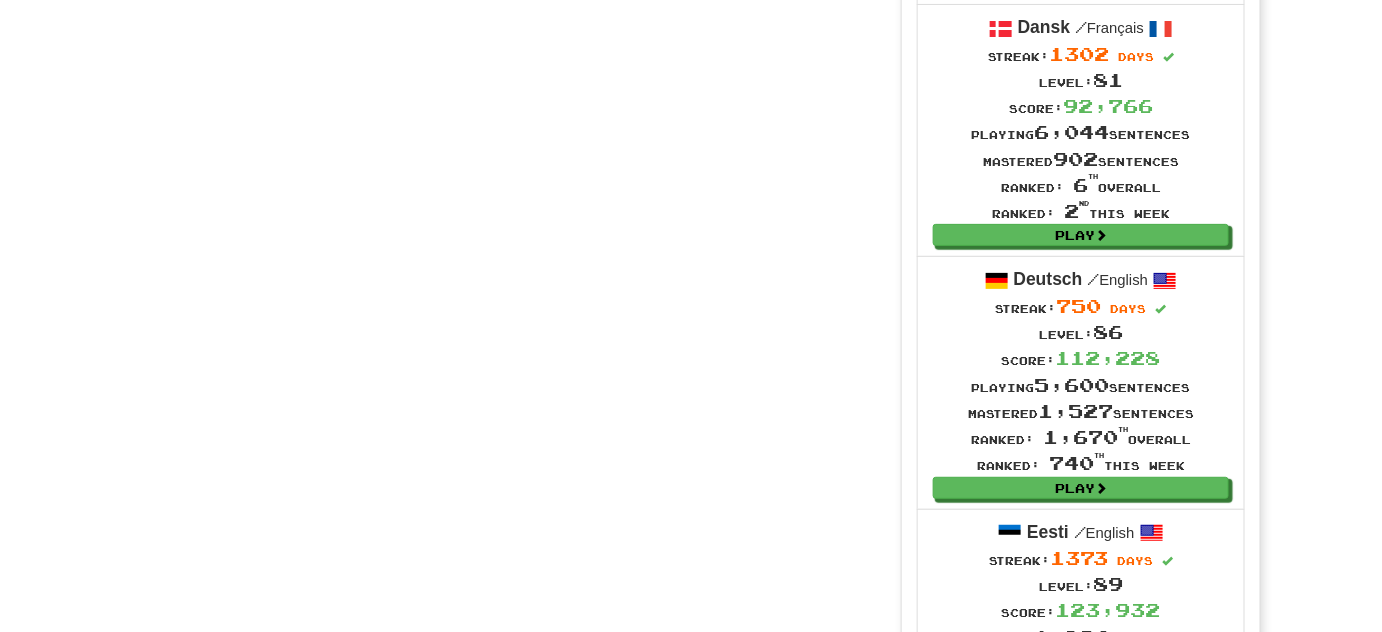 scroll, scrollTop: 2636, scrollLeft: 0, axis: vertical 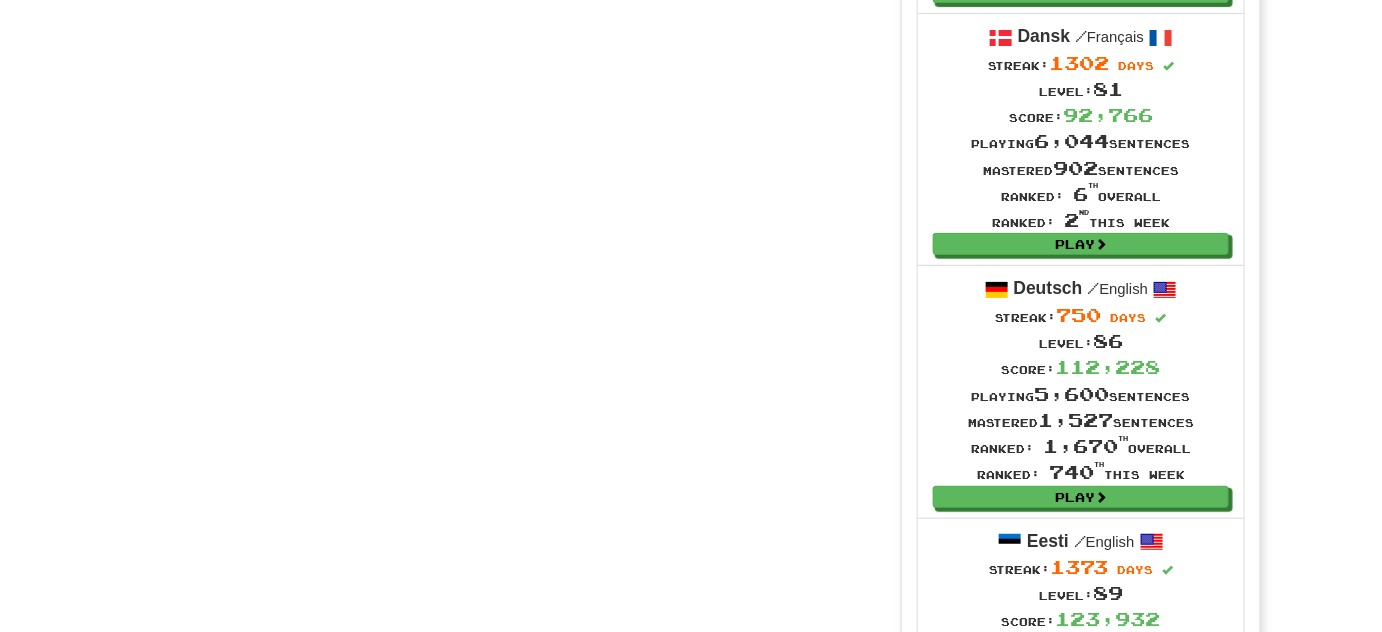 click on "G i ve 🙌" at bounding box center (269, -650) 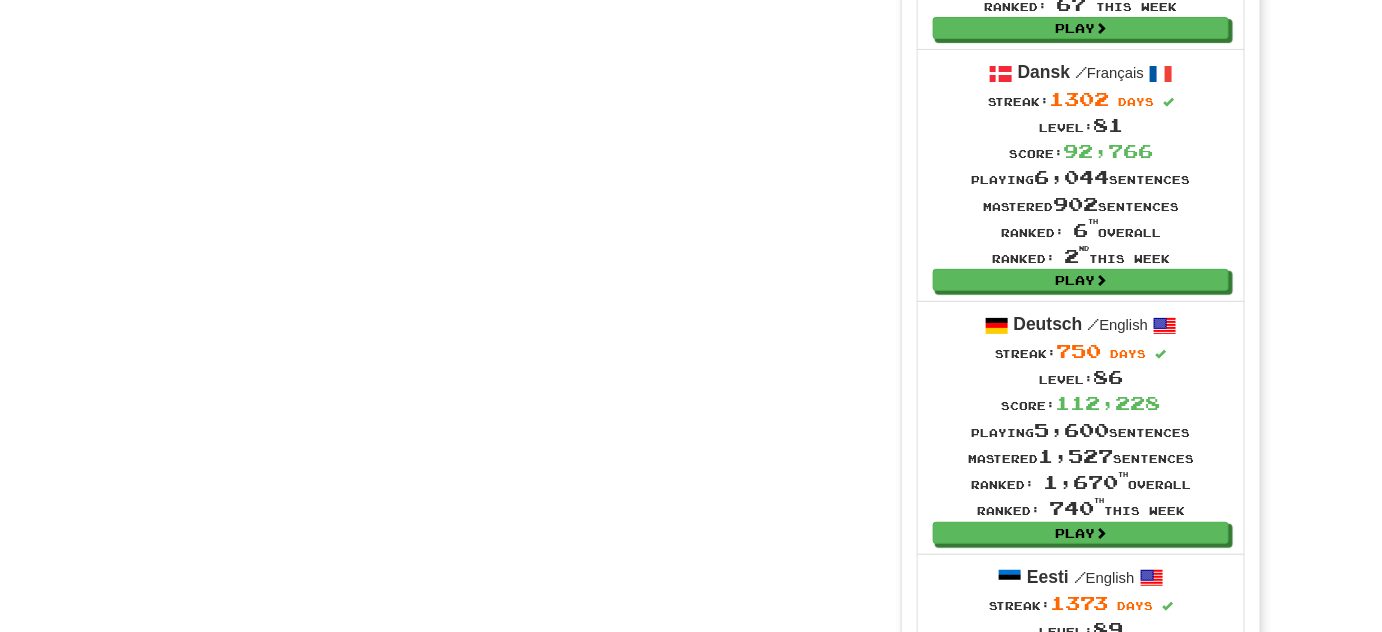scroll, scrollTop: 2454, scrollLeft: 0, axis: vertical 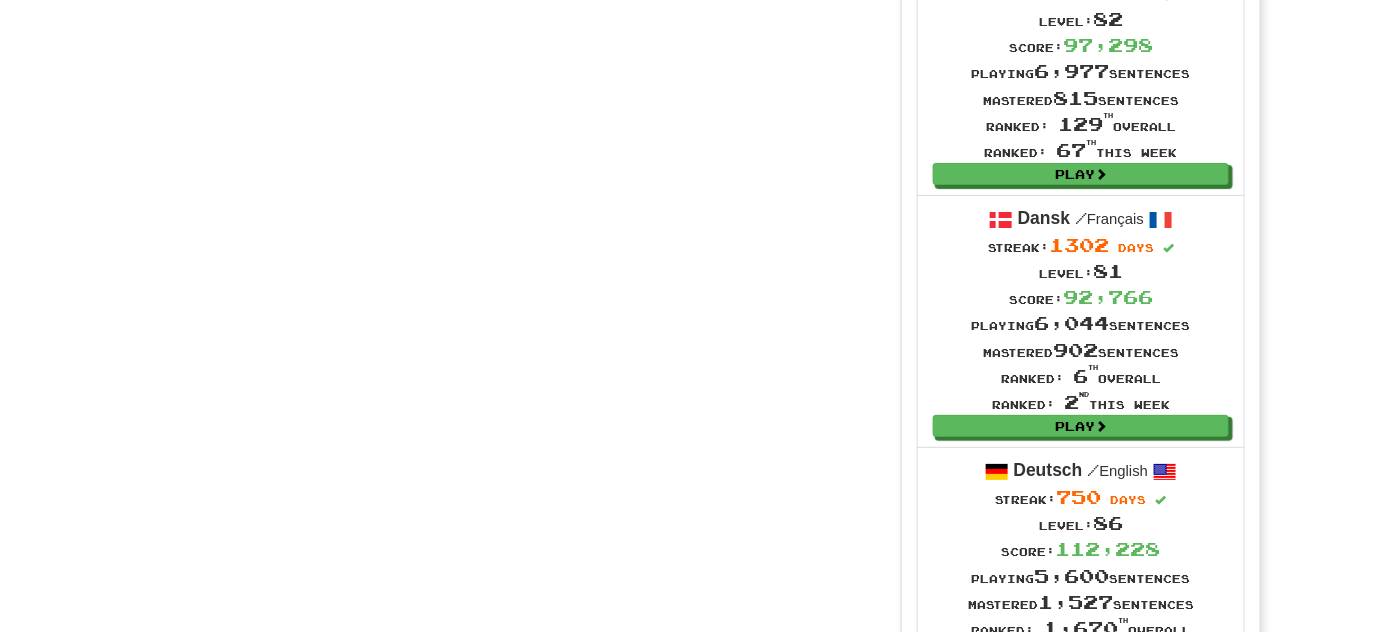 click on "G i ve 🙌" at bounding box center [269, -606] 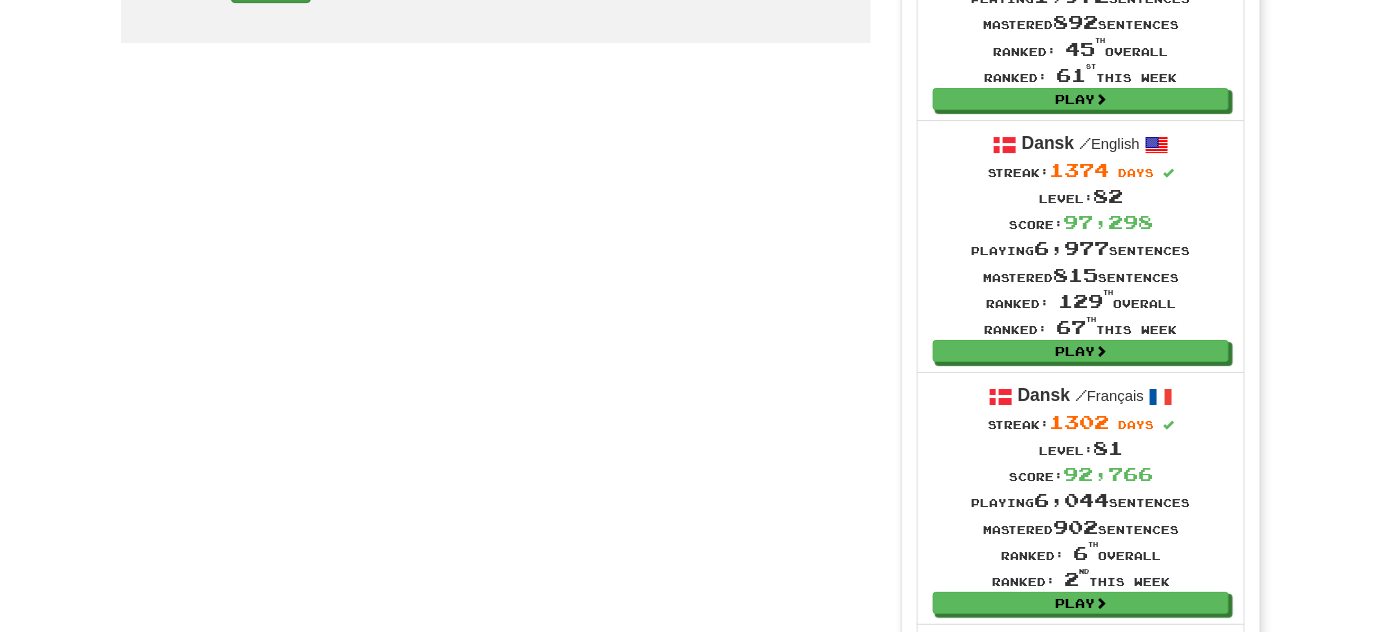 scroll, scrollTop: 2272, scrollLeft: 0, axis: vertical 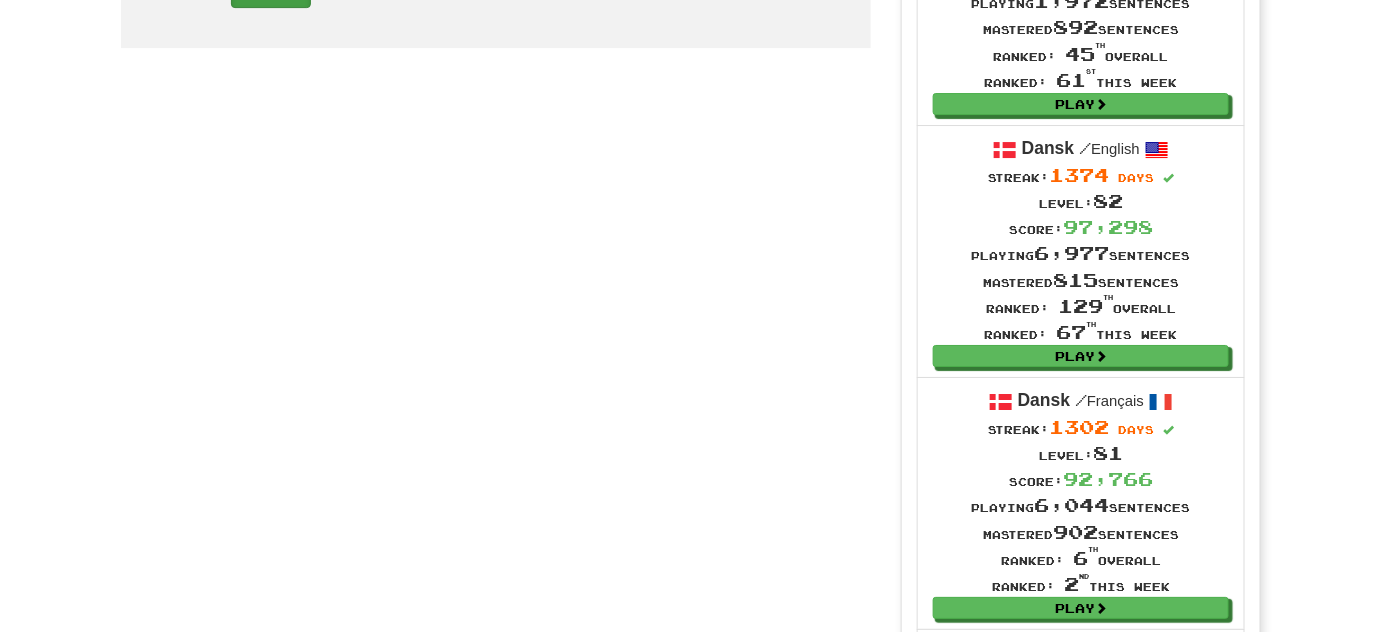 click on "G i ve 🙌" at bounding box center [269, -563] 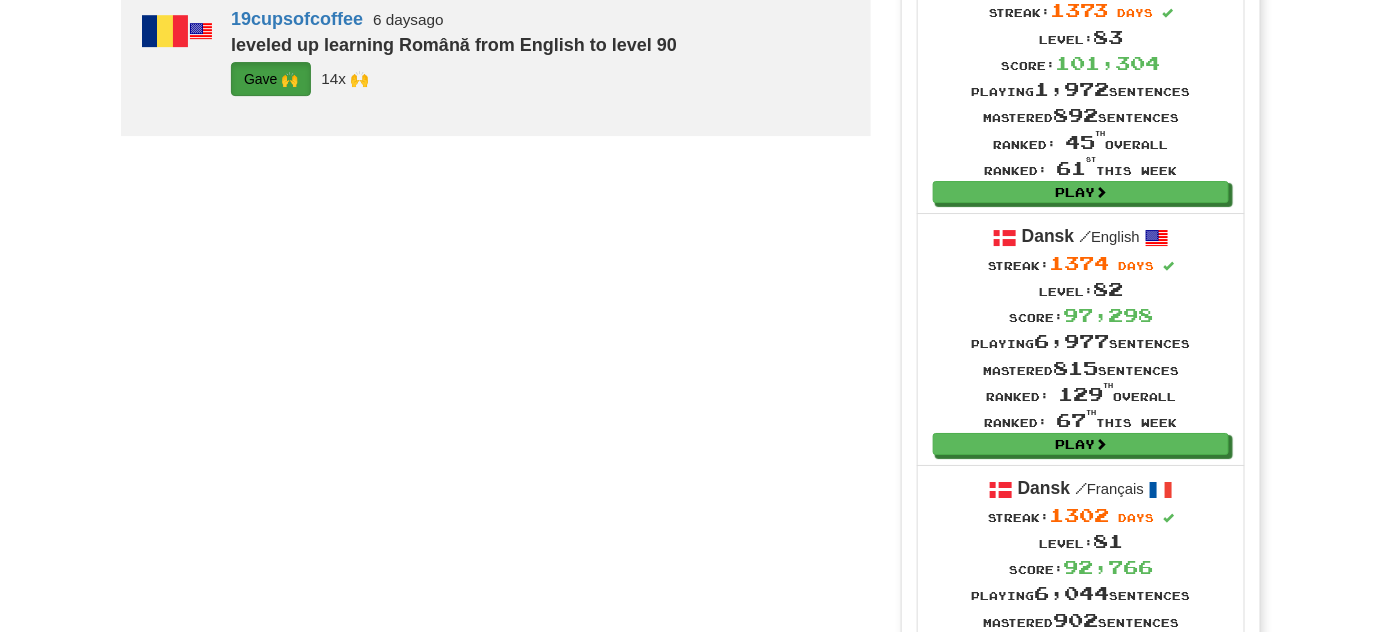 scroll, scrollTop: 2181, scrollLeft: 0, axis: vertical 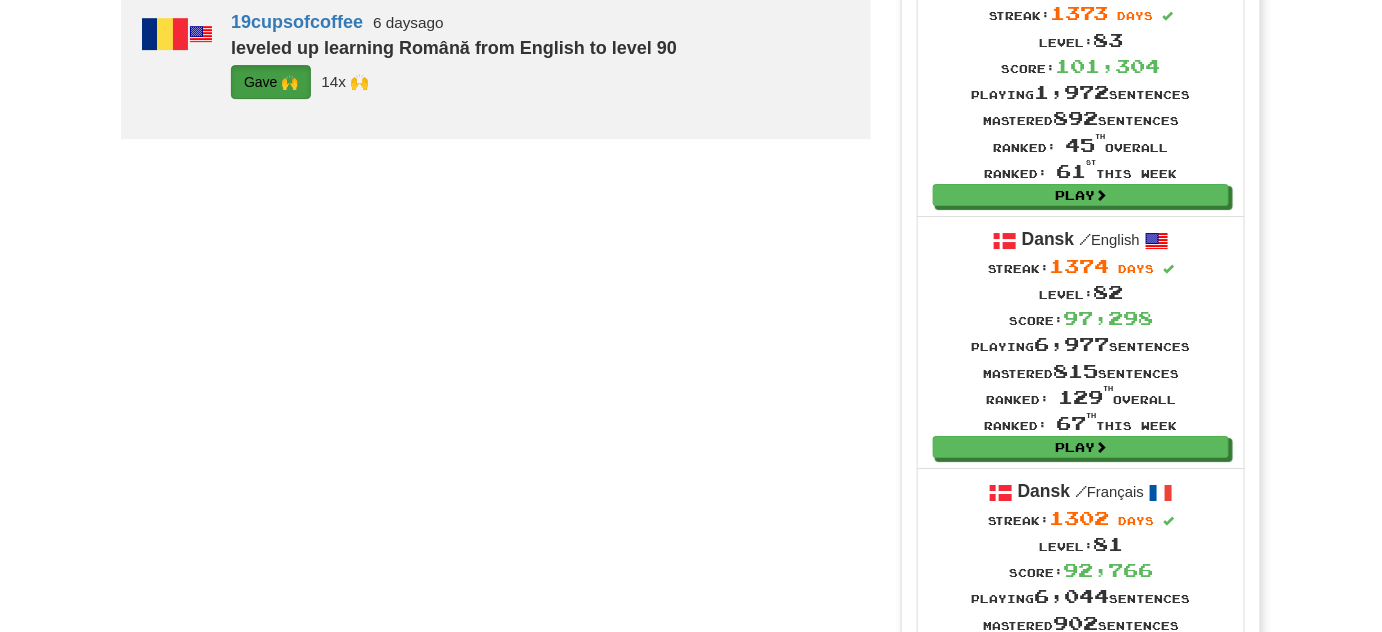 click on "G i ve 🙌" at bounding box center [269, -610] 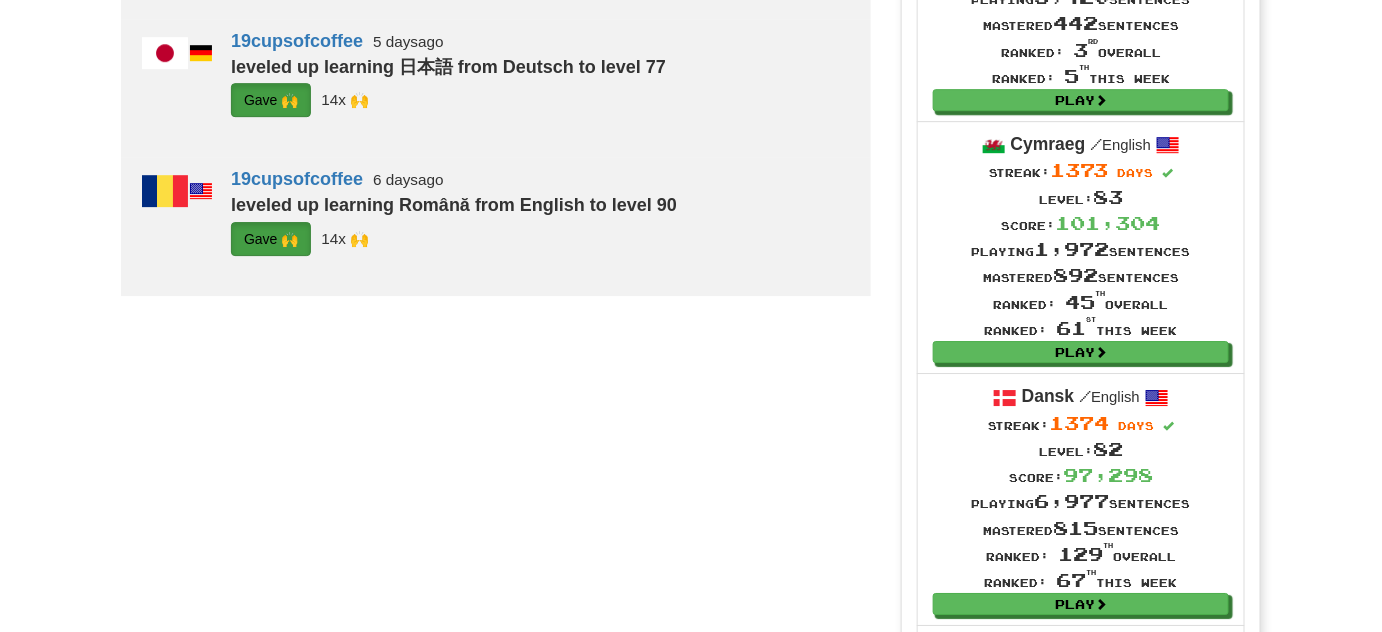 scroll, scrollTop: 2000, scrollLeft: 0, axis: vertical 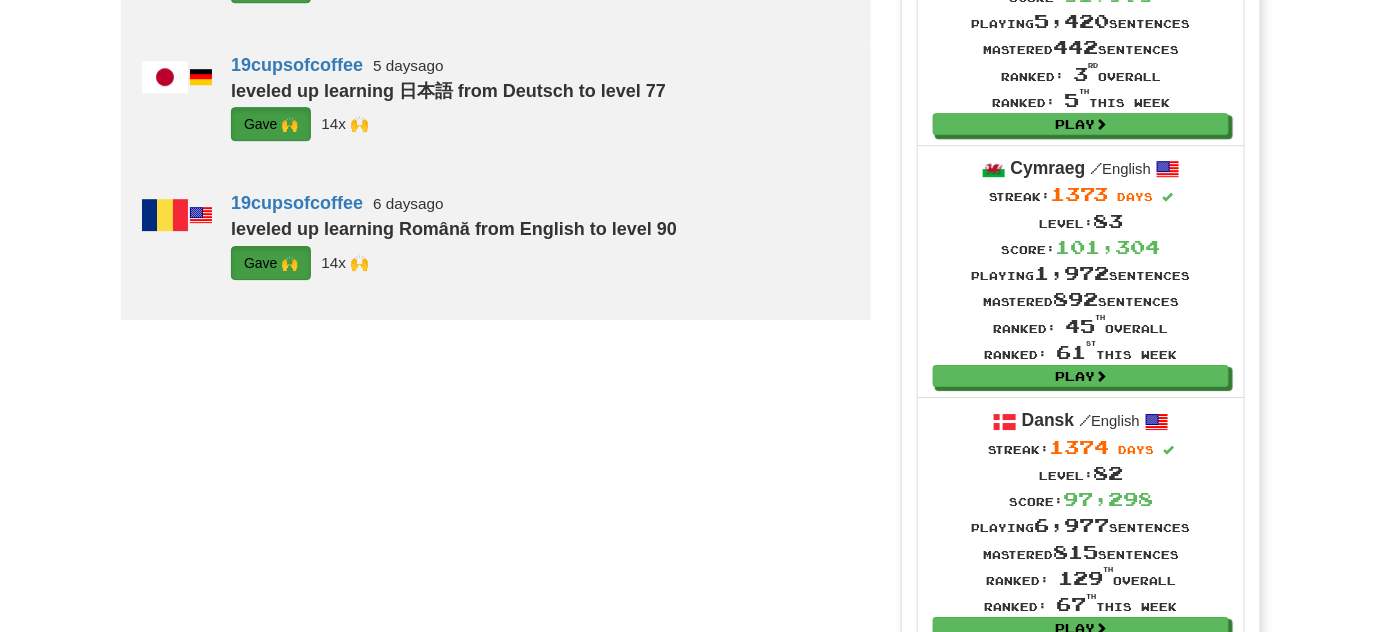 click on "G i ve 🙌" at bounding box center [269, -568] 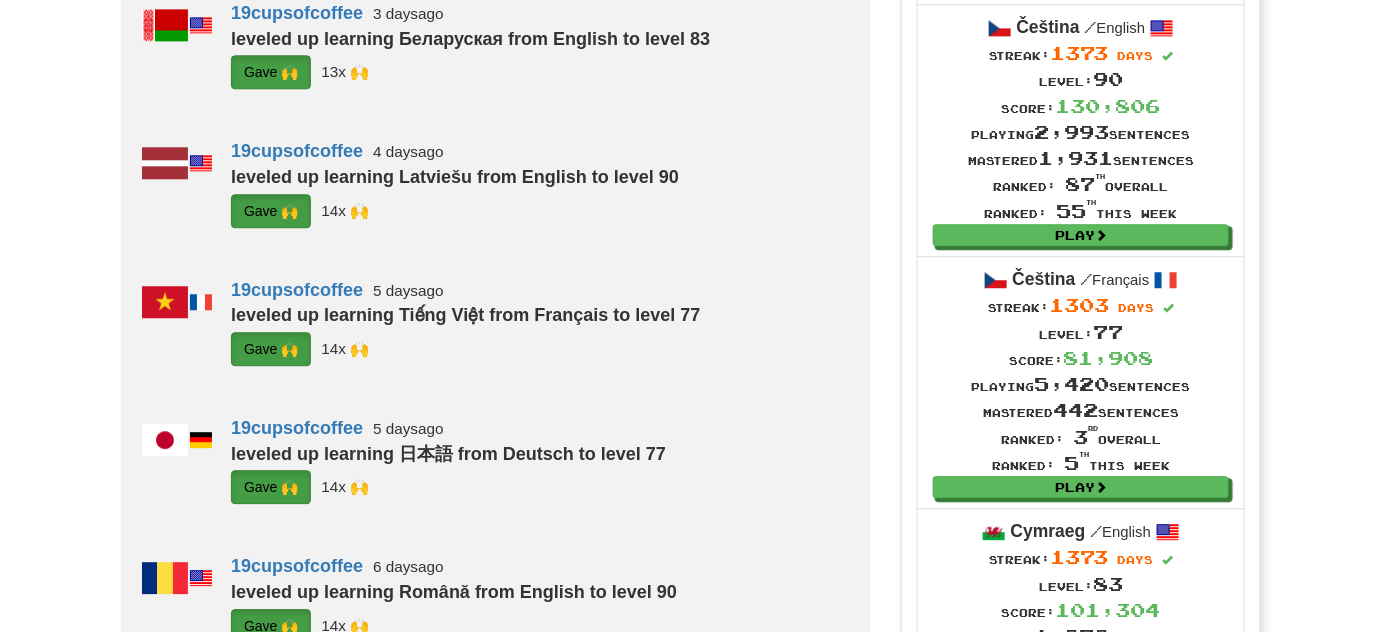 scroll, scrollTop: 1636, scrollLeft: 0, axis: vertical 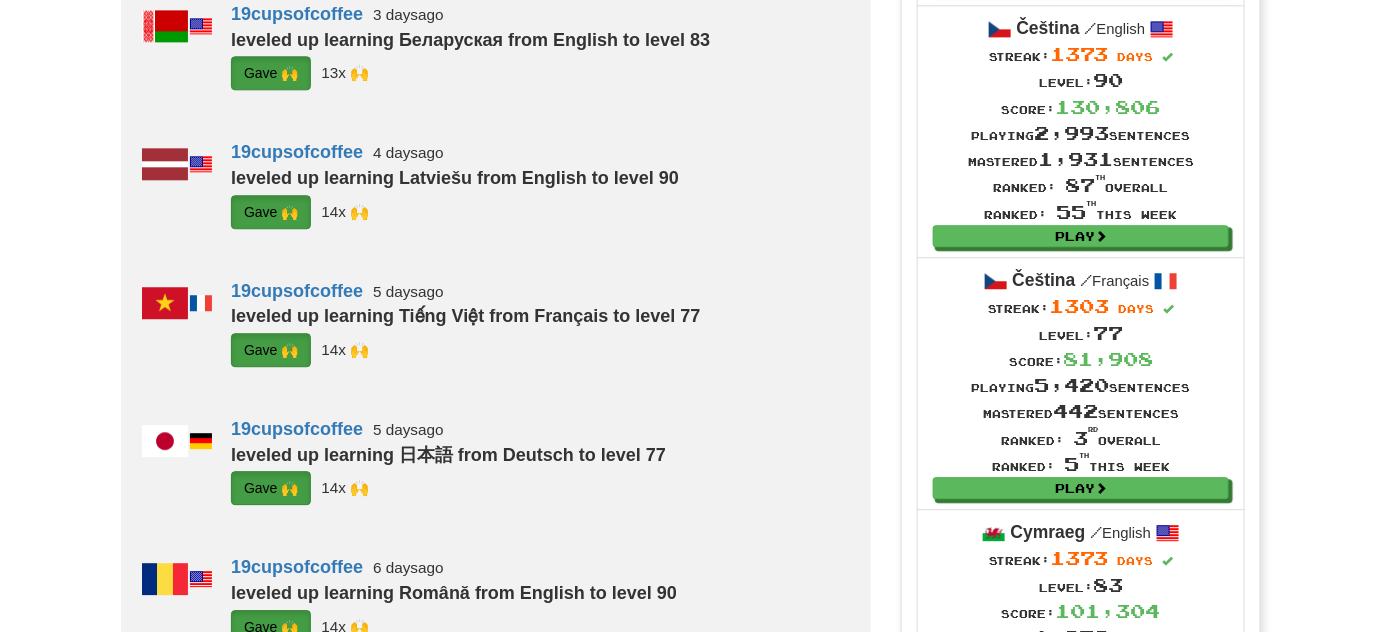 click on "G i ve 🙌" at bounding box center [269, -480] 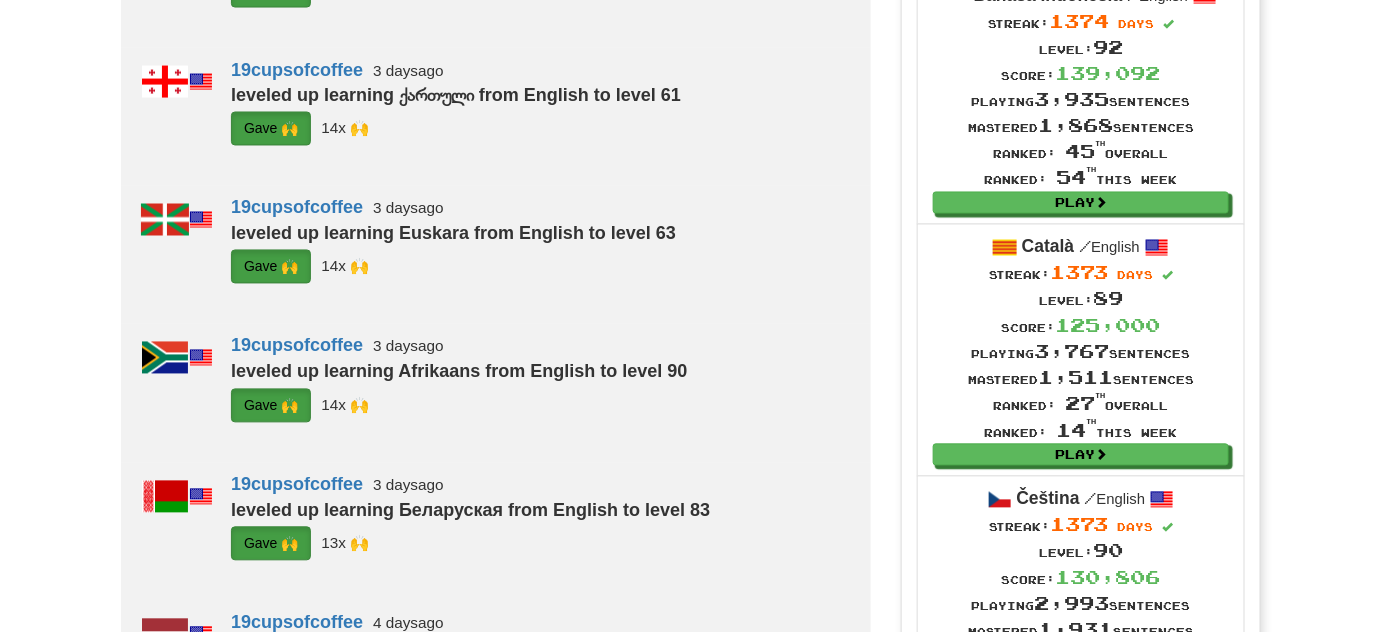 scroll, scrollTop: 818, scrollLeft: 0, axis: vertical 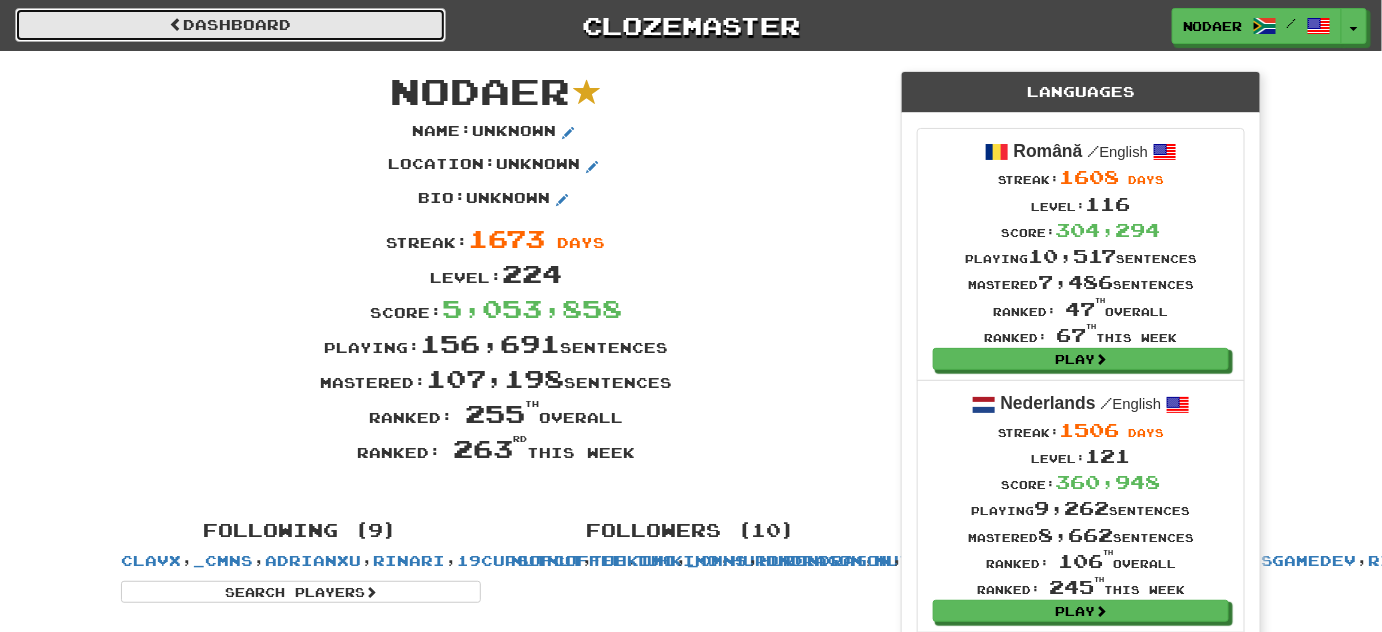 click on "Dashboard" at bounding box center [230, 25] 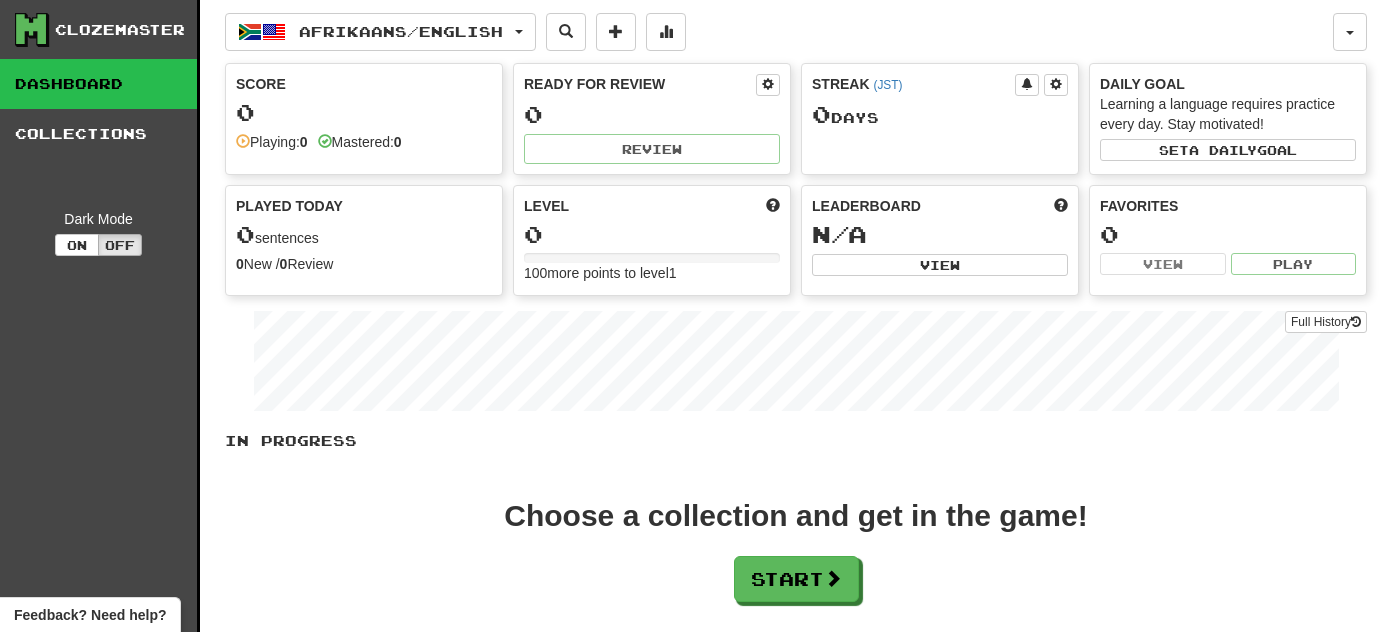 scroll, scrollTop: 0, scrollLeft: 0, axis: both 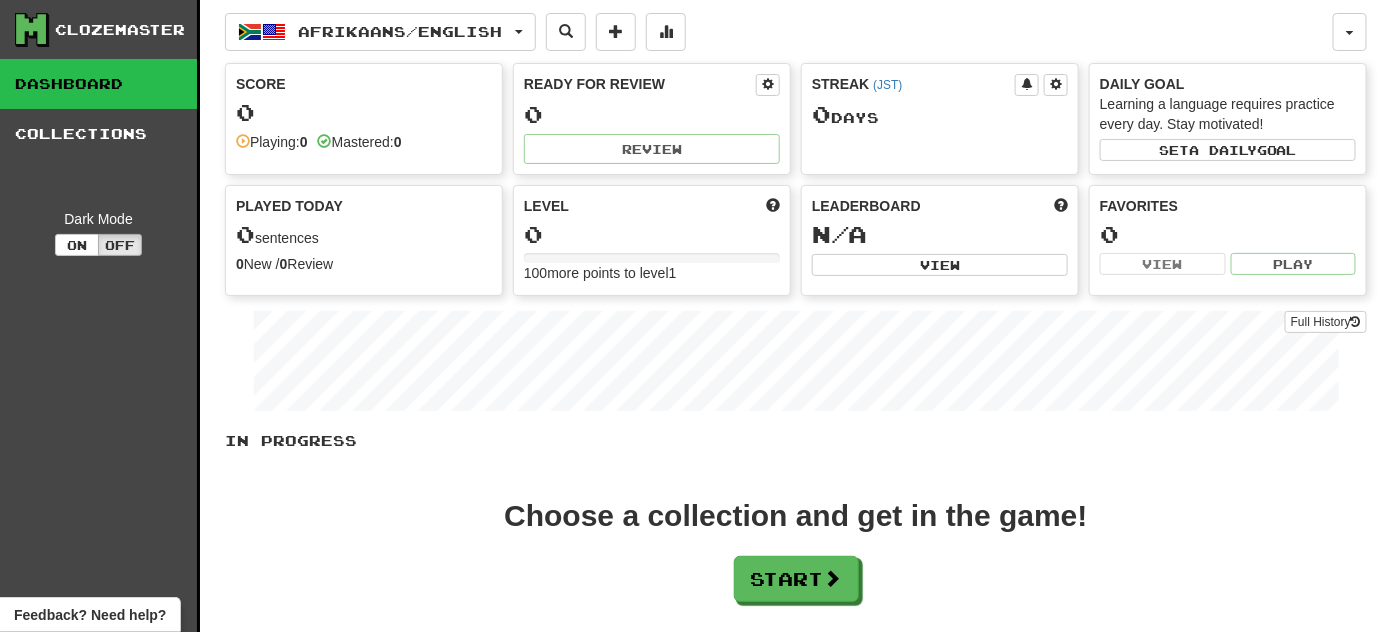 click on "Afrikaans  /  English Română  /  English Streak:  [NUMBER]   Review:  [NUMBER] Points today:  0 Nederlands  /  English Streak:  [NUMBER]   Review:  [NUMBER] Points today:  0 Português  /  English Streak:  [NUMBER]   Review:  [NUMBER] Points today:  0 Deutsch  /  English Streak:  [NUMBER]   Review:  [NUMBER] Points today:  0 Español  /  English Streak:  [NUMBER]   Review:  [NUMBER] Points today:  0 日本語  /  English Streak:  [NUMBER]   Review:  [NUMBER] Points today:  0 中文  /  English Streak:  [NUMBER]   Review:  [NUMBER] Points today:  0 Français  /  English Streak:  [NUMBER]   Review:  [NUMBER] Points today:  0 Esperanto  /  English Streak:  [NUMBER]   Review:  [NUMBER] Points today:  0 Bahasa Indonesia  /  English Days Played:  [NUMBER]   Review:  [NUMBER] Points today:  0 Русский  /  English Days Played:  [NUMBER]   Review:  [NUMBER] Daily Goal:  0  /  50 Italiano  /  English Days Played:  [NUMBER]   Review:  [NUMBER] Points today:  0 한국어  /  English Days Played:  [NUMBER]   Review:  [NUMBER] Points today:  0 Svenska  /  English Days Played:  [NUMBER]   Review:  [NUMBER] Daily Goal:" at bounding box center (796, 374) 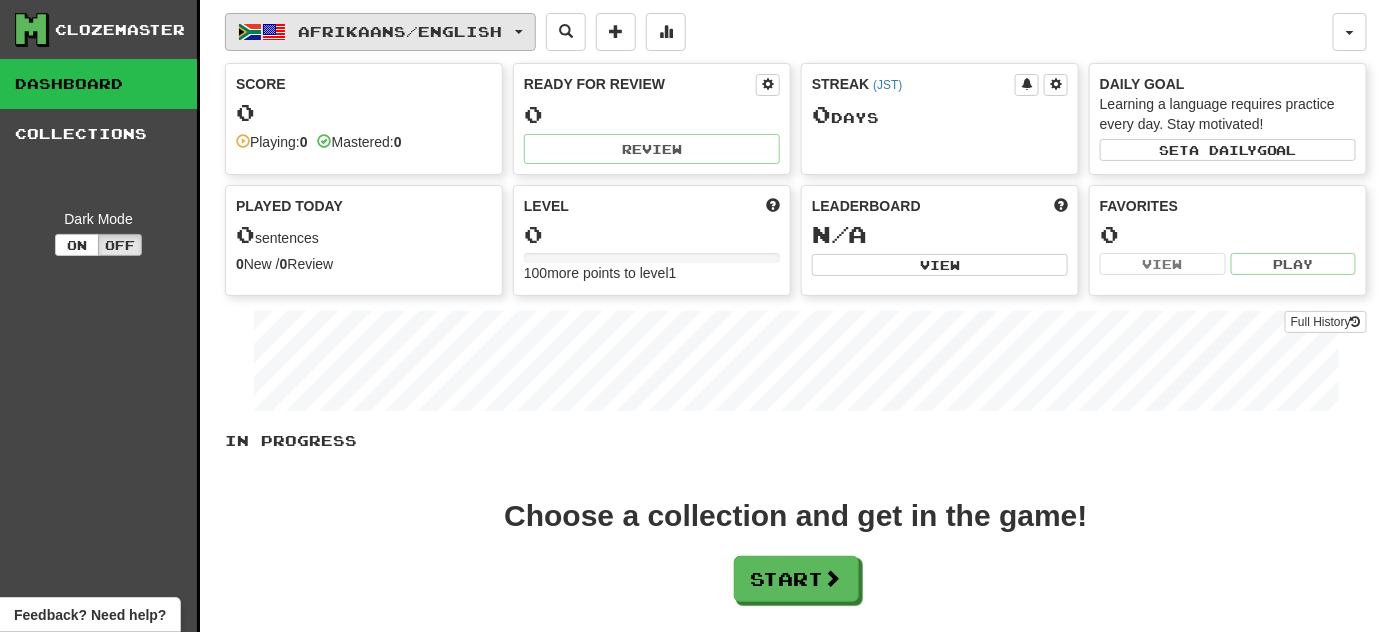 click on "Afrikaans  /  English" at bounding box center (401, 31) 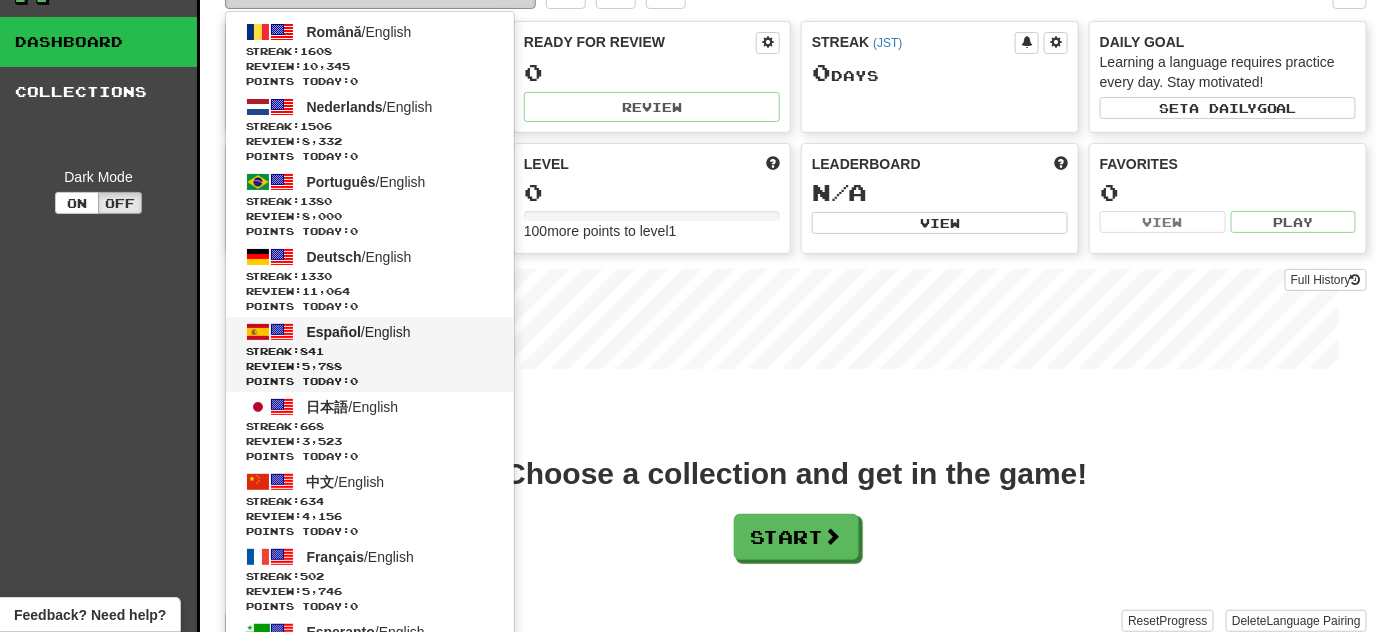 scroll, scrollTop: 181, scrollLeft: 0, axis: vertical 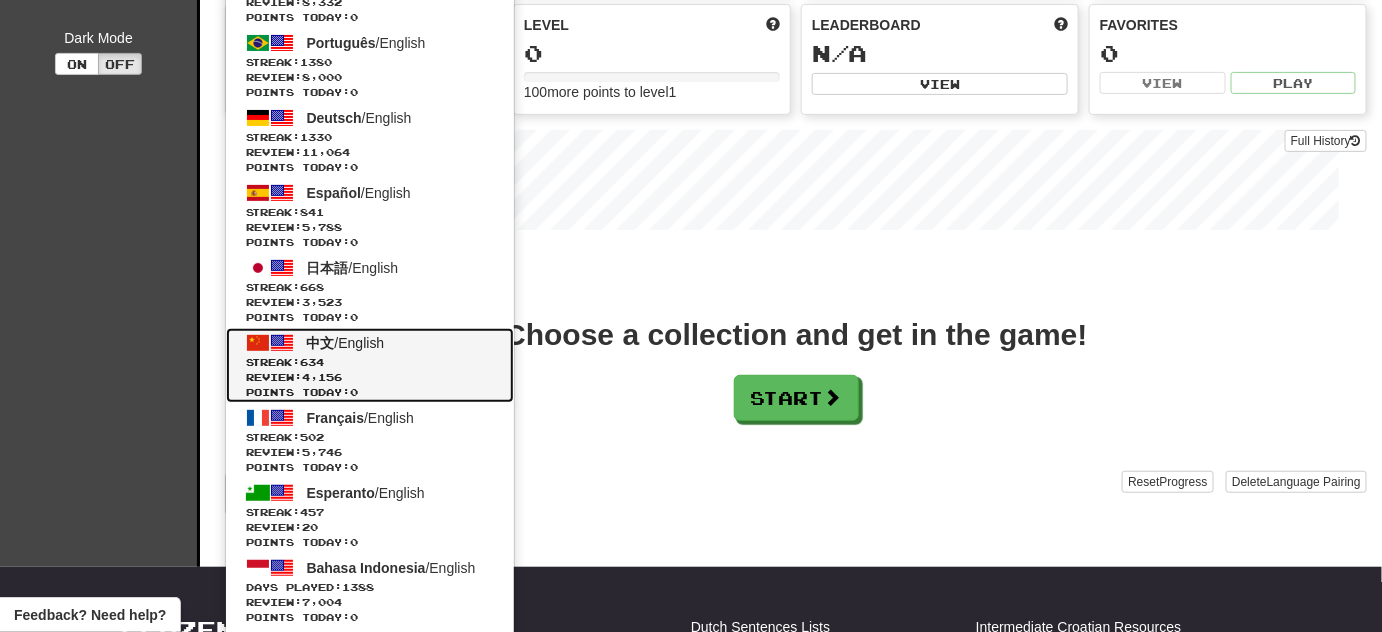 click on "中文  /  English" at bounding box center [346, 343] 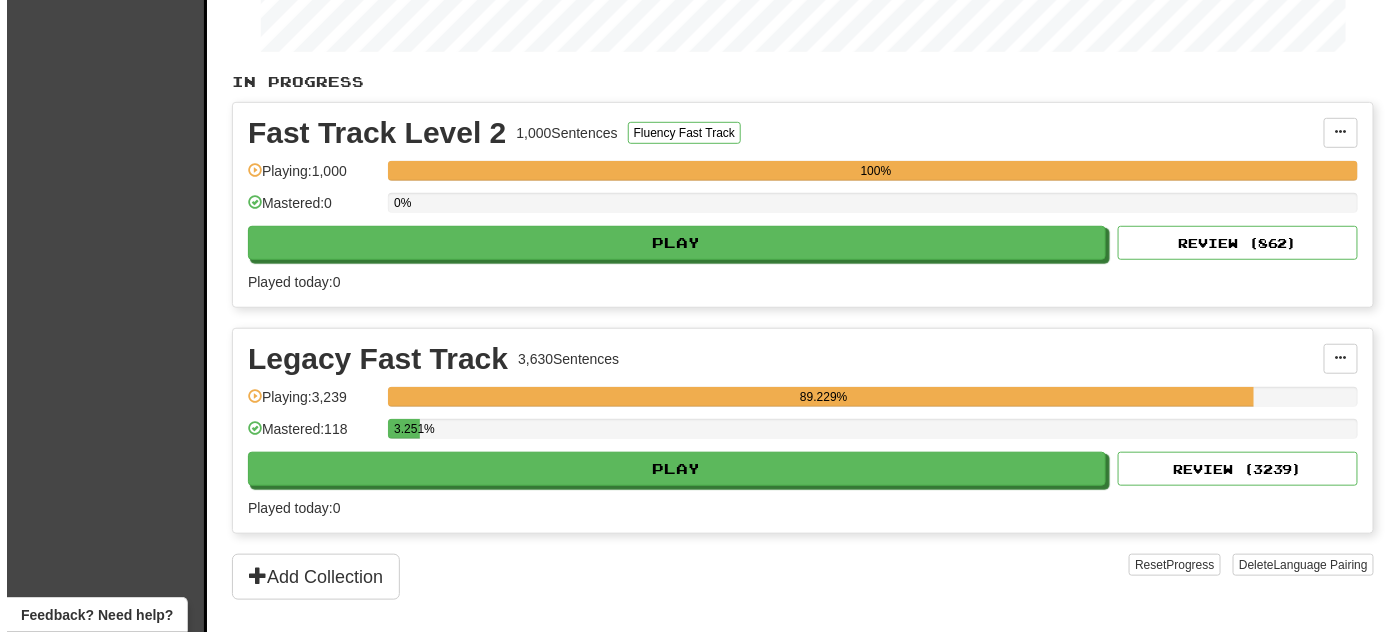 scroll, scrollTop: 363, scrollLeft: 0, axis: vertical 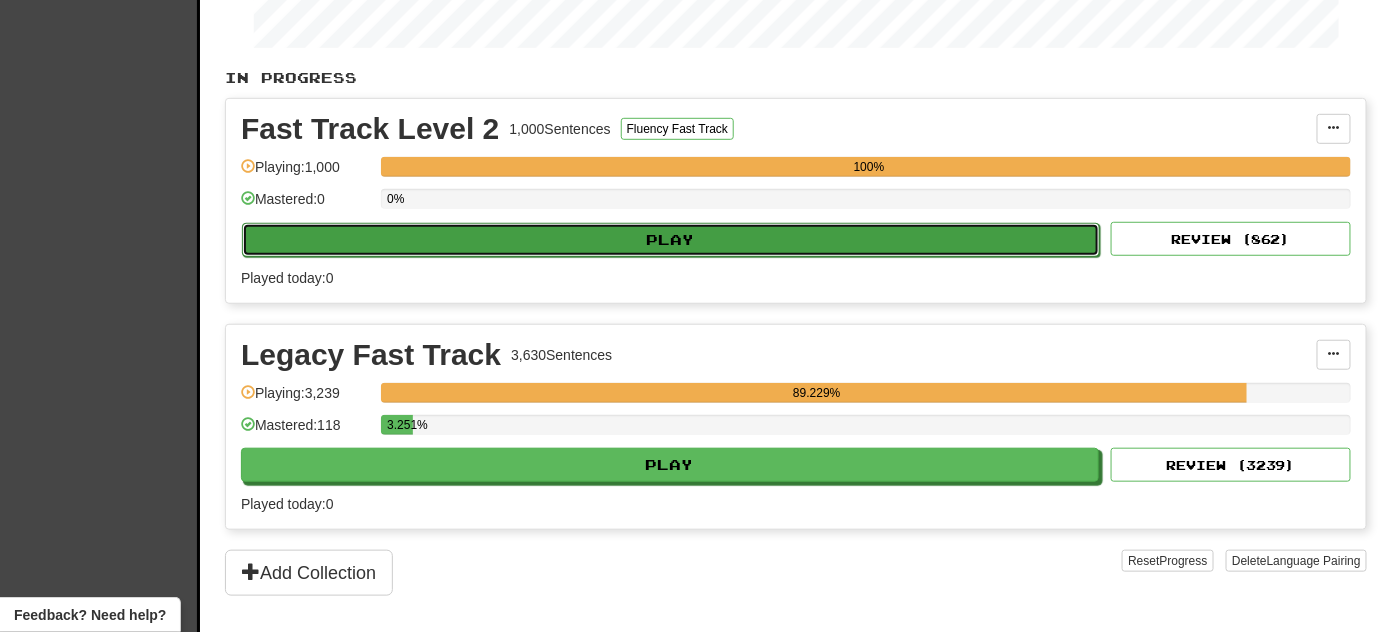 click on "Play" at bounding box center [671, 240] 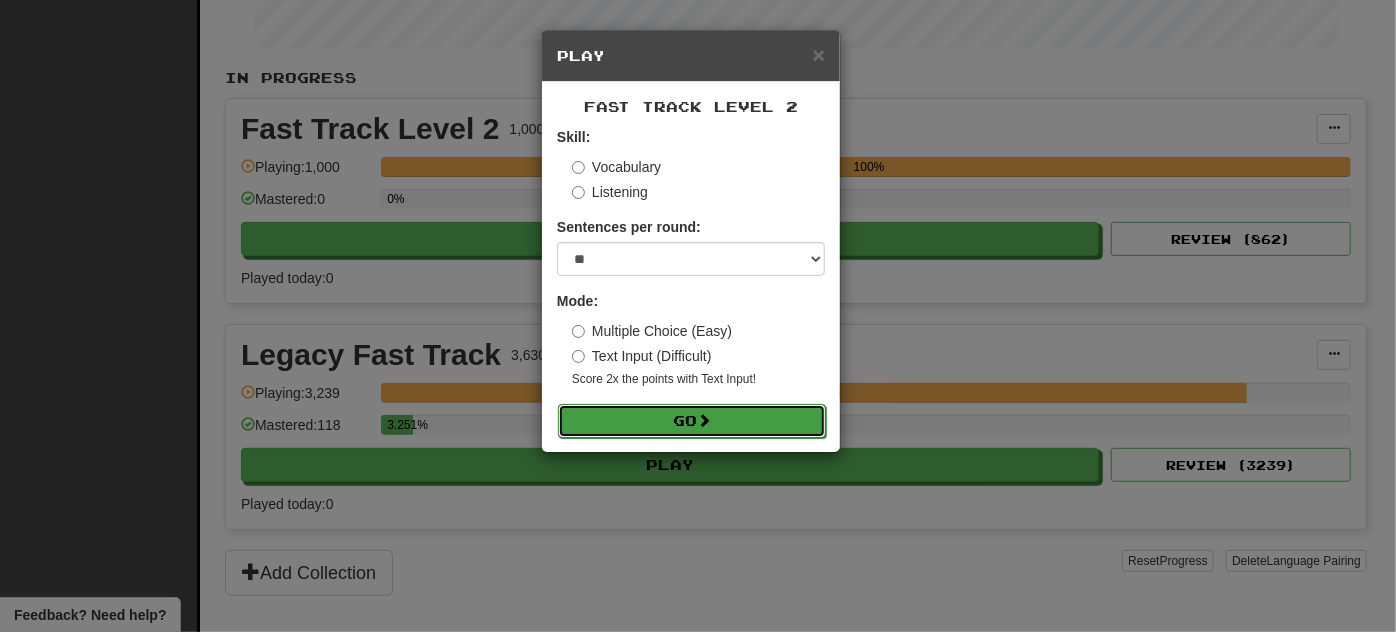 click on "Go" at bounding box center (692, 421) 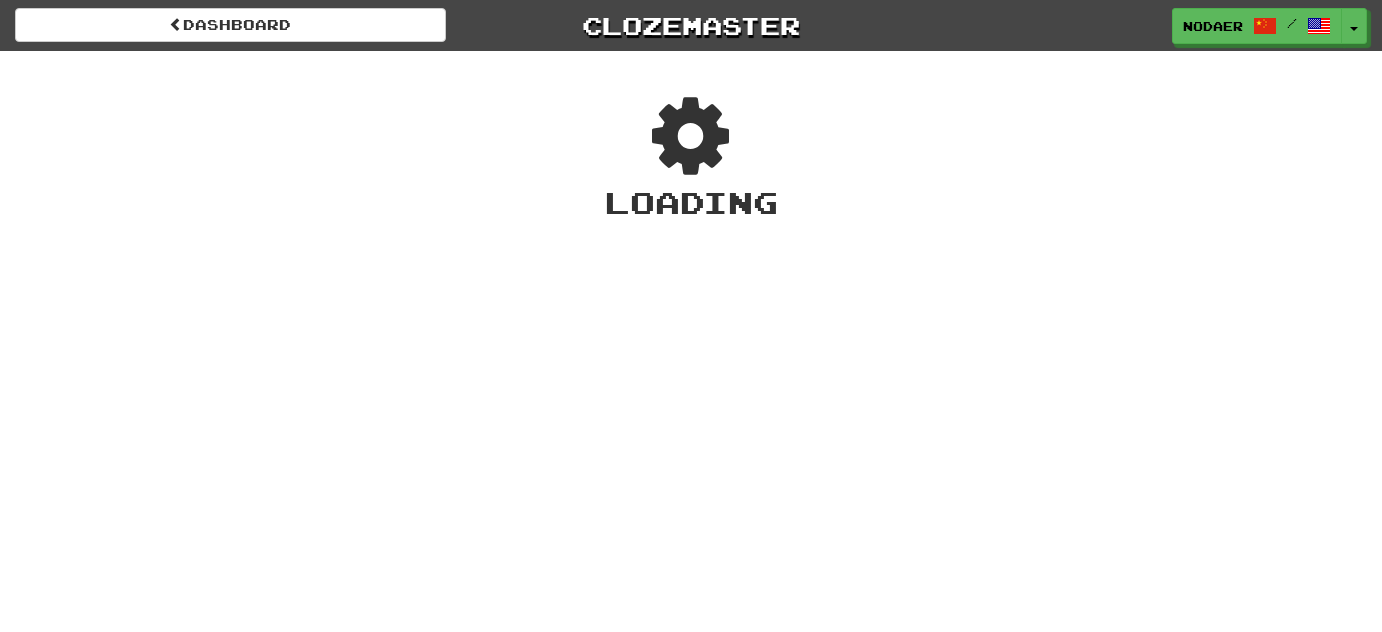 scroll, scrollTop: 0, scrollLeft: 0, axis: both 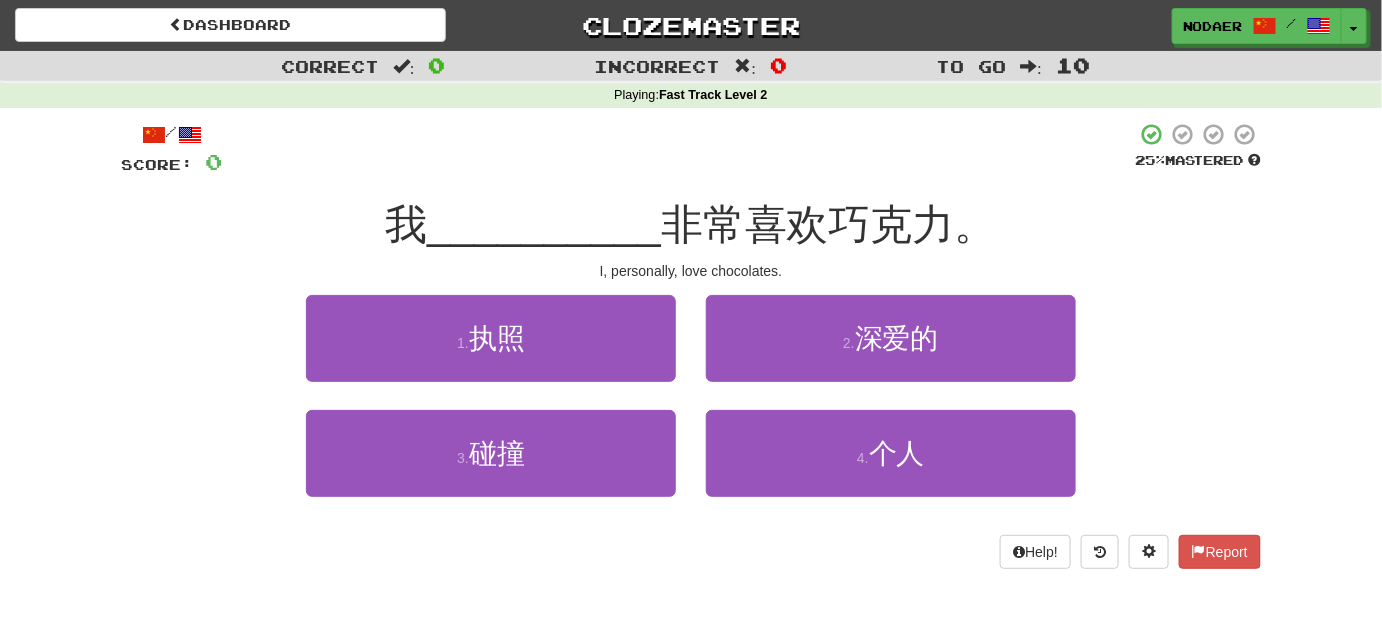 click on "4 .  个人" at bounding box center [891, 467] 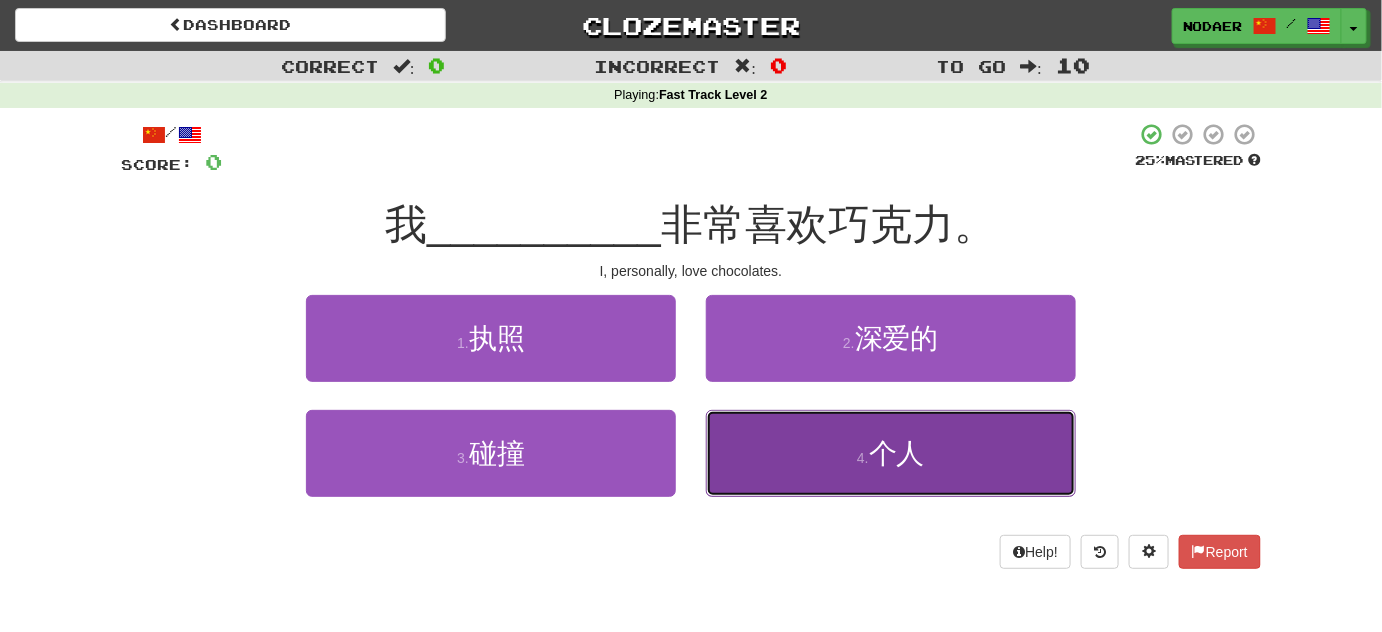 click on "4 .  个人" at bounding box center [891, 453] 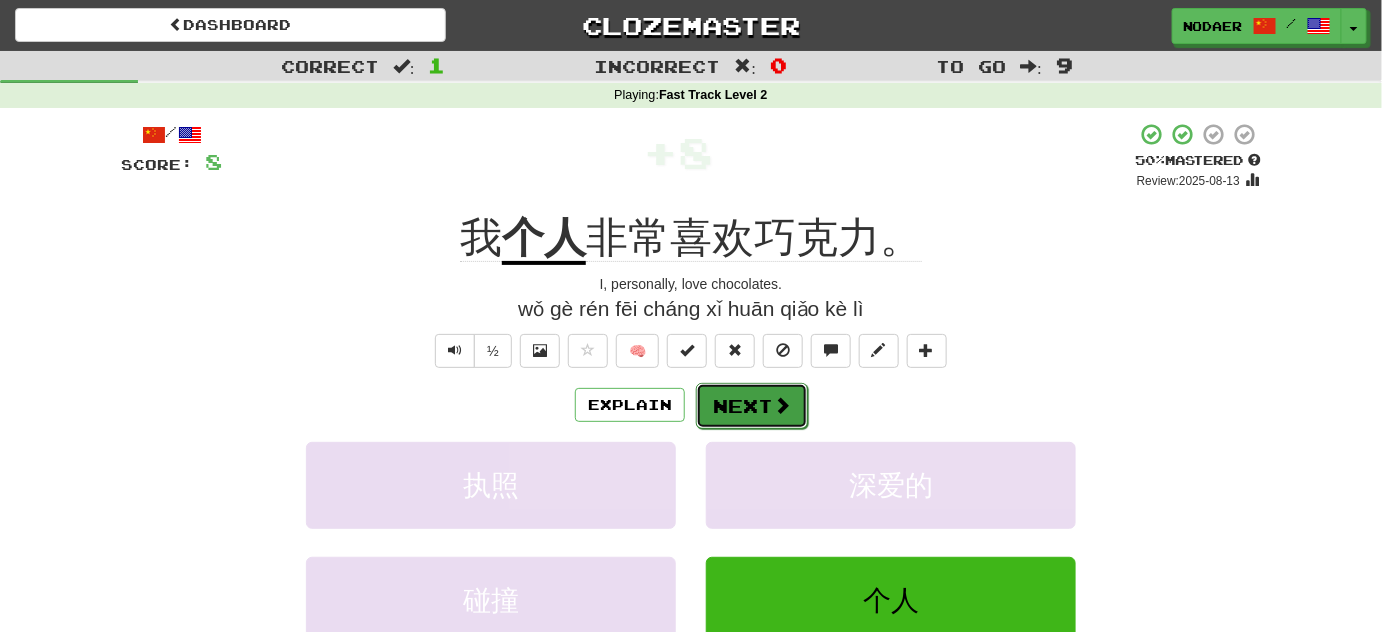click at bounding box center [782, 405] 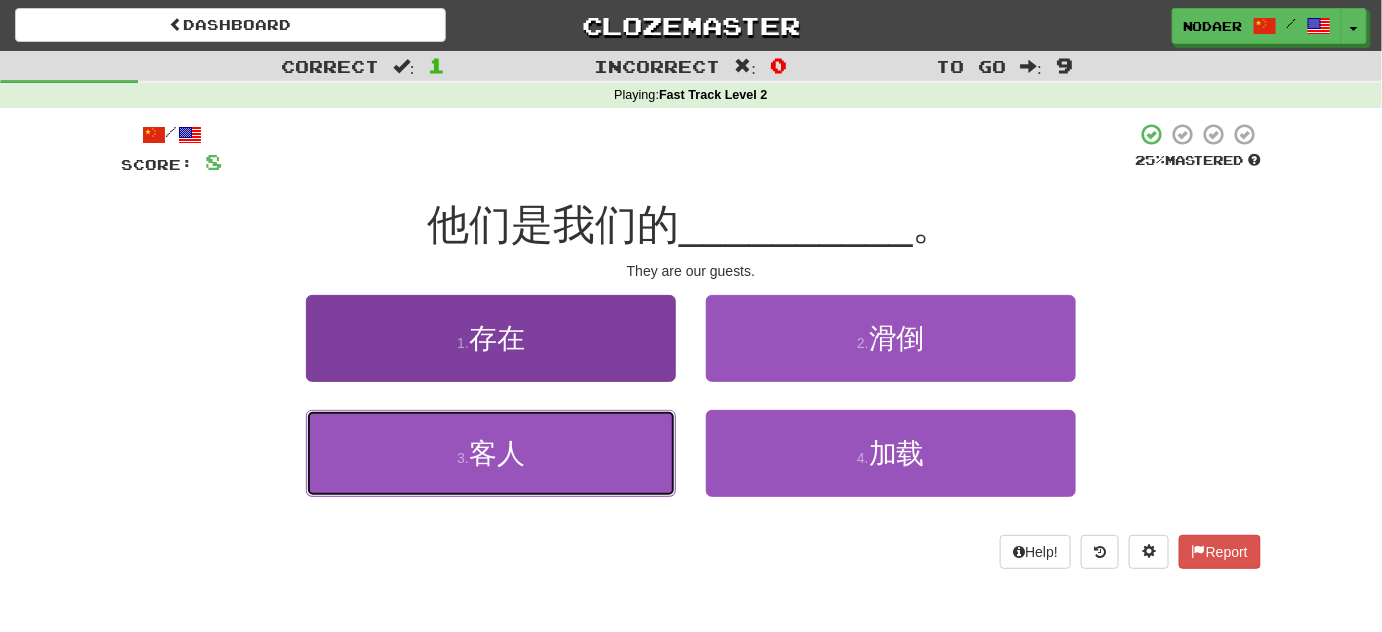 click on "3 .  客人" at bounding box center [491, 453] 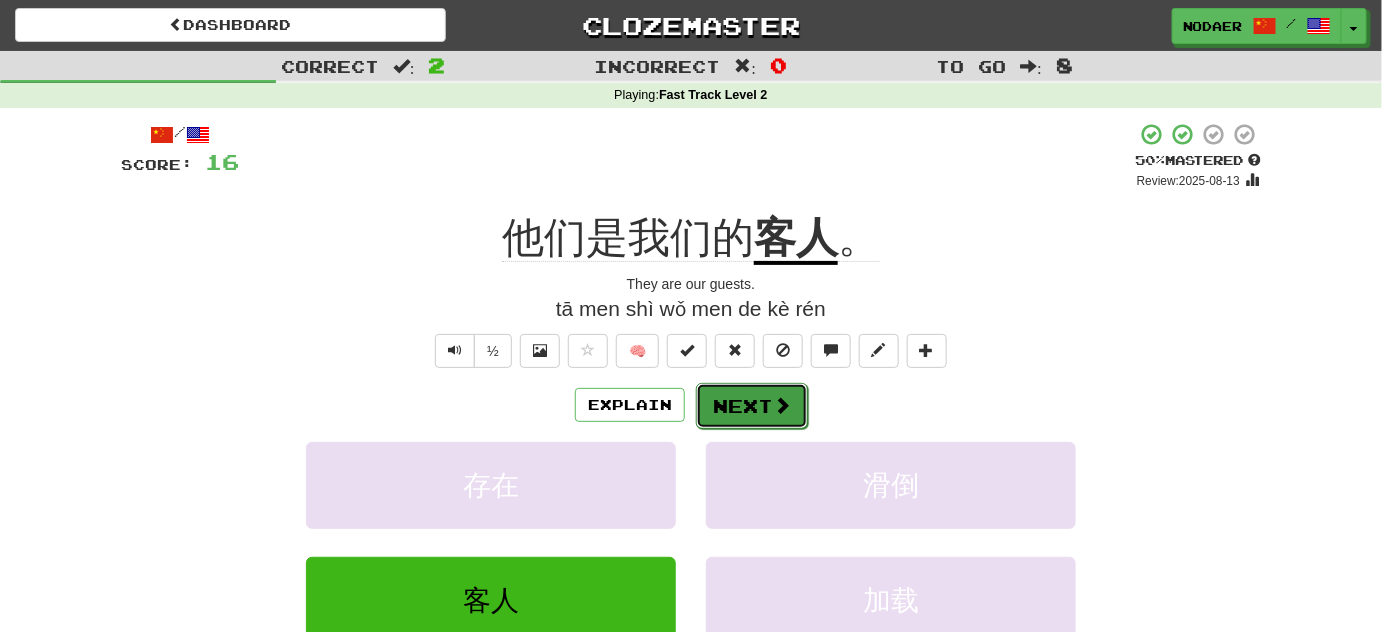 click on "Next" at bounding box center (752, 406) 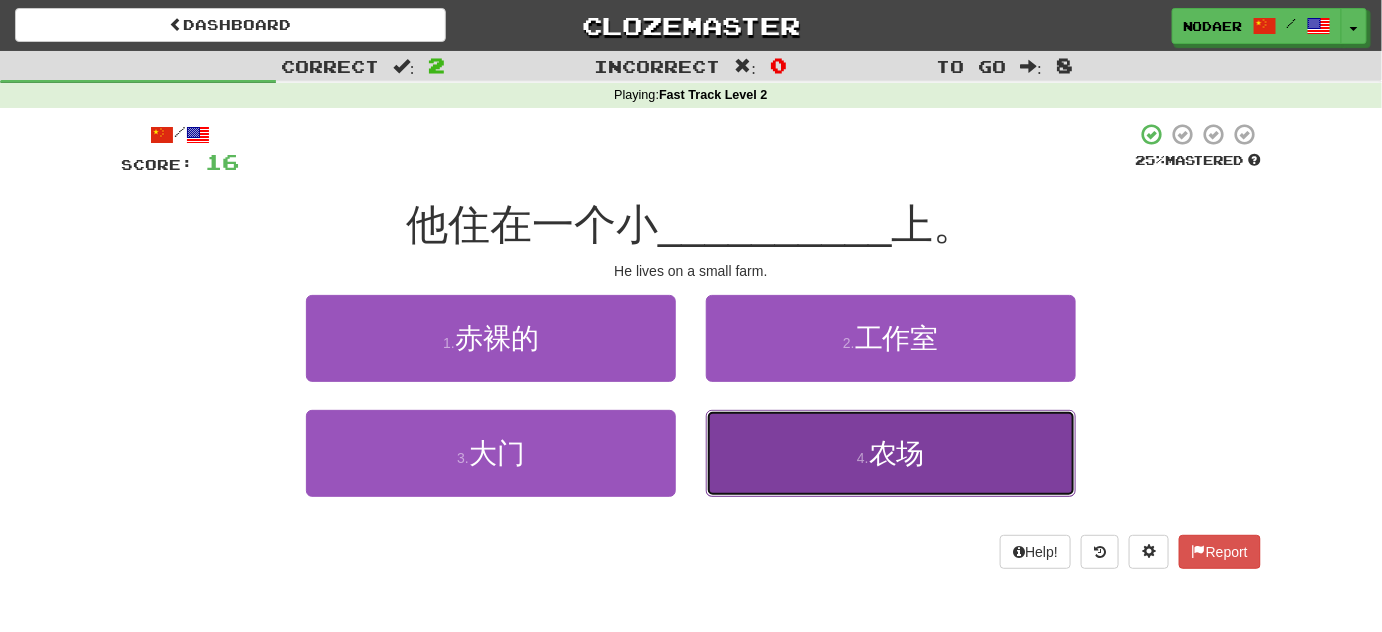 click on "4 .  农场" at bounding box center (891, 453) 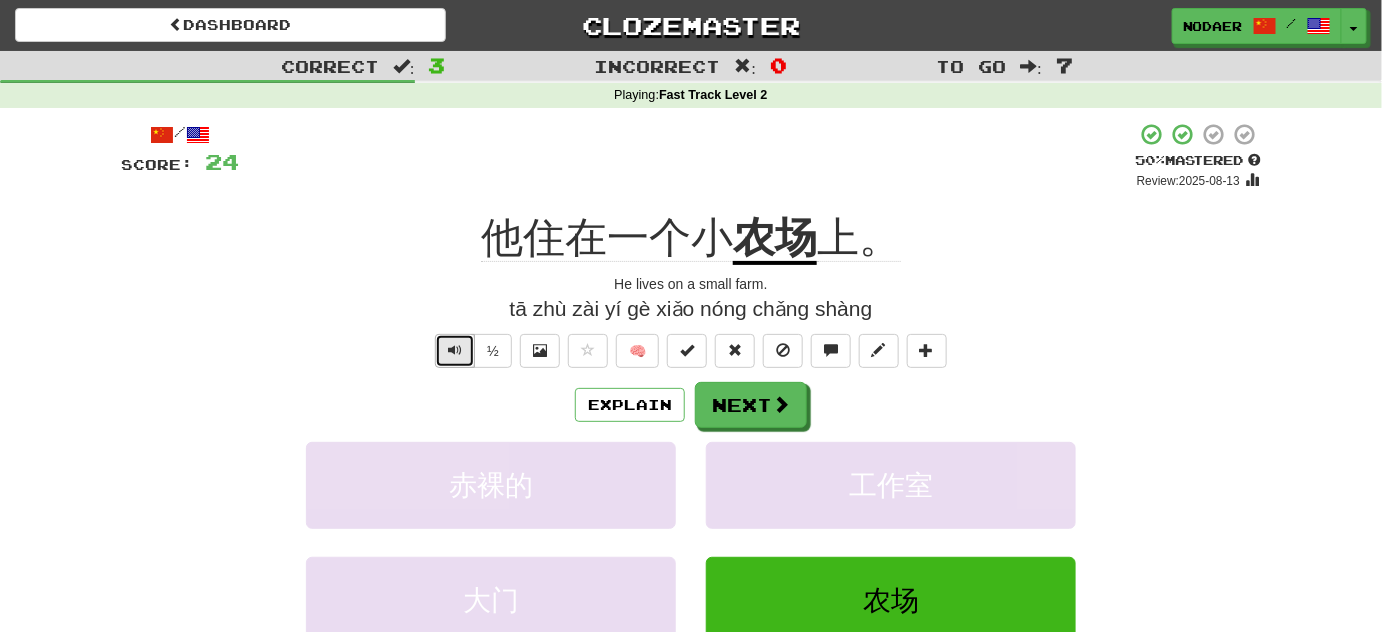 click at bounding box center (455, 351) 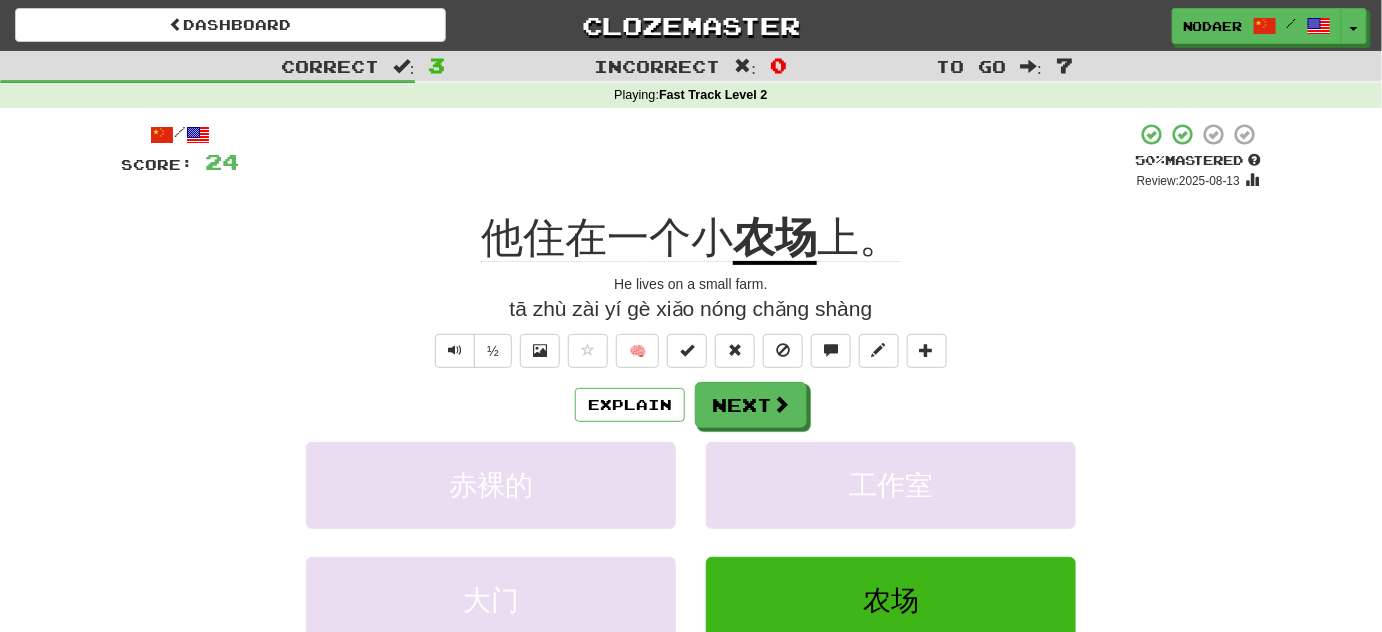 click on "Explain Next" at bounding box center [691, 405] 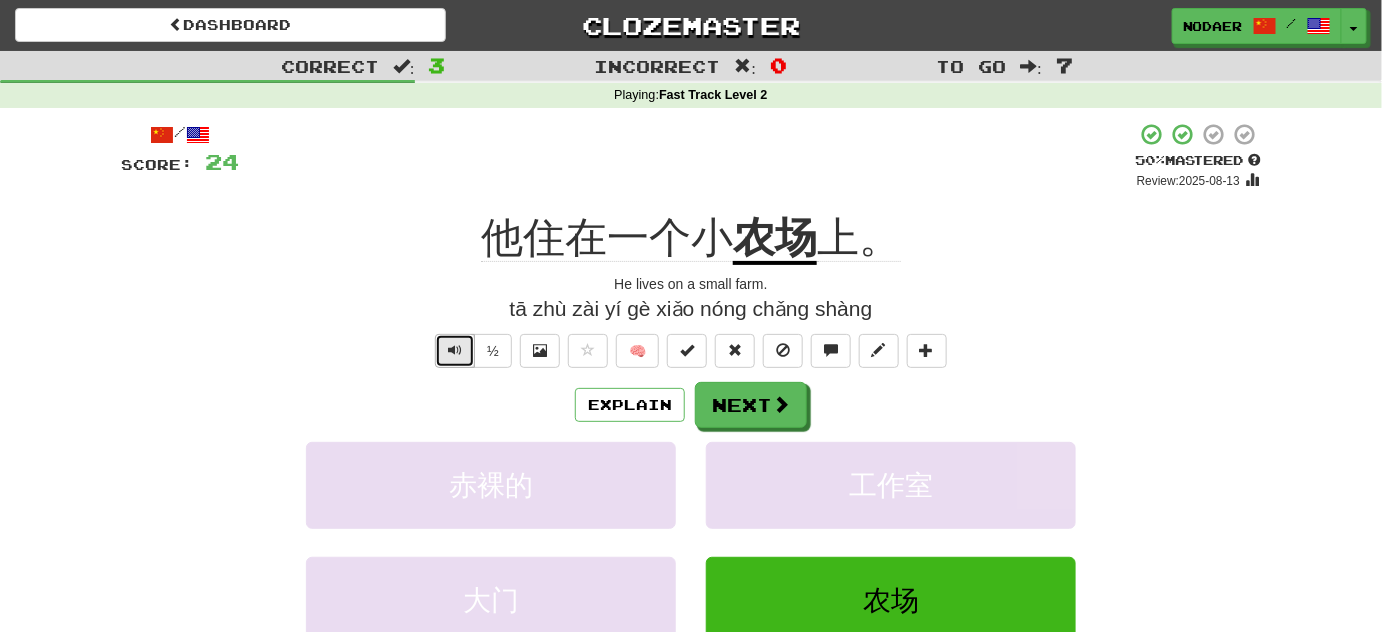 click at bounding box center [455, 350] 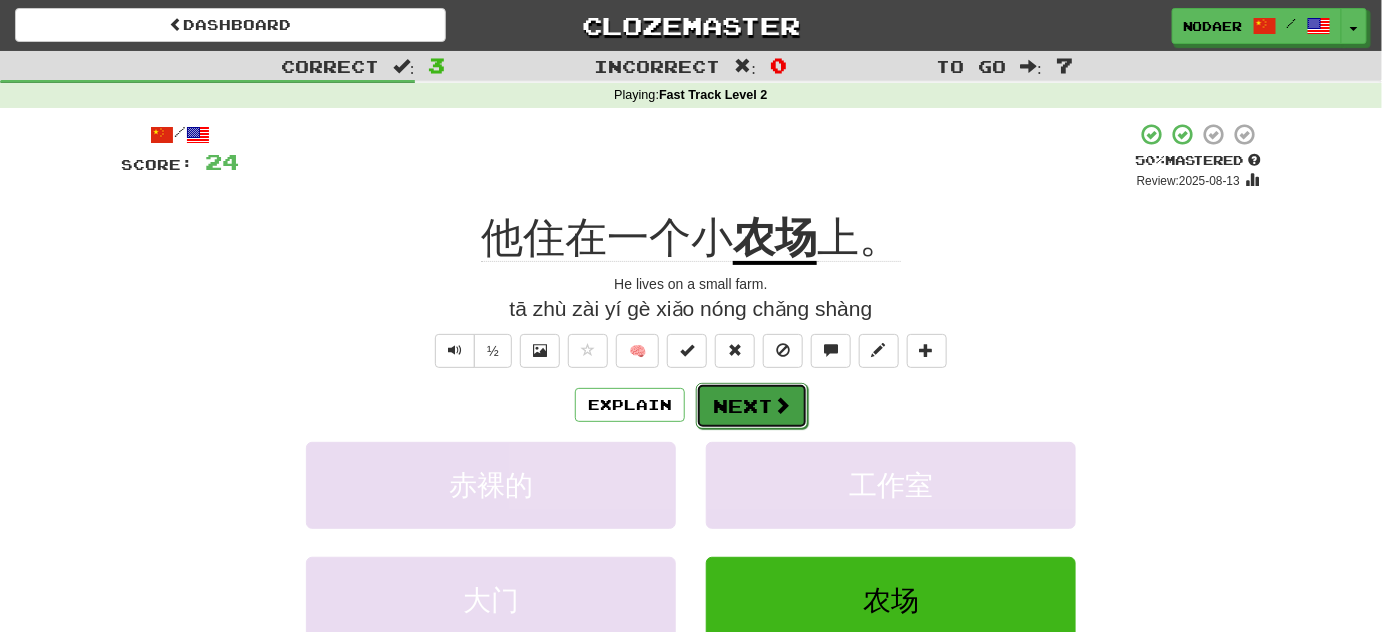 click on "Next" at bounding box center [752, 406] 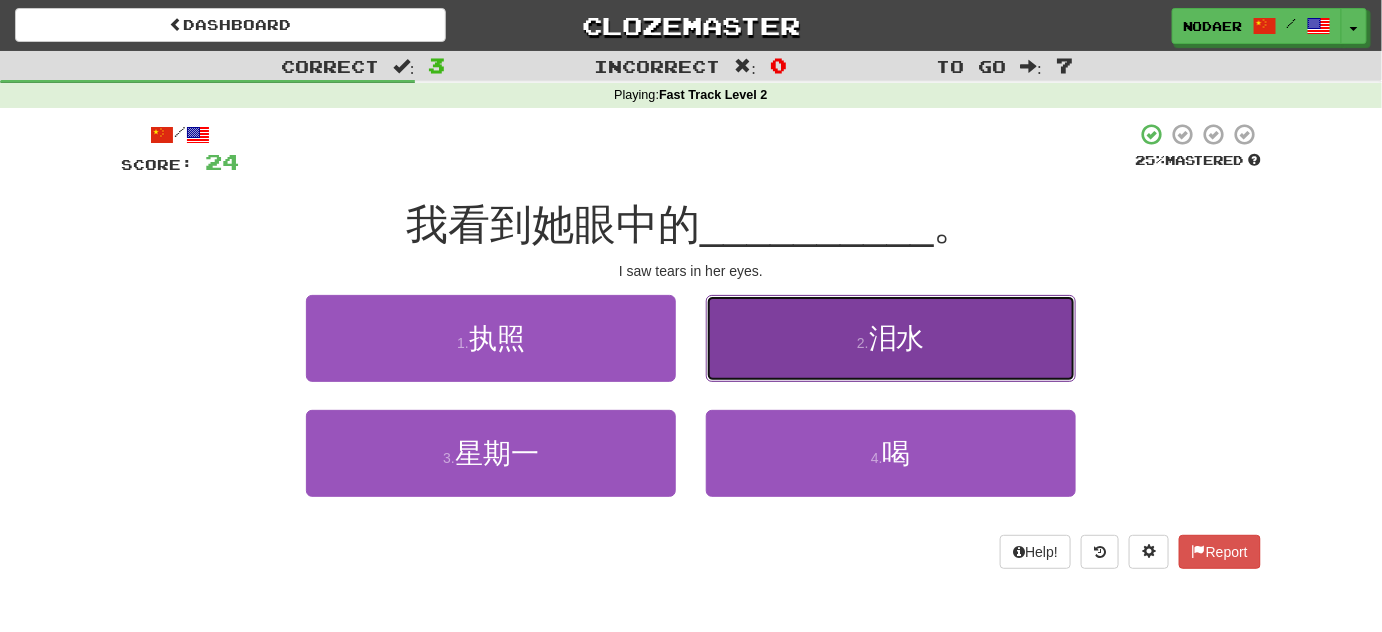 click on "2 .  泪水" at bounding box center (891, 338) 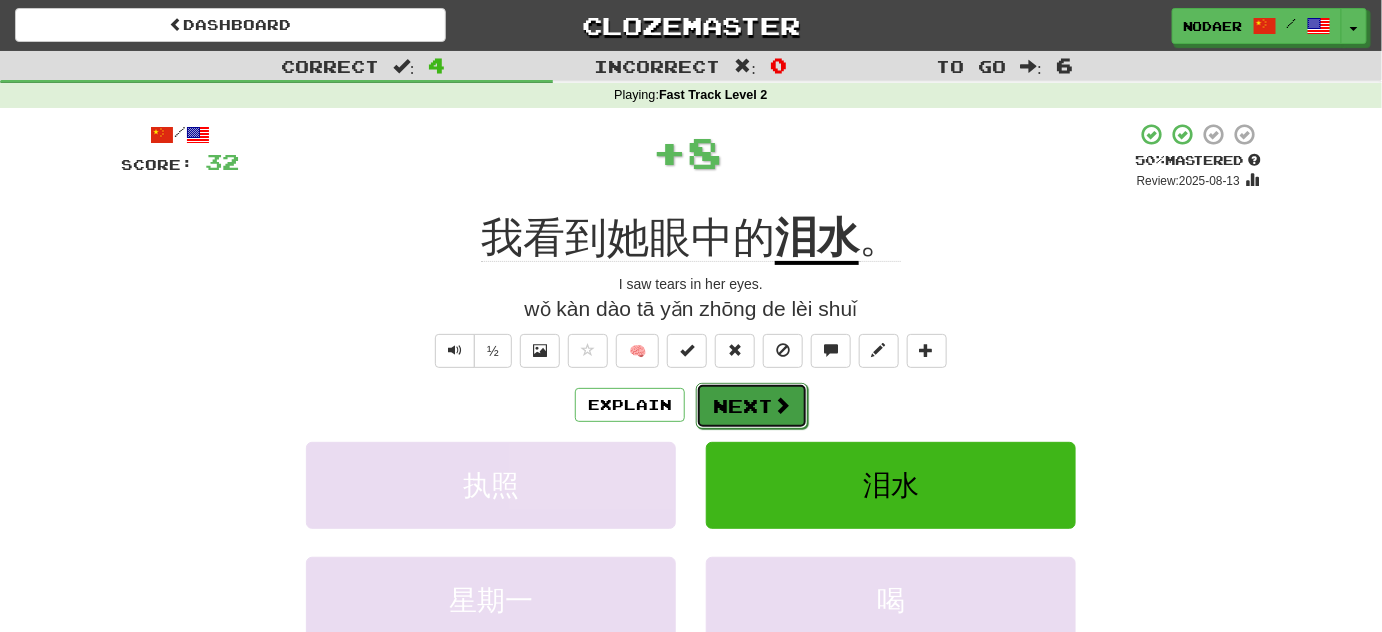click on "Next" at bounding box center [752, 406] 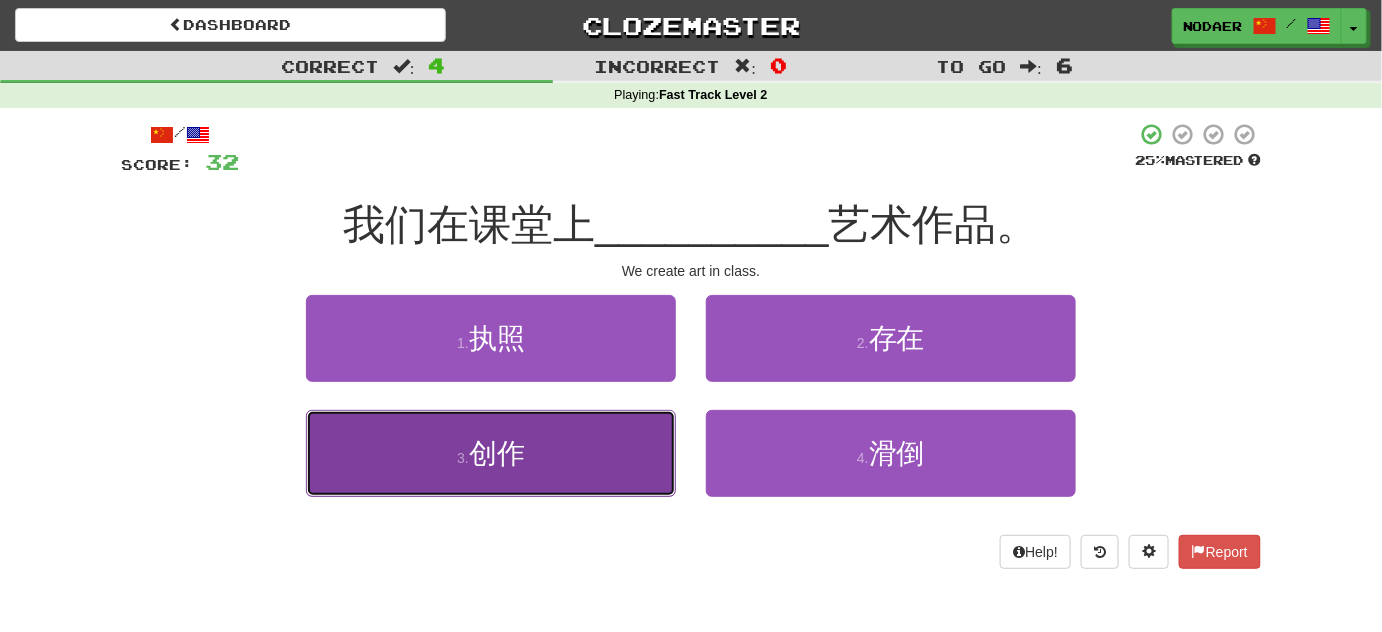 click on "3 .  创作" at bounding box center (491, 453) 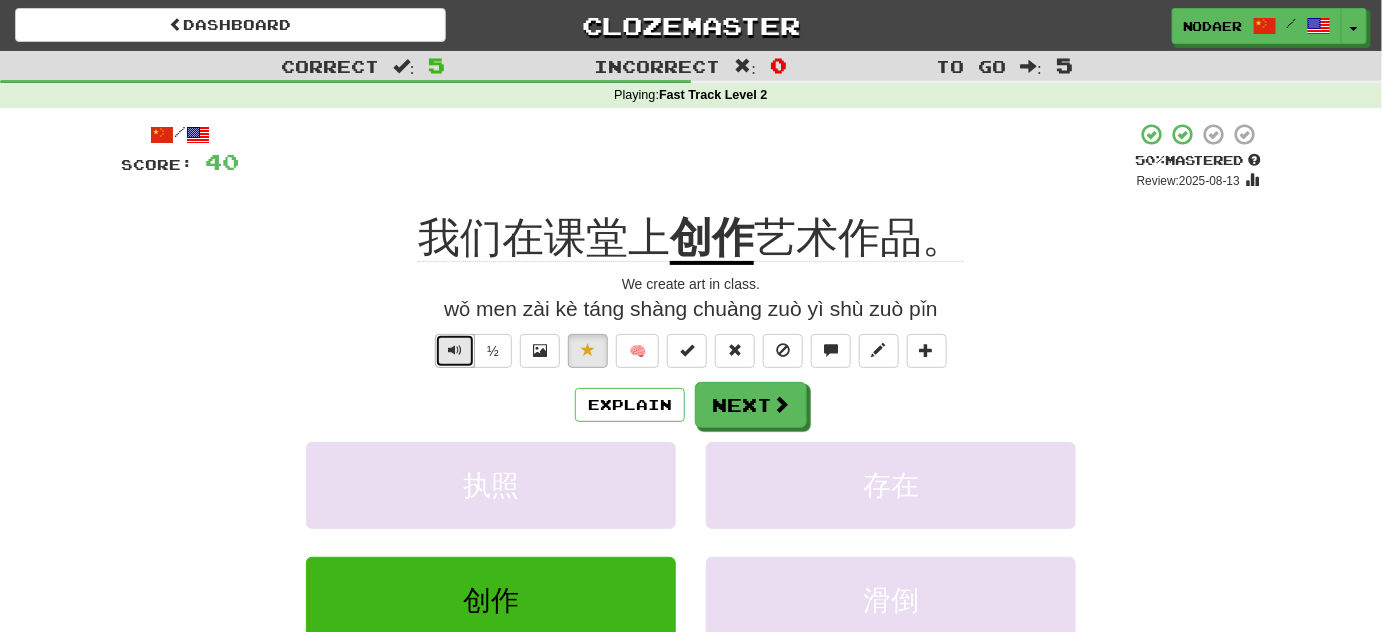 click at bounding box center (455, 351) 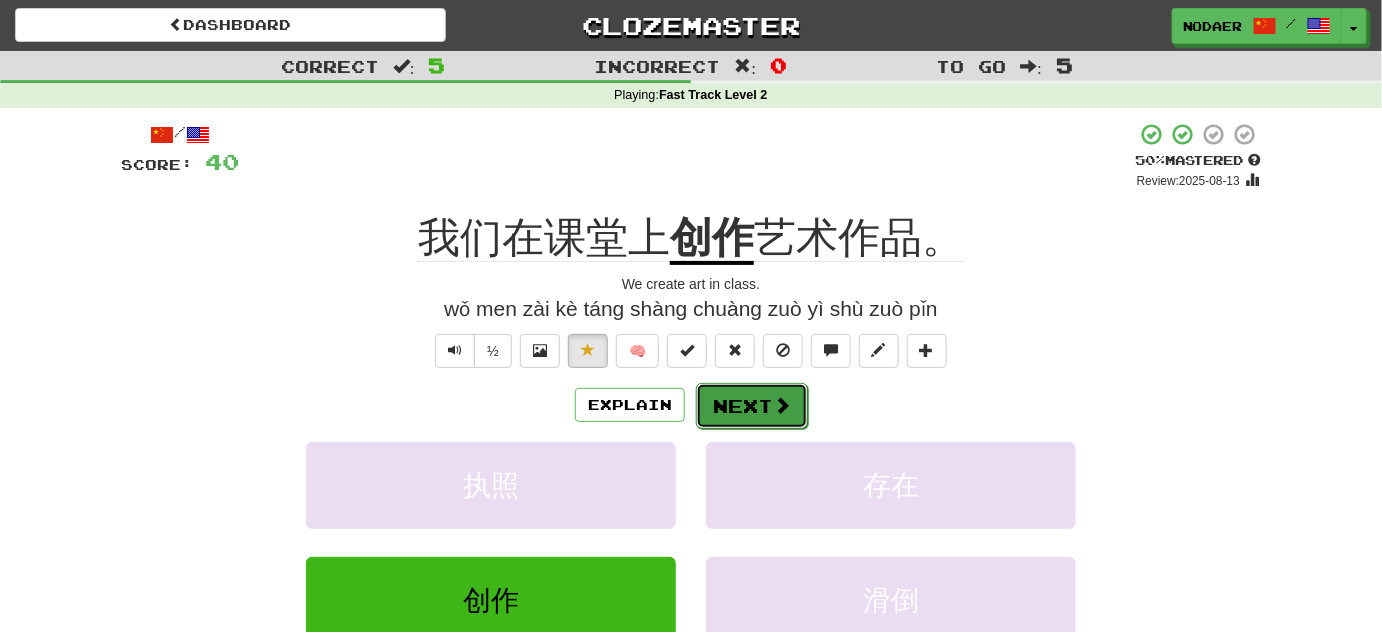 click at bounding box center (782, 405) 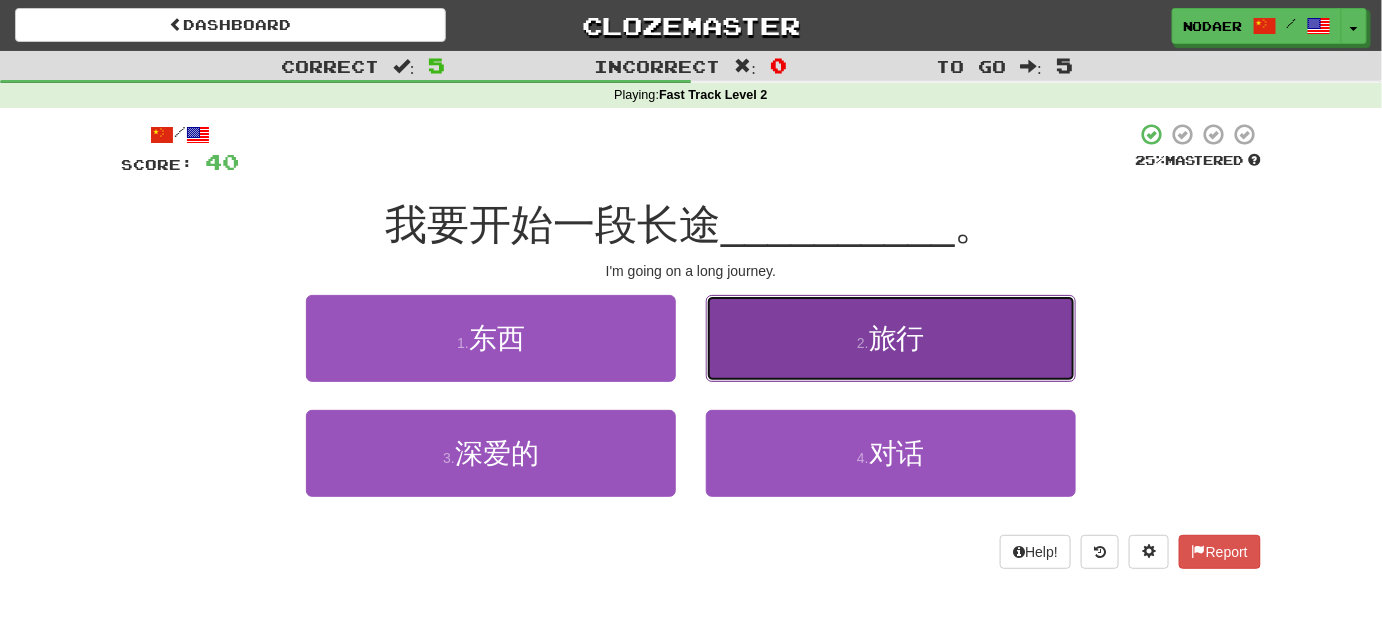 click on "2 .  旅行" at bounding box center (891, 338) 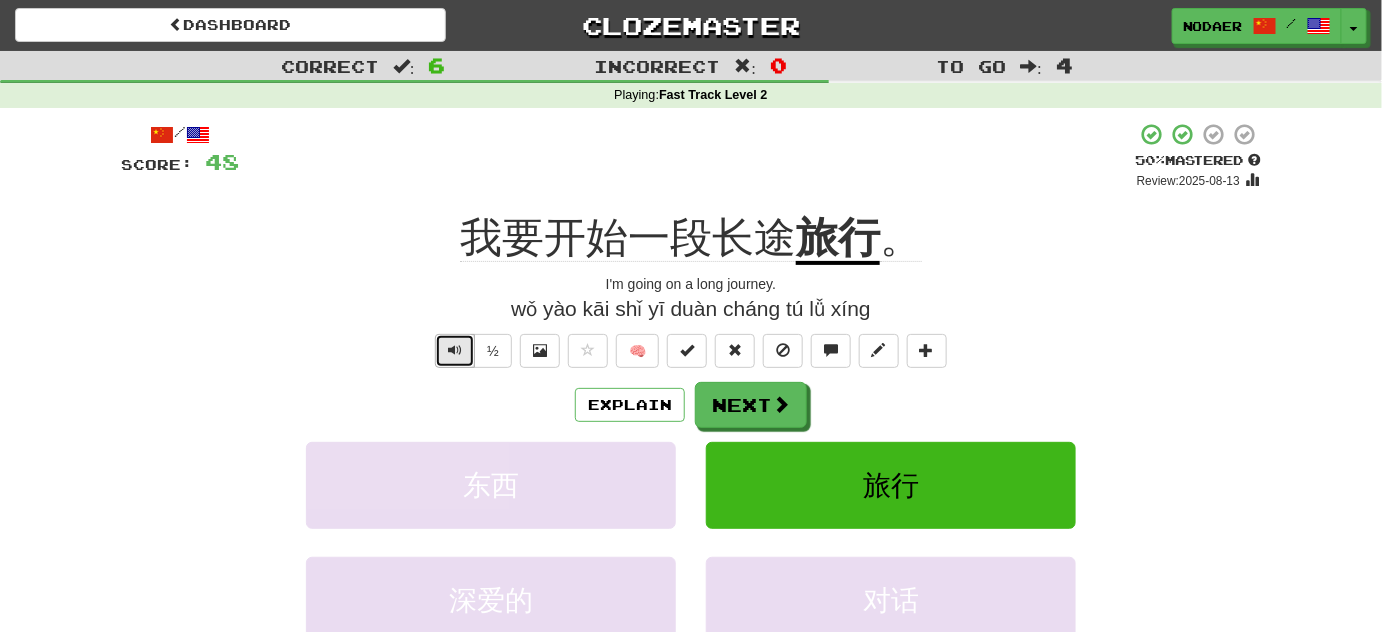 click at bounding box center (455, 351) 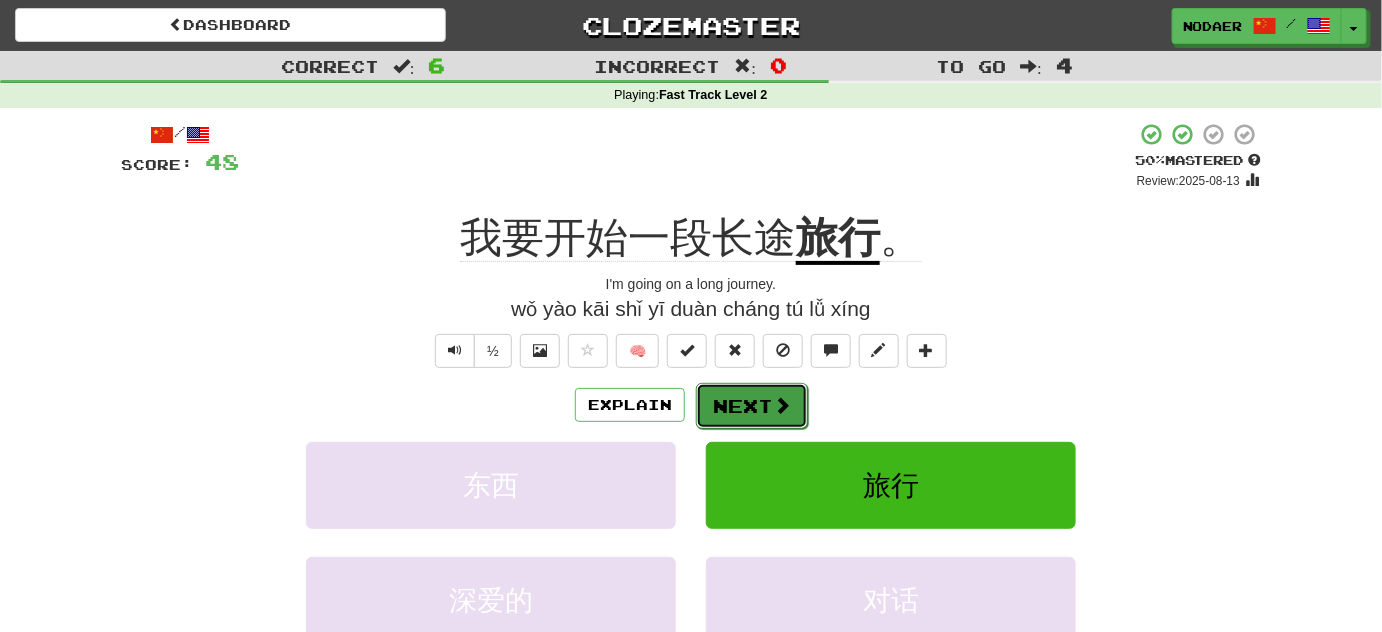 click on "Next" at bounding box center [752, 406] 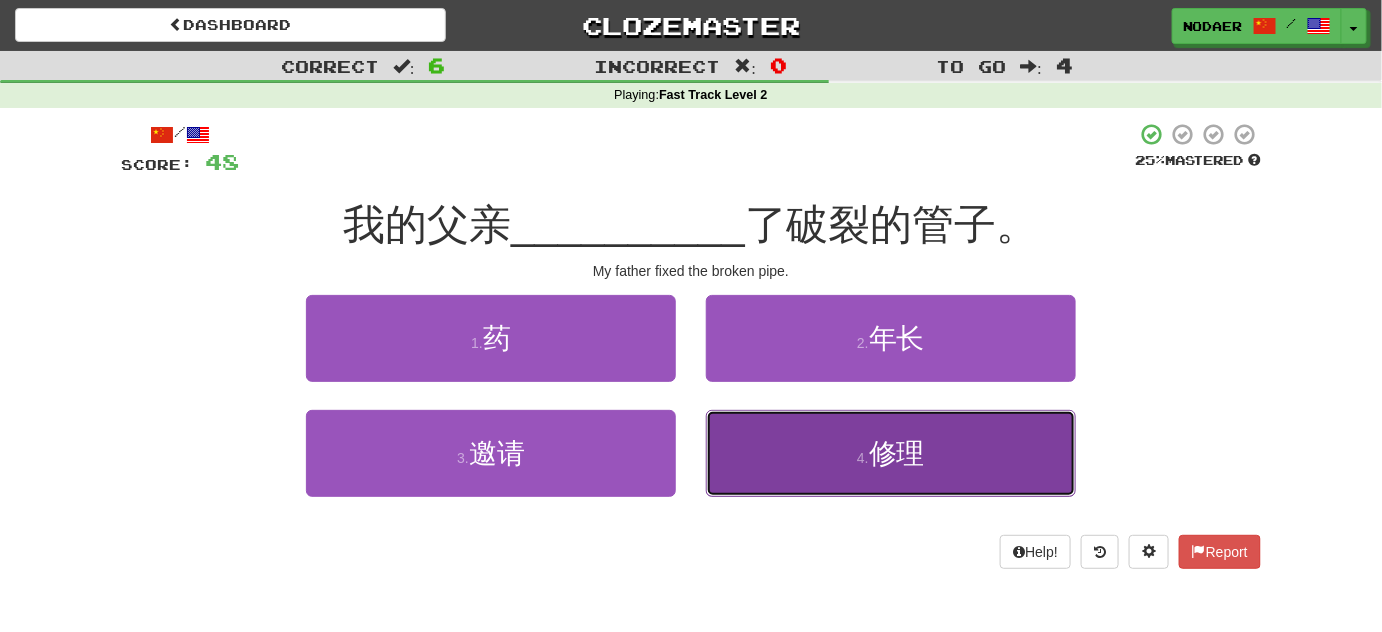 click on "4 .  修理" at bounding box center [891, 453] 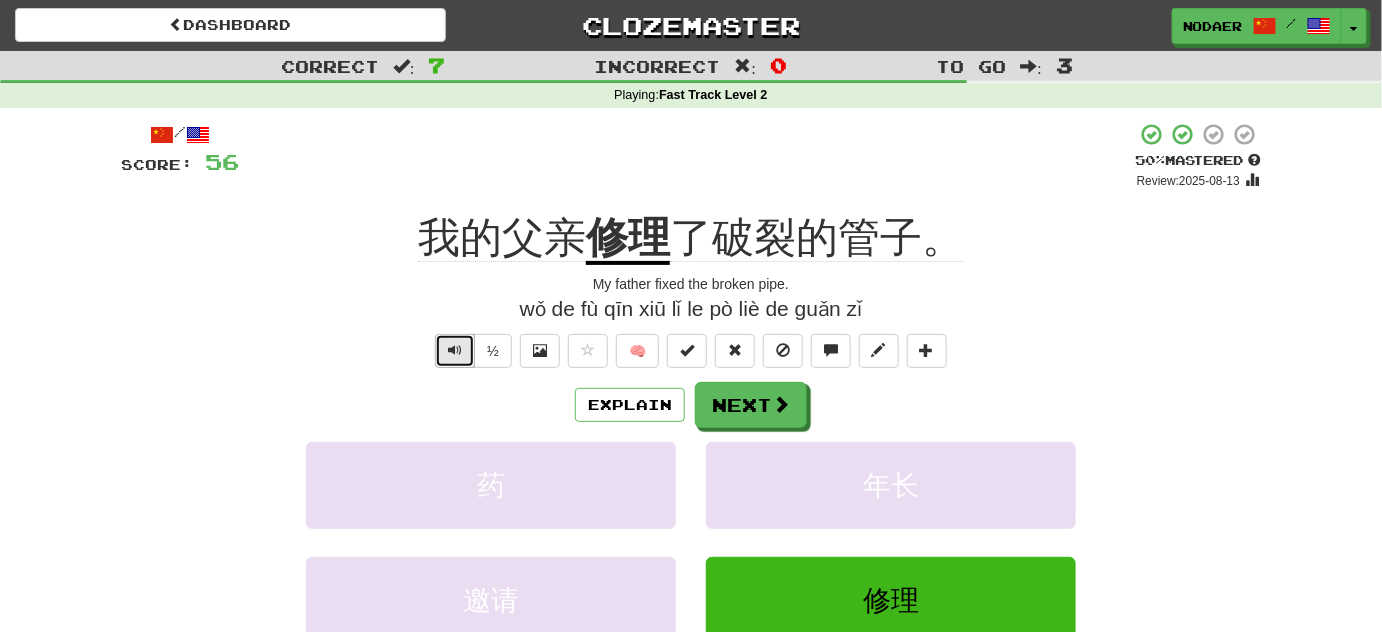 click at bounding box center [455, 350] 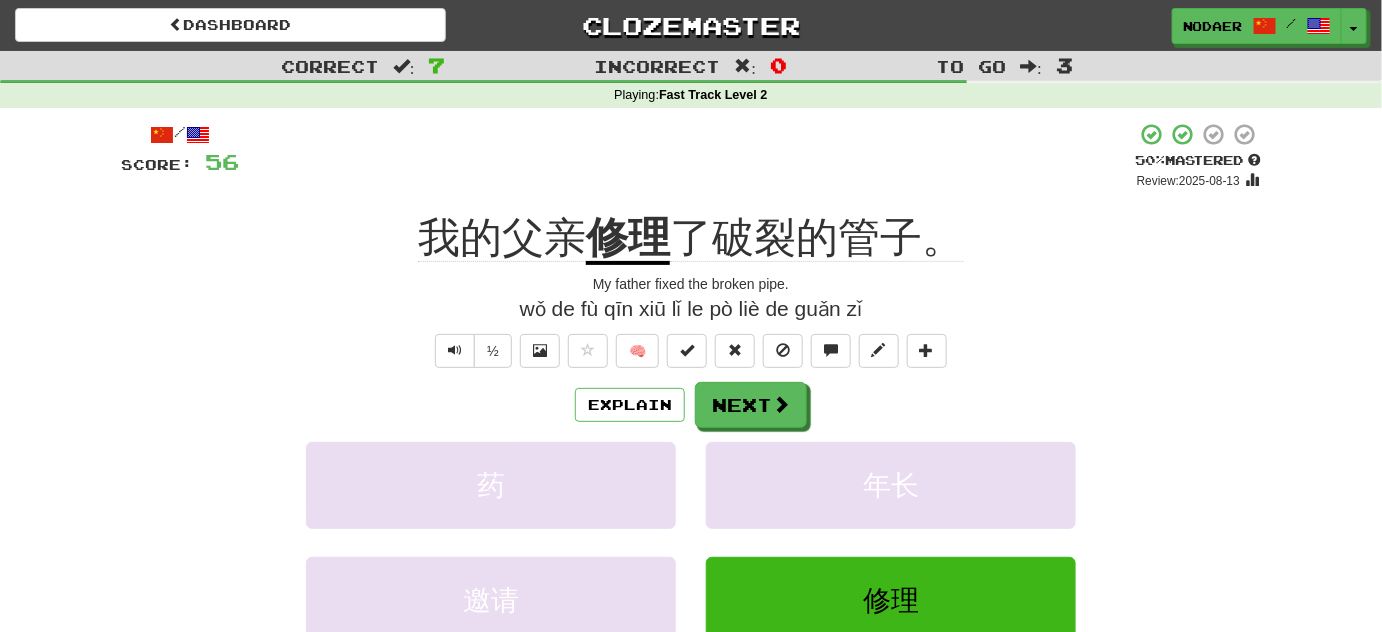 drag, startPoint x: 456, startPoint y: 351, endPoint x: 380, endPoint y: 434, distance: 112.53888 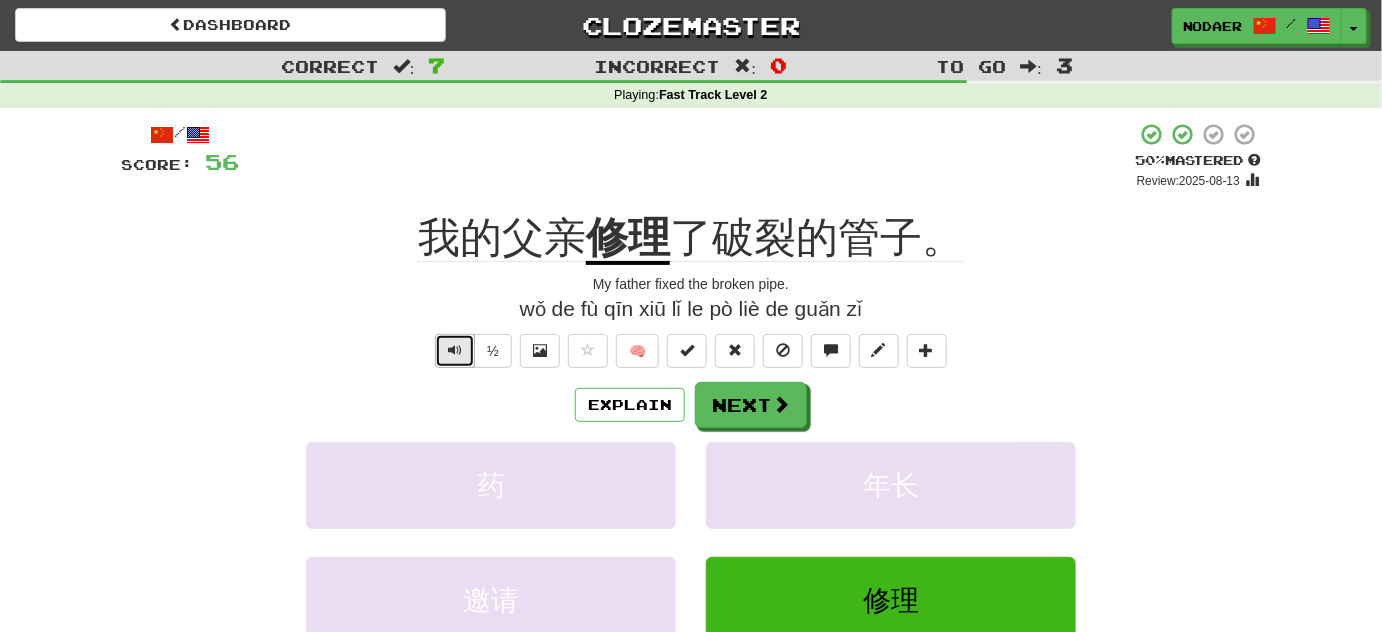 click at bounding box center [455, 350] 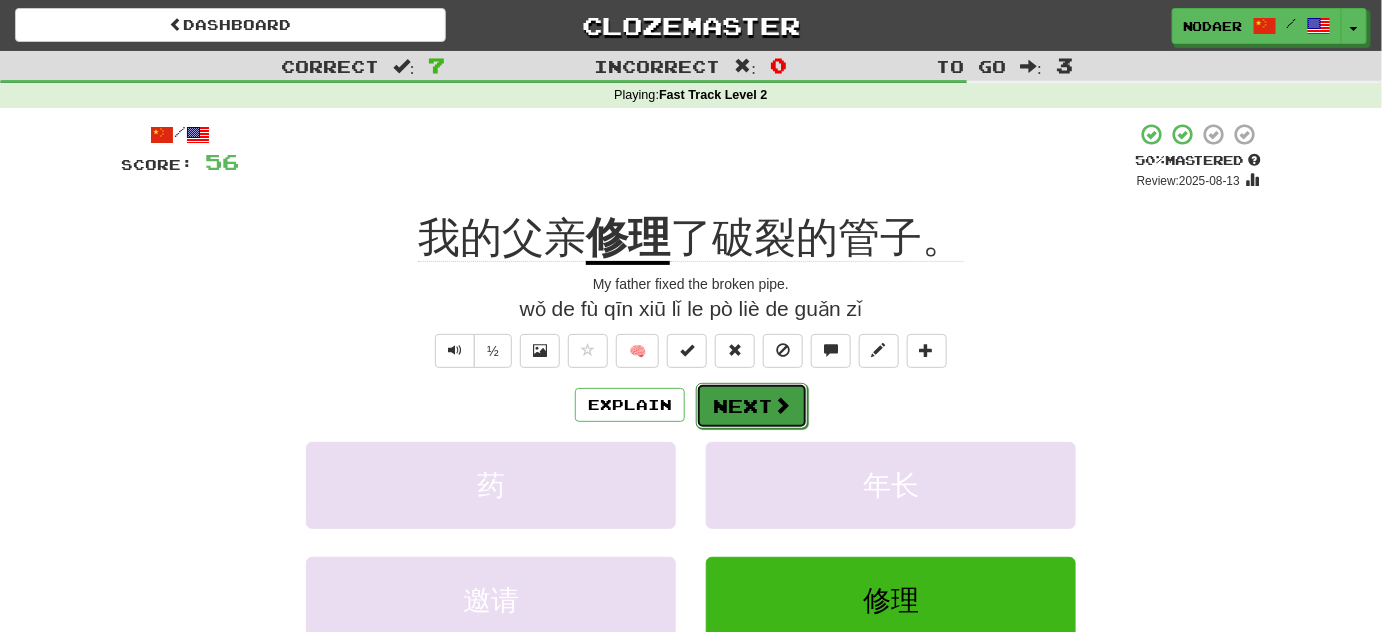 click at bounding box center (782, 405) 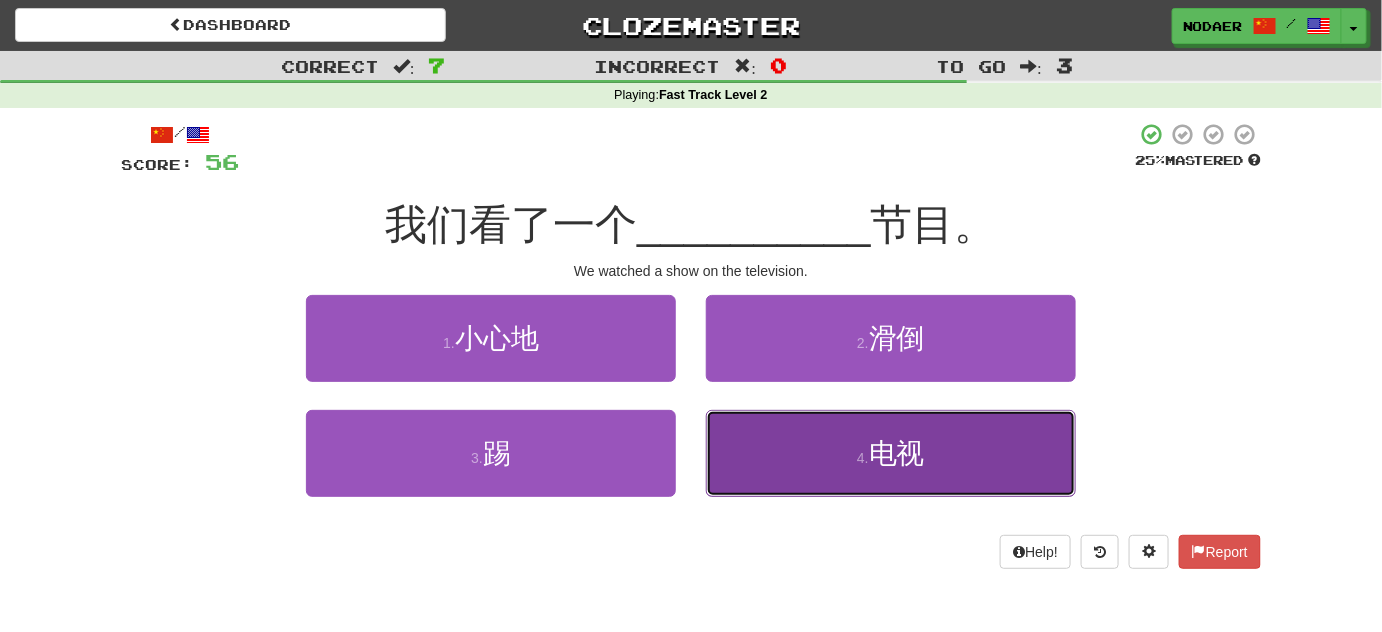 click on "4 .  电视" at bounding box center [891, 453] 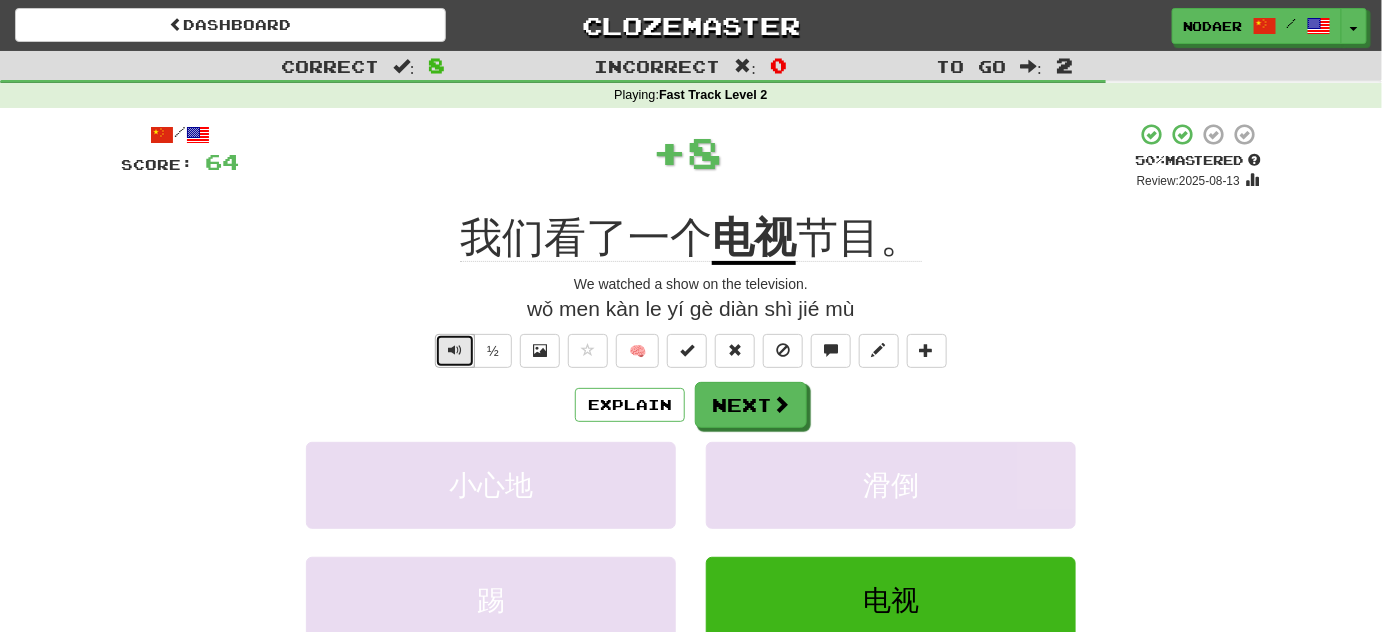 click at bounding box center (455, 351) 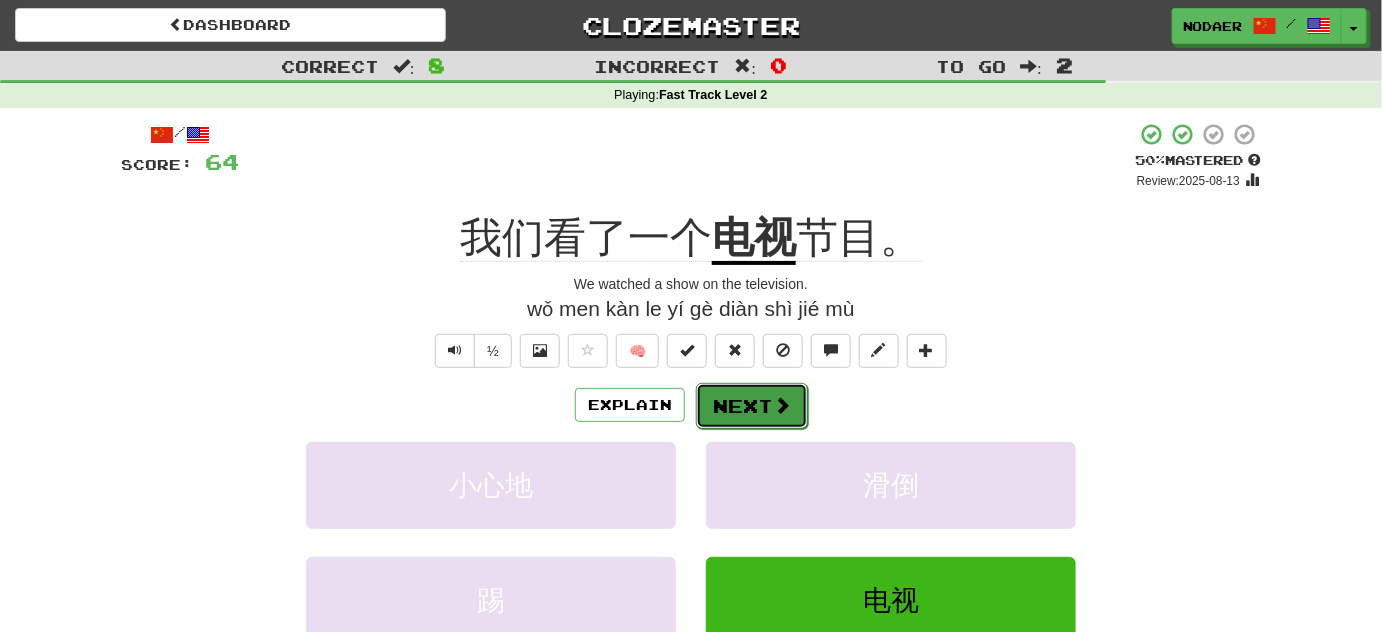 click on "Next" at bounding box center (752, 406) 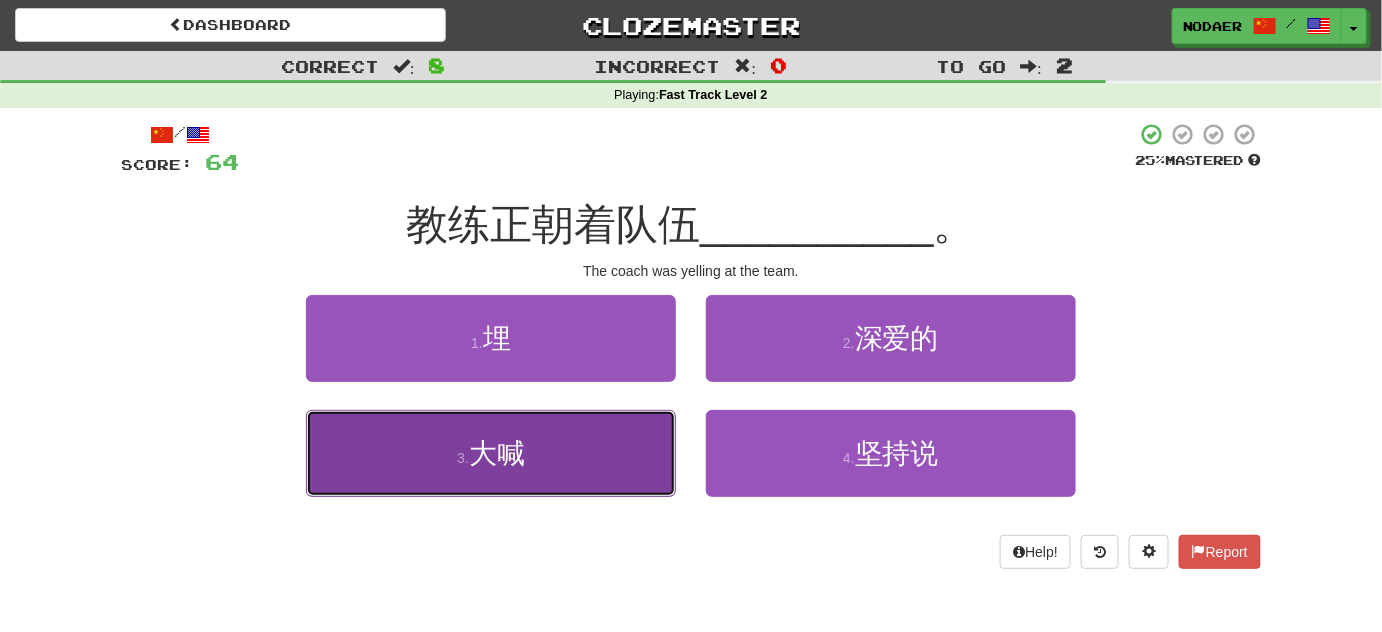 click on "3 .  大喊" at bounding box center (491, 453) 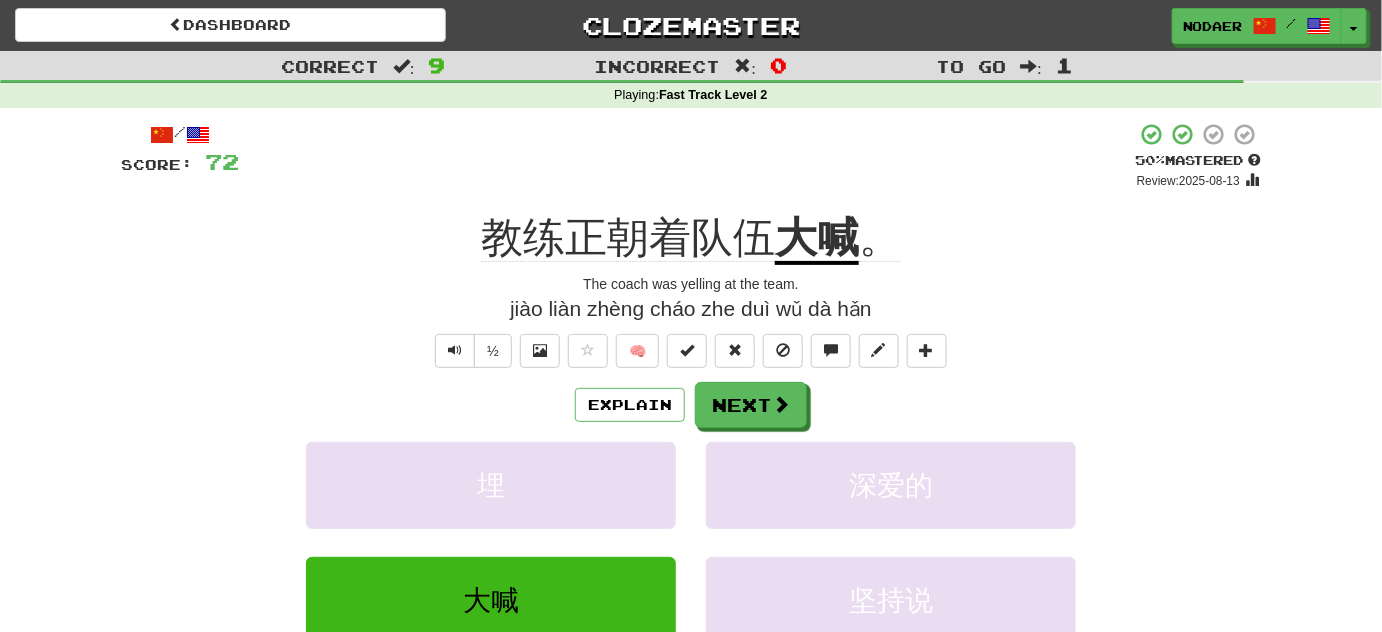 click on "½" at bounding box center [471, 351] 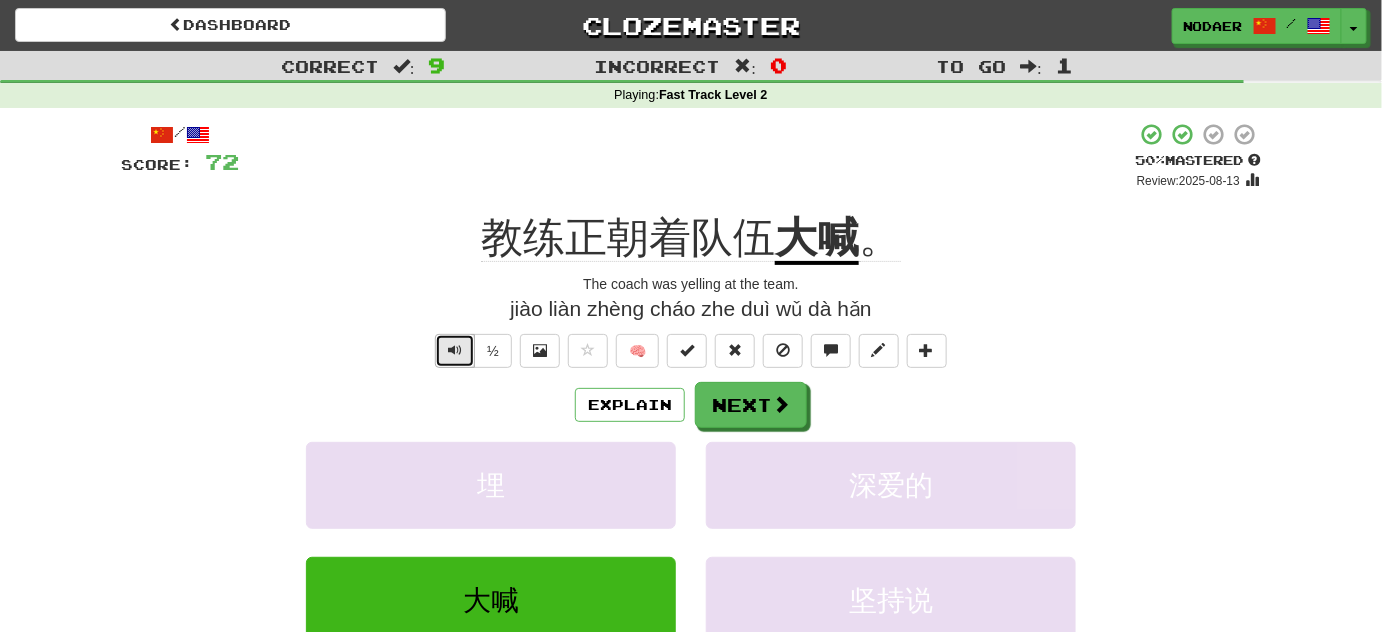 click at bounding box center (455, 351) 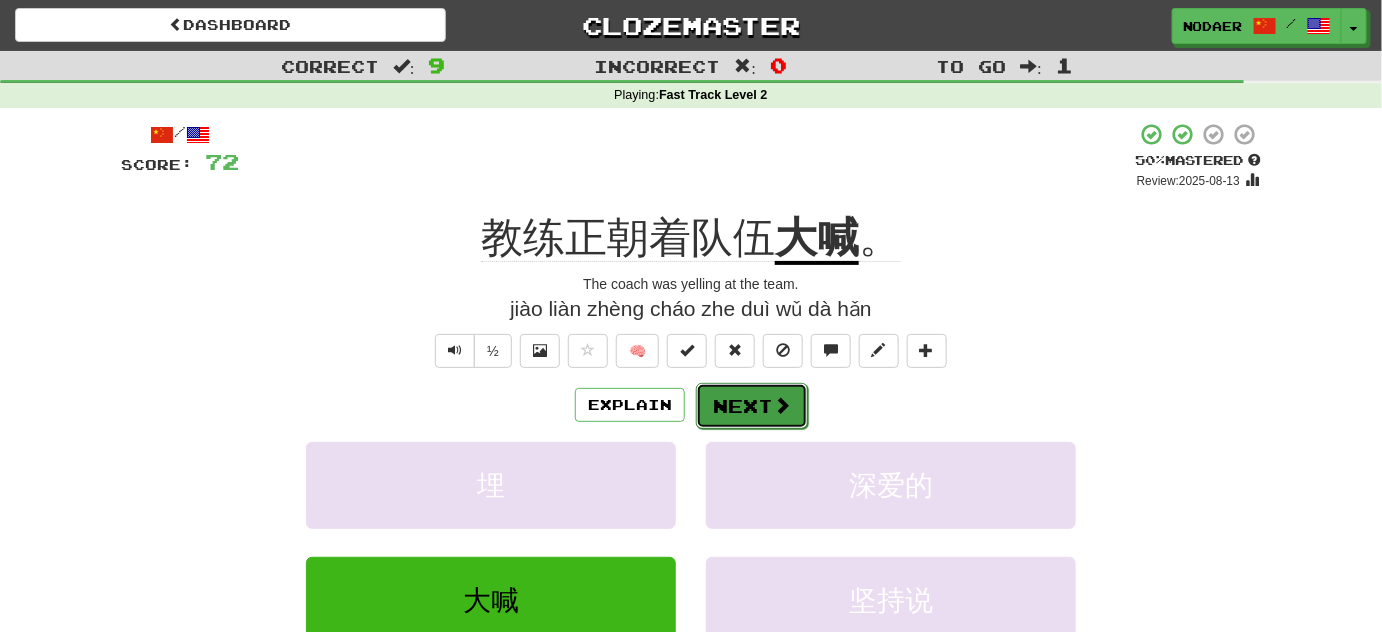 click on "Next" at bounding box center [752, 406] 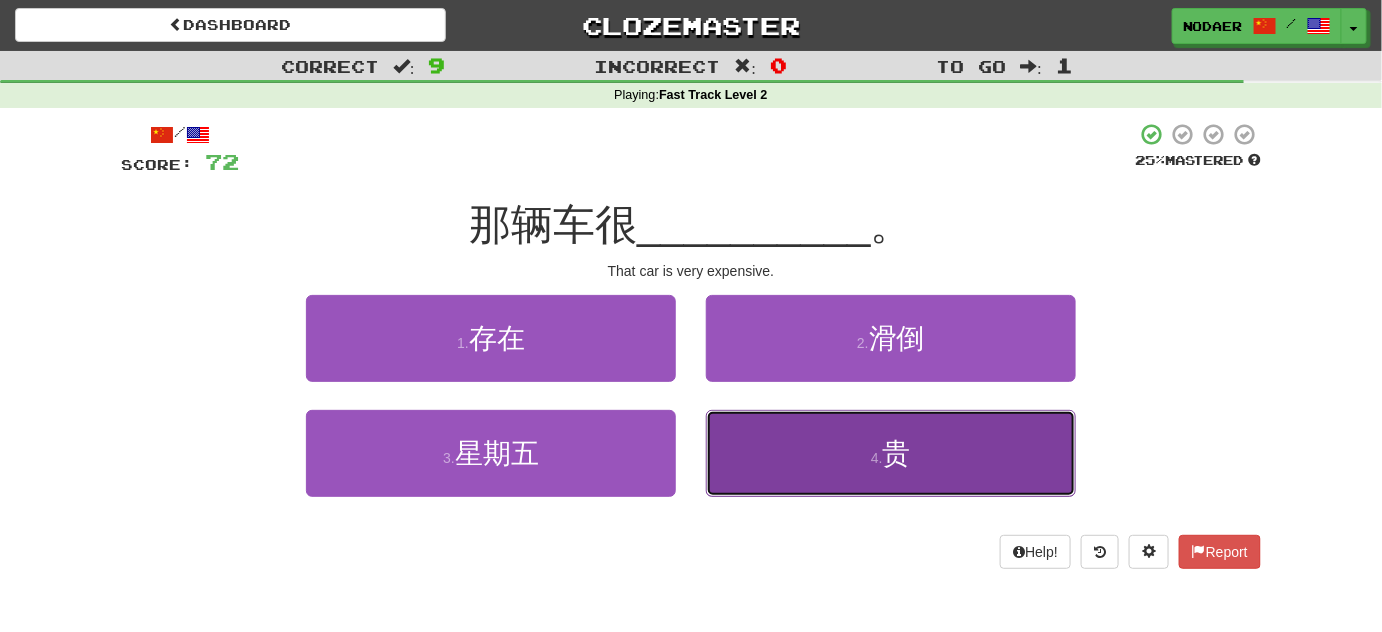 click on "4 .  贵" at bounding box center (891, 453) 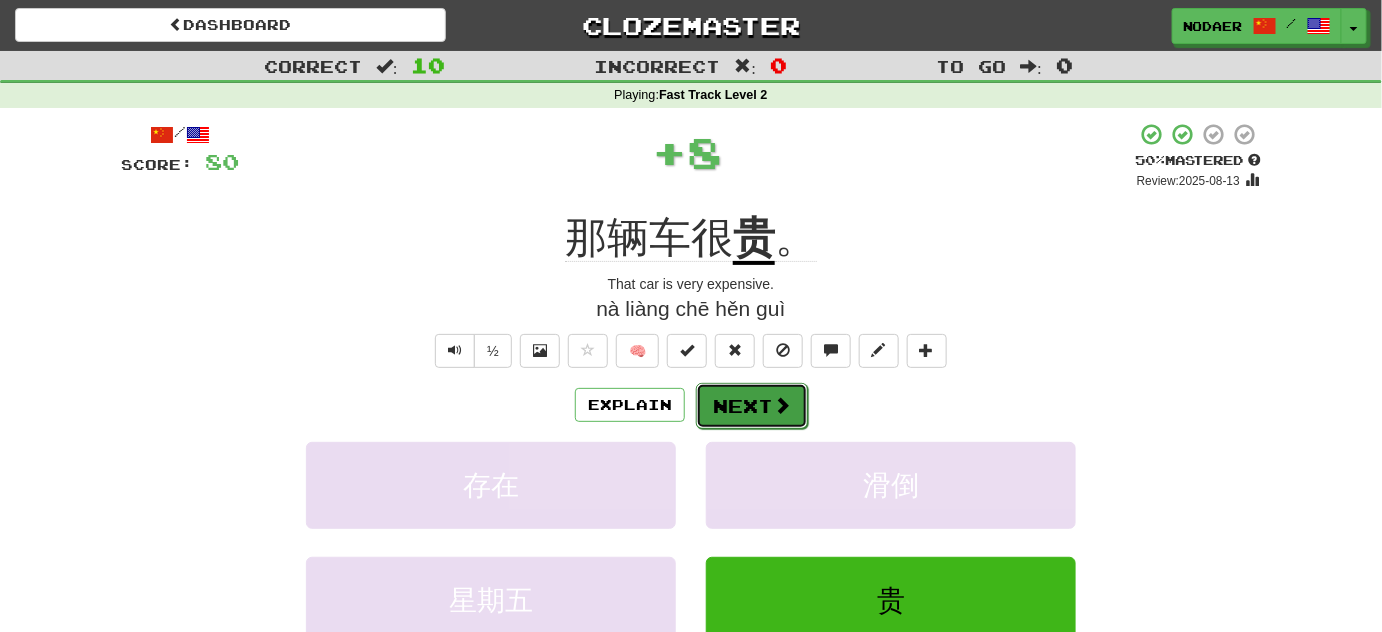 click on "Next" at bounding box center (752, 406) 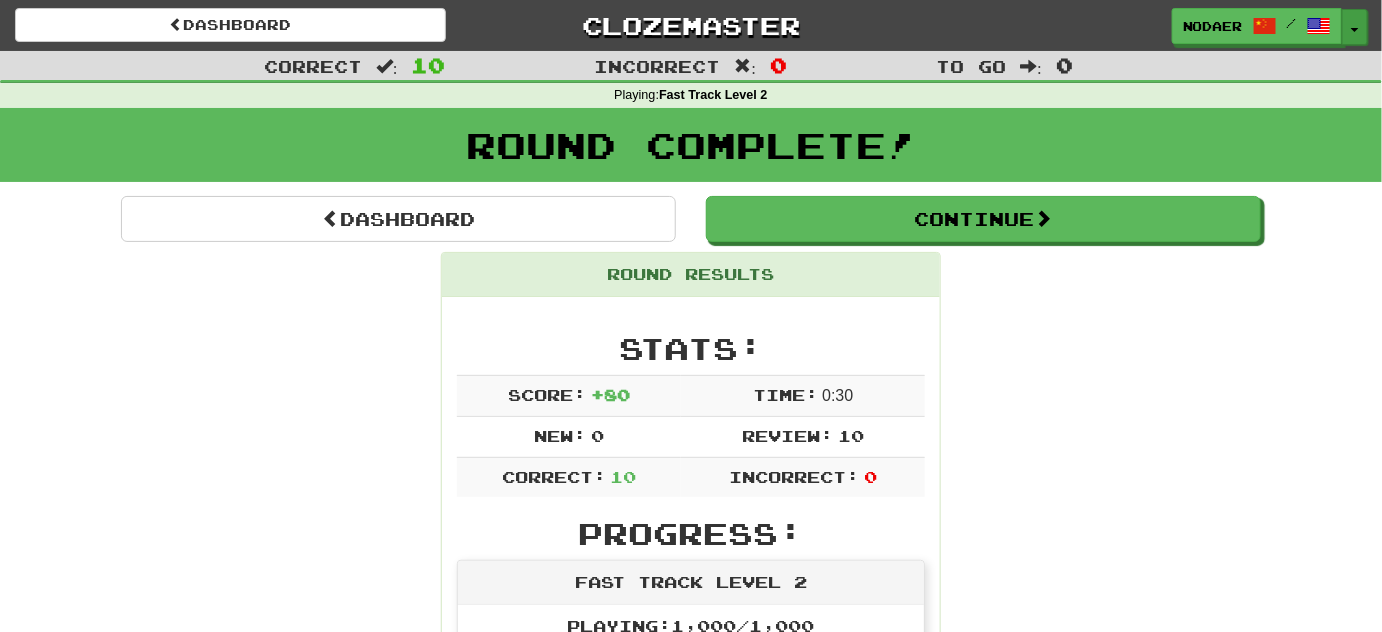 click on "Toggle Dropdown" at bounding box center (1355, 27) 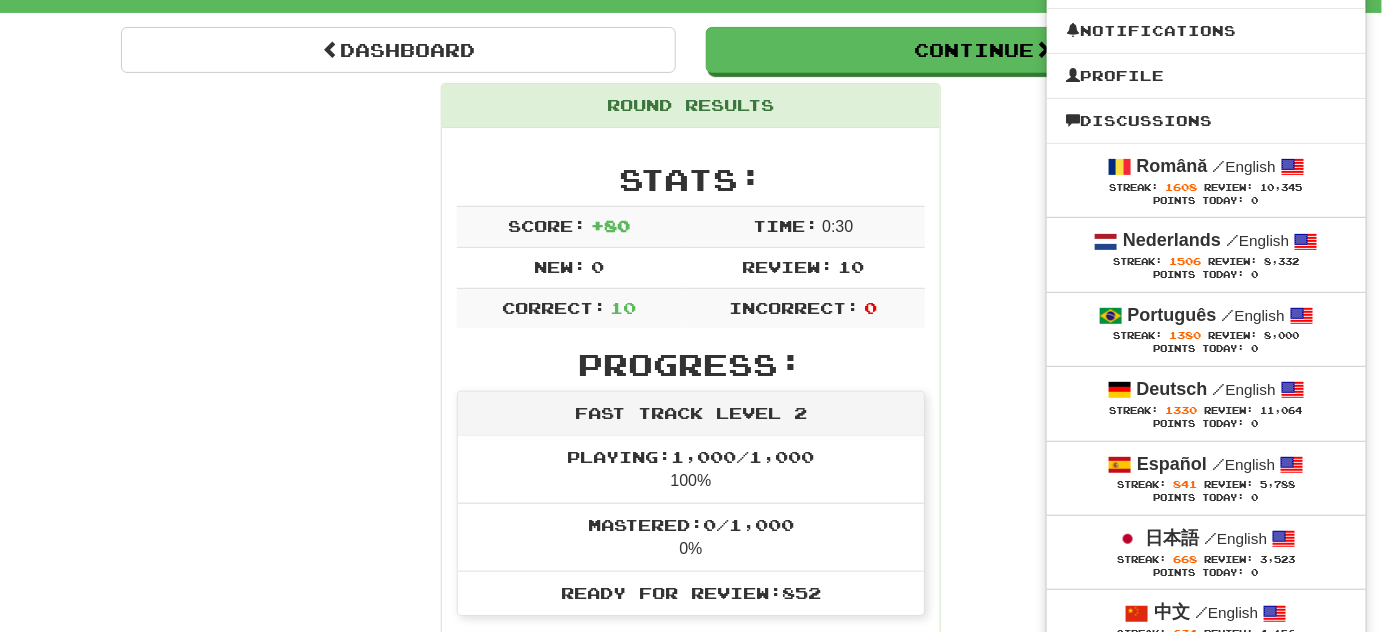 scroll, scrollTop: 90, scrollLeft: 0, axis: vertical 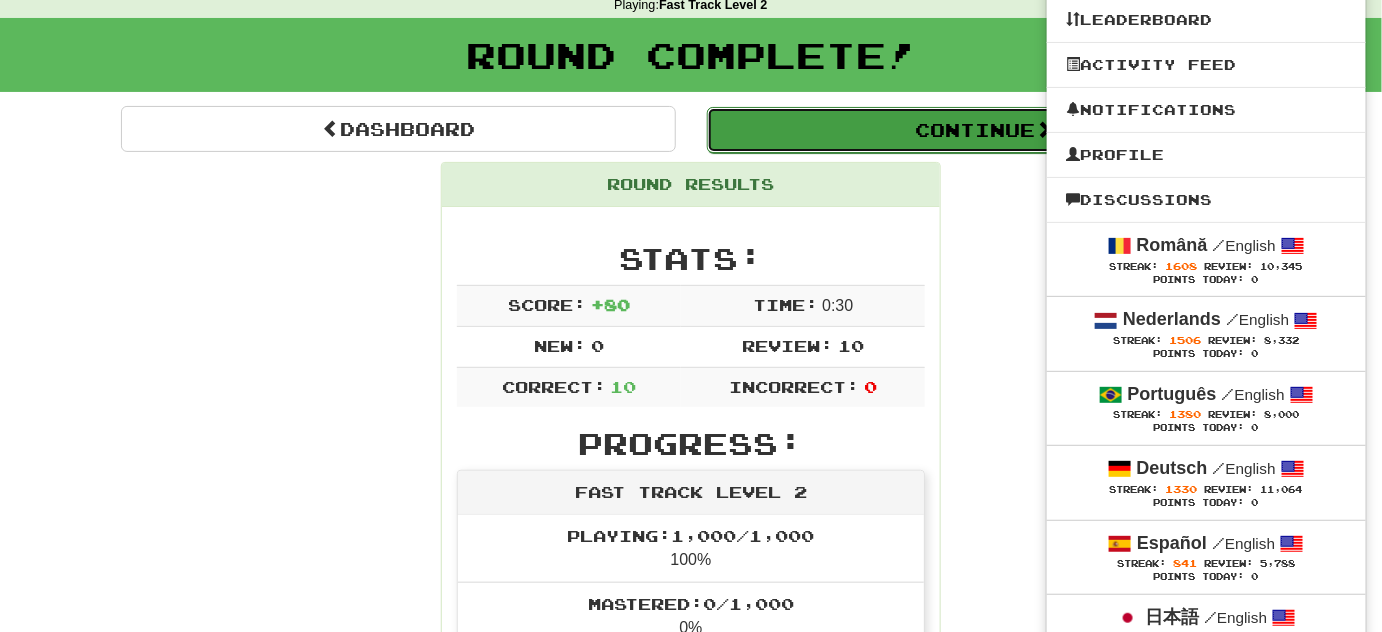 click on "Continue" at bounding box center [984, 130] 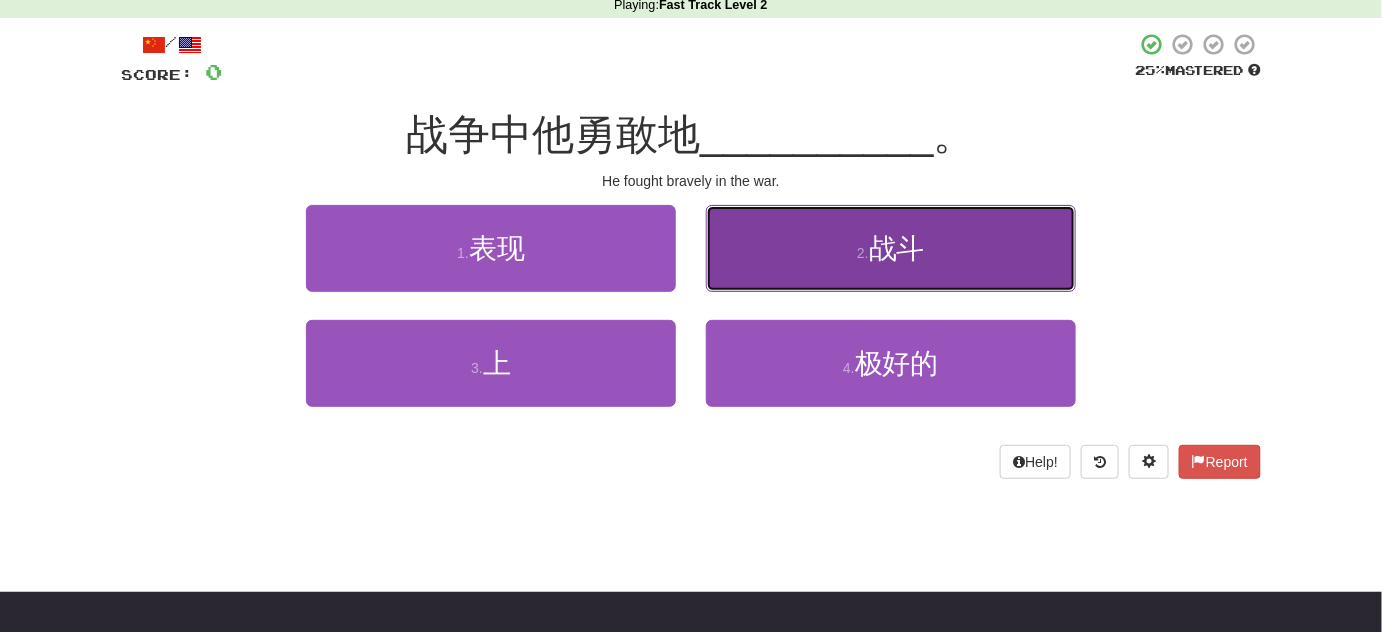 click on "战斗" at bounding box center (897, 248) 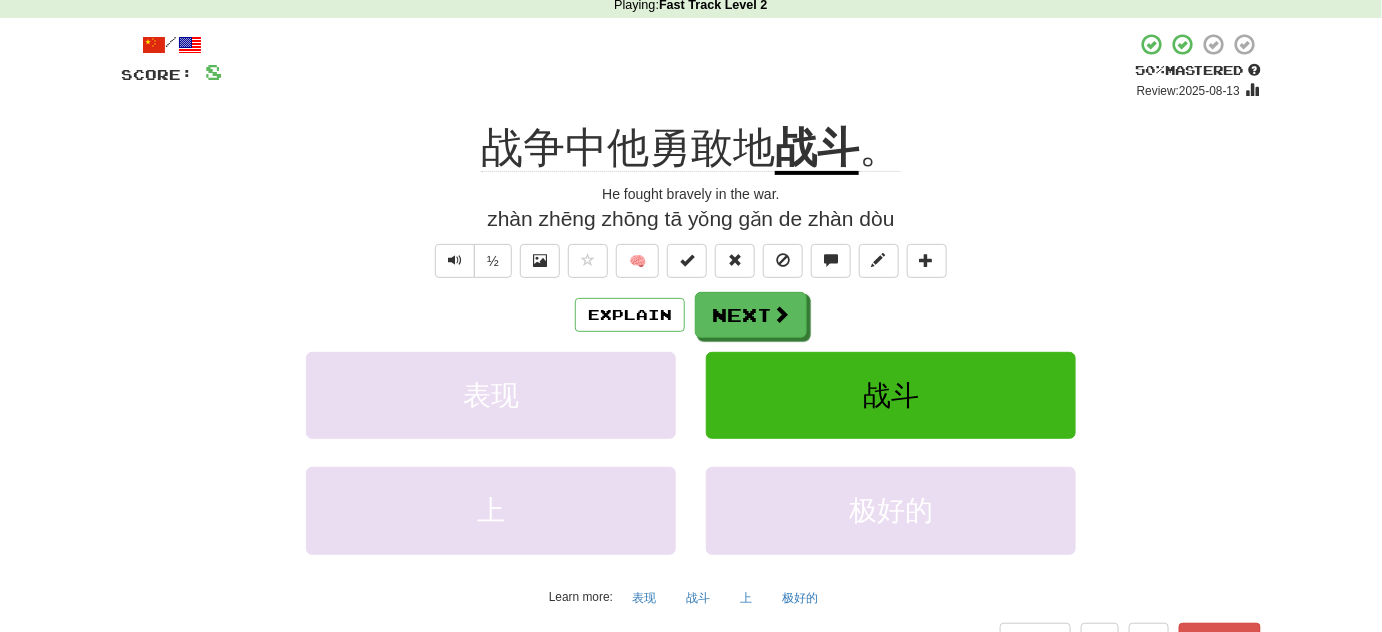 click on "/  Score:   8 + 8 50 %  Mastered Review:  2025-08-13 战争中他勇敢地 战斗 。 He fought bravely in the war. zhàn zhēng zhōng tā yǒng gǎn de zhàn dòu ½ 🧠 Explain Next 表现 战斗 上 极好的 Learn more: 表现 战斗 上 极好的  Help!  Report" at bounding box center (691, 344) 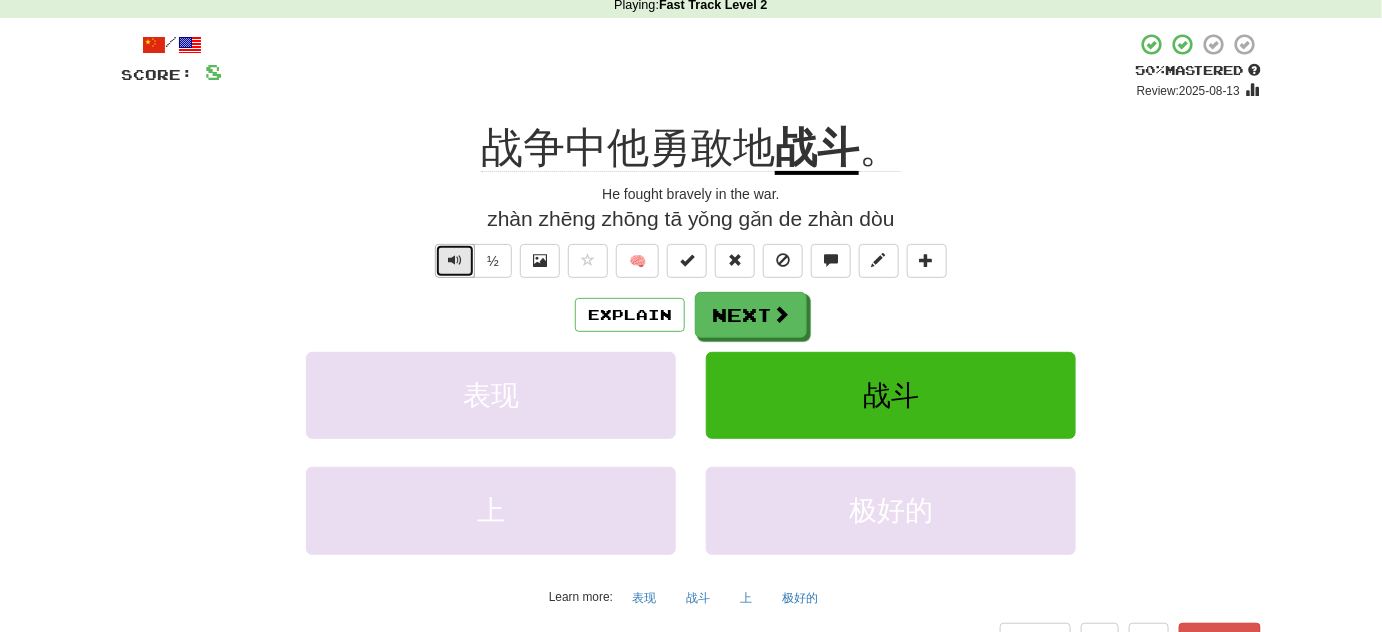 click at bounding box center (455, 260) 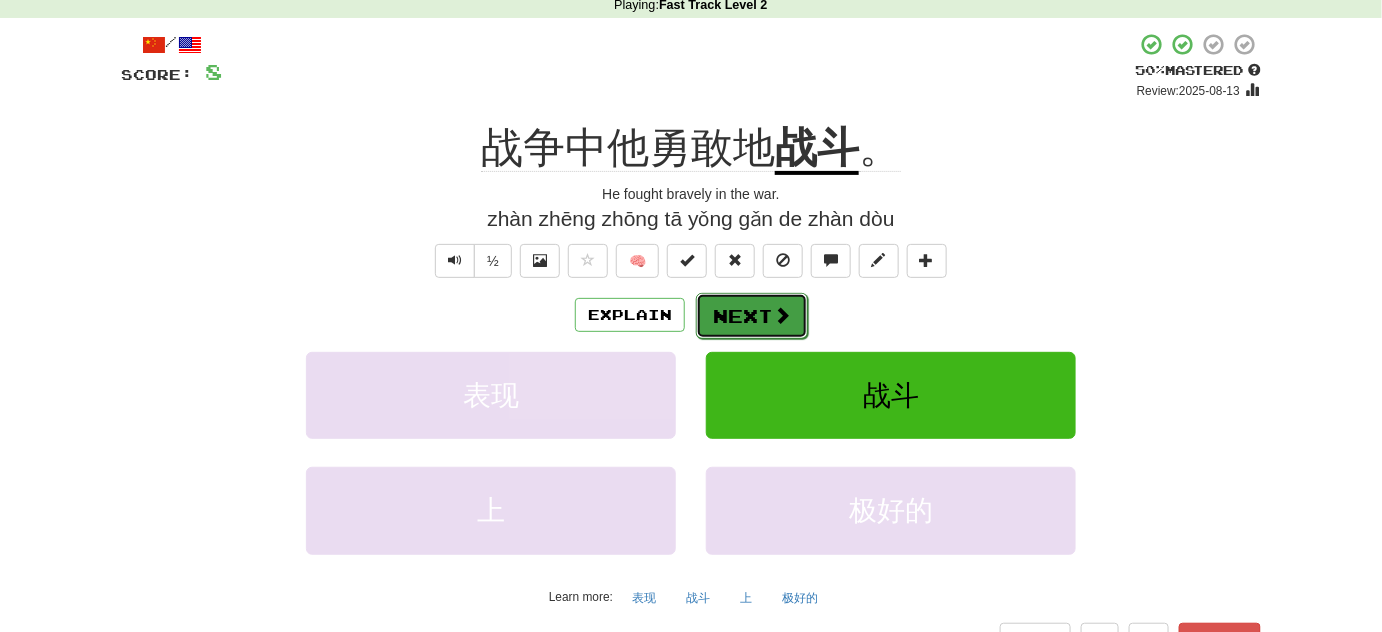 click at bounding box center (782, 315) 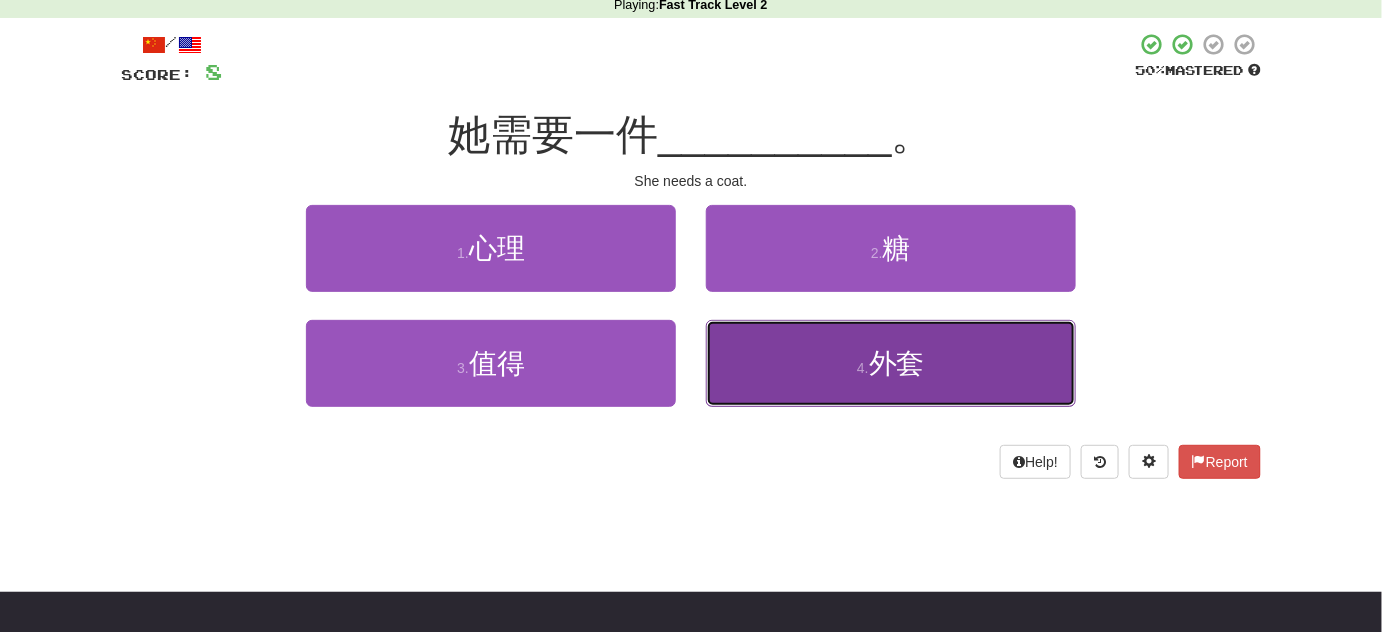 click on "4 .  外套" at bounding box center (891, 363) 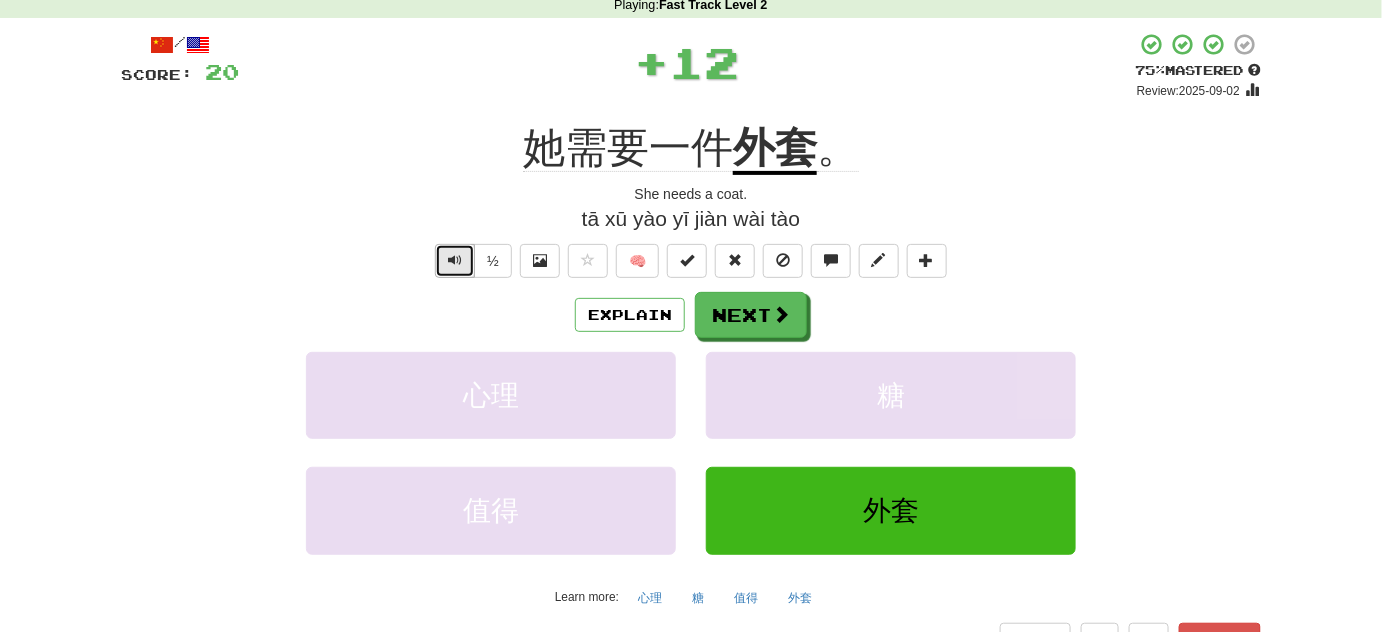 click at bounding box center [455, 261] 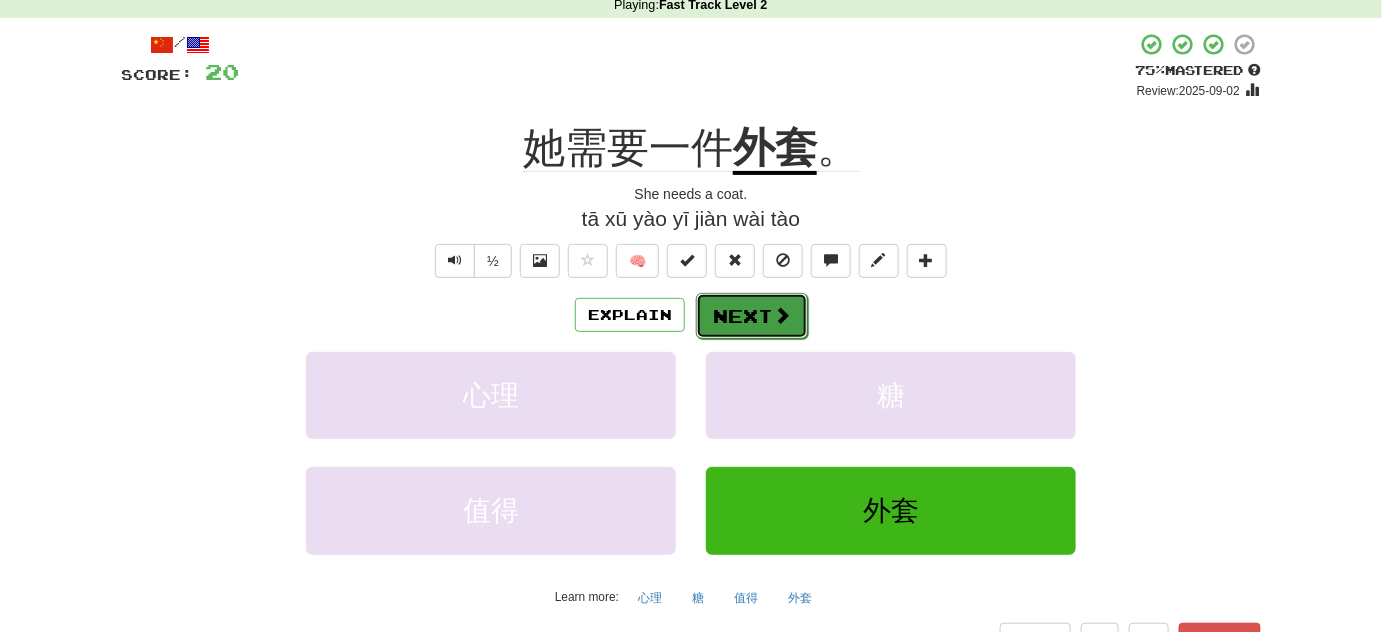 click on "Next" at bounding box center [752, 316] 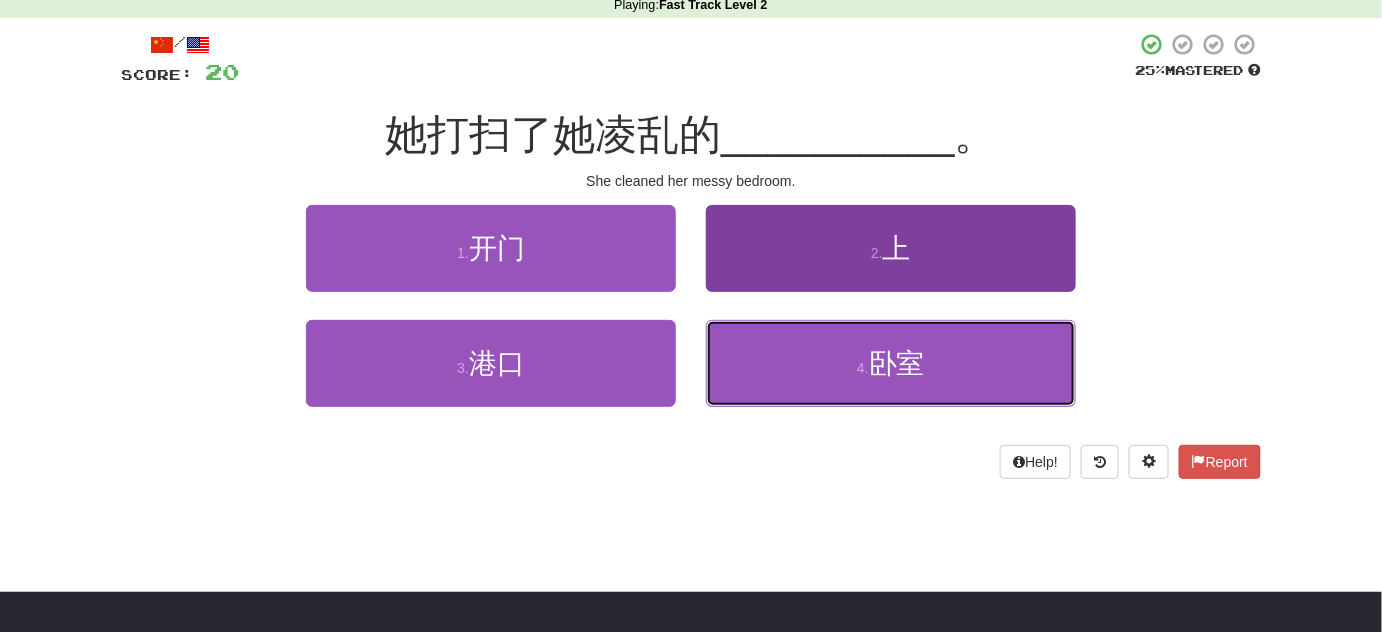 click on "4 .  卧室" at bounding box center [891, 363] 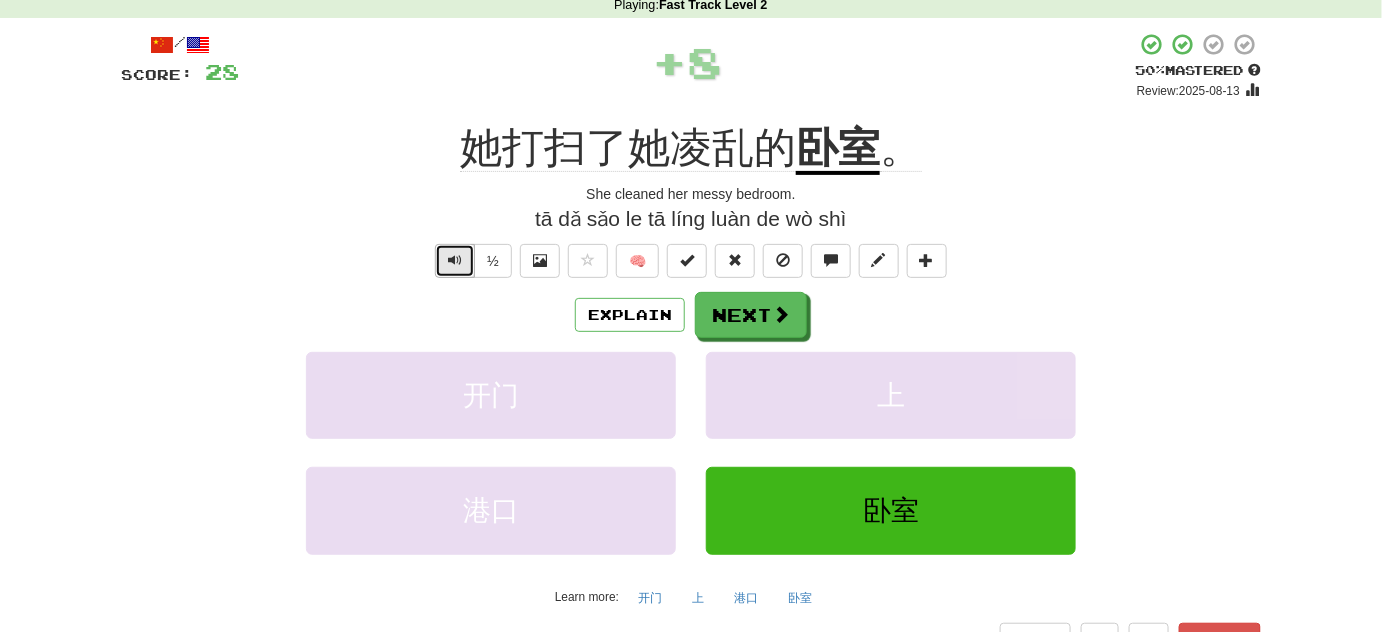 click at bounding box center [455, 260] 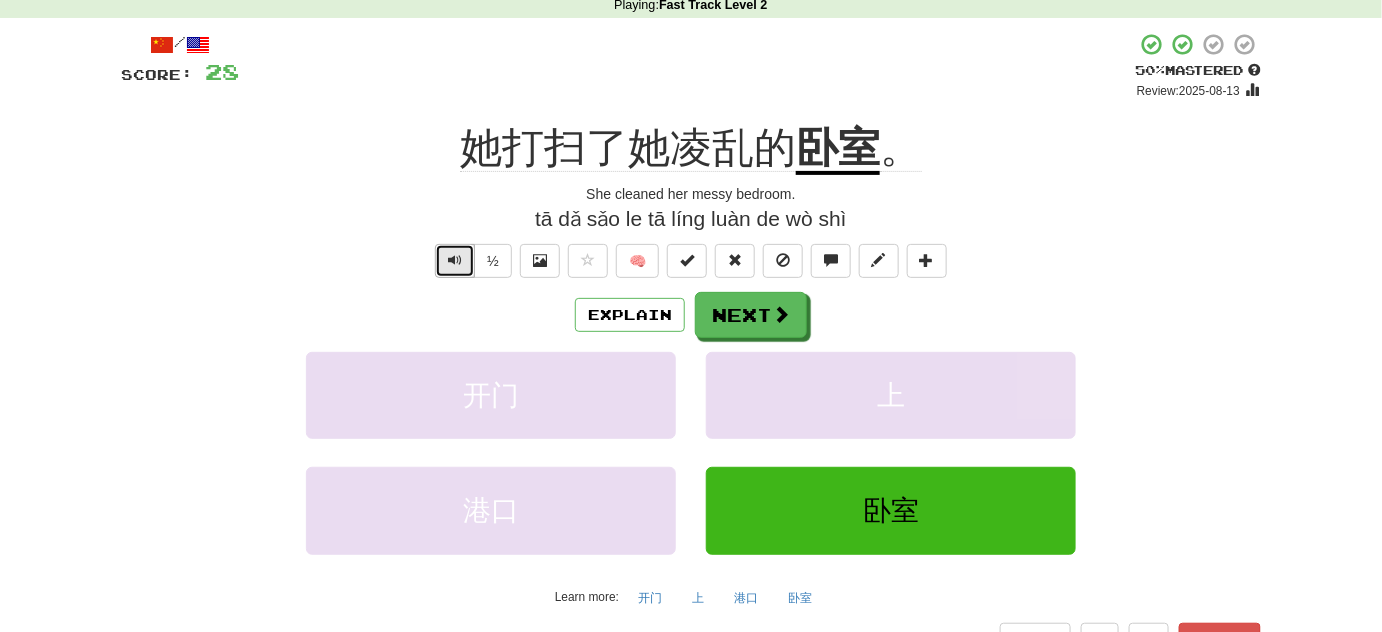 click at bounding box center [455, 260] 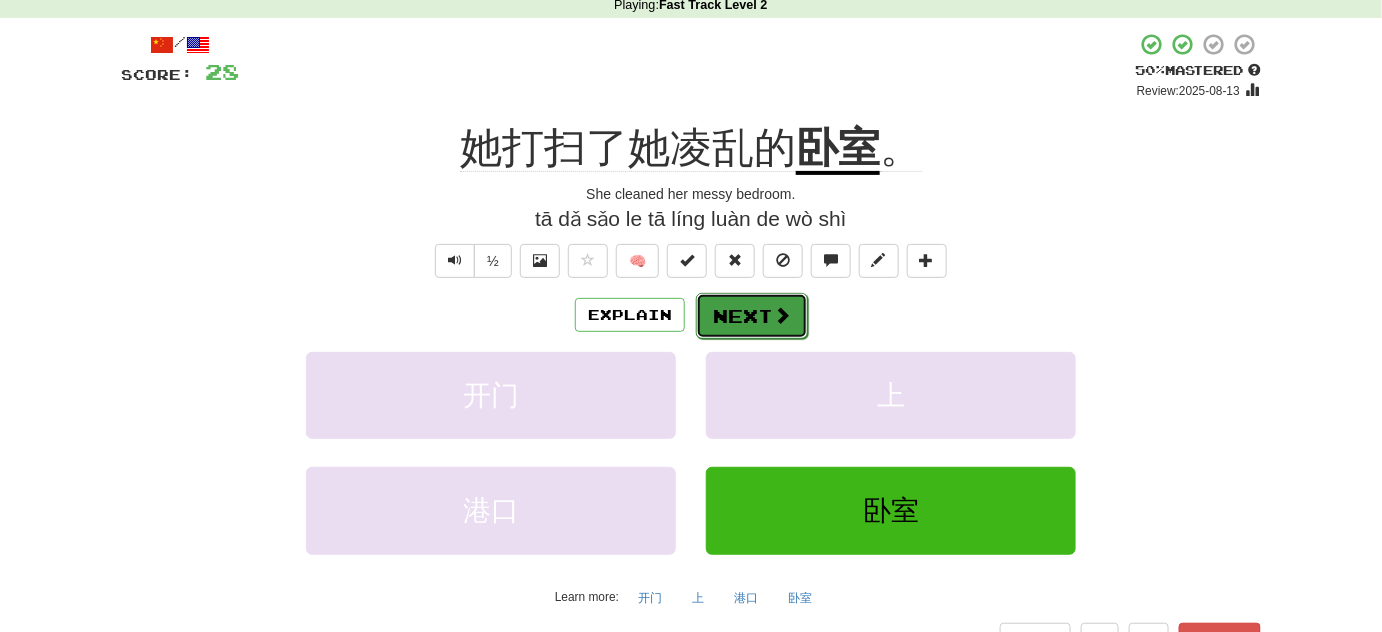 click on "Next" at bounding box center (752, 316) 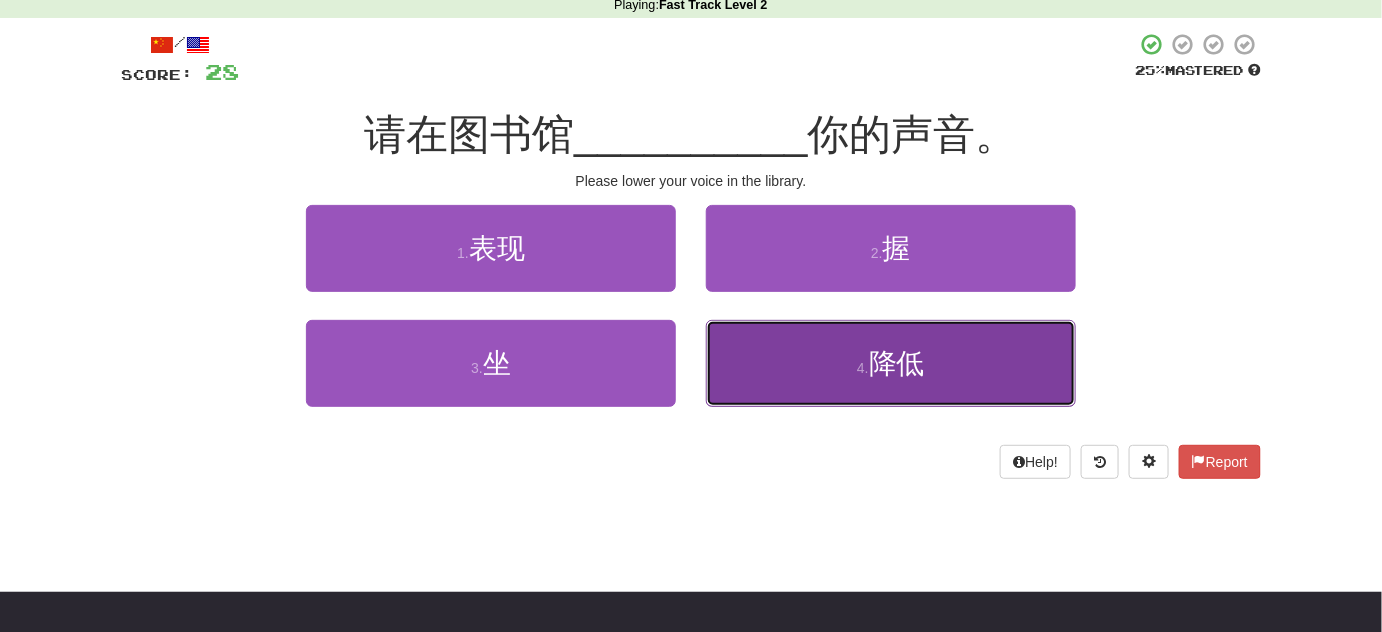 click on "4 .  降低" at bounding box center (891, 363) 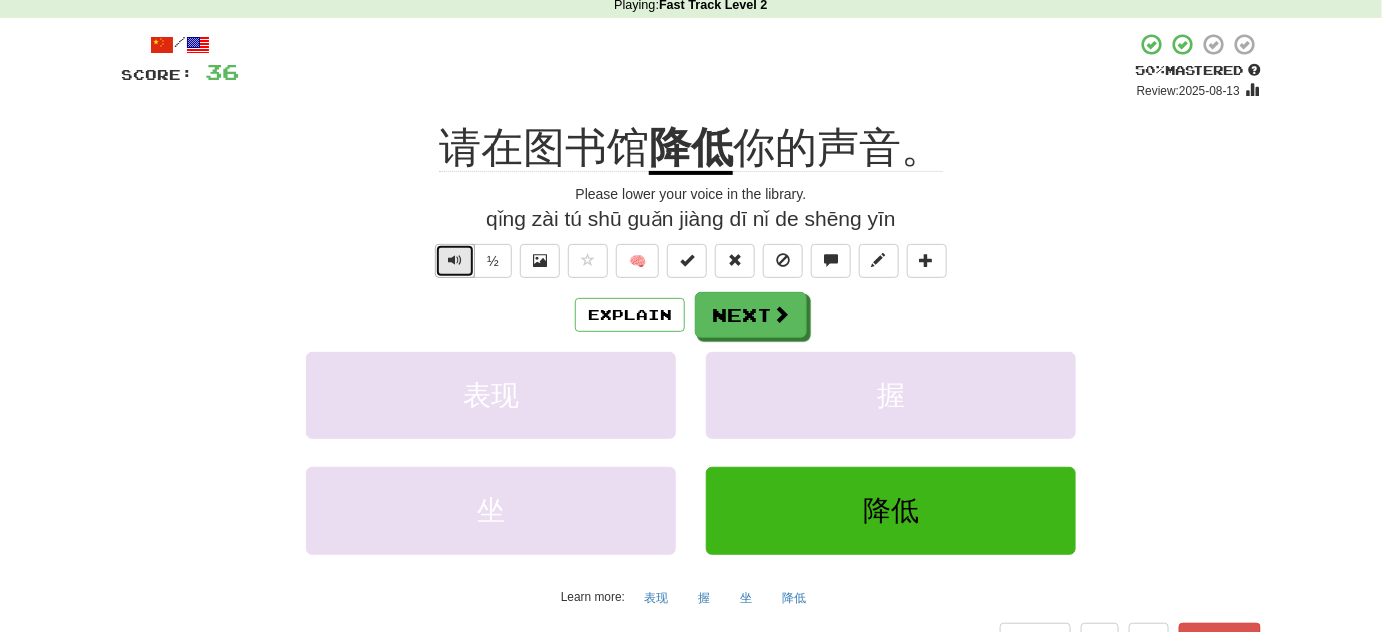 click at bounding box center (455, 260) 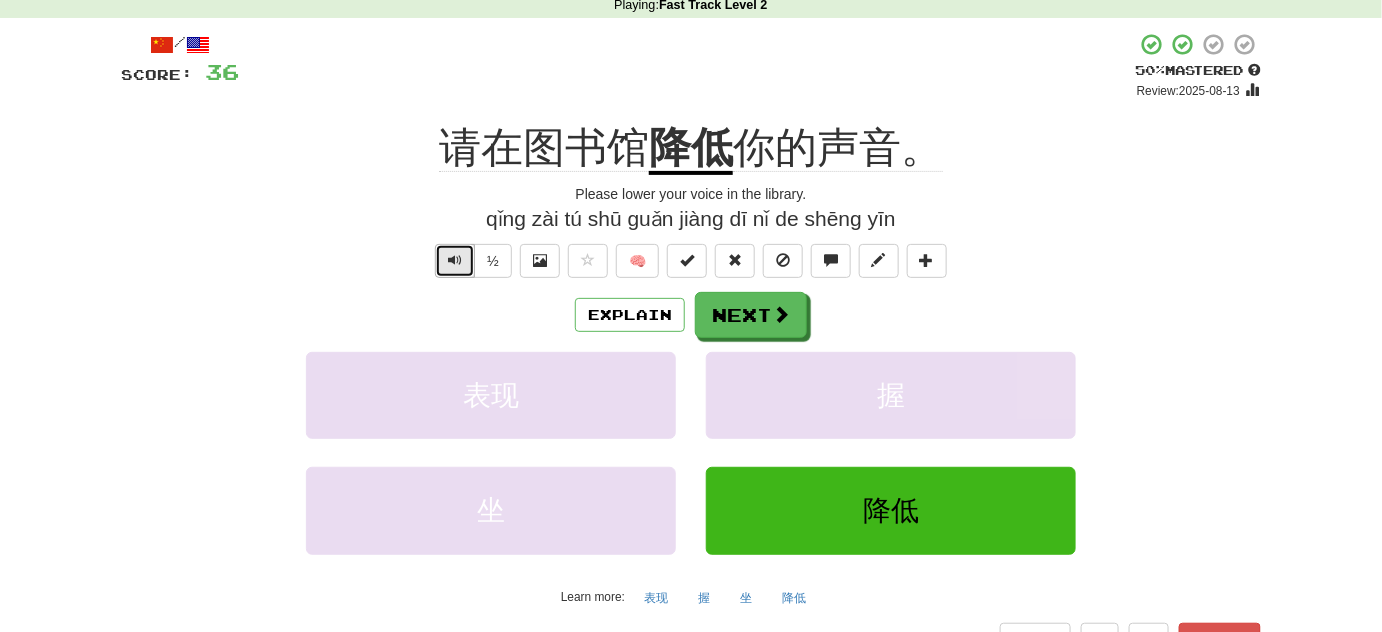 click at bounding box center [455, 261] 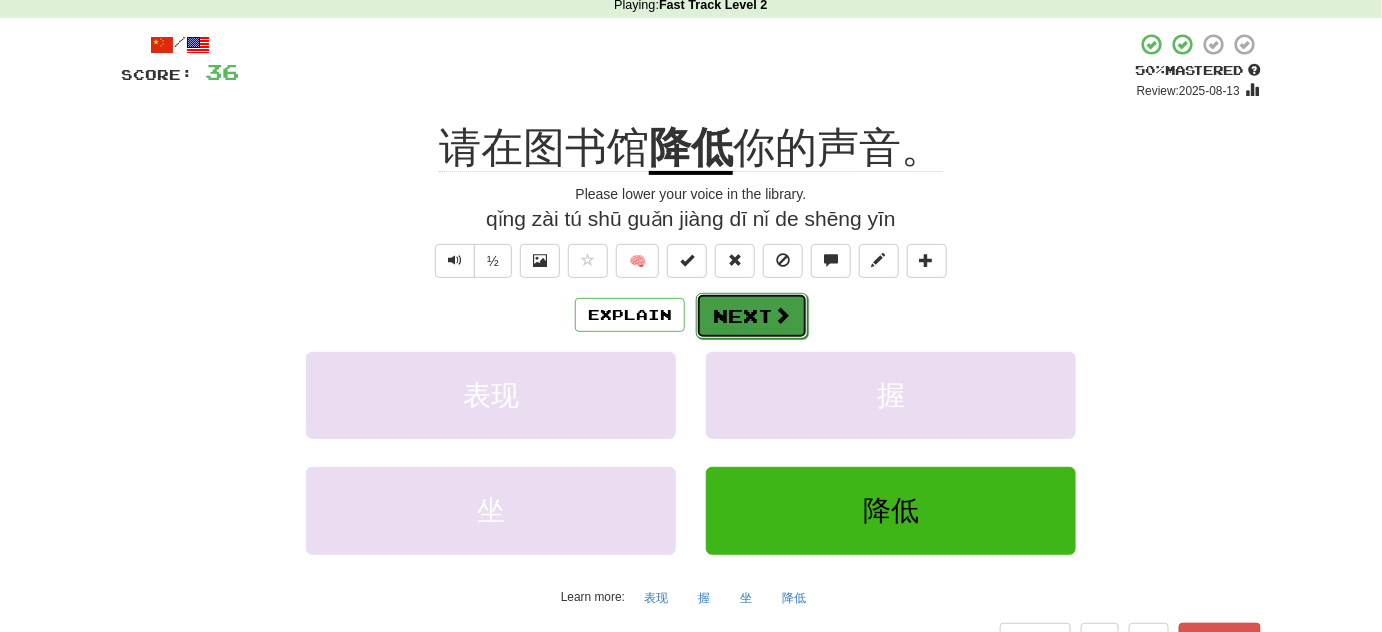 click on "Next" at bounding box center [752, 316] 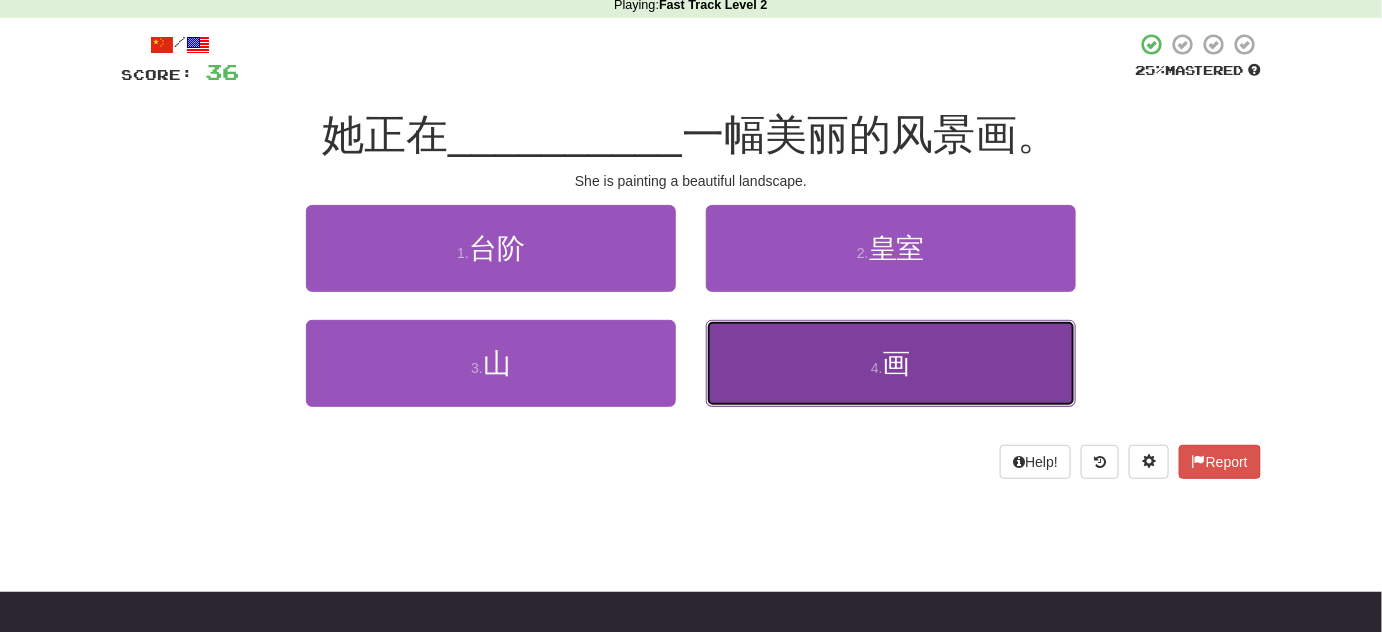 click on "4 .  画" at bounding box center [891, 363] 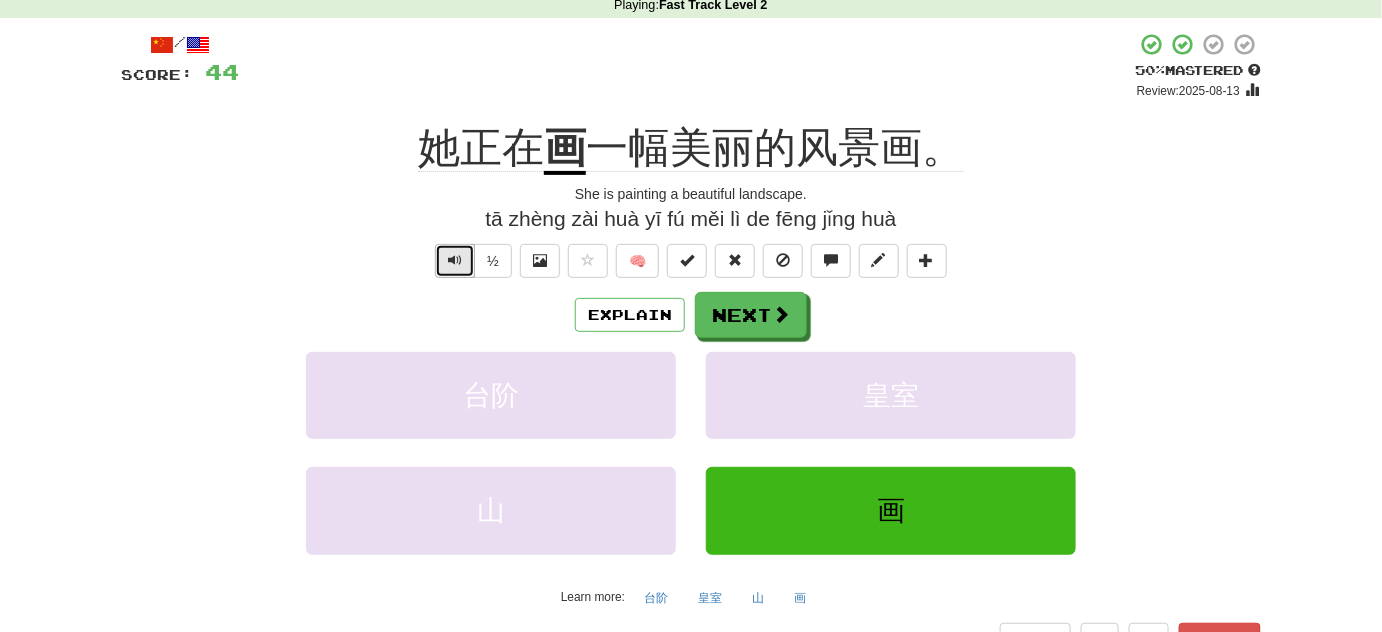 click at bounding box center (455, 260) 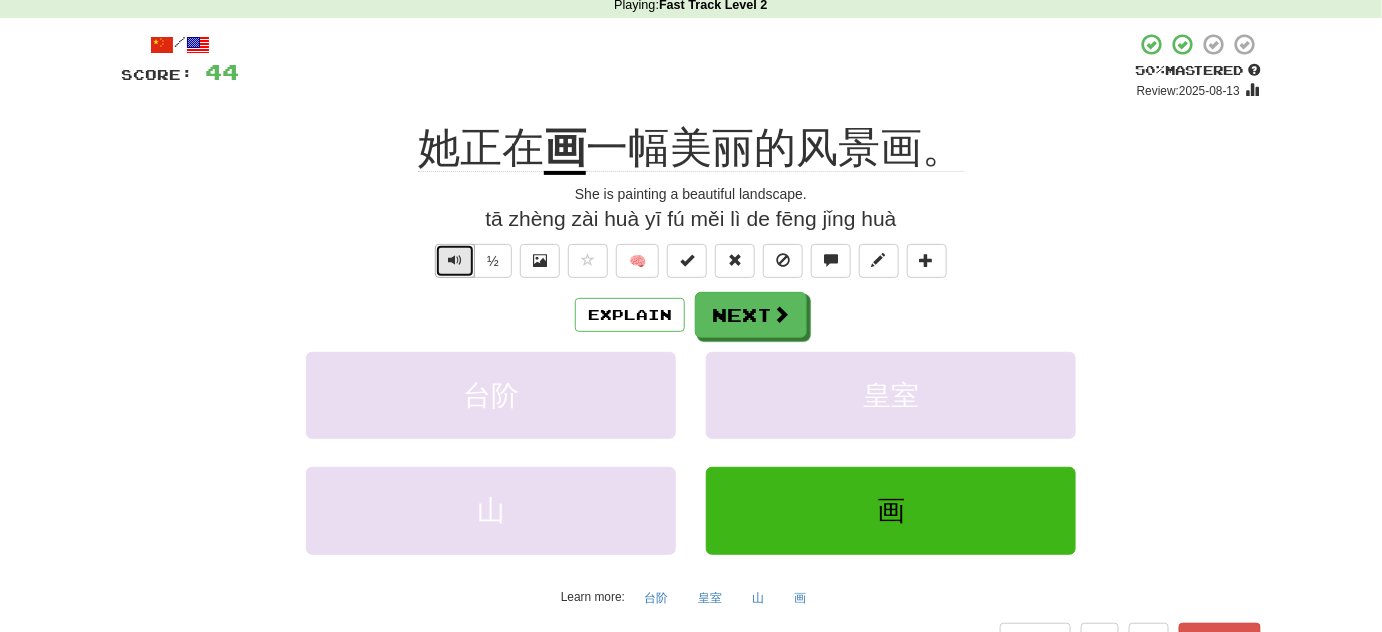 click at bounding box center [455, 260] 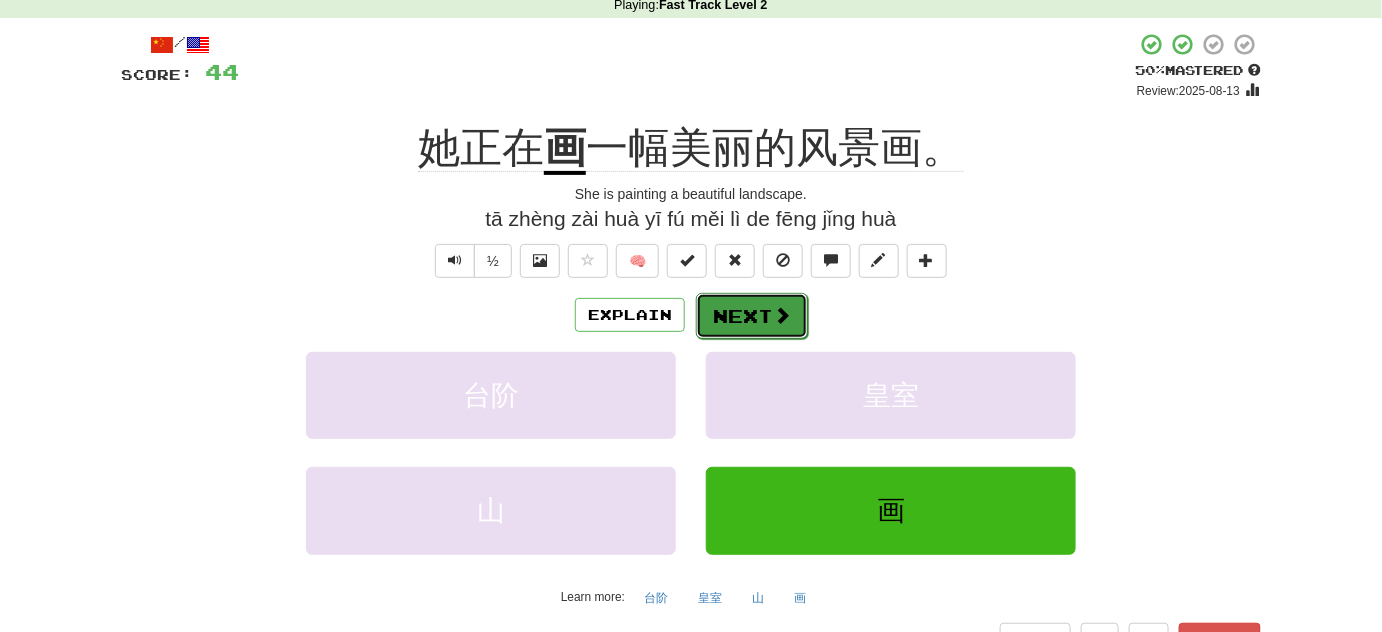 click on "Next" at bounding box center [752, 316] 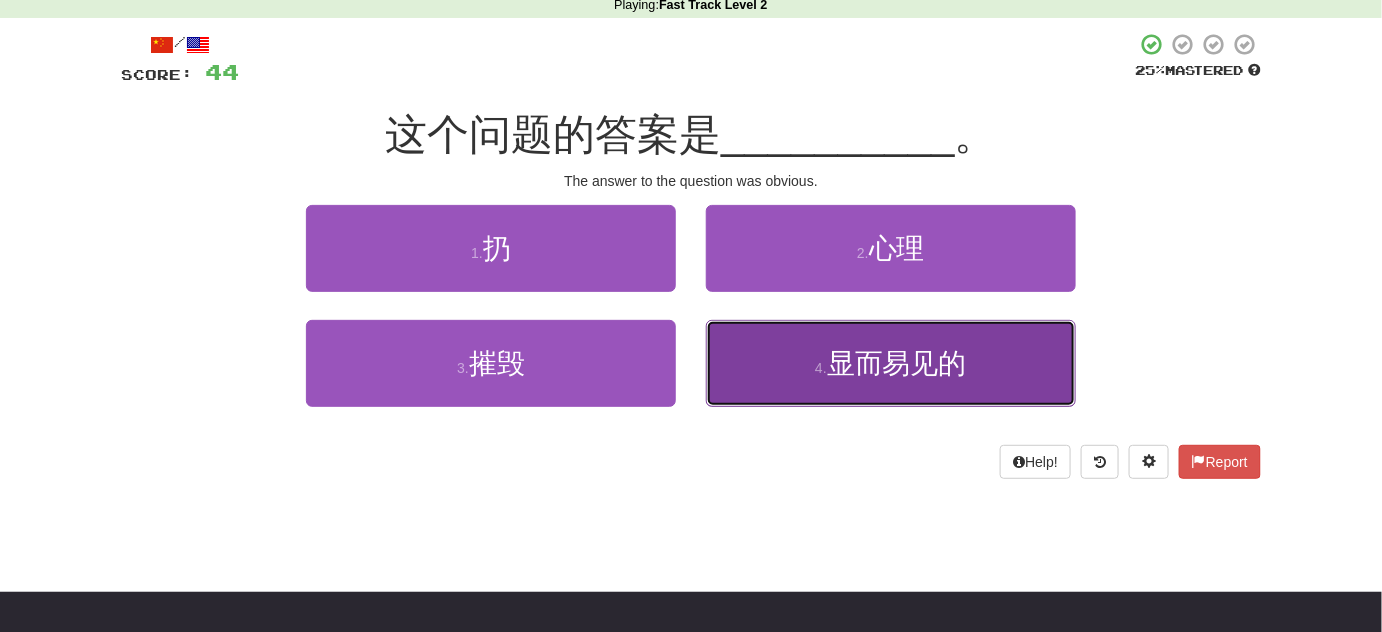 click on "4 .  显而易见的" at bounding box center (891, 363) 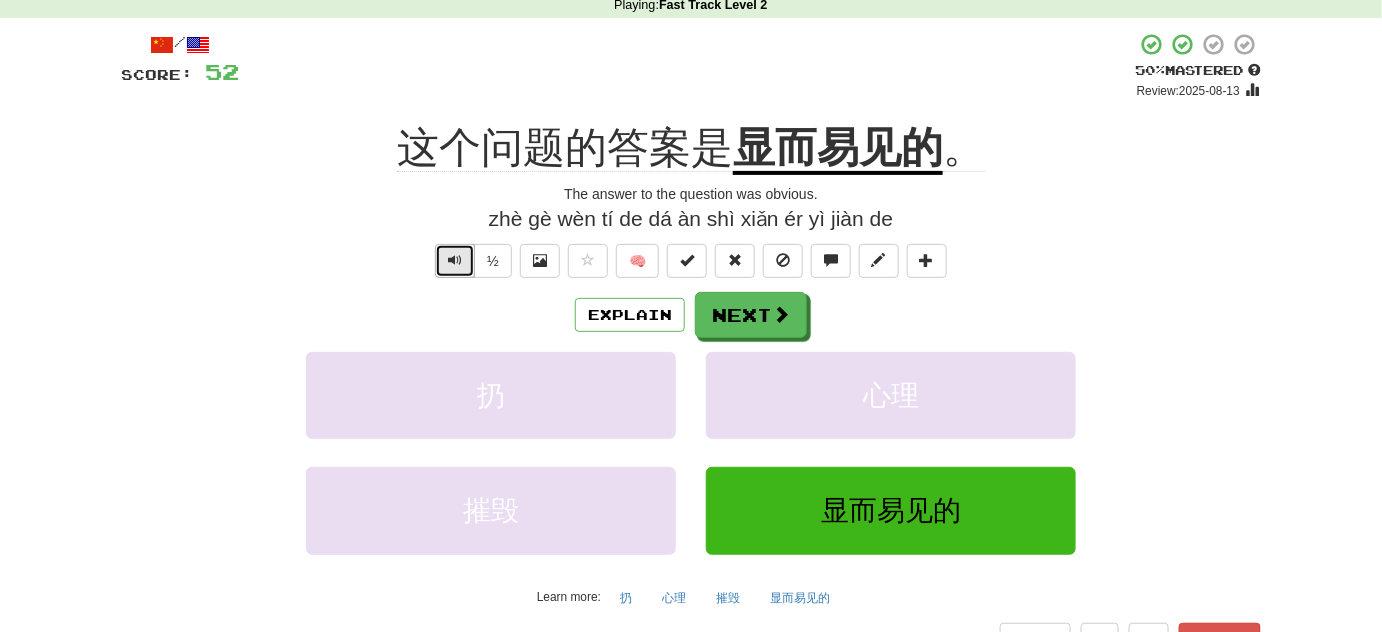 click at bounding box center (455, 261) 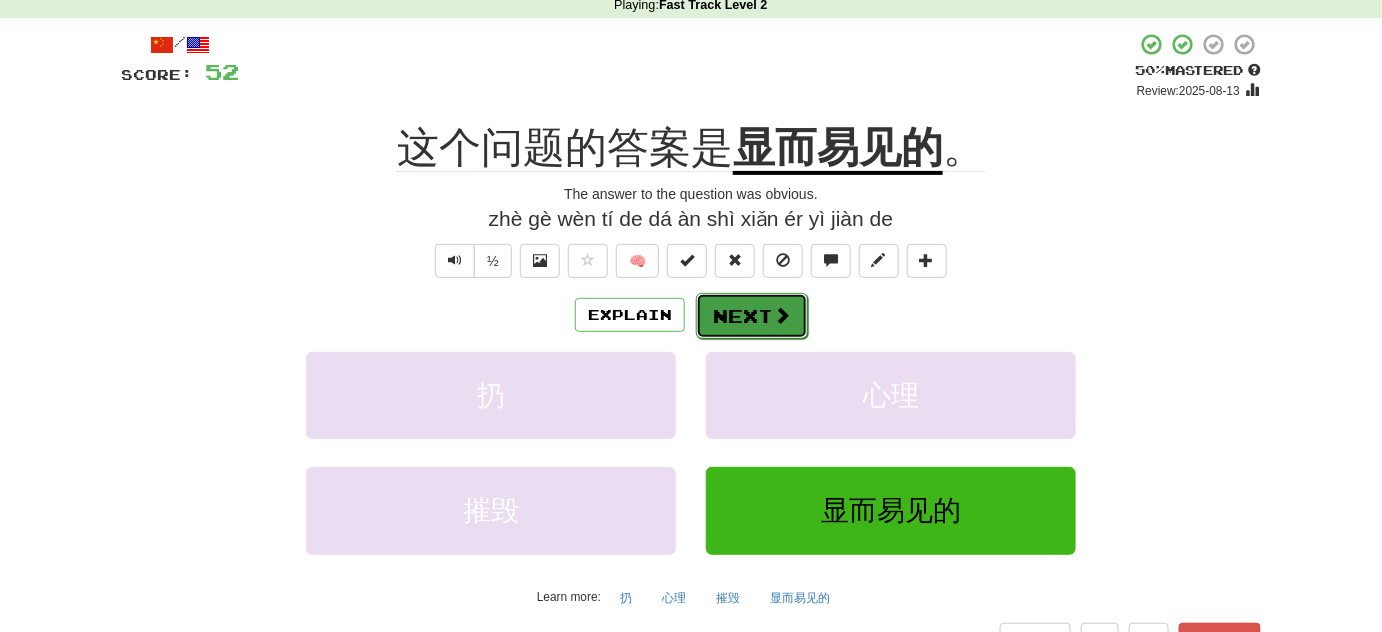 click on "Next" at bounding box center [752, 316] 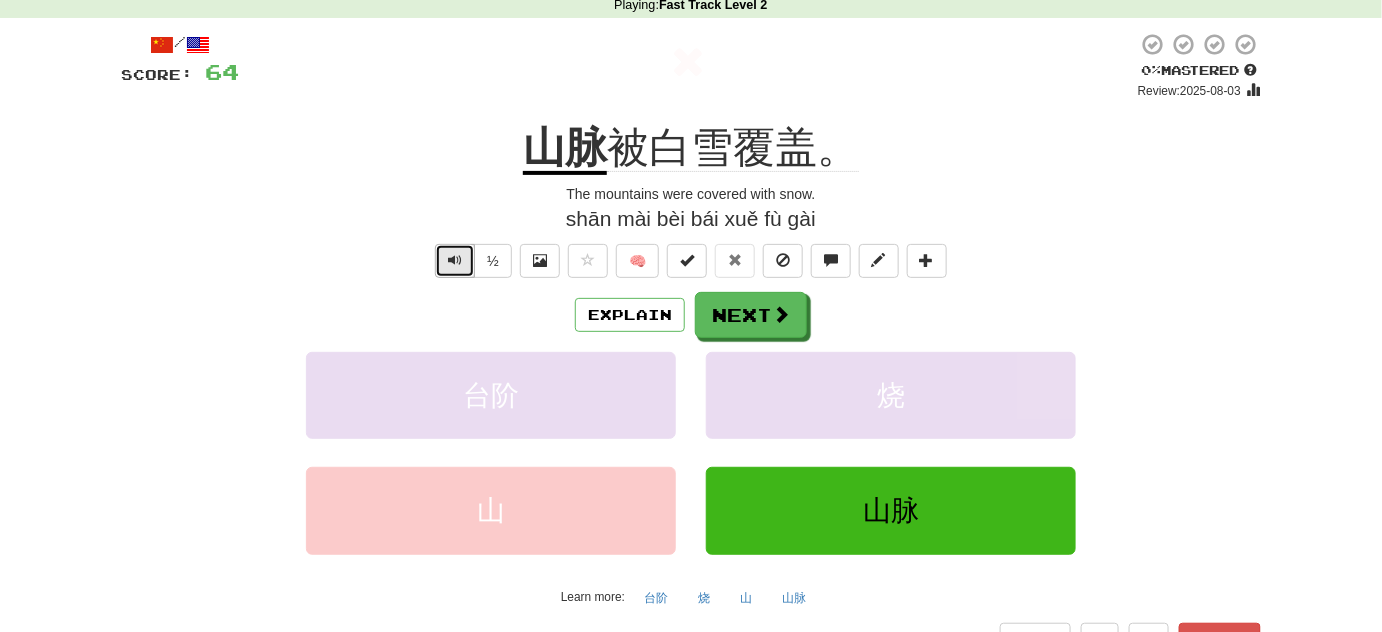 click at bounding box center (455, 261) 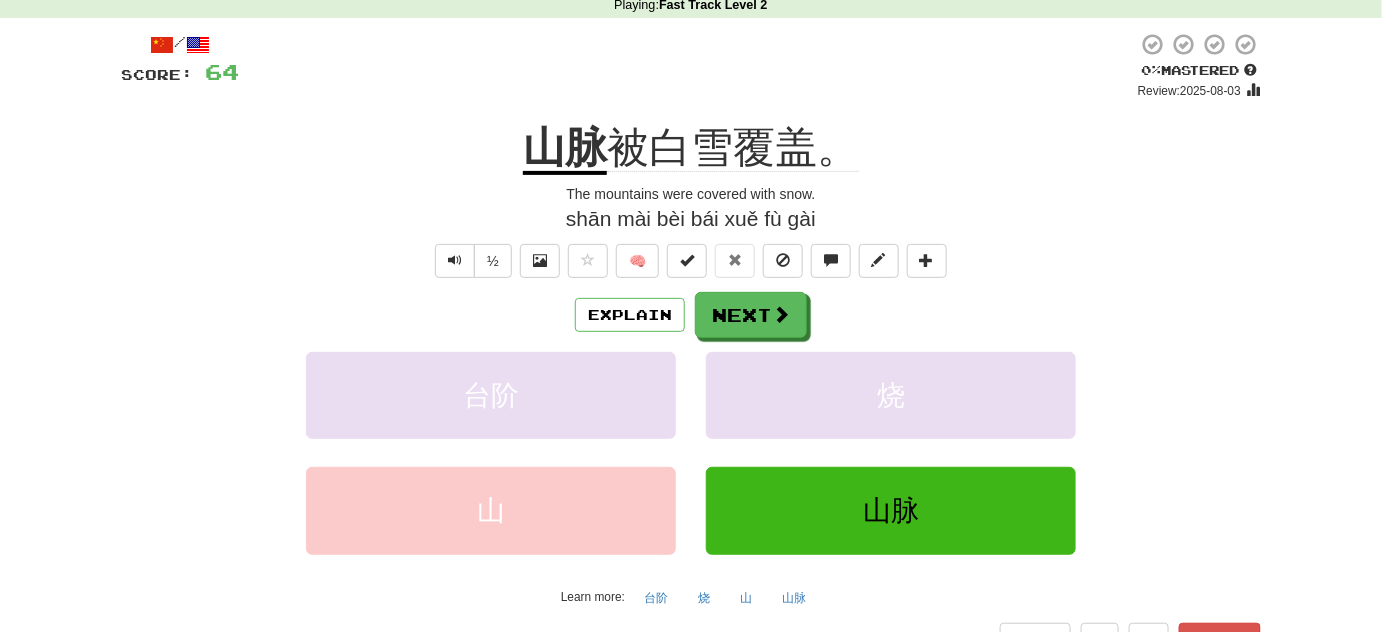 click on "山脉 被白雪覆盖。" at bounding box center (691, 148) 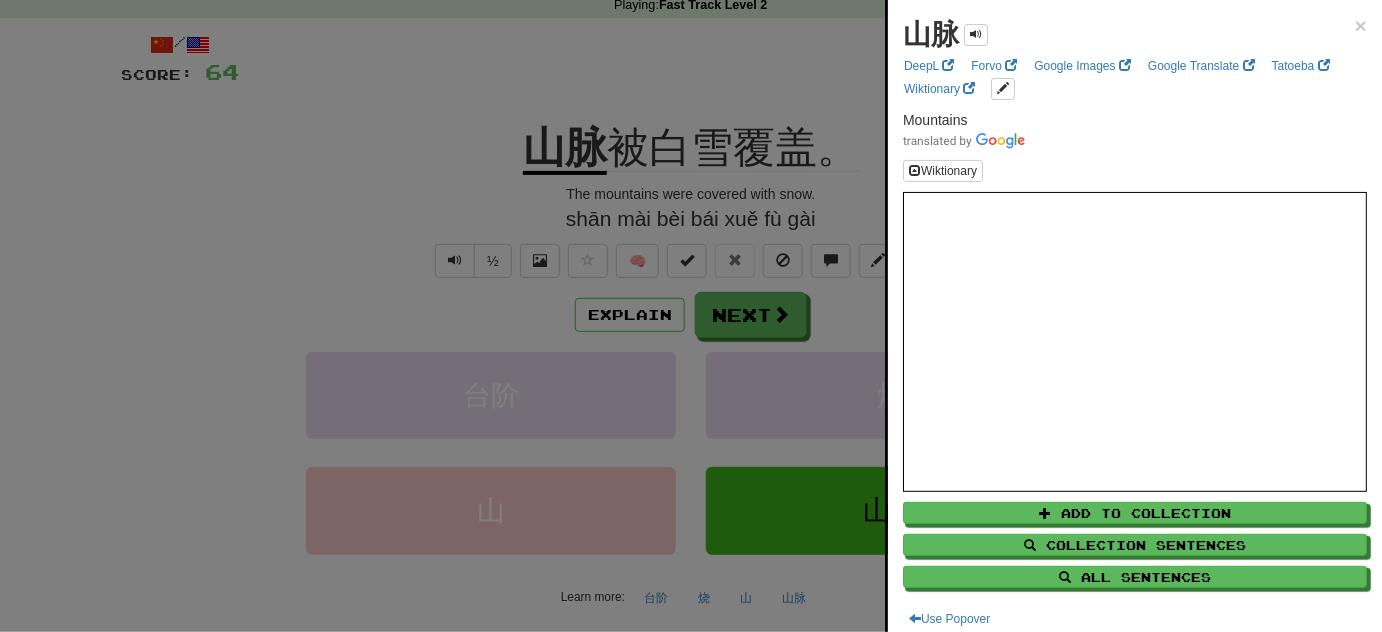 click at bounding box center (691, 316) 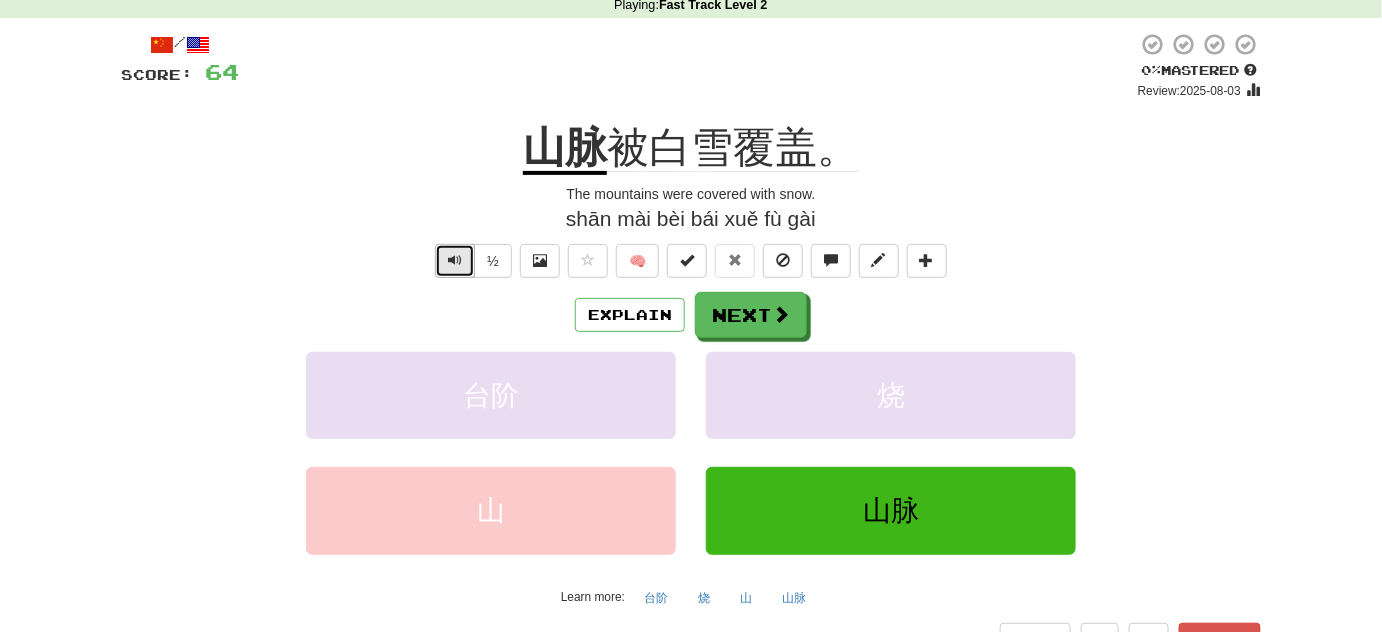 click at bounding box center (455, 261) 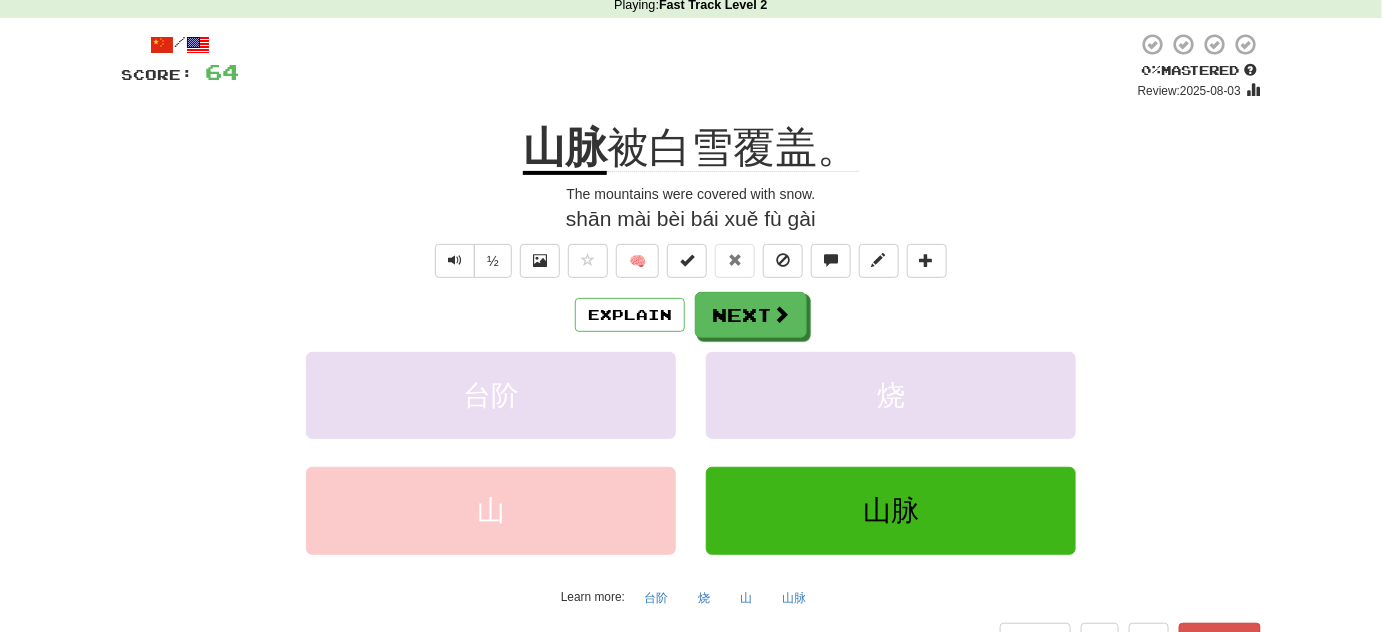 click on "/  Score:   64 0 %  Mastered Review:  2025-08-03 山脉 被白雪覆盖。 The mountains were covered with snow. shān mài bèi bái xuě fù gài ½ 🧠 Explain Next 台阶 烧 山 山脉 Learn more: 台阶 烧 山 山脉  Help!  Report" at bounding box center (691, 344) 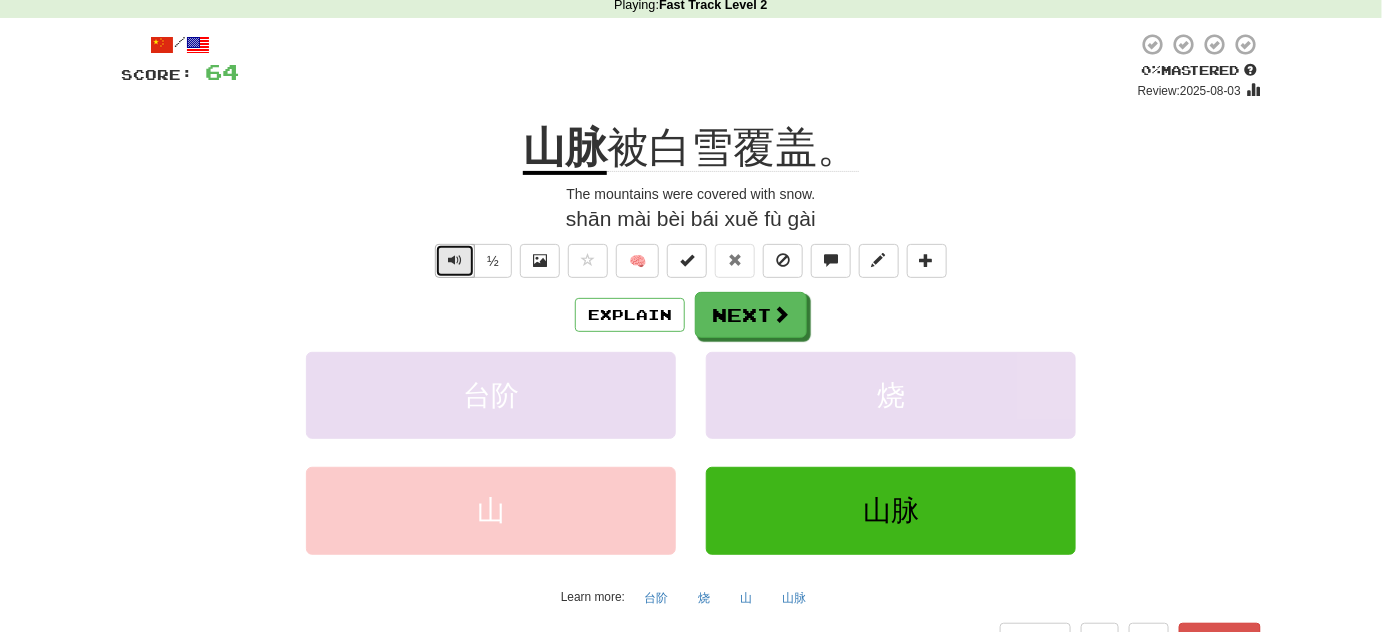 click at bounding box center [455, 260] 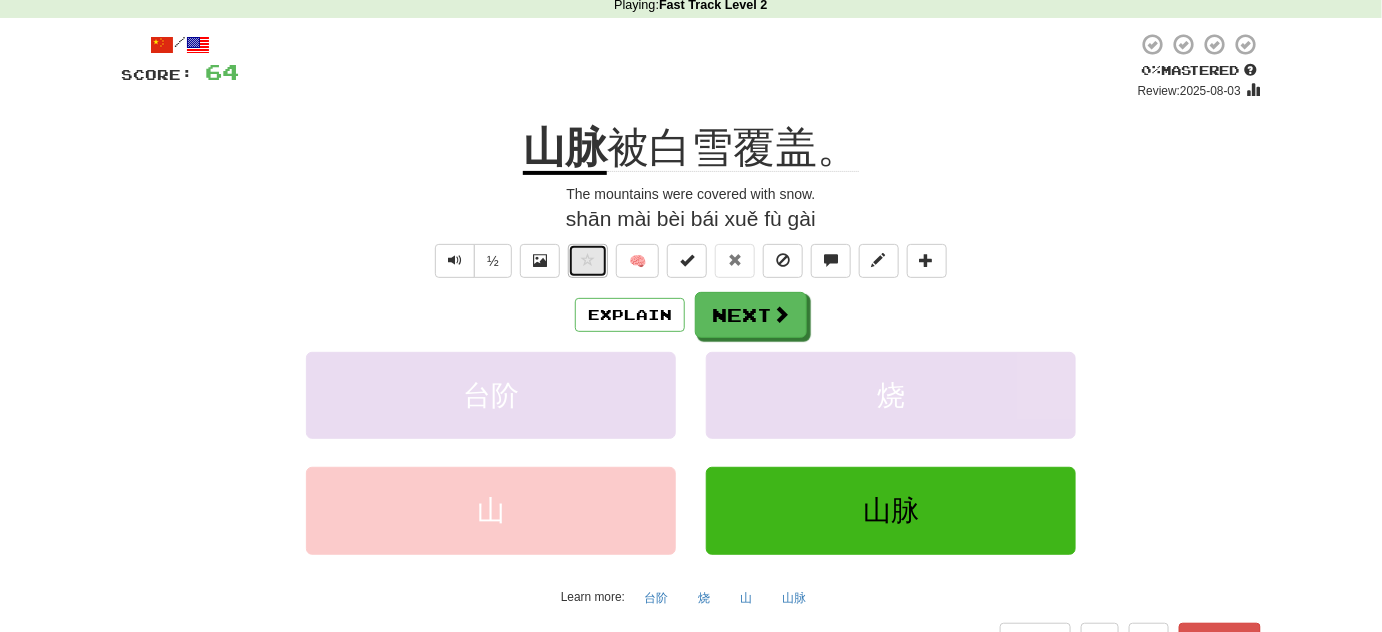 click at bounding box center (588, 260) 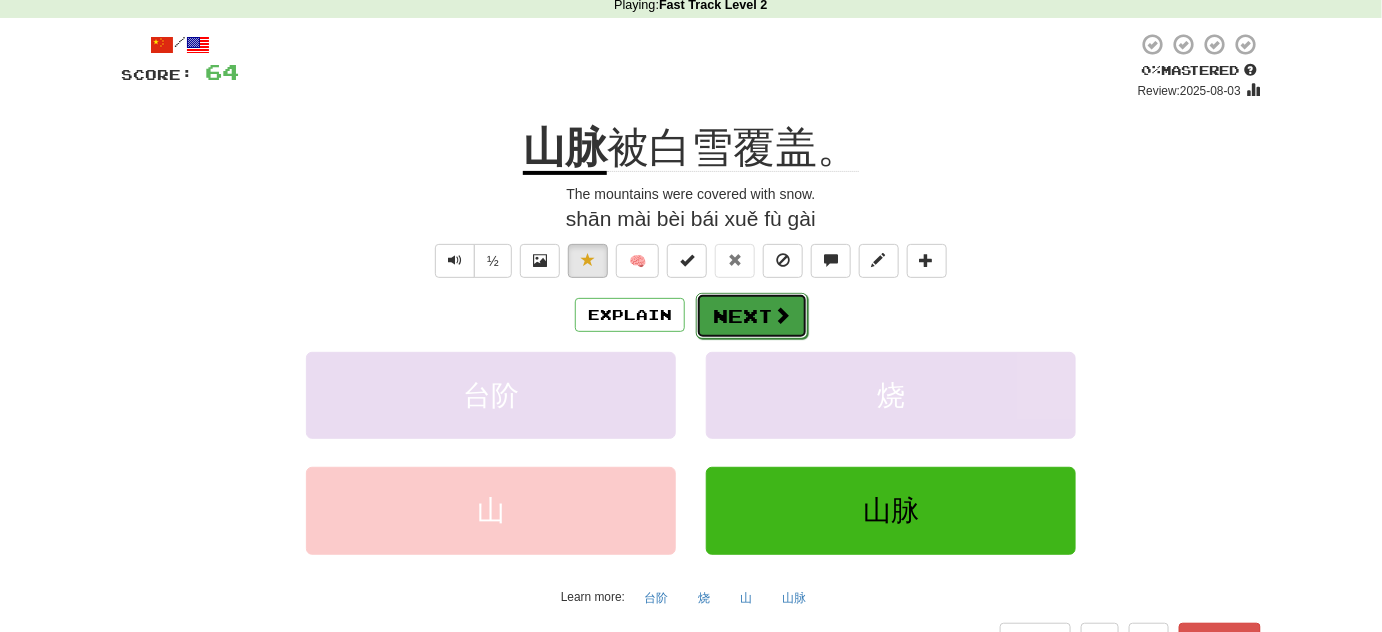 click at bounding box center (782, 315) 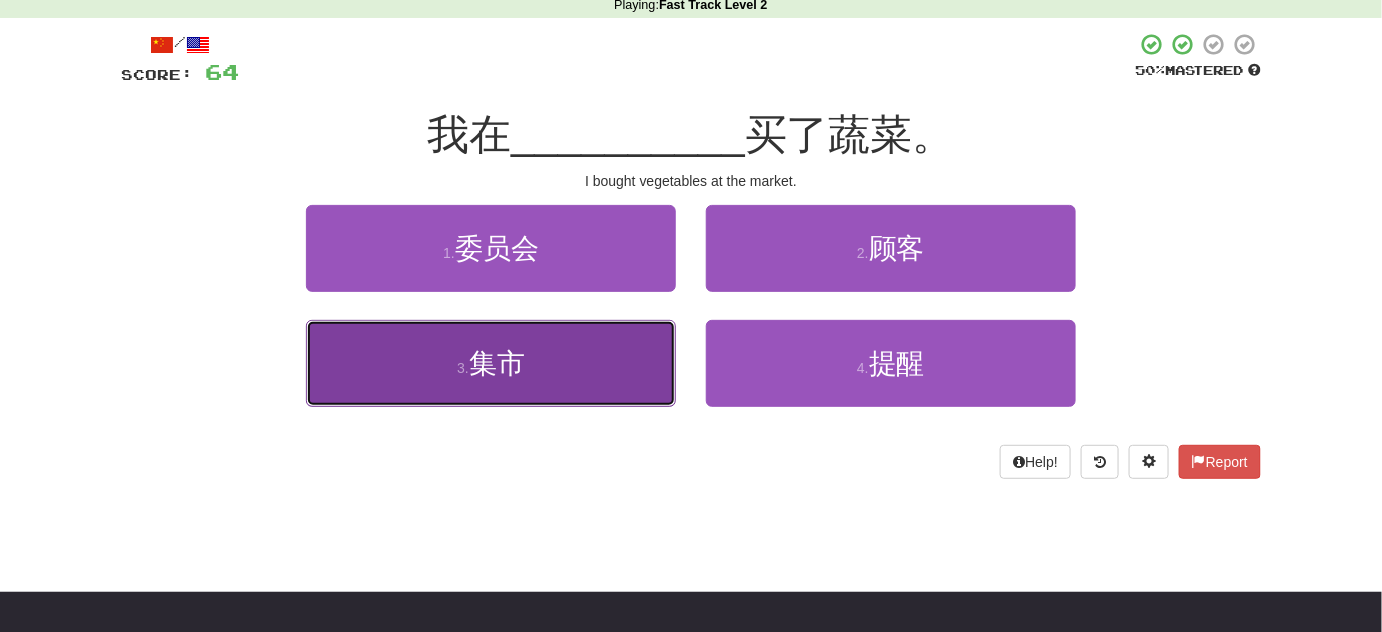 click on "3 .  集市" at bounding box center [491, 363] 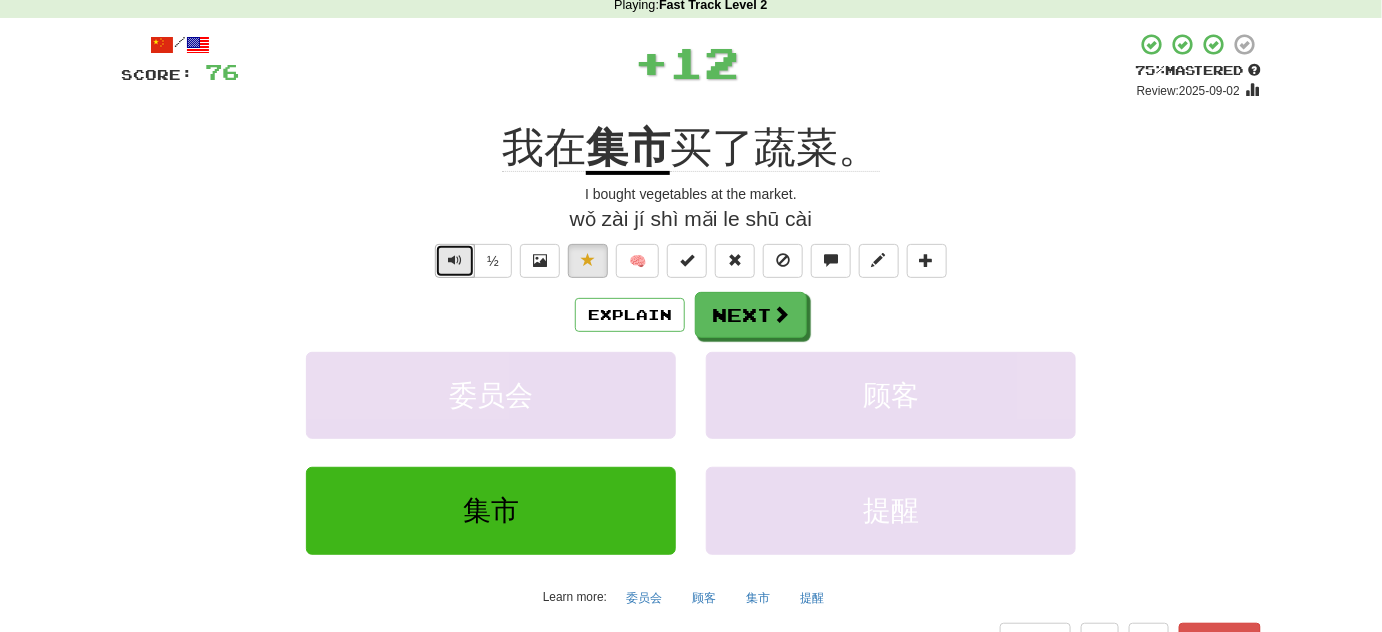 click at bounding box center [455, 261] 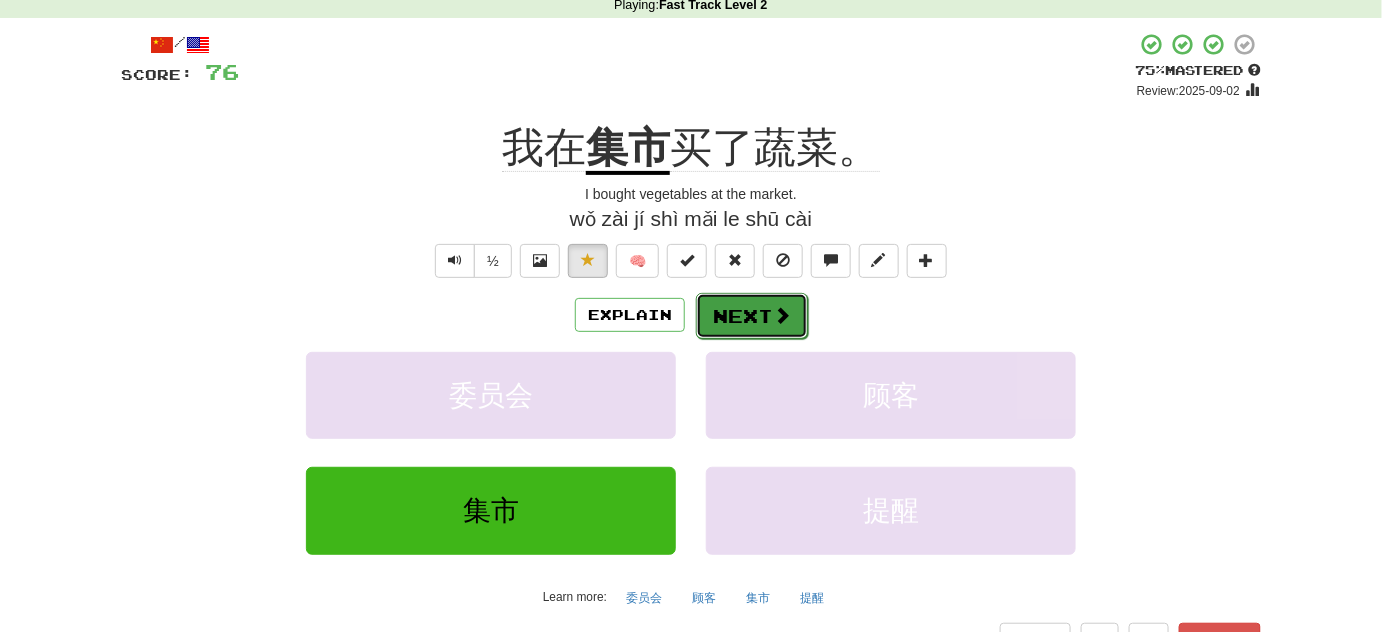click on "Next" at bounding box center [752, 316] 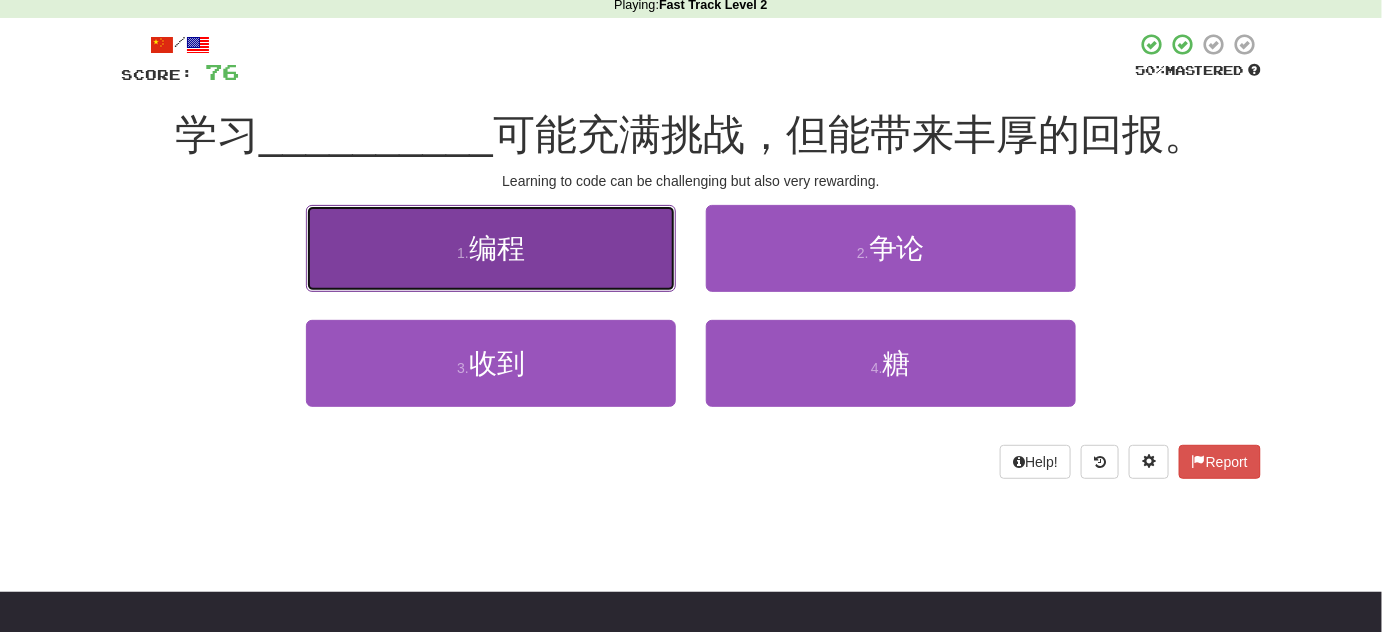 click on "1 .  编程" at bounding box center [491, 248] 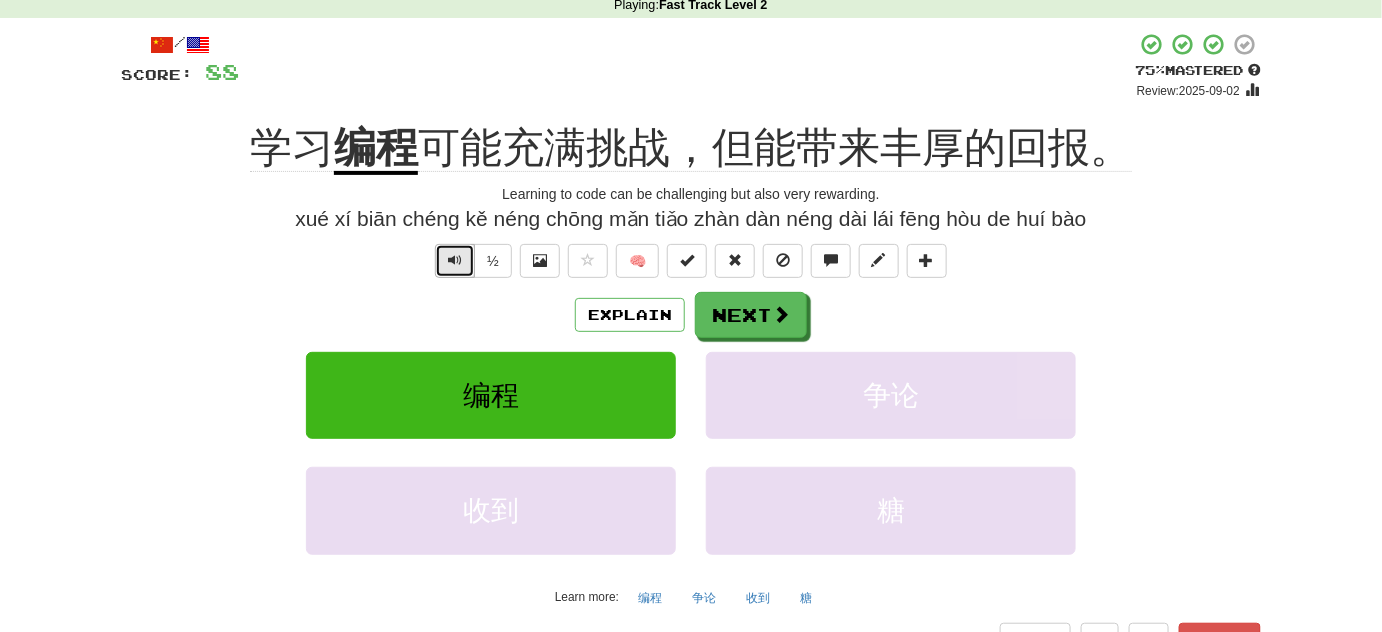 click at bounding box center [455, 261] 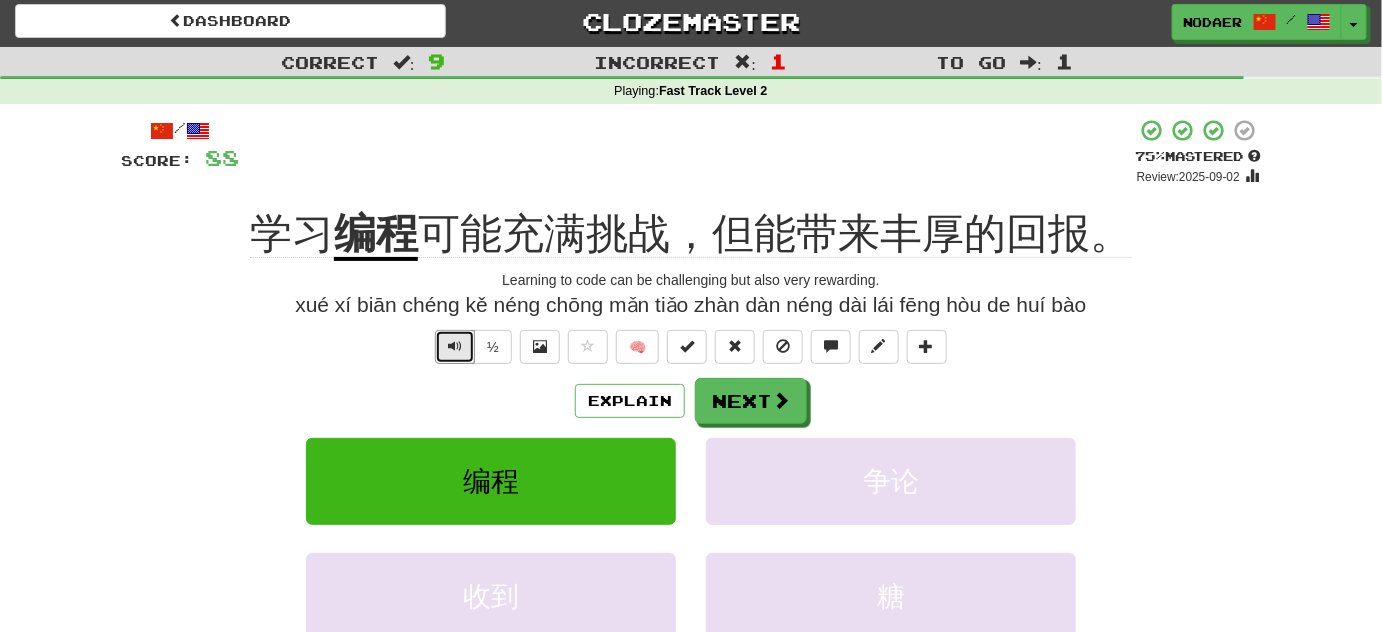 scroll, scrollTop: 0, scrollLeft: 0, axis: both 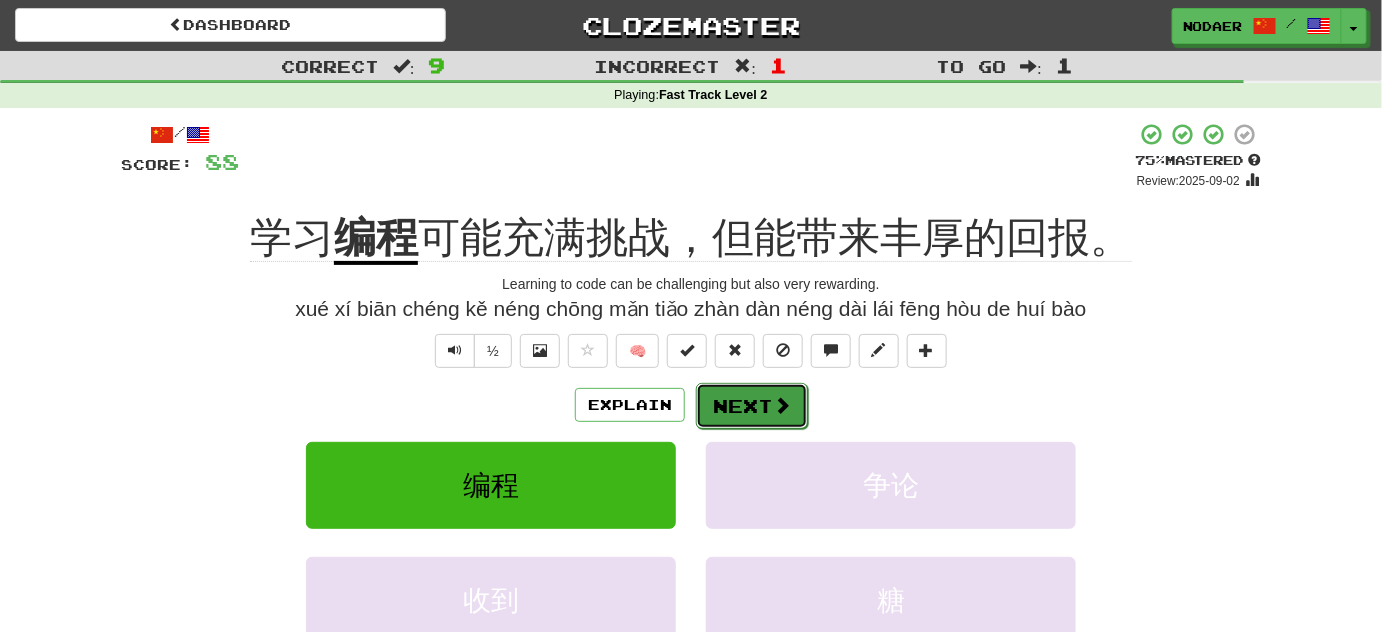 click on "Next" at bounding box center (752, 406) 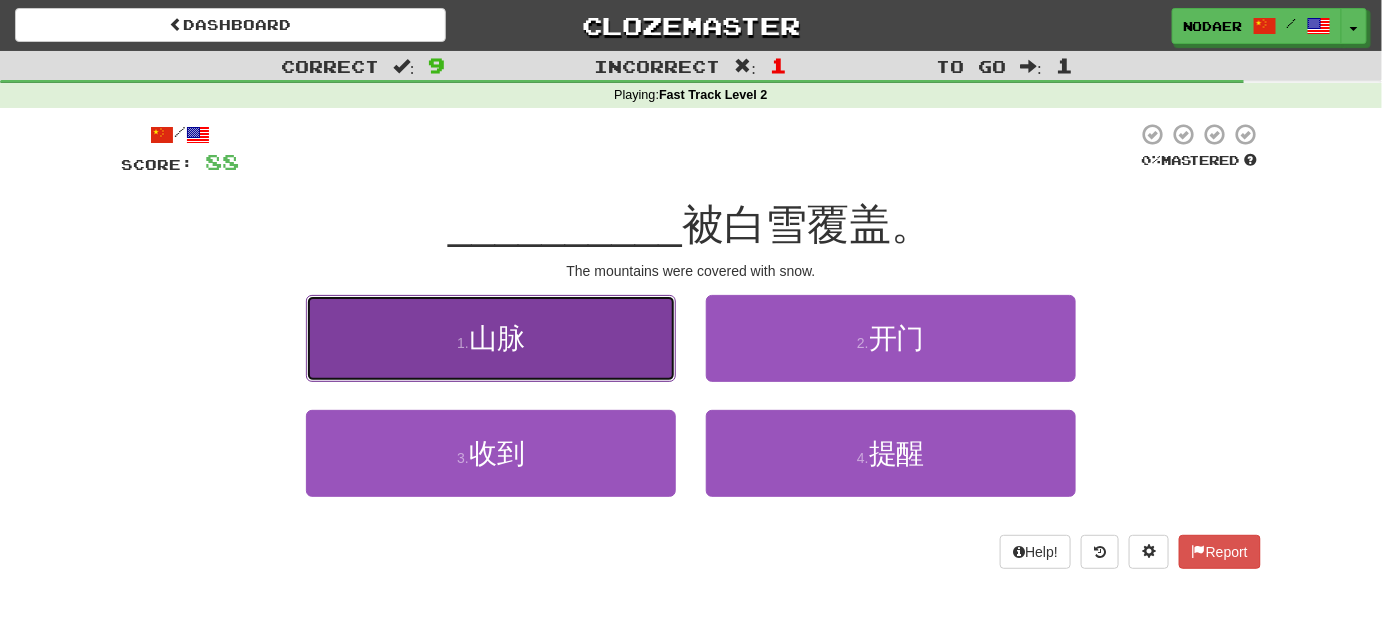 click on "1 .  山脉" at bounding box center (491, 338) 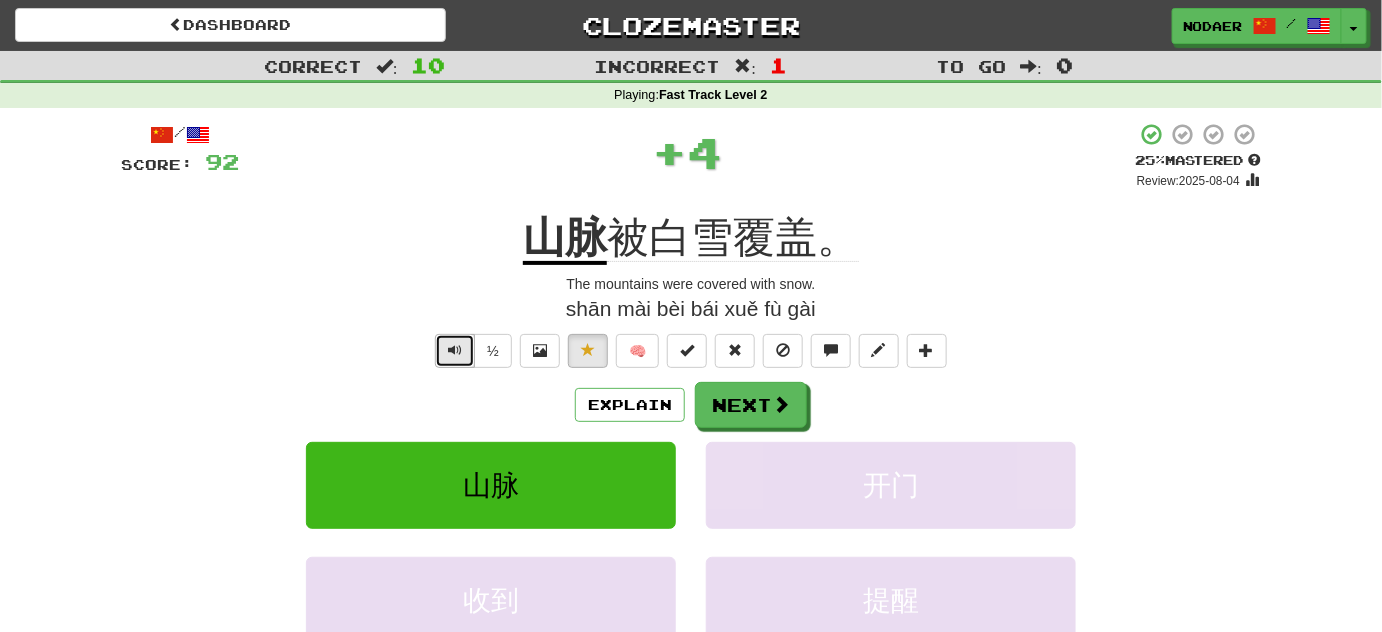click at bounding box center [455, 350] 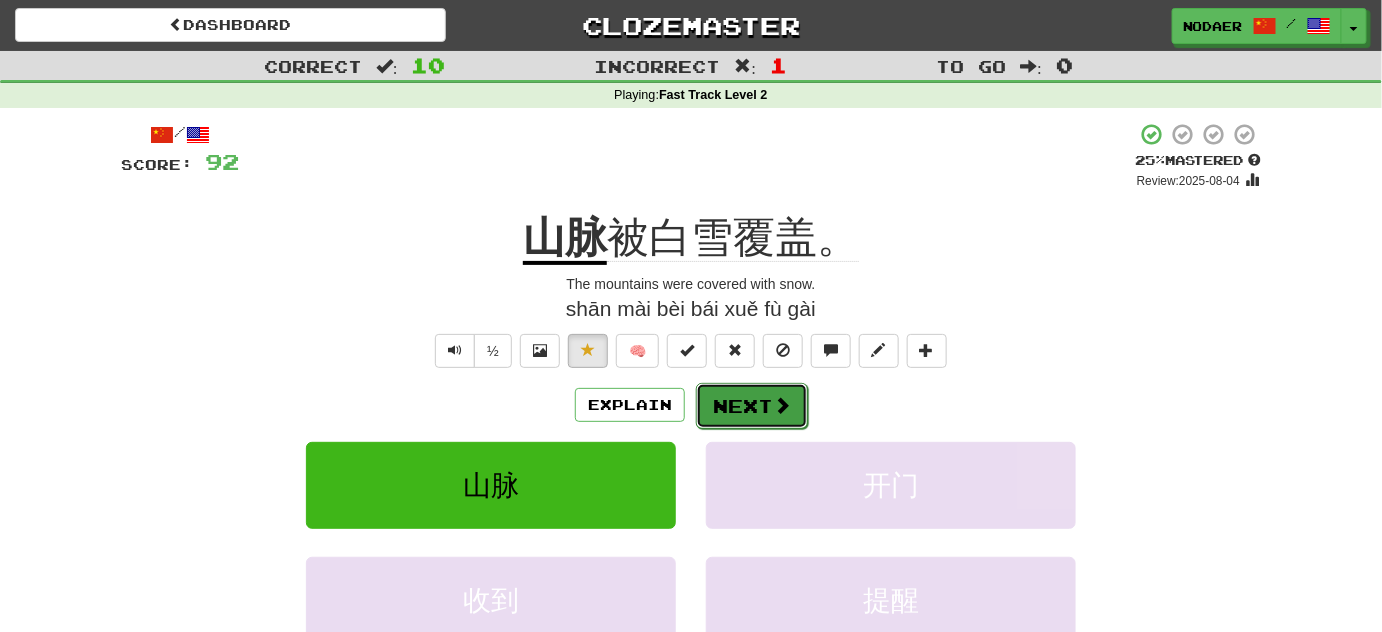 click on "Next" at bounding box center (752, 406) 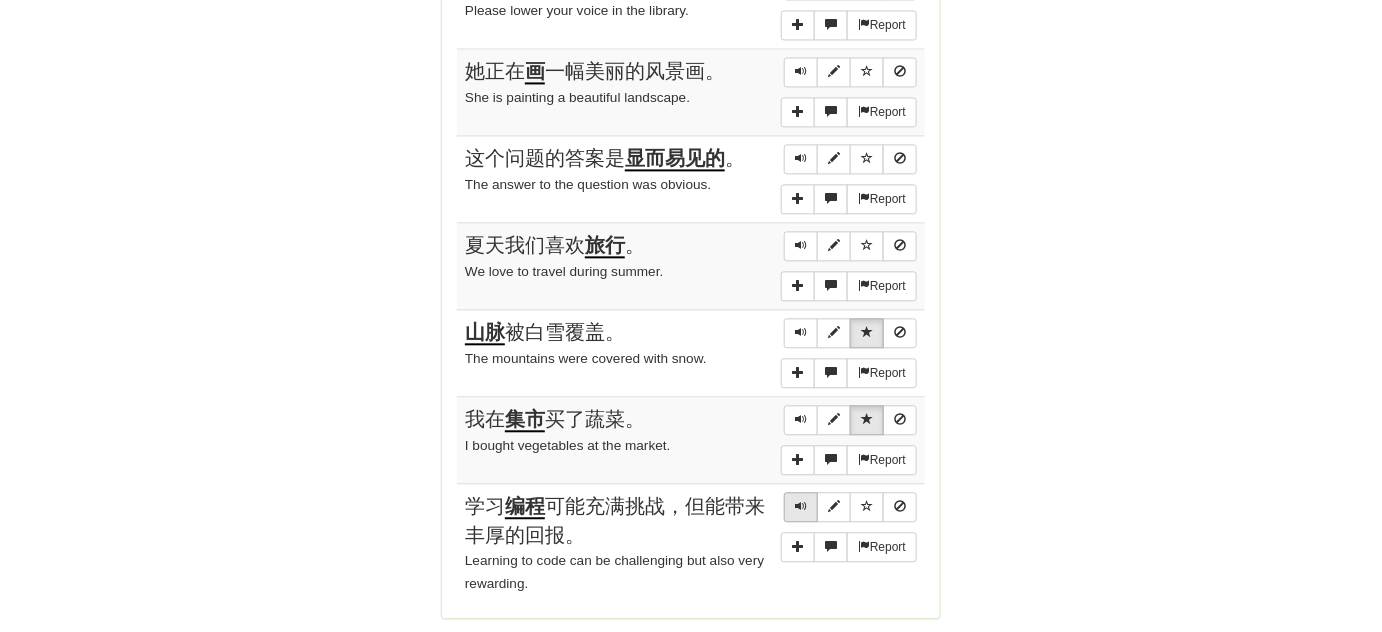 scroll, scrollTop: 1363, scrollLeft: 0, axis: vertical 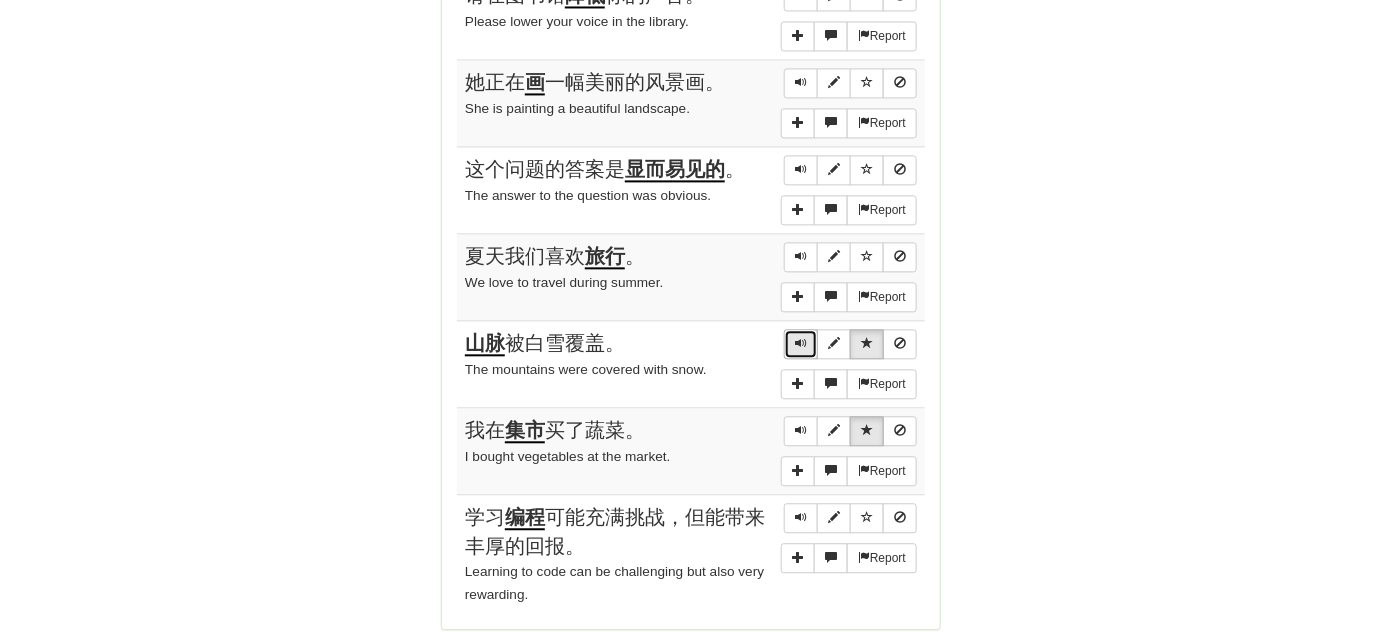 click at bounding box center [801, 343] 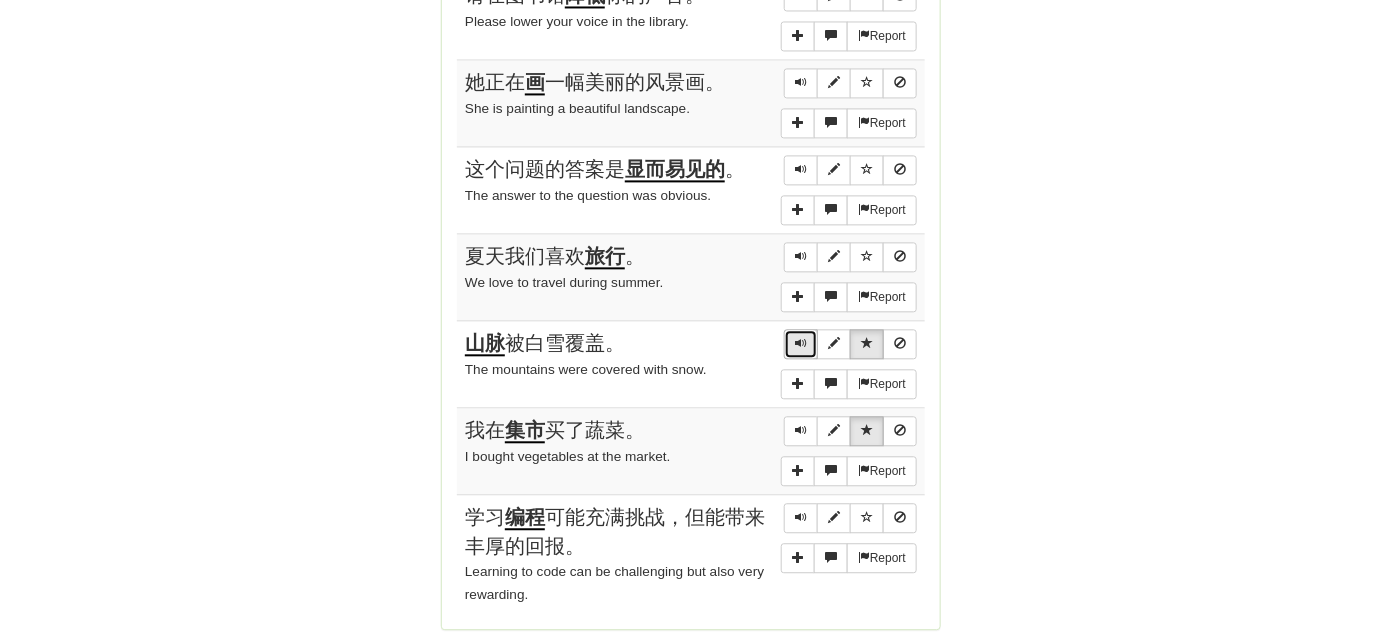 click at bounding box center (801, 343) 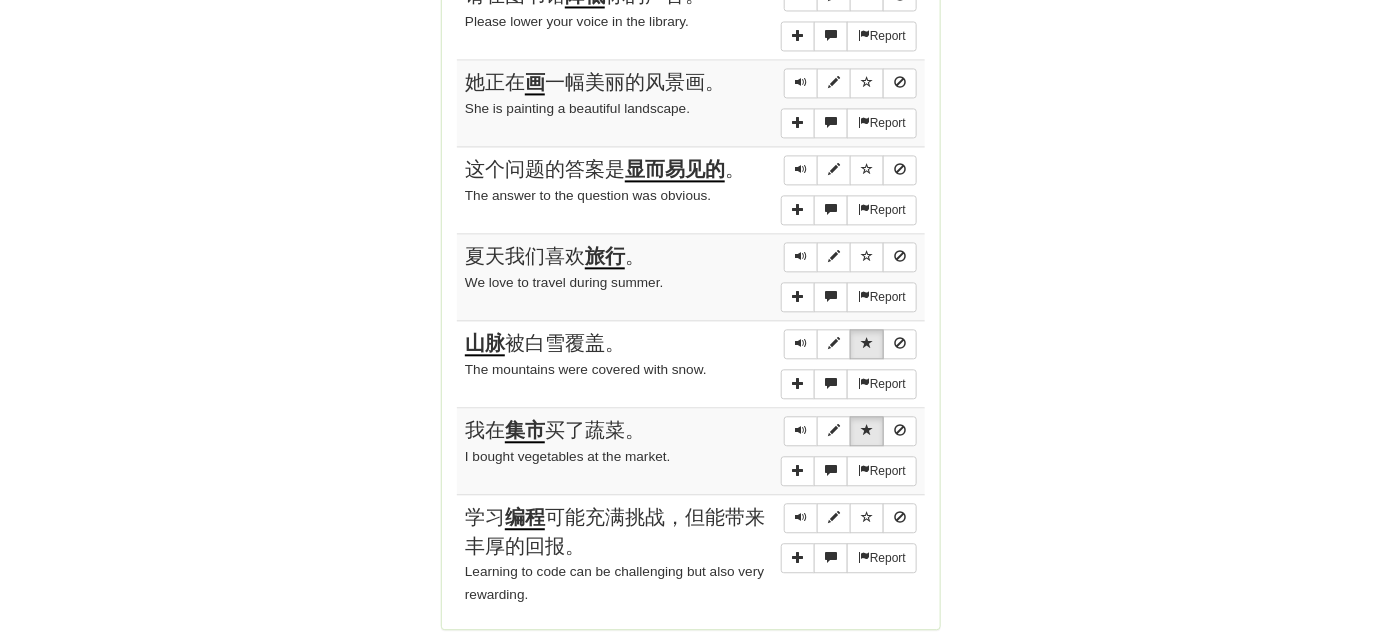 click on "Round Results Stats: Score:   + 92 Time:   0 : 35 New:   0 Review:   10 Correct:   10 Incorrect:   1 Progress: Fast Track Level 2 Playing:  1,000  /  1,000 100% Mastered:  0  /  1,000 0% Ready for Review:  842  /  Level:  77 448  points to level  78  - keep going! Ranked:  110 th  this week ( 8  points to  109 th ) Sentences:  Report 战争中他勇敢地 战斗 。 He fought bravely in the war.  Report 她需要一件 外套 。 She needs a coat.  Report 她打扫了她凌乱的 卧室 。 She cleaned her messy bedroom.  Report 请在图书馆 降低 你的声音。 Please lower your voice in the library.  Report 她正在 画 一幅美丽的风景画。 She is painting a beautiful landscape.  Report 这个问题的答案是 显而易见的 。 The answer to the question was obvious.  Report 夏天我们喜欢 旅行 。 We love to travel during summer.  Report 山脉 被白雪覆盖。 The mountains were covered with snow.  Report 我在 集市 买了蔬菜。 I bought vegetables at the market.  Report" at bounding box center [691, -233] 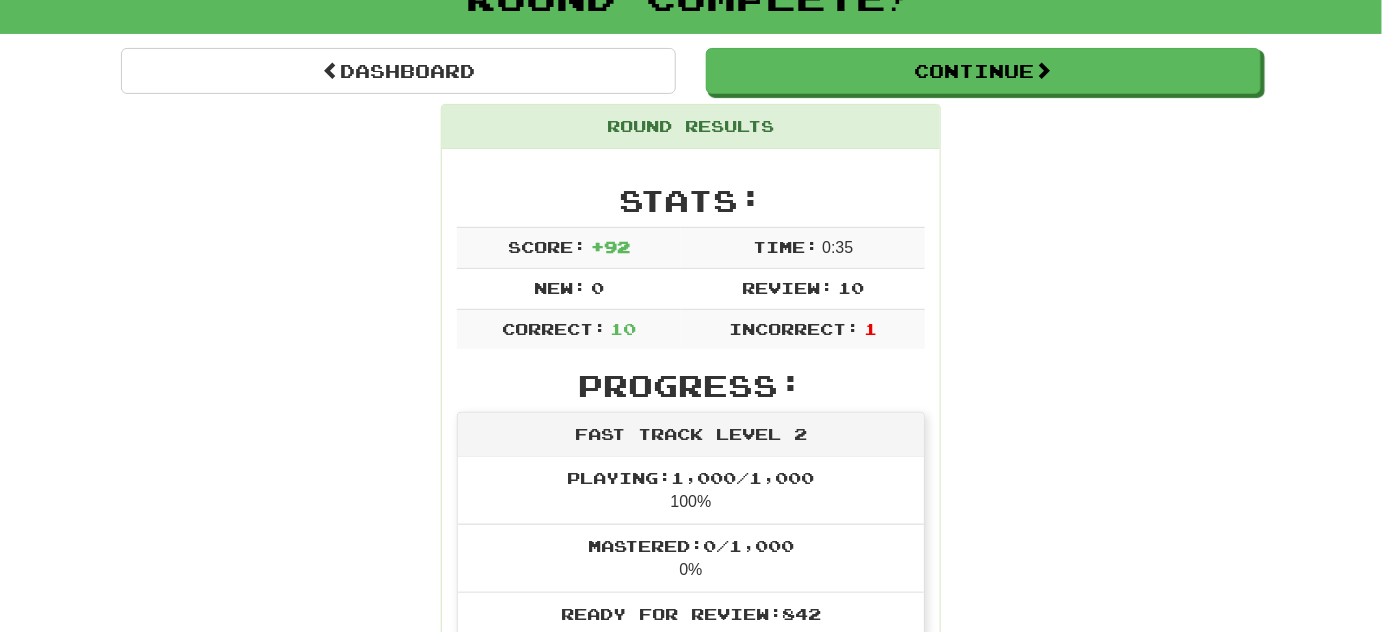 scroll, scrollTop: 0, scrollLeft: 0, axis: both 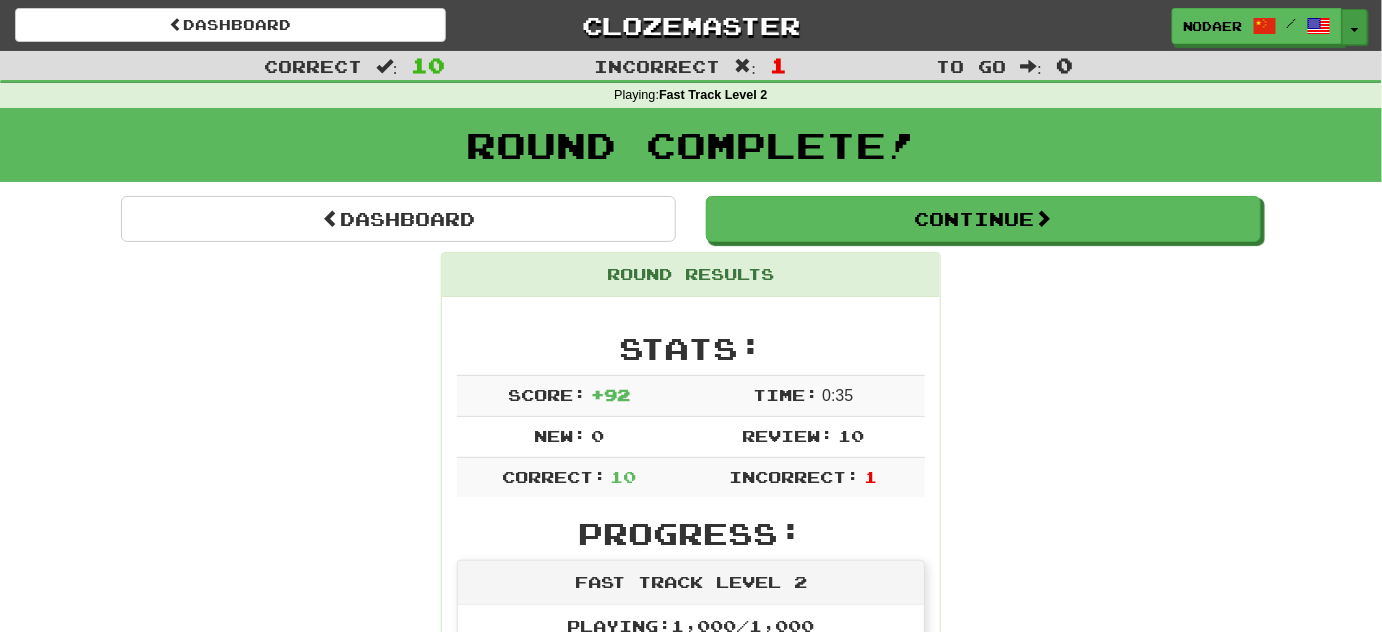 click on "Toggle Dropdown" at bounding box center [1355, 27] 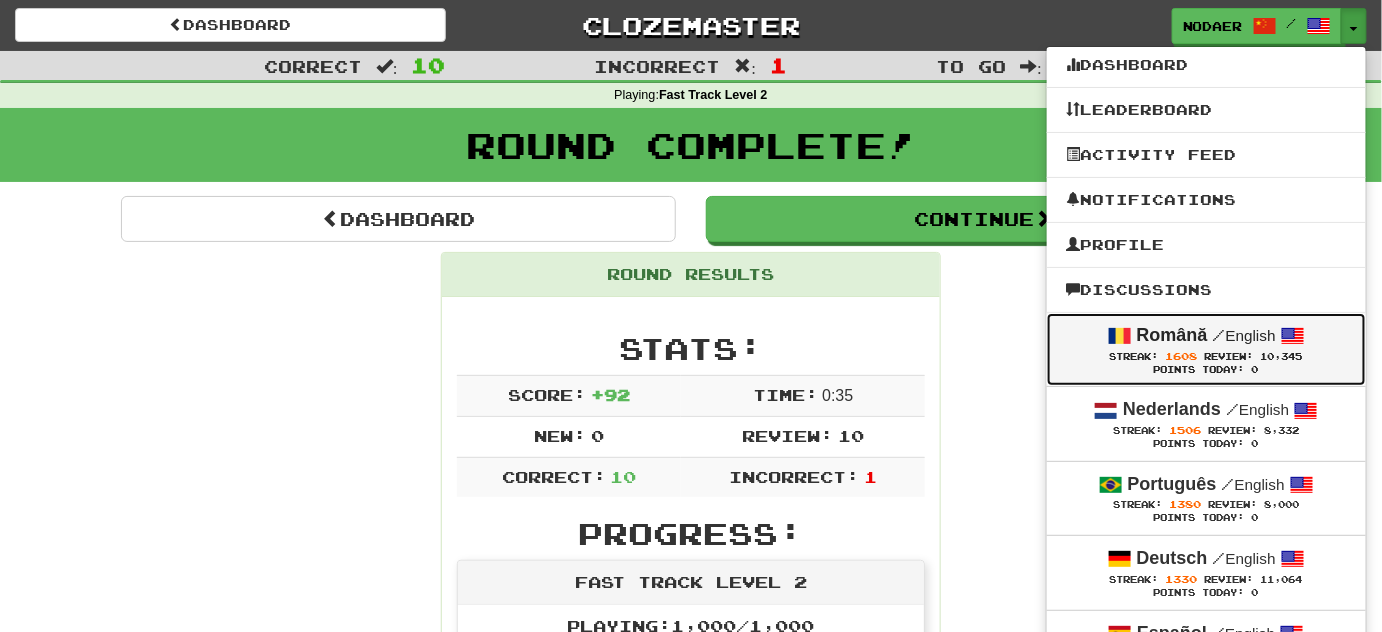 click on "Română
/
English" at bounding box center (1206, 336) 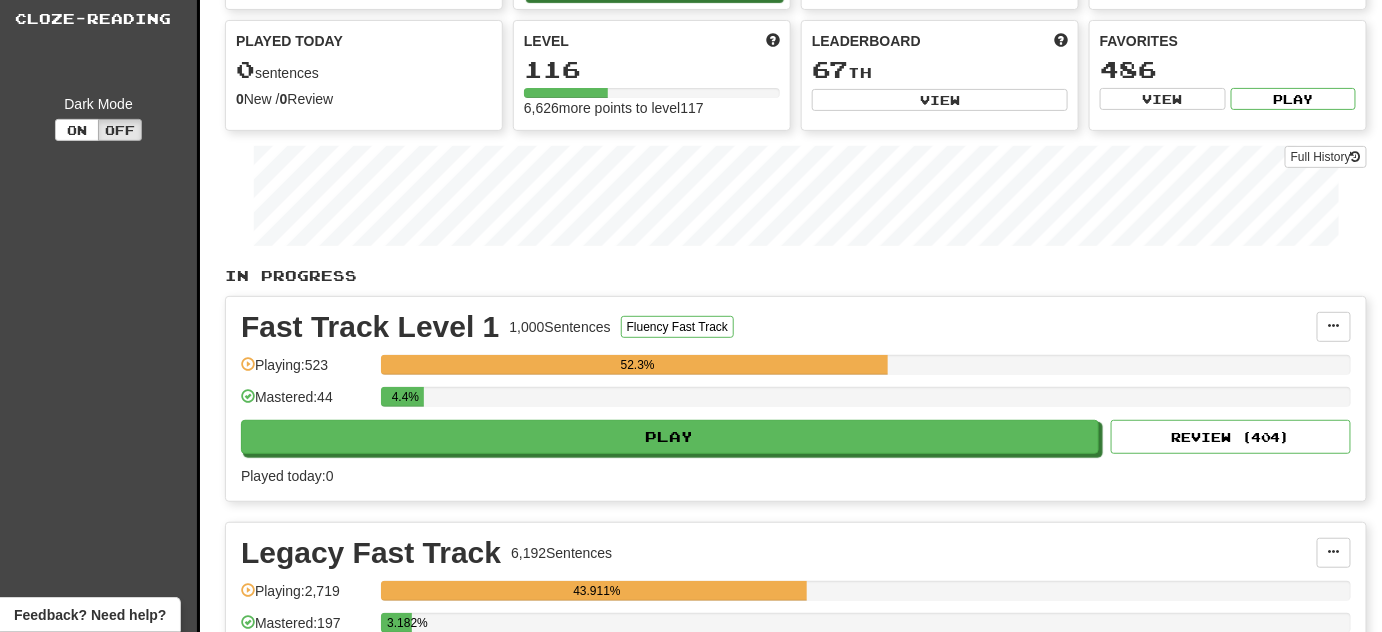 scroll, scrollTop: 181, scrollLeft: 0, axis: vertical 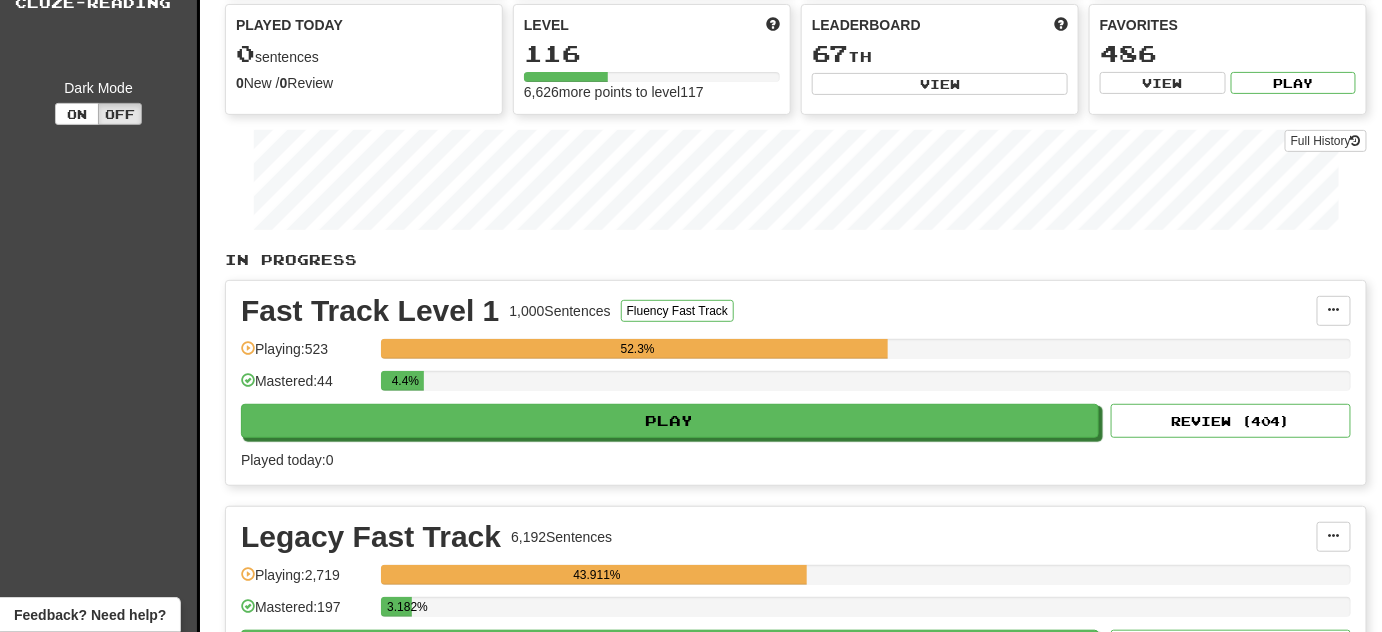 click on "Fast Track Level 1 1,000  Sentences Fluency Fast Track Manage Sentences Unpin from Dashboard  Playing:  523 52.3%  Mastered:  44 4.4% Play Review ( 404 ) Played today:  0" at bounding box center [796, 383] 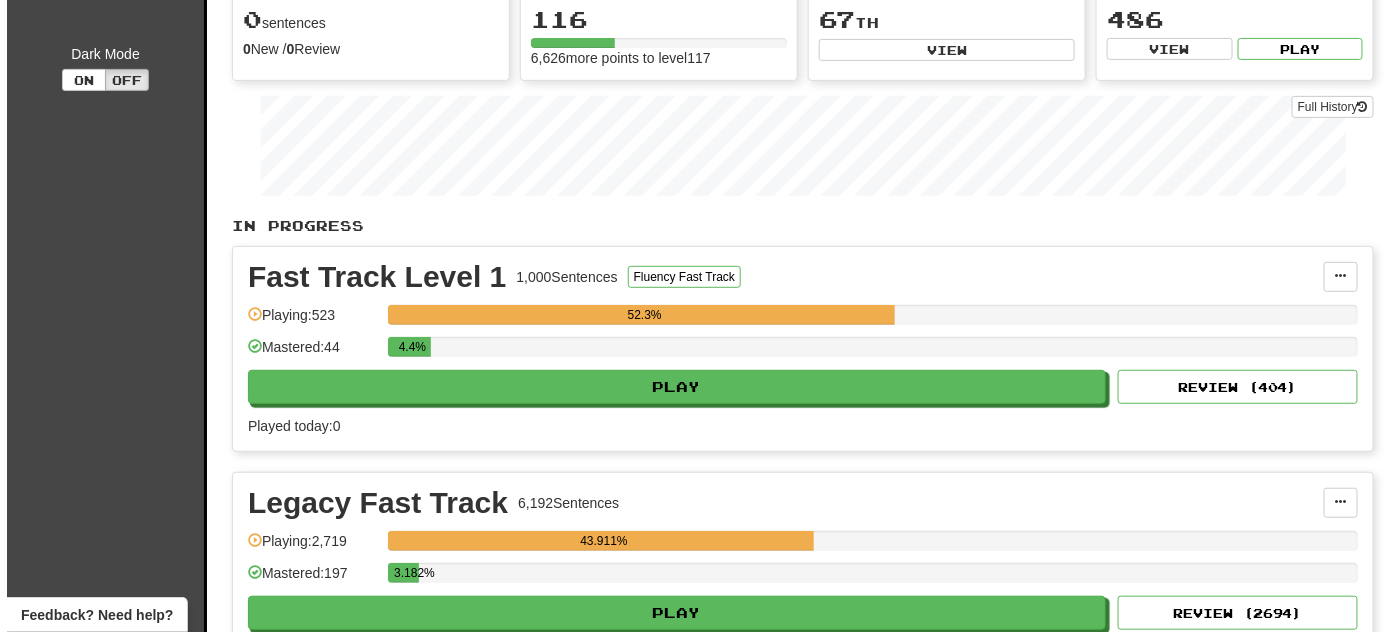 scroll, scrollTop: 272, scrollLeft: 0, axis: vertical 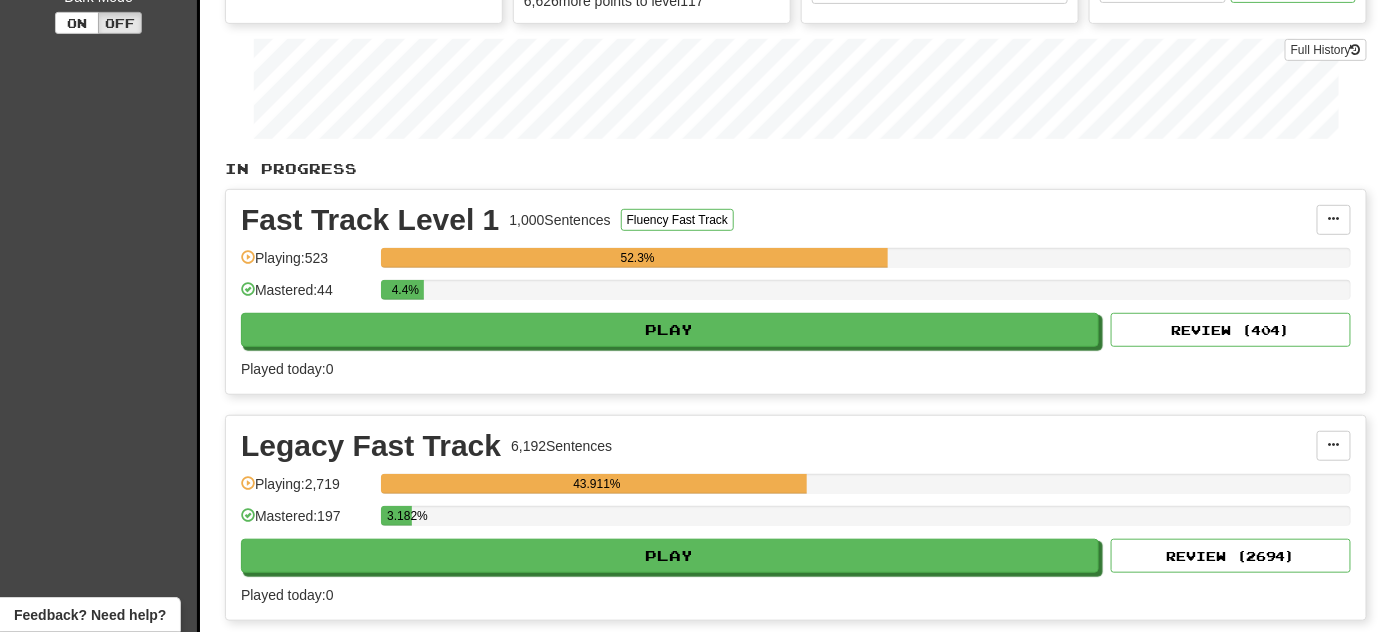 click on "Fast Track Level 1 1,000  Sentences Fluency Fast Track Manage Sentences Unpin from Dashboard  Playing:  523 52.3%  Mastered:  44 4.4% Play Review ( 404 ) Played today:  0" at bounding box center (796, 292) 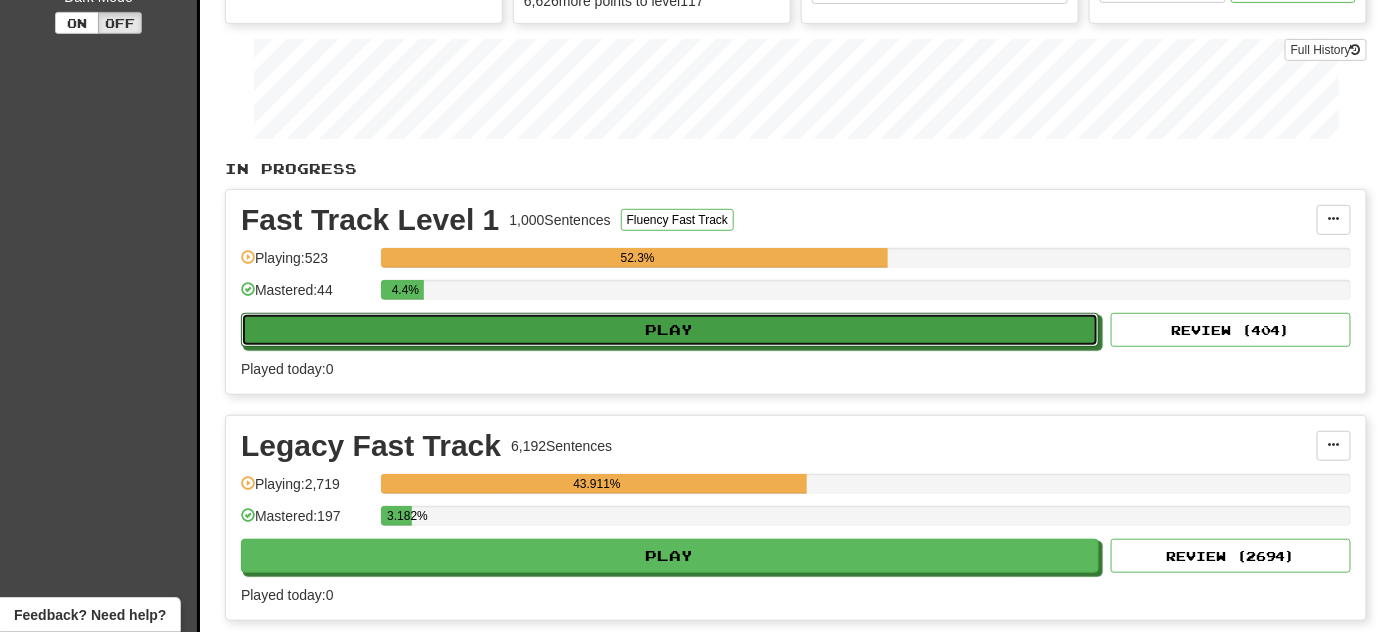 click on "Play" at bounding box center (670, 330) 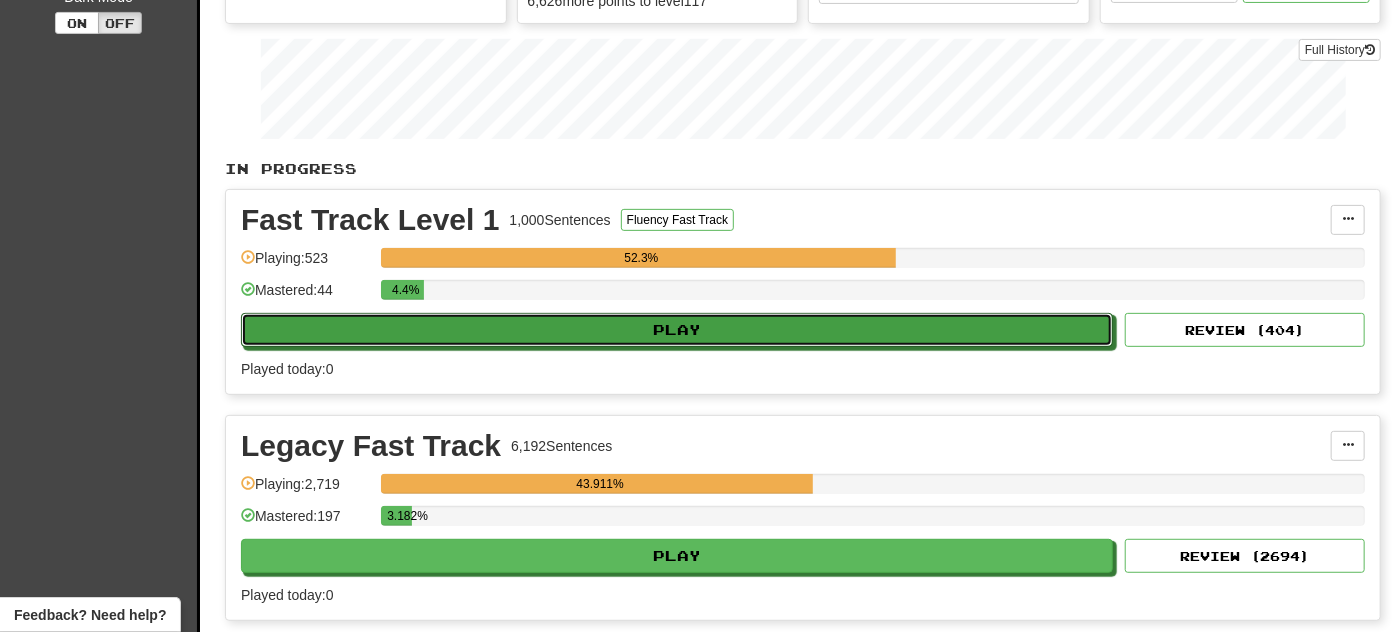 select on "**" 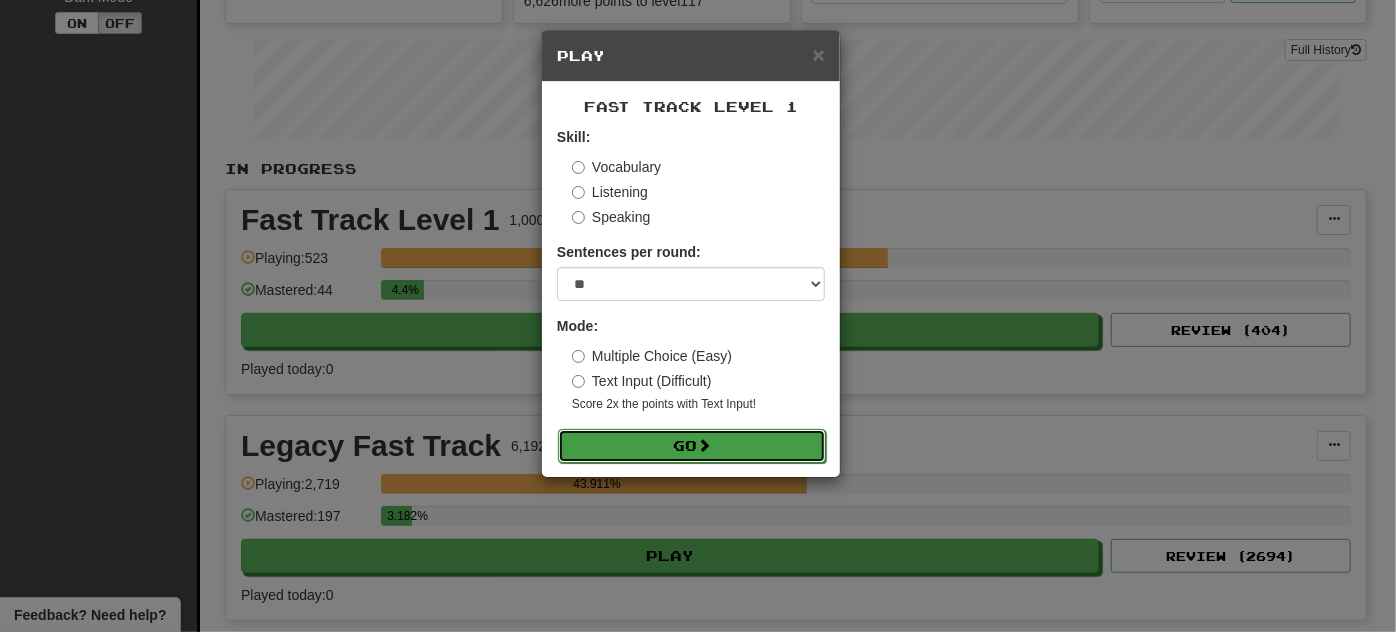 click on "Go" at bounding box center [692, 446] 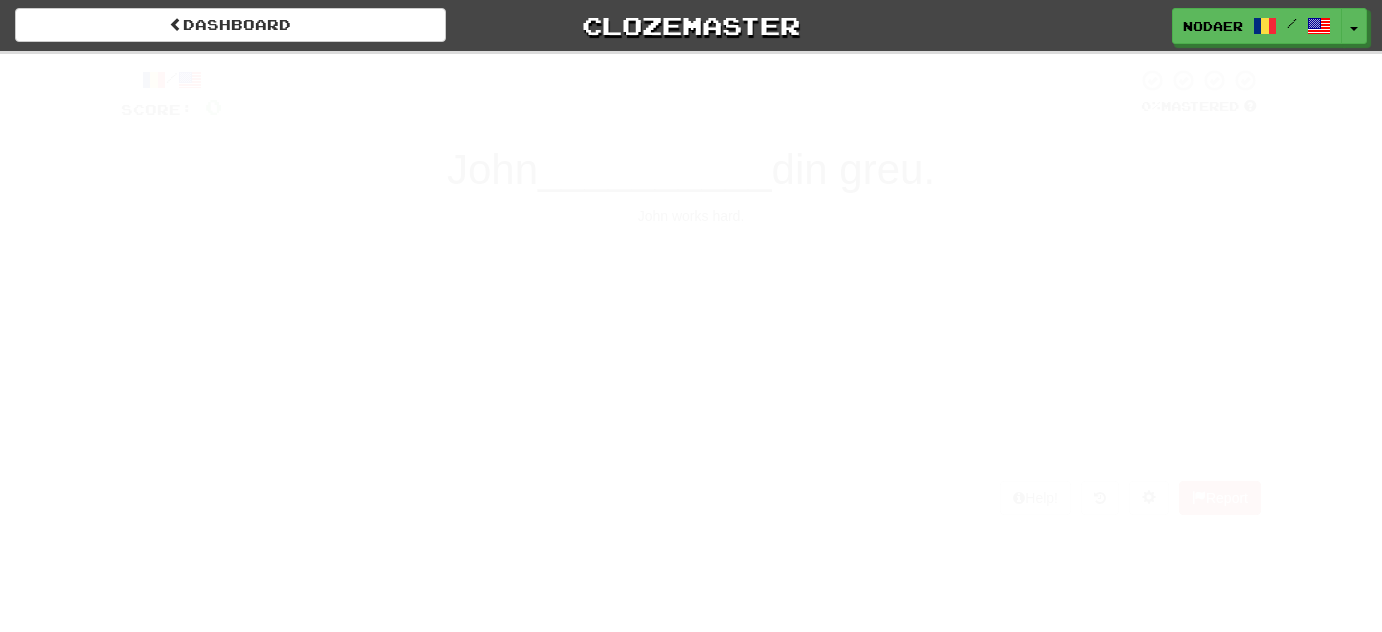 scroll, scrollTop: 0, scrollLeft: 0, axis: both 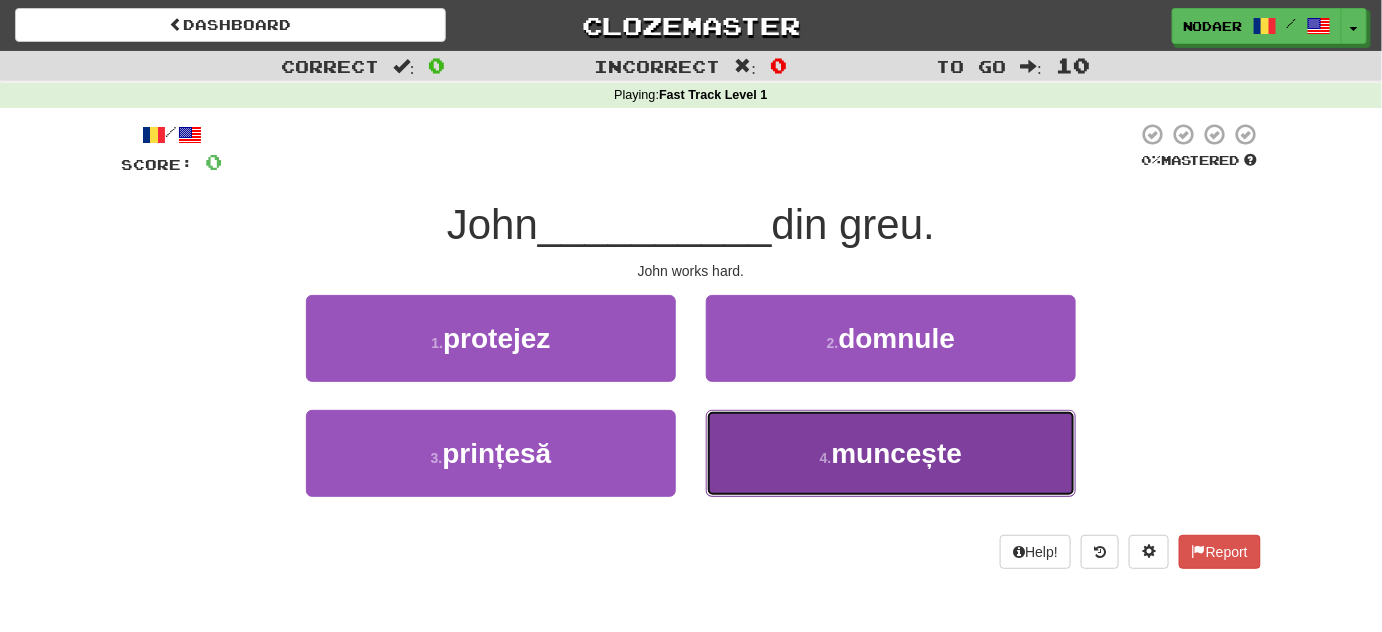 click on "muncește" at bounding box center [896, 453] 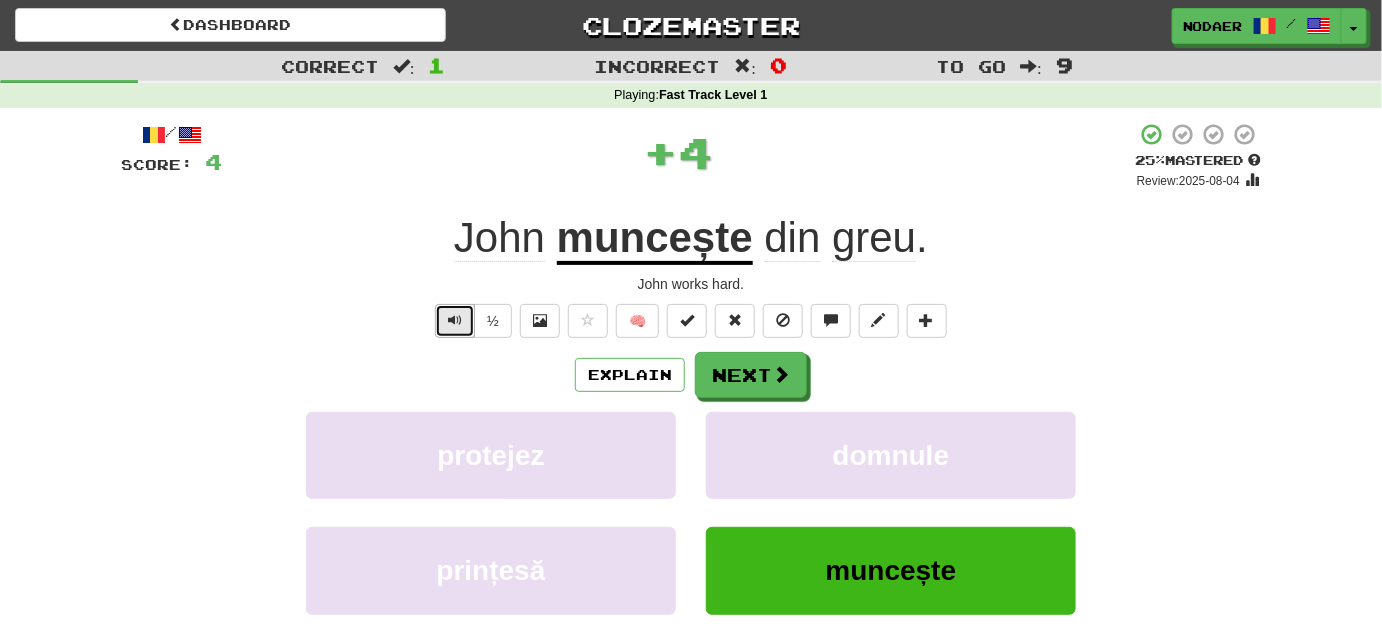 click at bounding box center (455, 320) 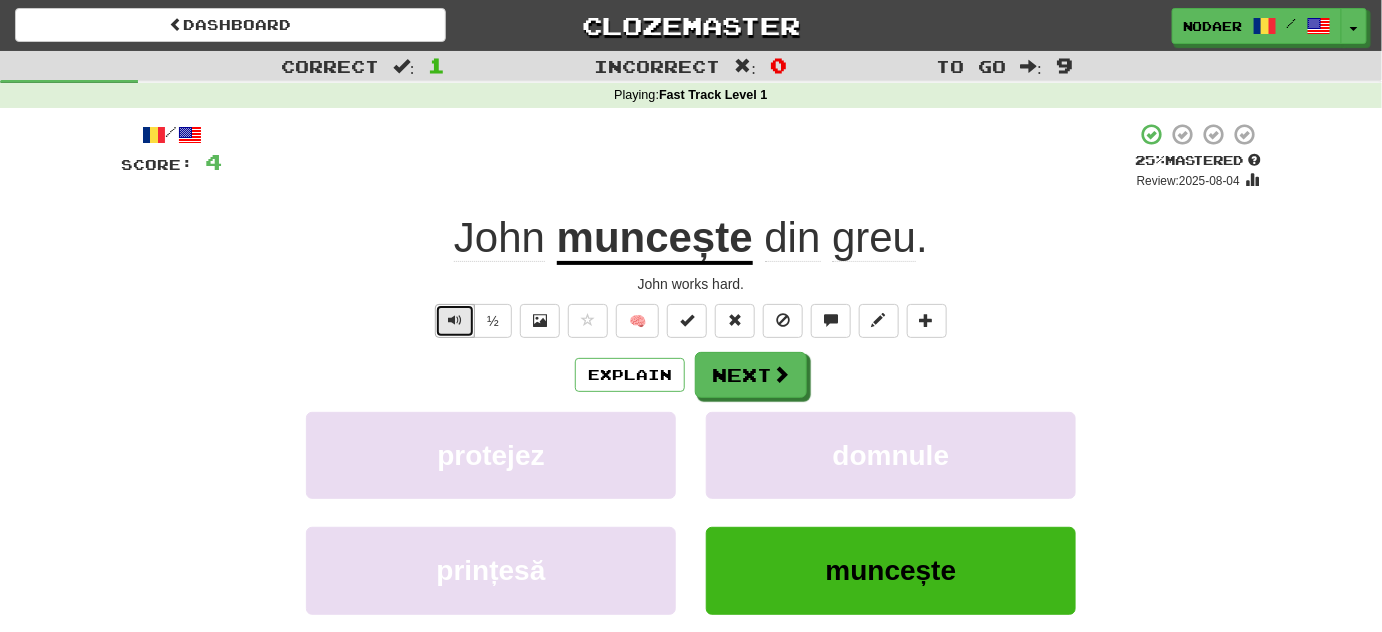 click at bounding box center [455, 321] 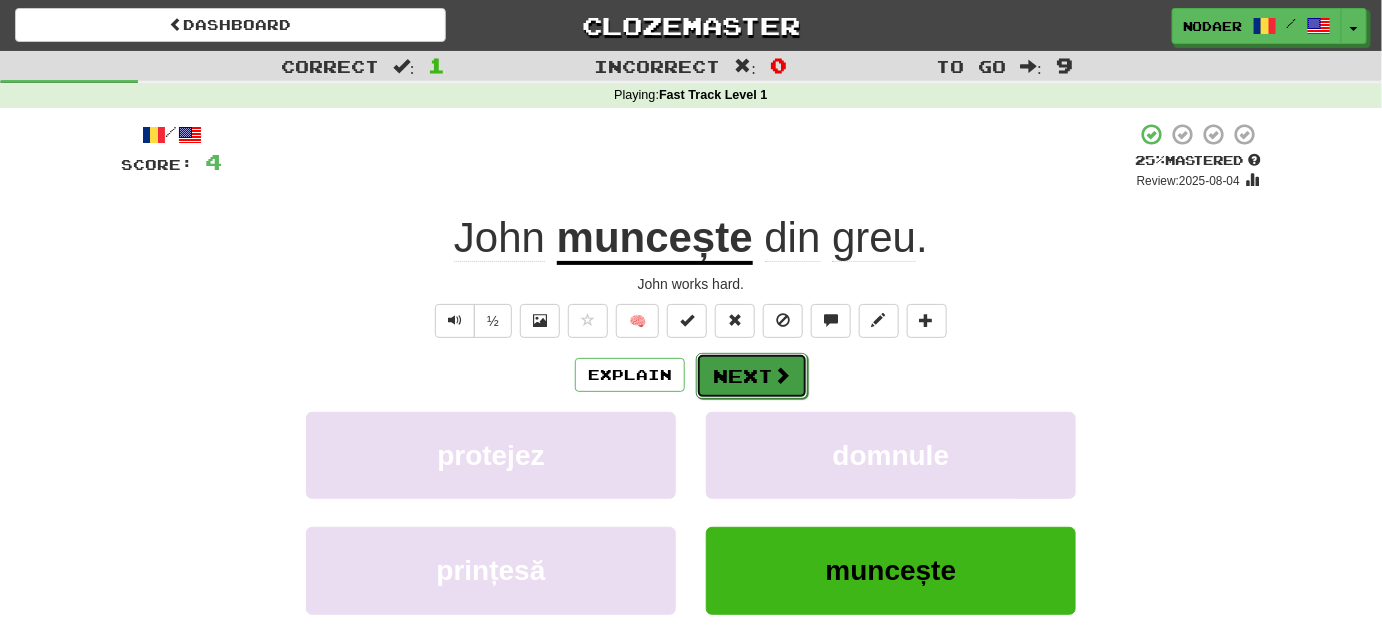 click on "Next" at bounding box center (752, 376) 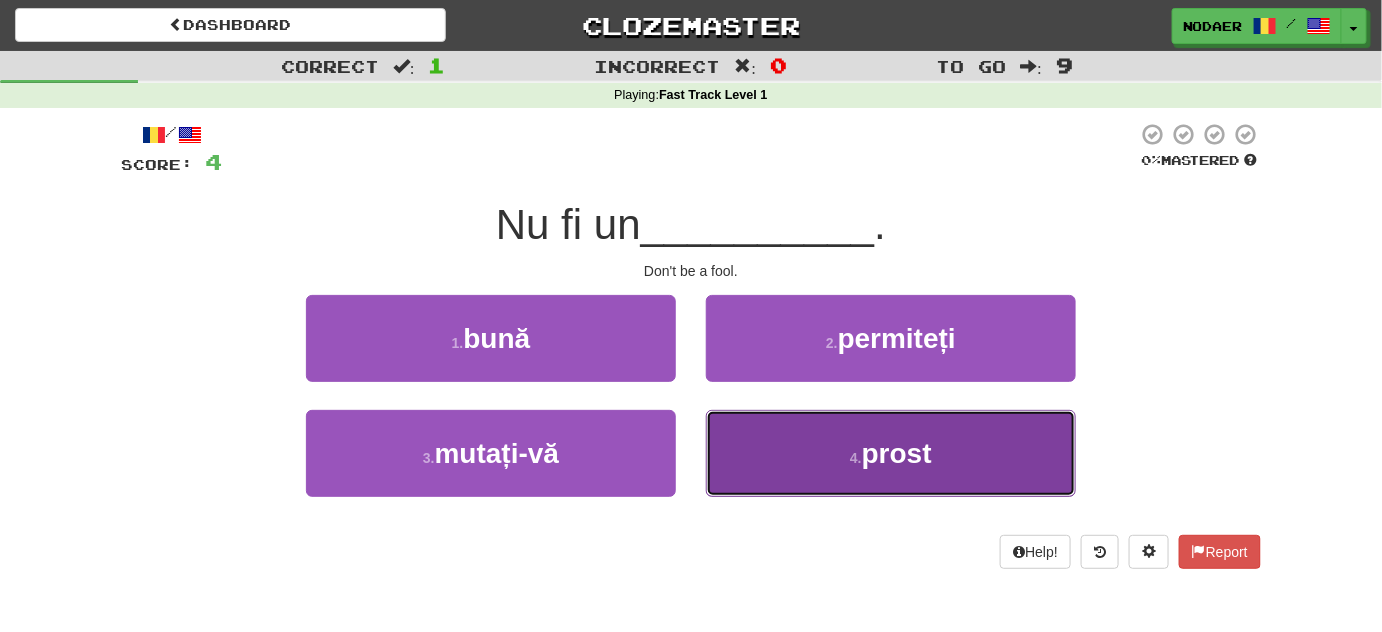 click on "4 .  prost" at bounding box center (891, 453) 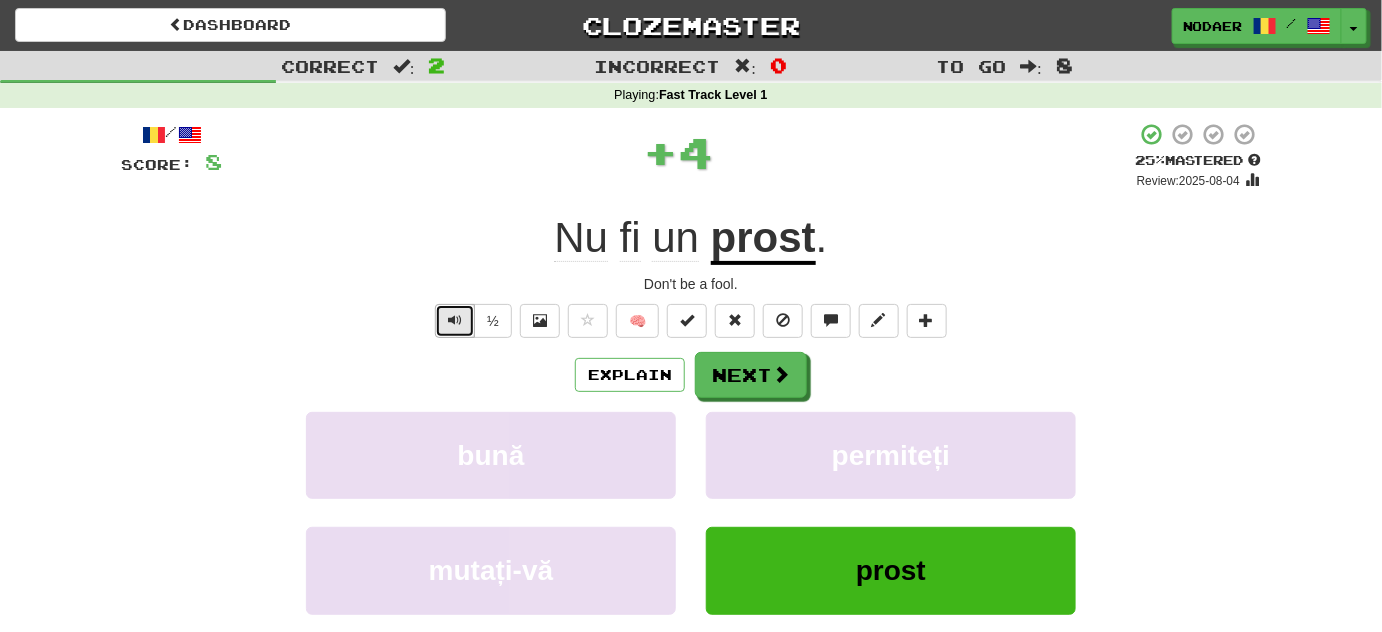 click at bounding box center [455, 320] 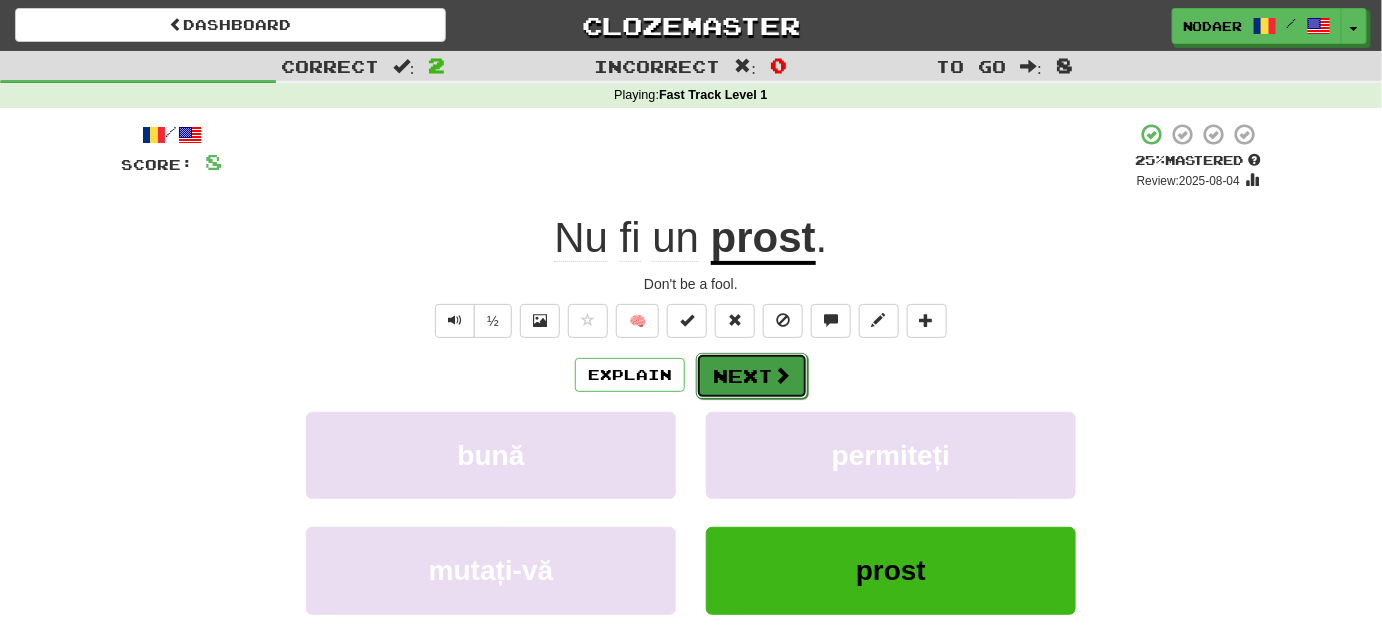click on "Next" at bounding box center [752, 376] 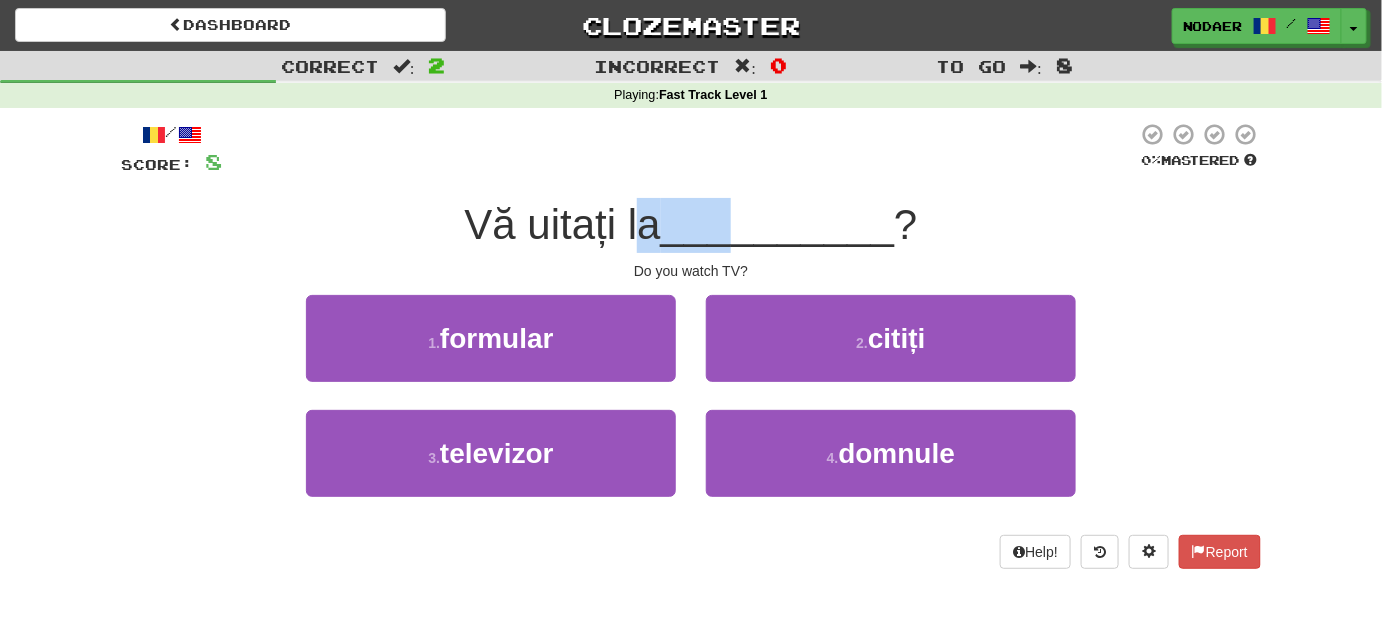 drag, startPoint x: 640, startPoint y: 239, endPoint x: 824, endPoint y: 217, distance: 185.31055 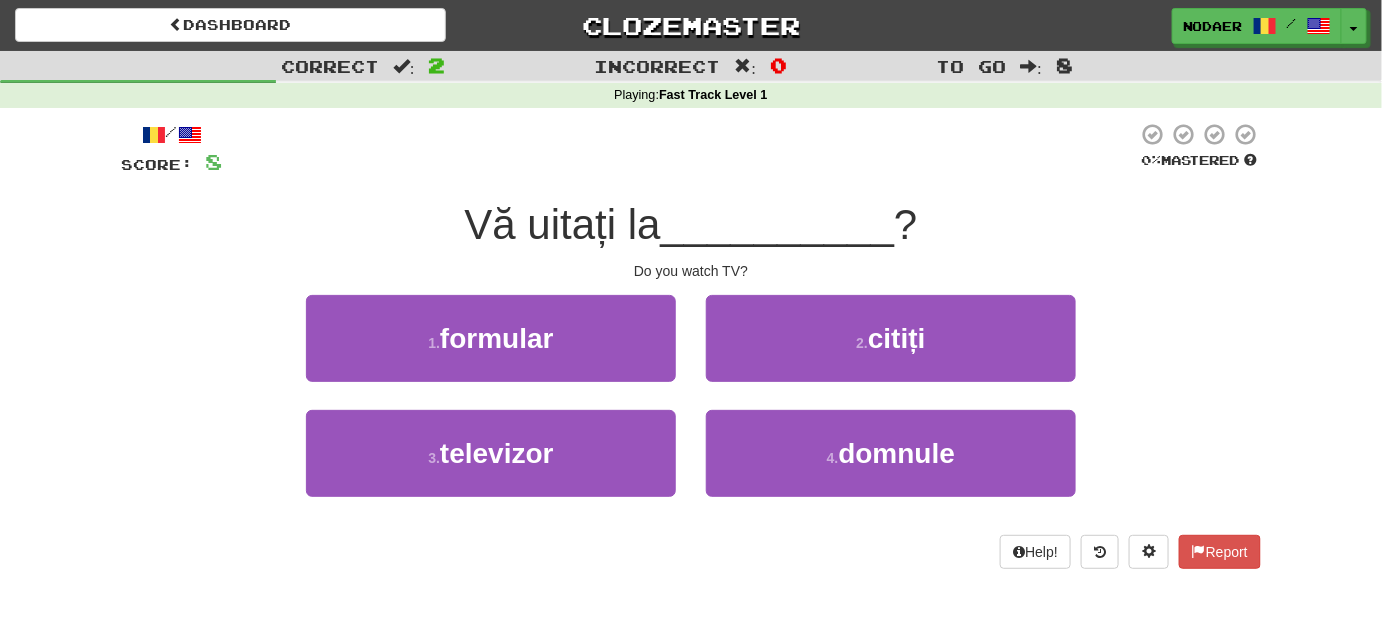 click on "__________" at bounding box center [778, 224] 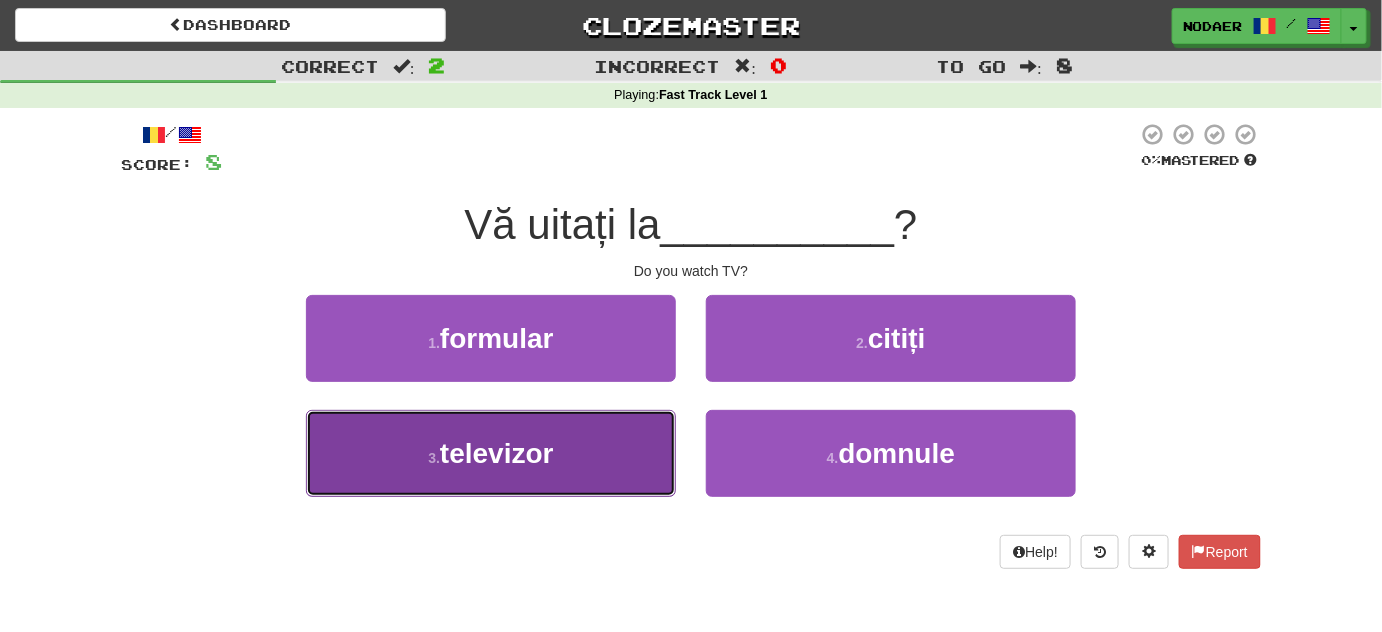 click on "televizor" at bounding box center (497, 453) 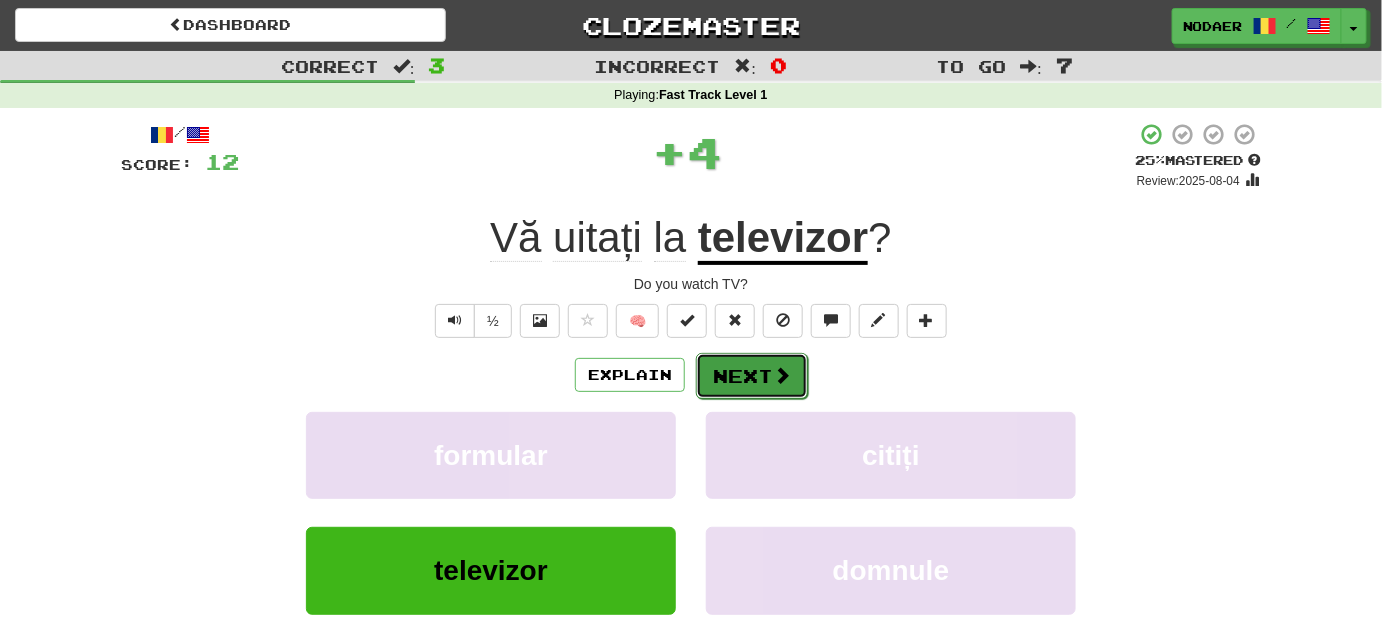 click on "Next" at bounding box center [752, 376] 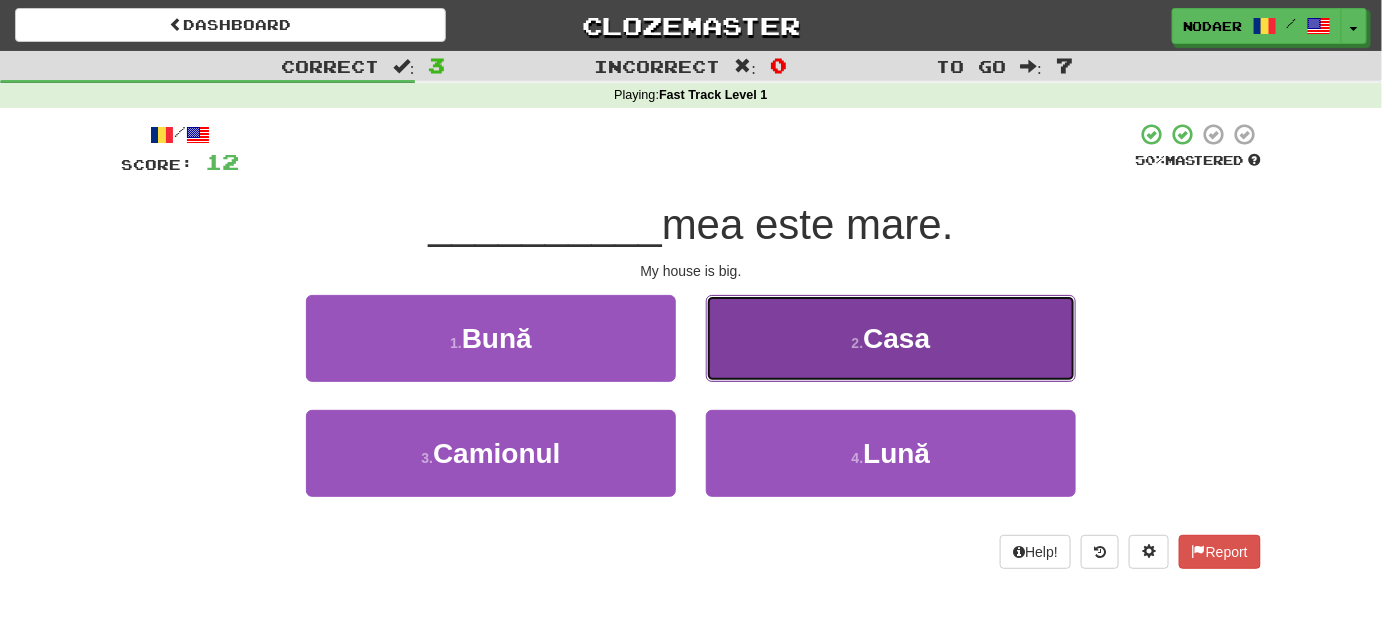 click on "2 .  Casa" at bounding box center [891, 338] 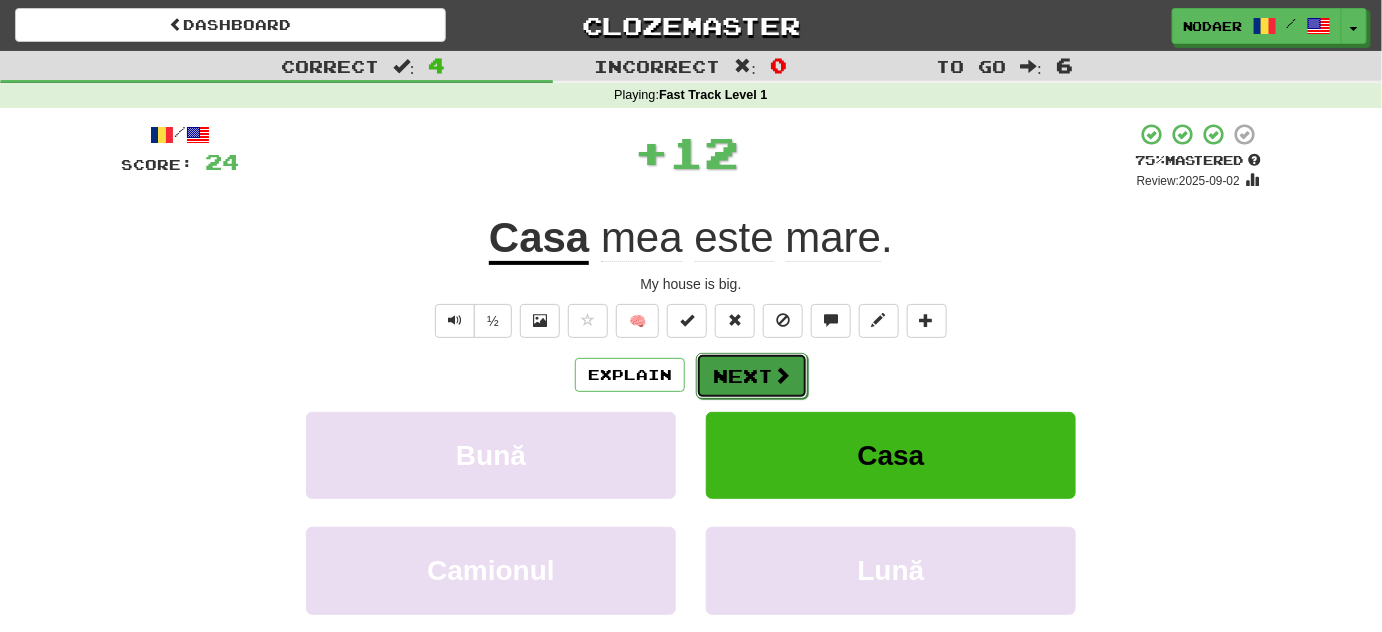click on "Next" at bounding box center [752, 376] 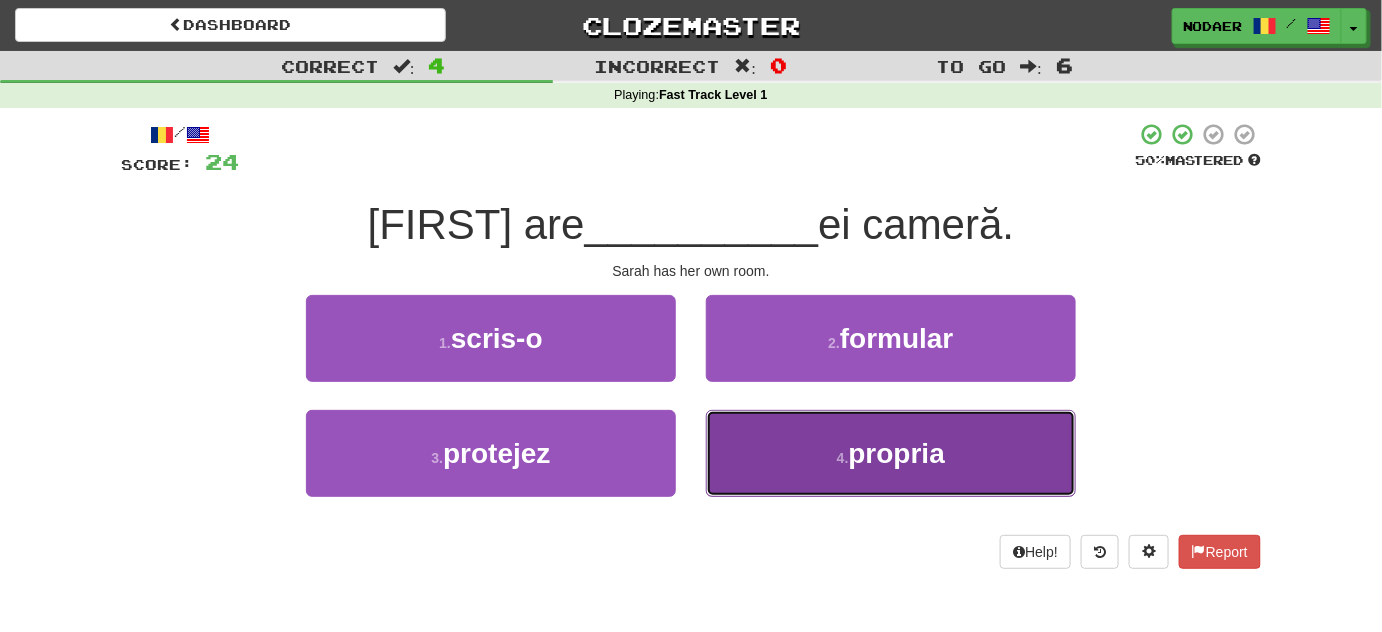 click on "4 .  propria" at bounding box center [891, 453] 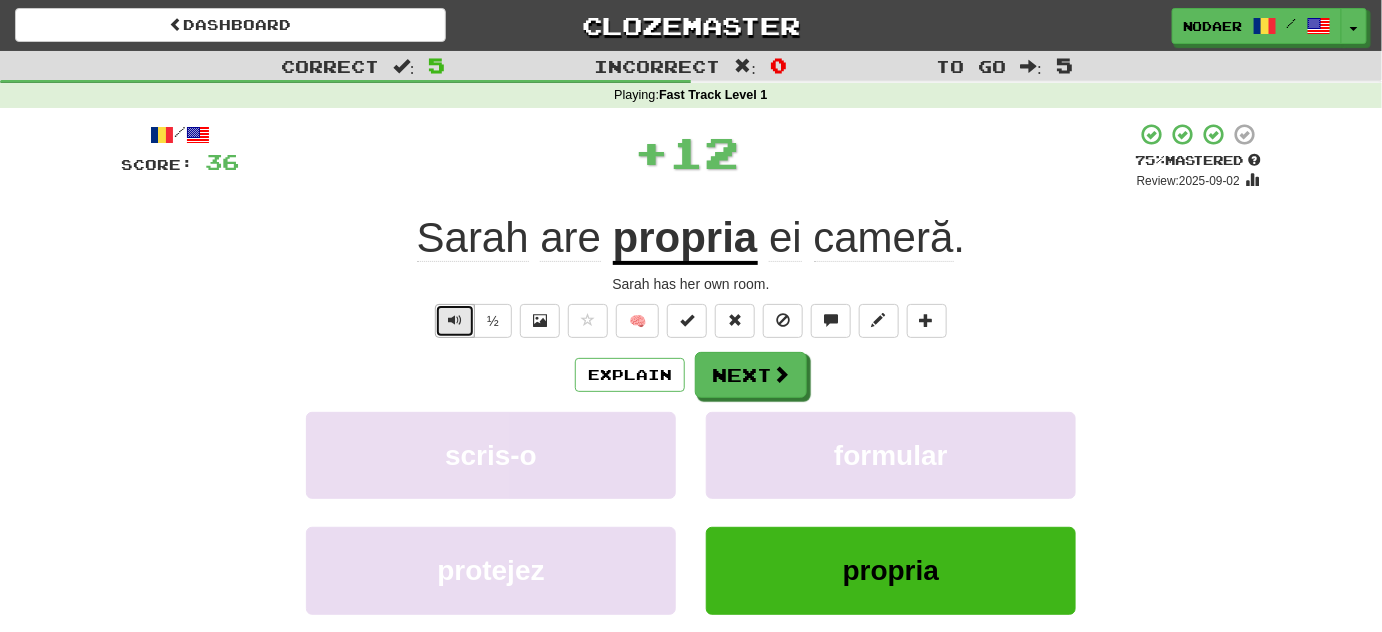 click at bounding box center (455, 321) 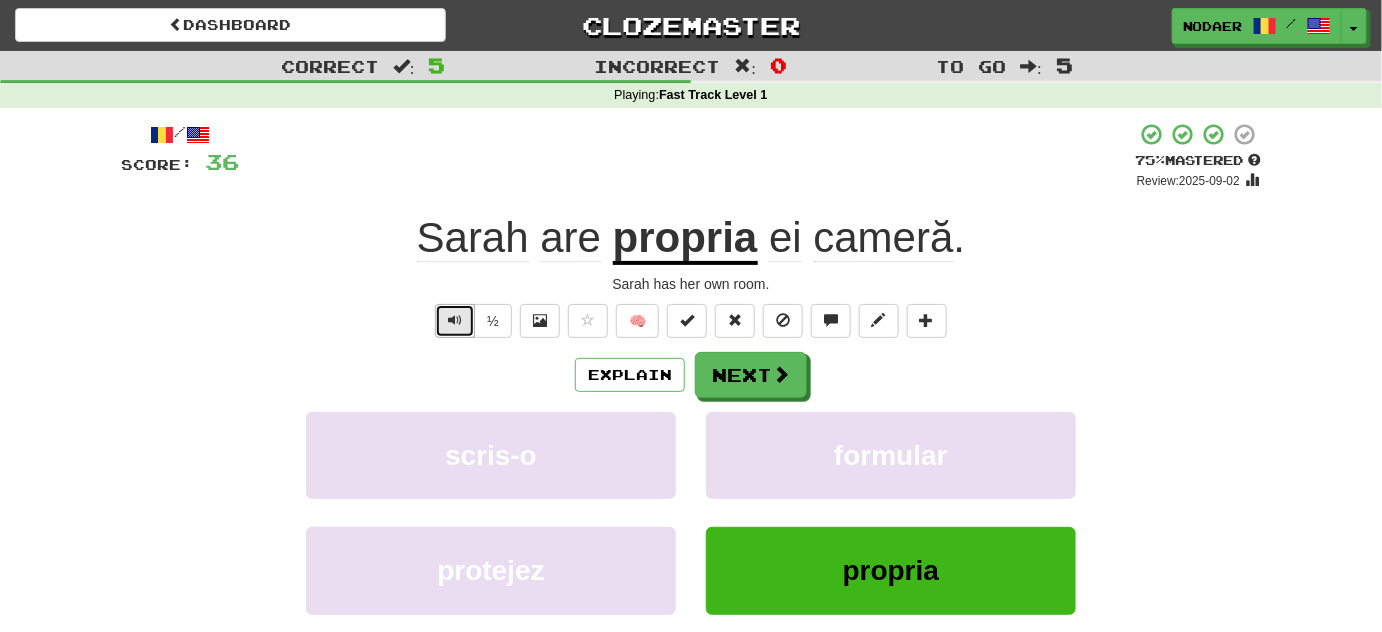 click at bounding box center [455, 320] 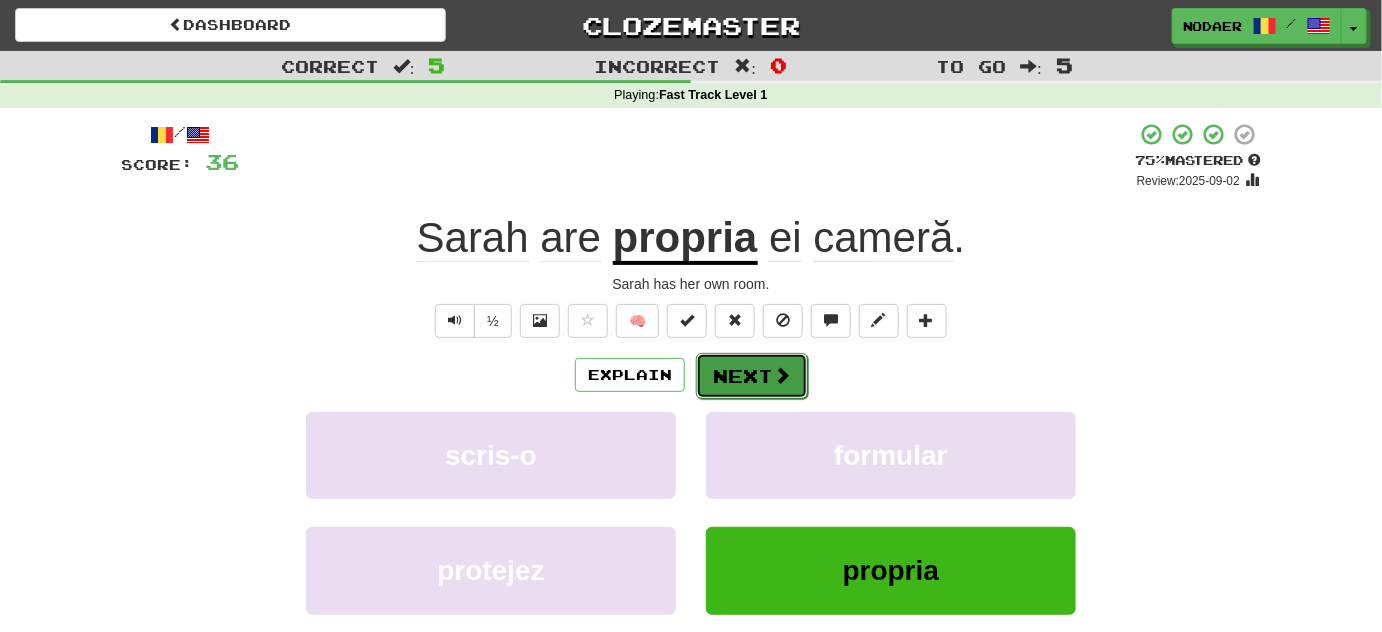 click on "Next" at bounding box center (752, 376) 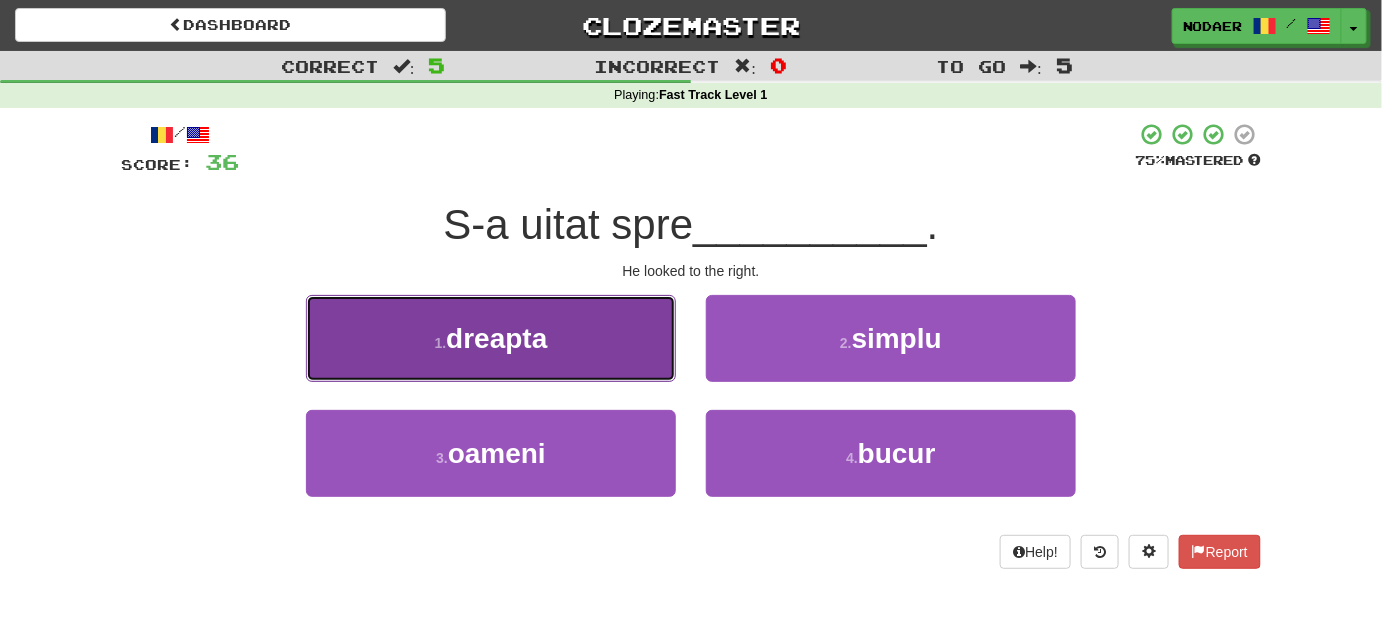 click on "1 .  dreapta" at bounding box center (491, 338) 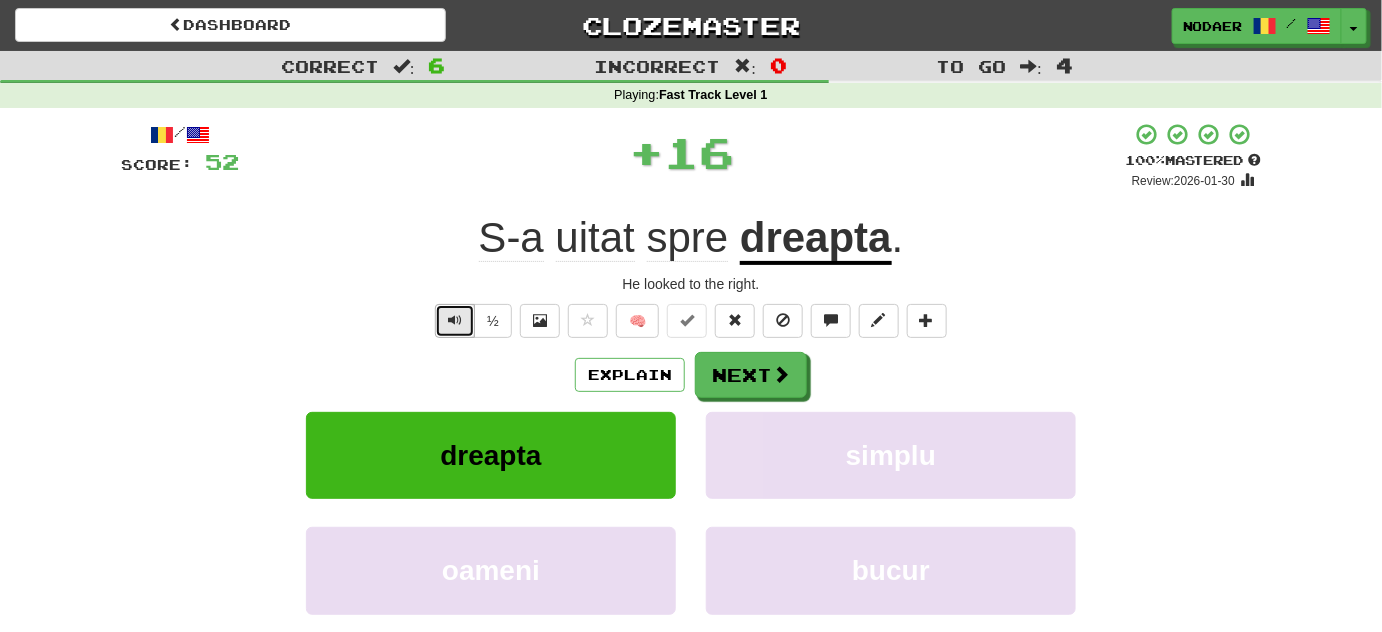 click at bounding box center (455, 321) 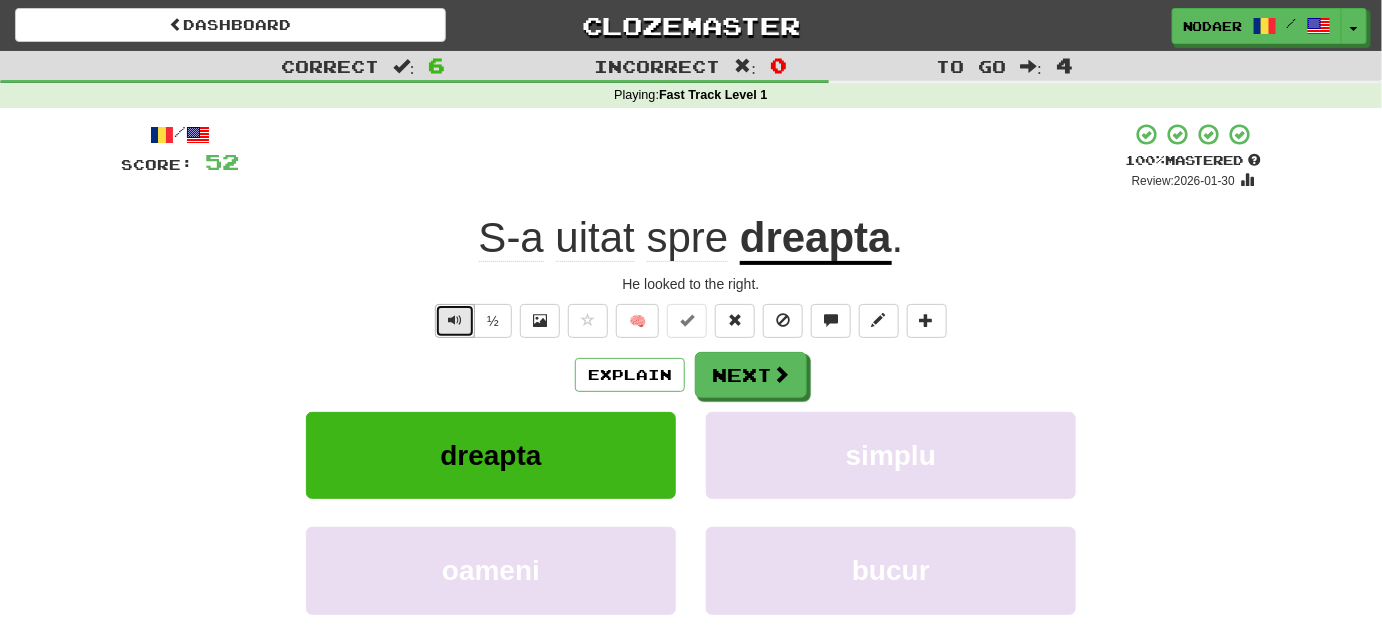 drag, startPoint x: 448, startPoint y: 322, endPoint x: 461, endPoint y: 323, distance: 13.038404 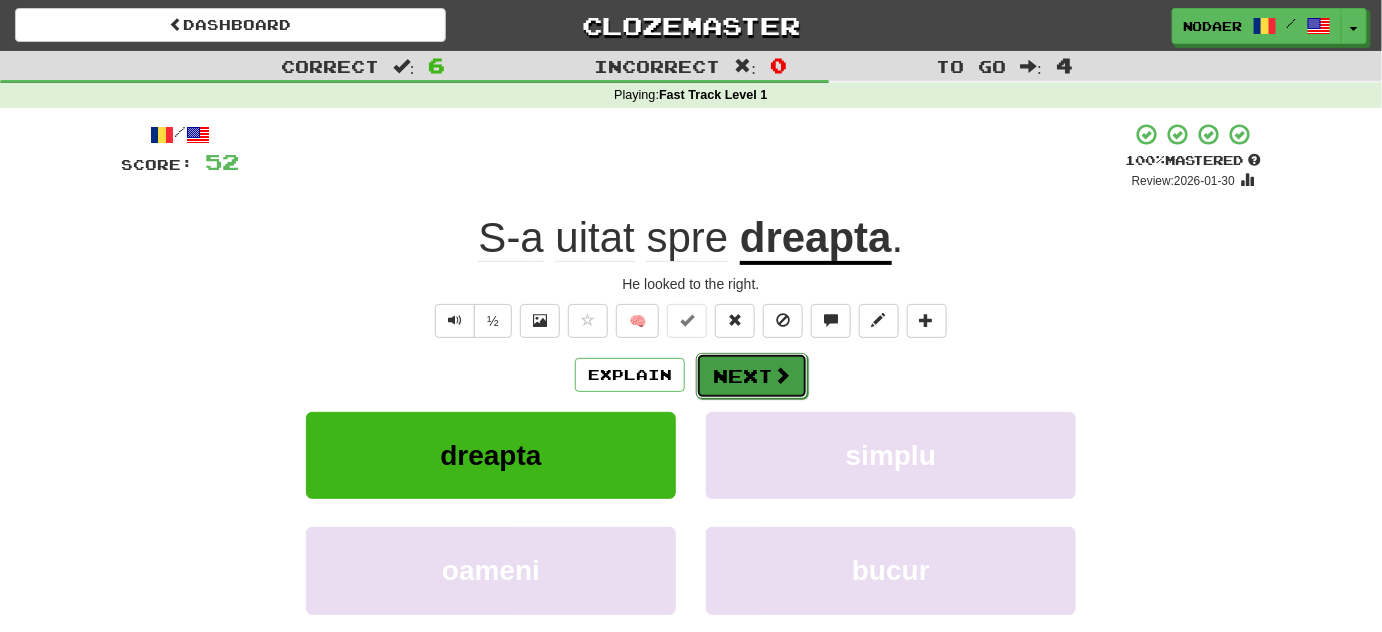 click at bounding box center [782, 375] 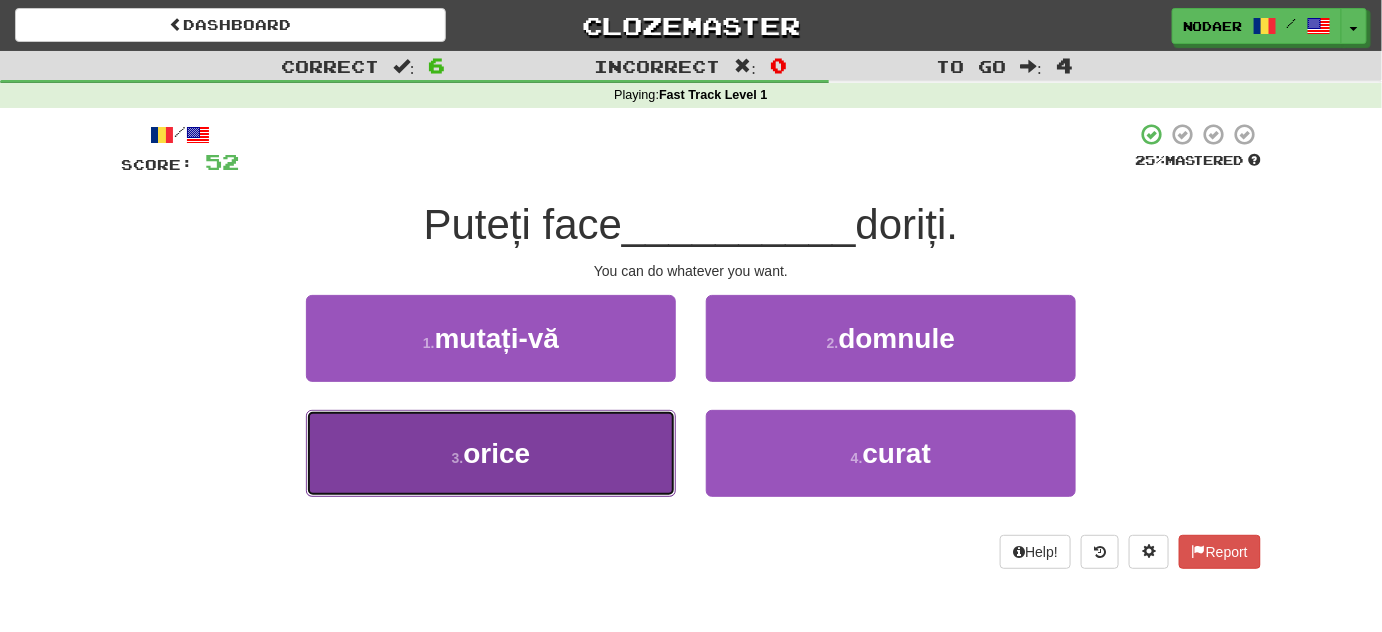 click on "3 .  orice" at bounding box center (491, 453) 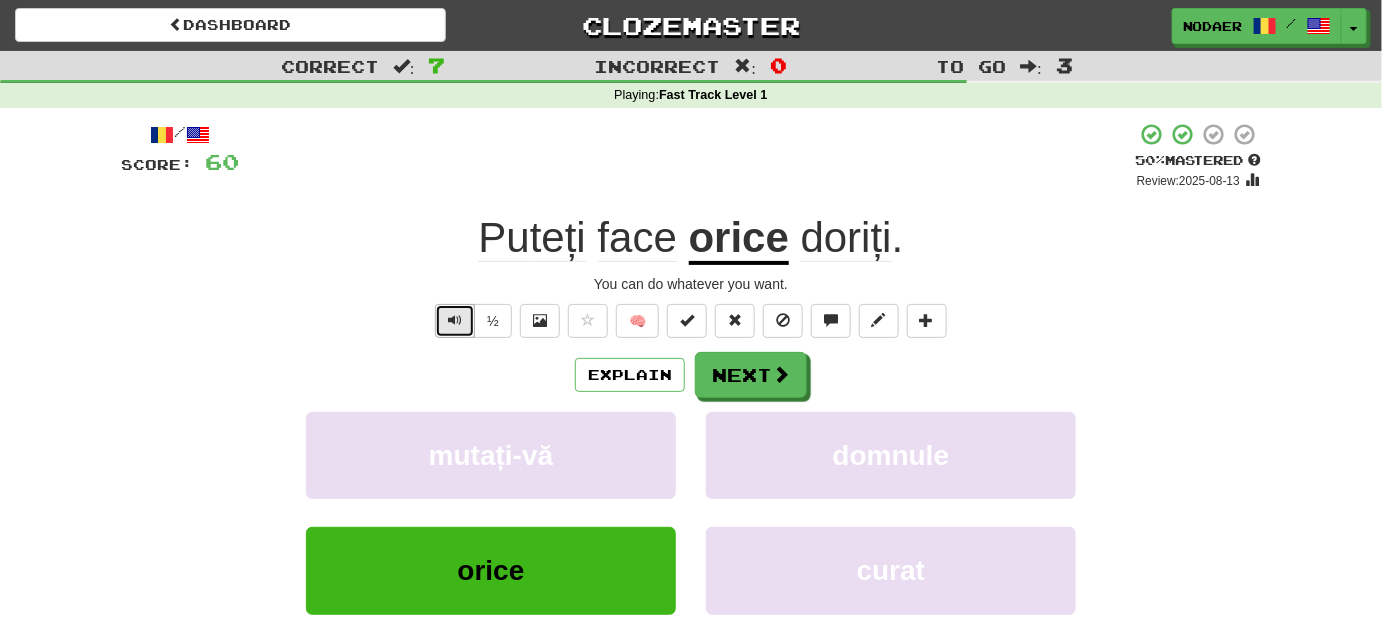 click at bounding box center (455, 320) 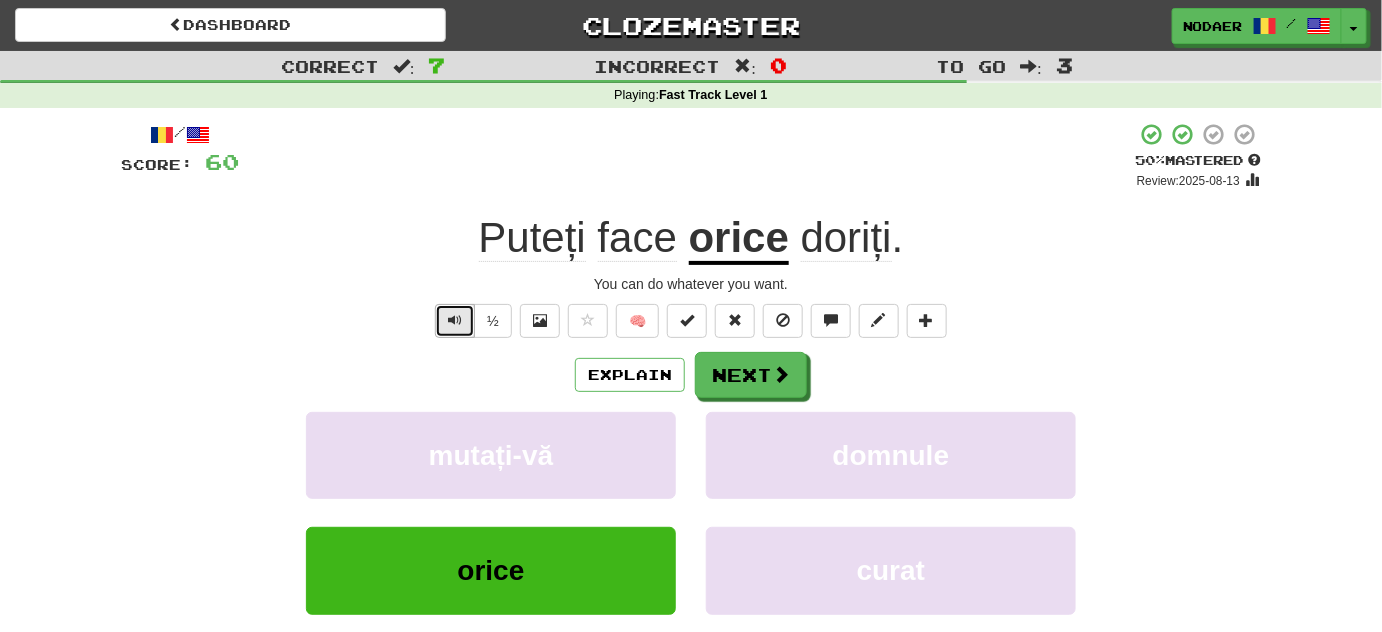 click at bounding box center [455, 321] 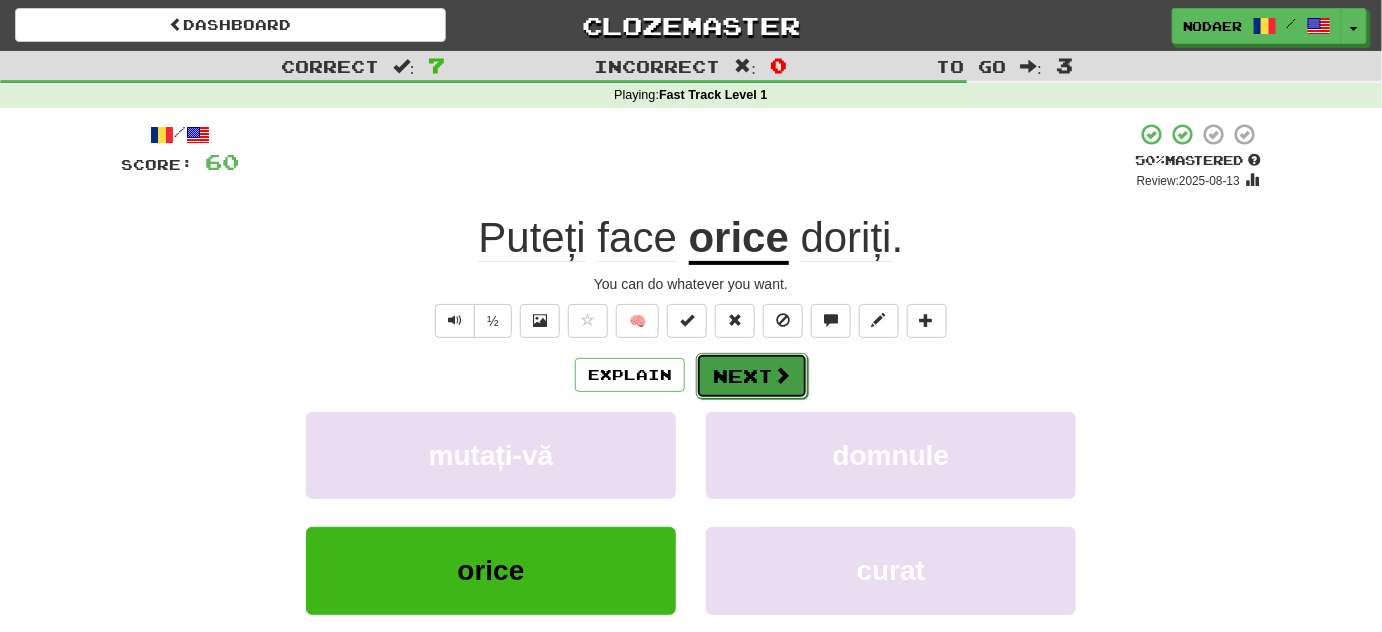 click at bounding box center [782, 375] 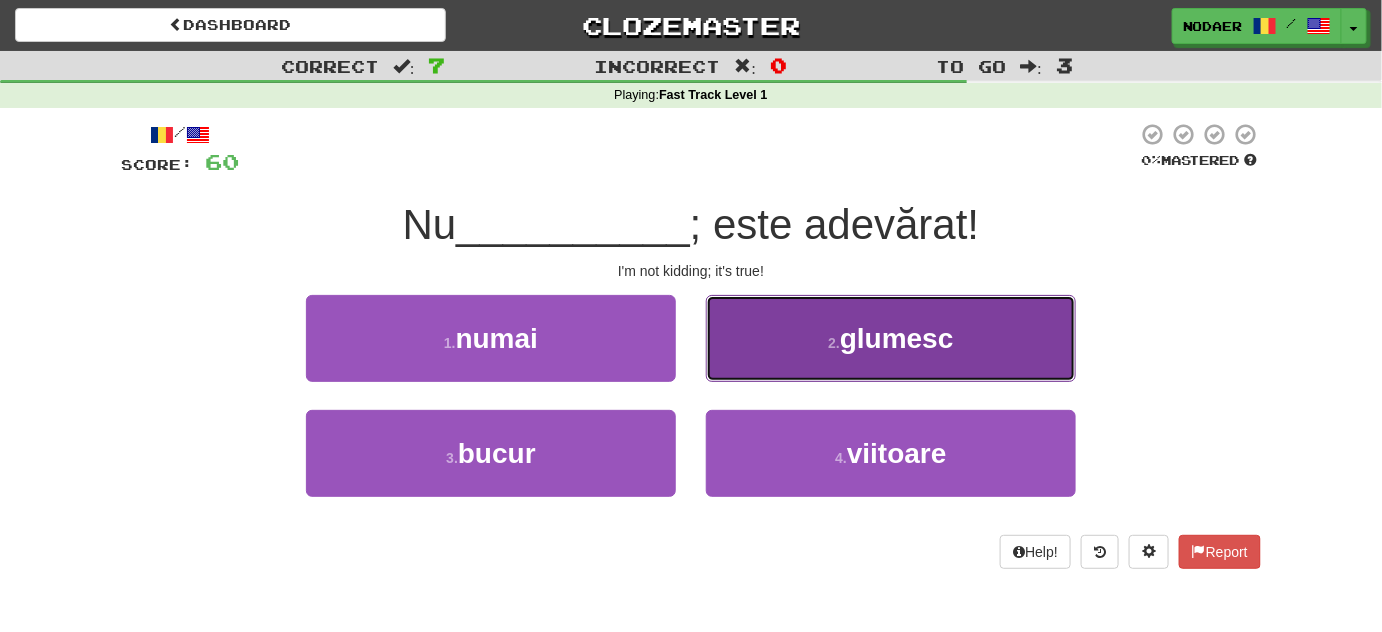 click on "2 .  glumesc" at bounding box center (891, 338) 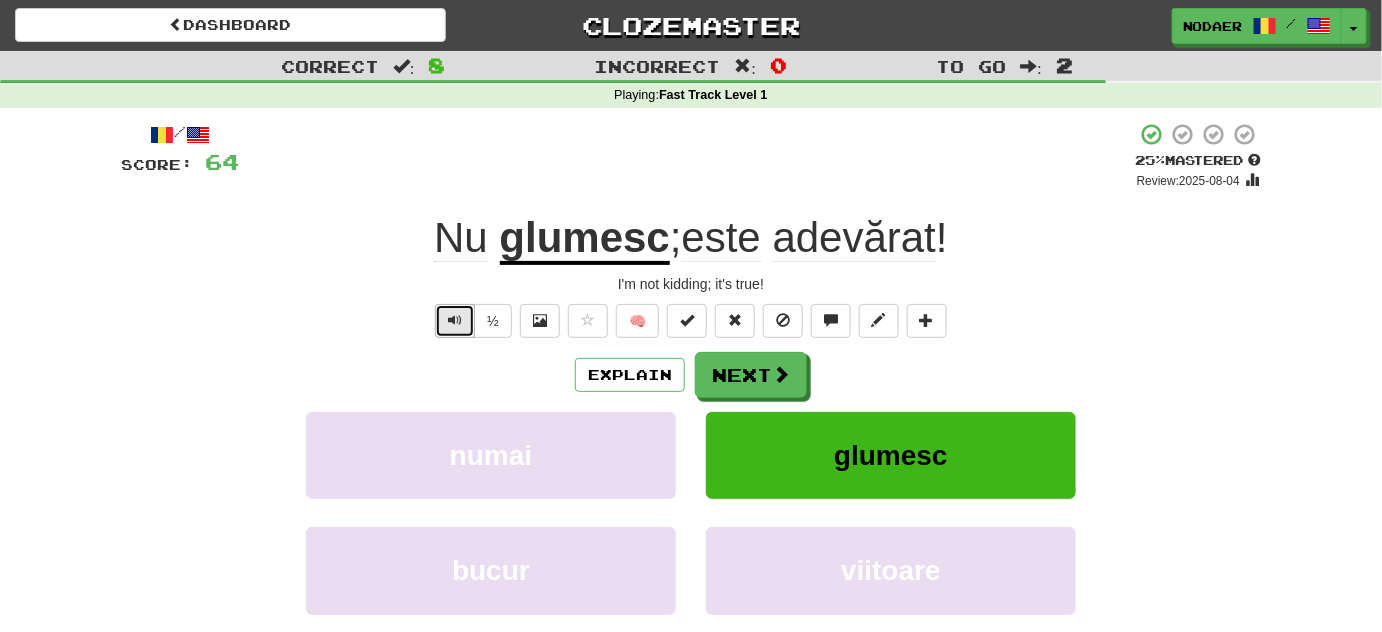 click at bounding box center [455, 321] 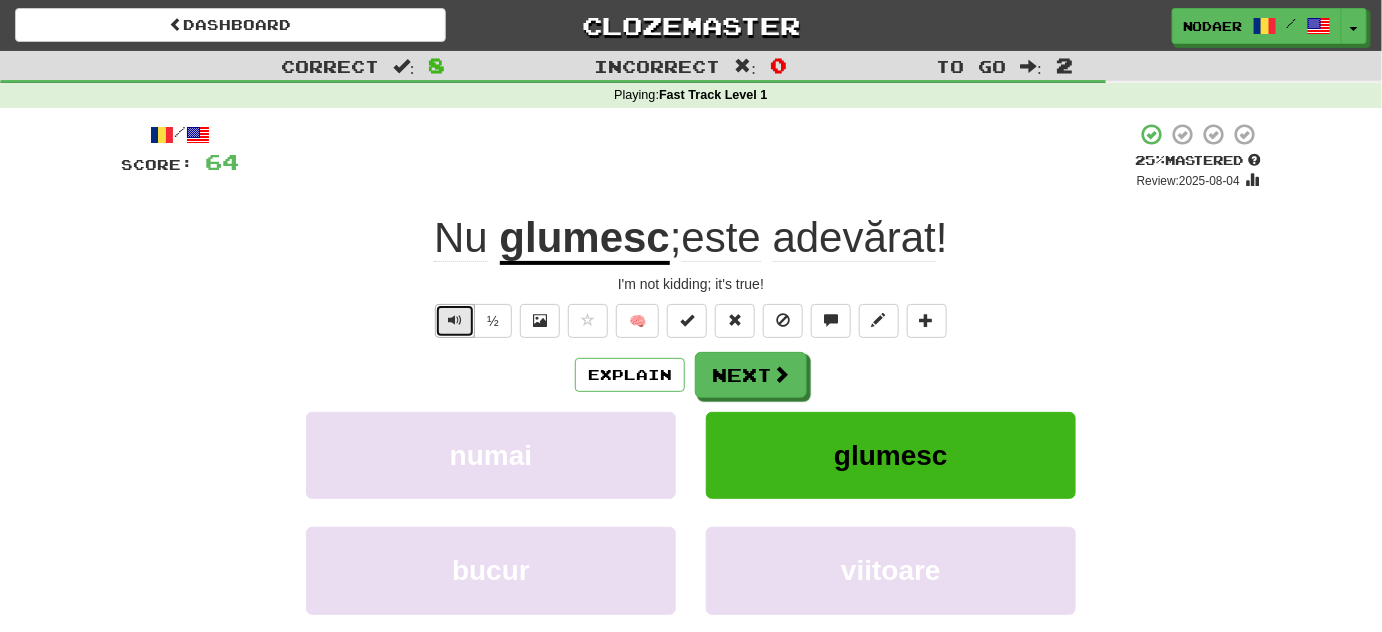 click at bounding box center (455, 321) 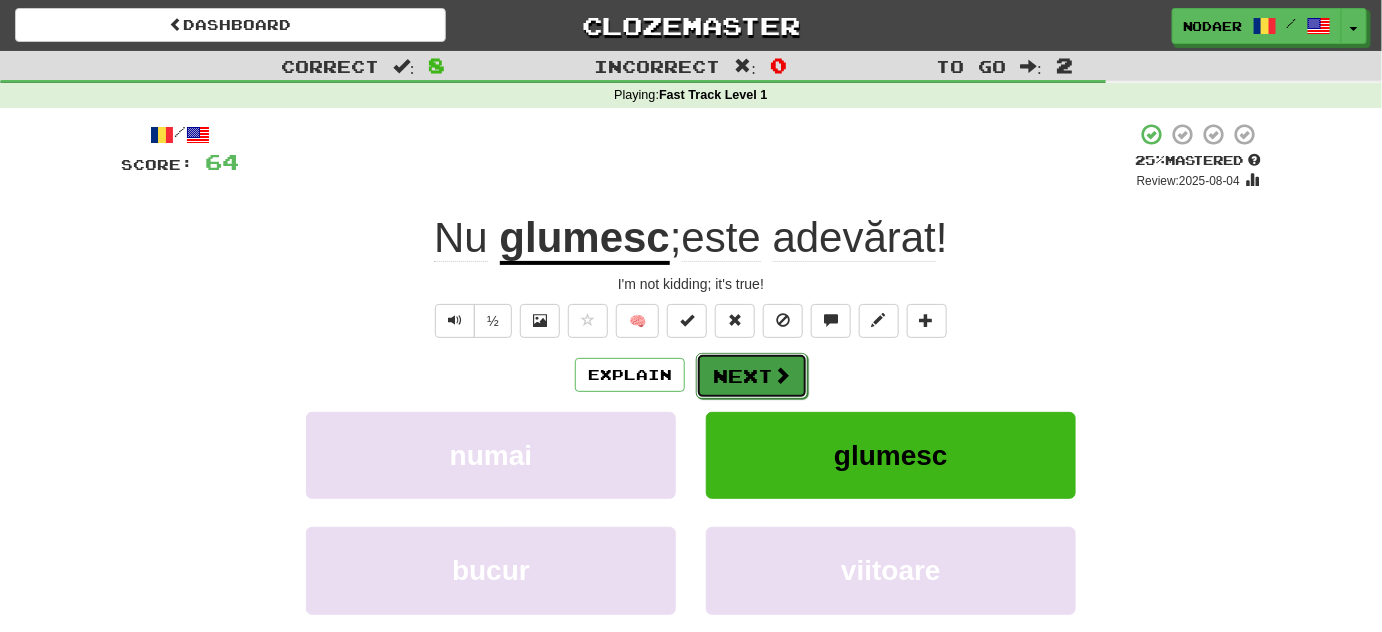 click on "Next" at bounding box center (752, 376) 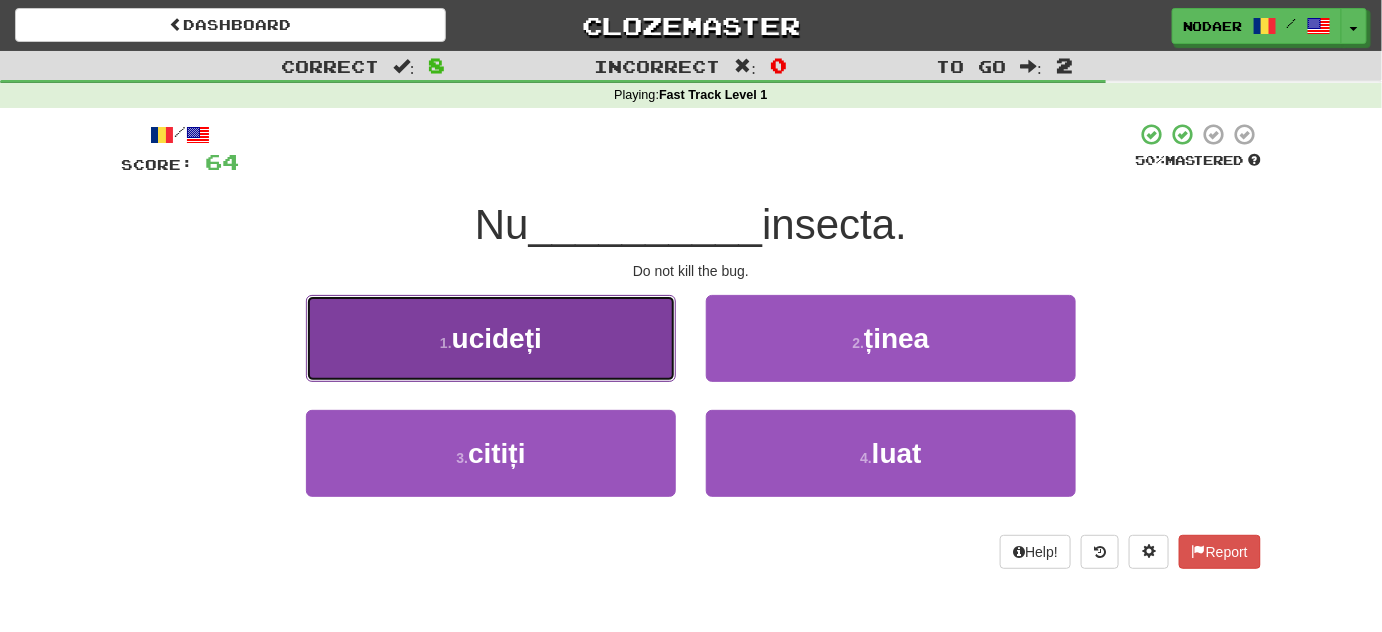 click on "1 .  ucideți" at bounding box center [491, 338] 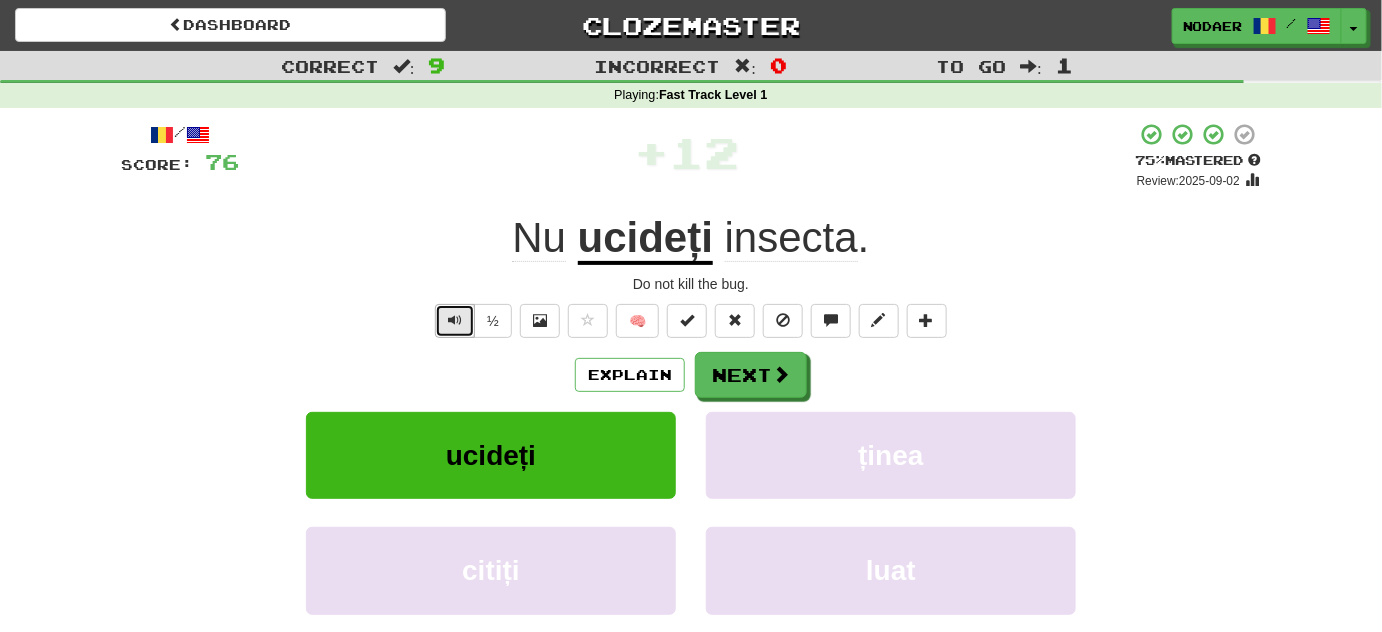 click at bounding box center [455, 321] 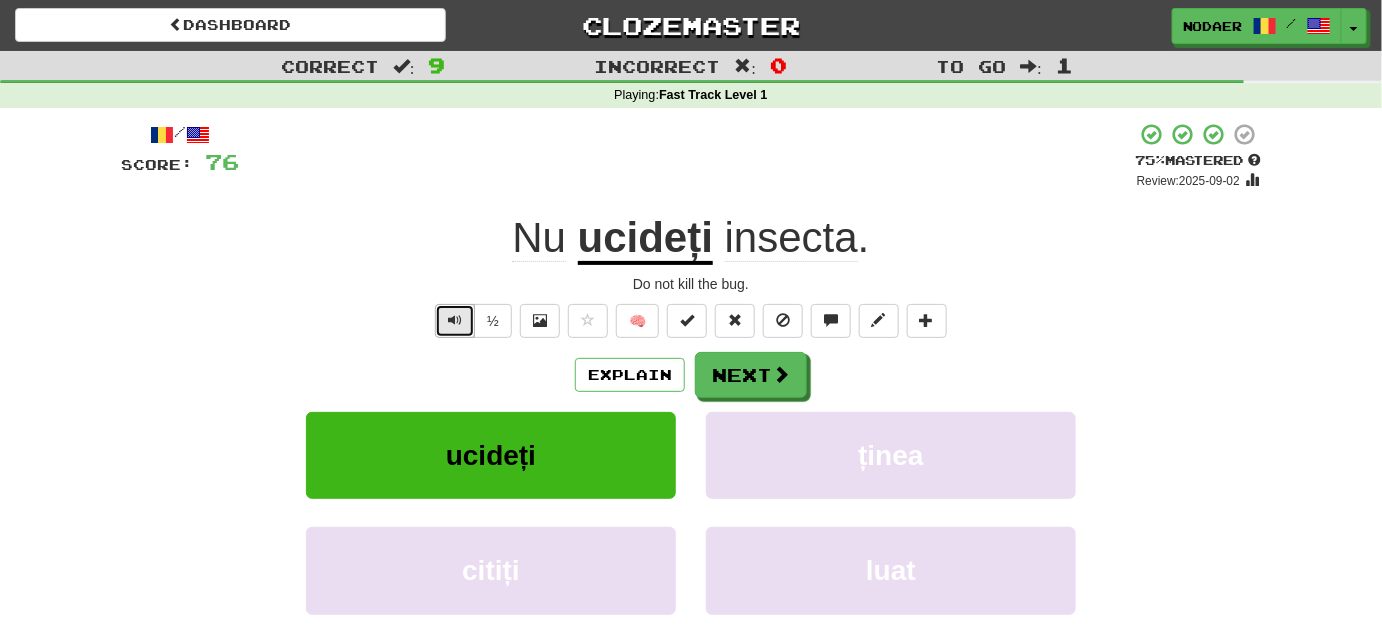 click at bounding box center (455, 321) 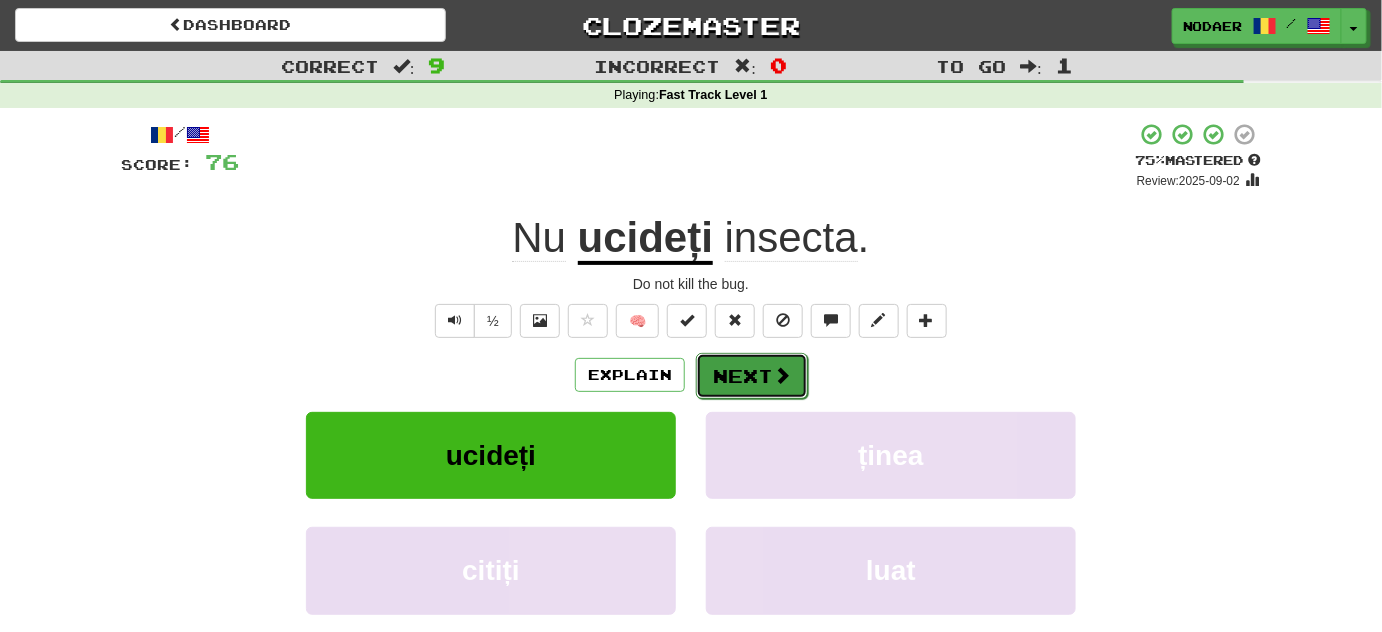 click on "Next" at bounding box center (752, 376) 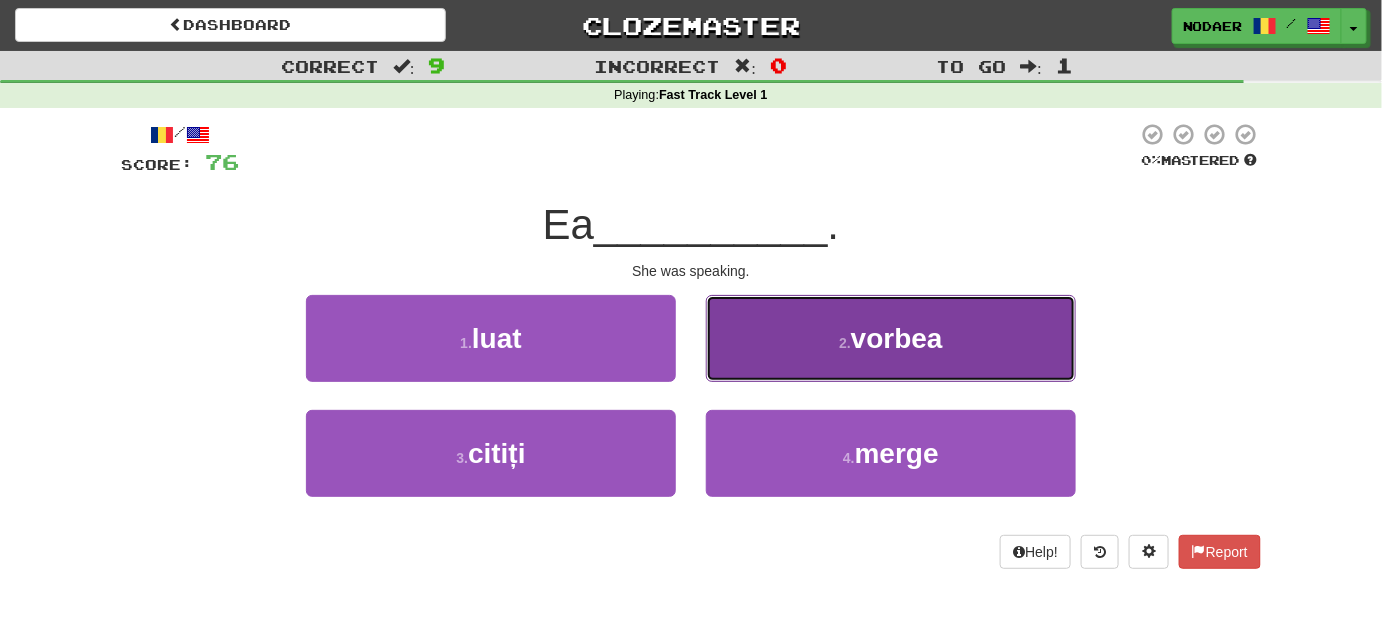 click on "vorbea" at bounding box center (897, 338) 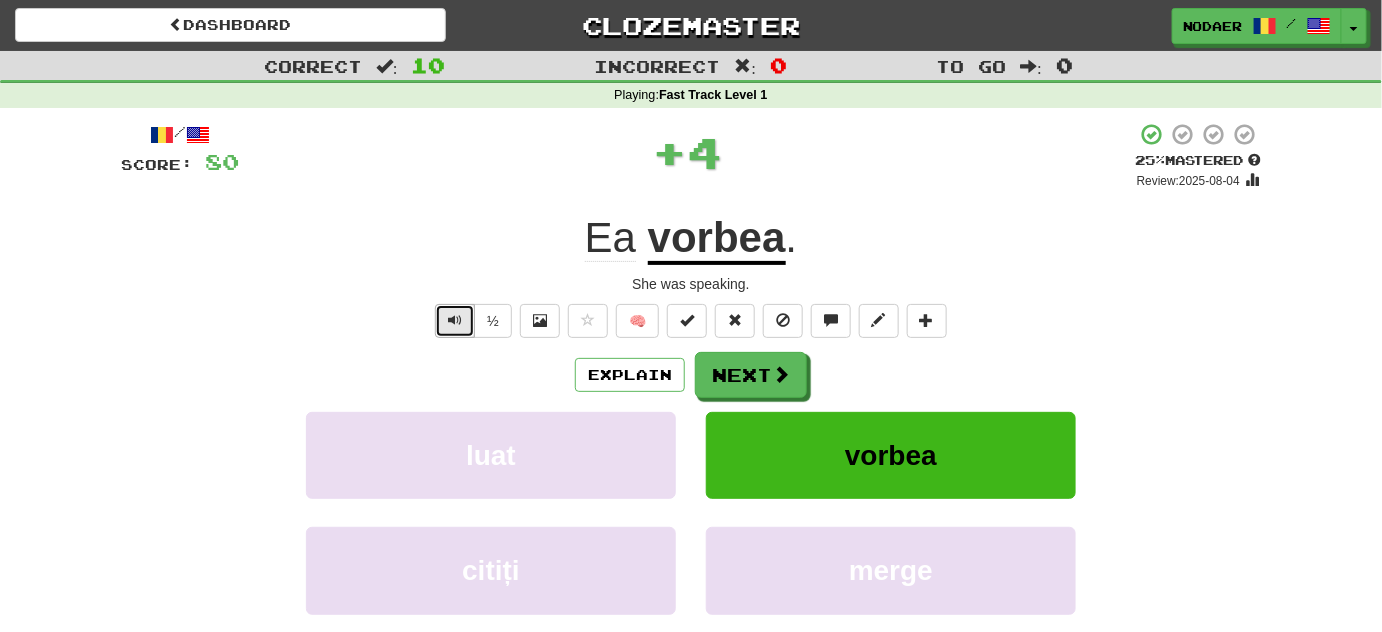 click at bounding box center [455, 321] 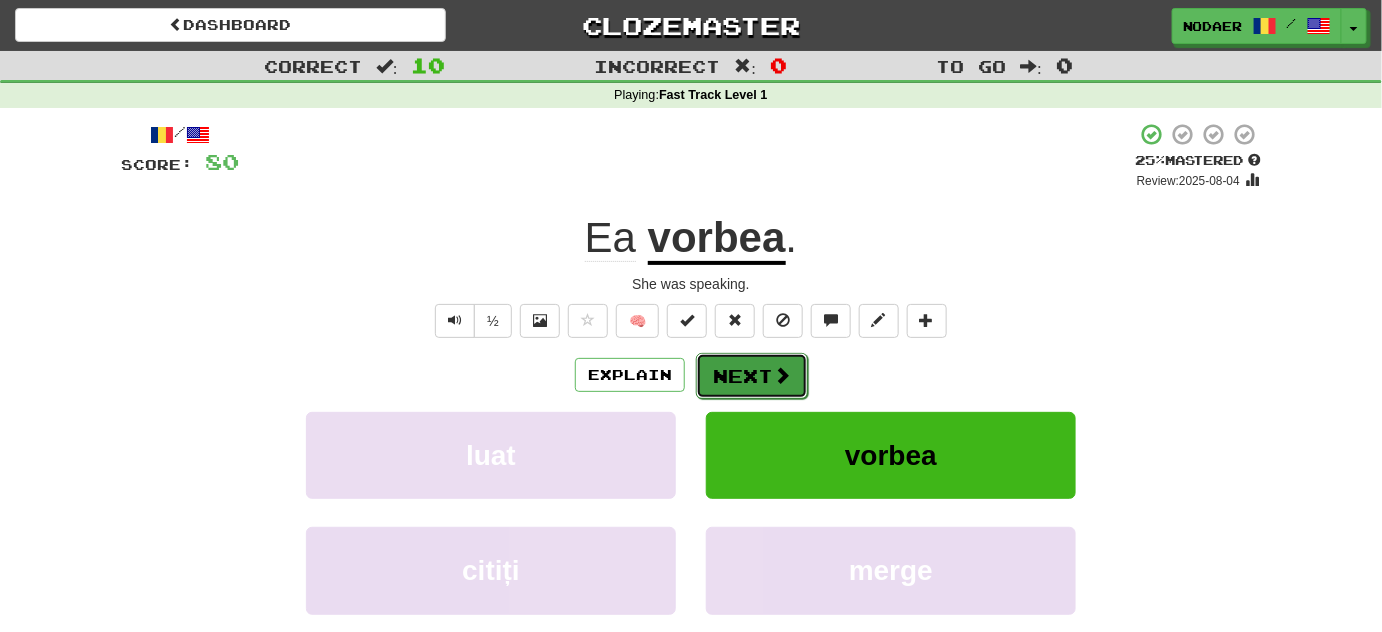 click on "Next" at bounding box center (752, 376) 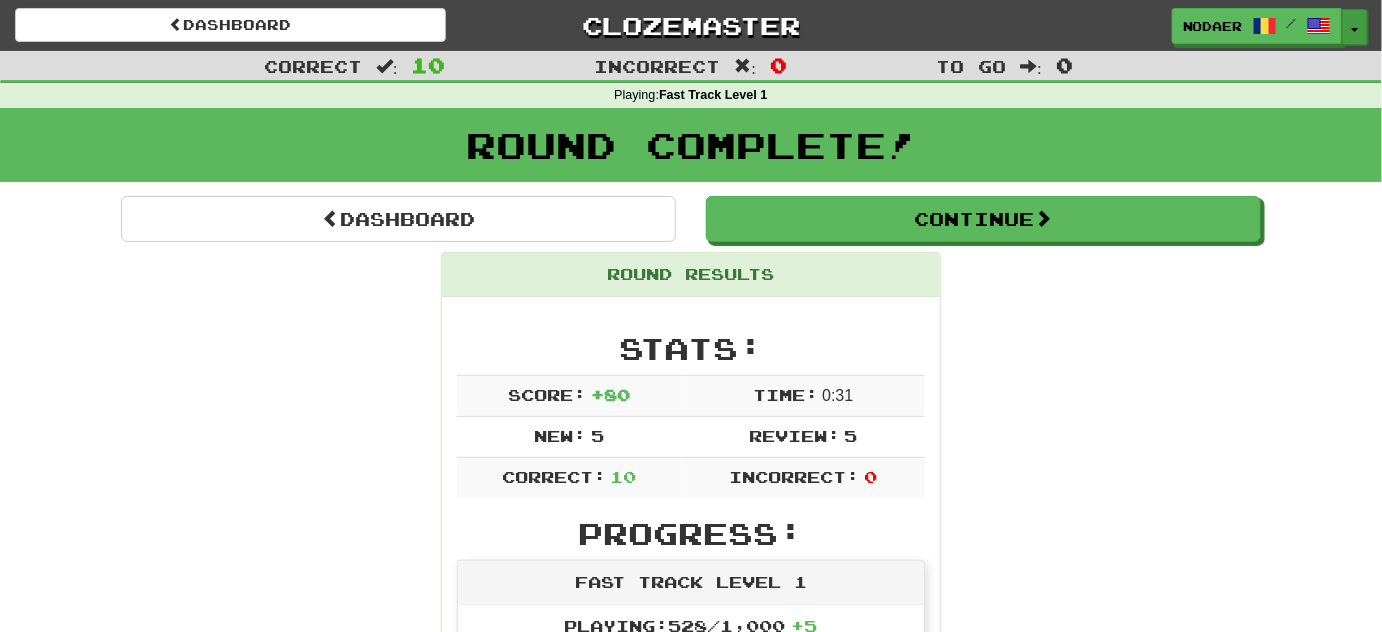 click on "Toggle Dropdown" at bounding box center (1355, 27) 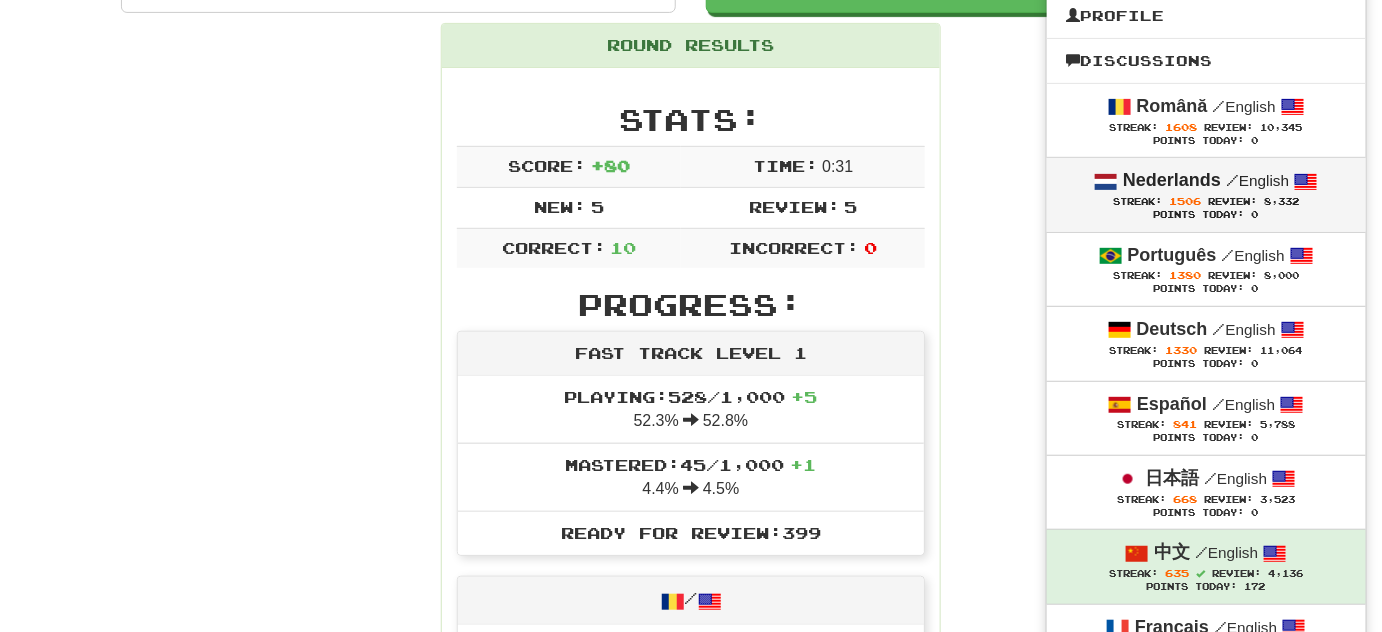 scroll, scrollTop: 272, scrollLeft: 0, axis: vertical 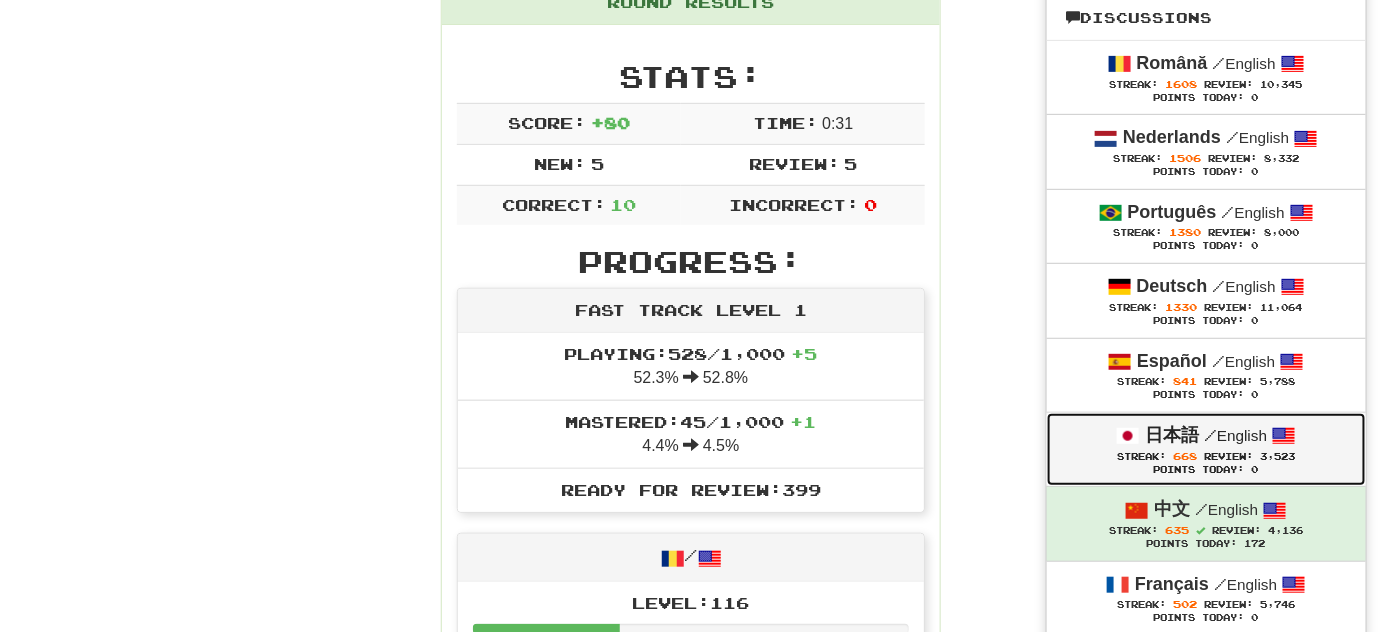 click on "日本語" at bounding box center (1172, 435) 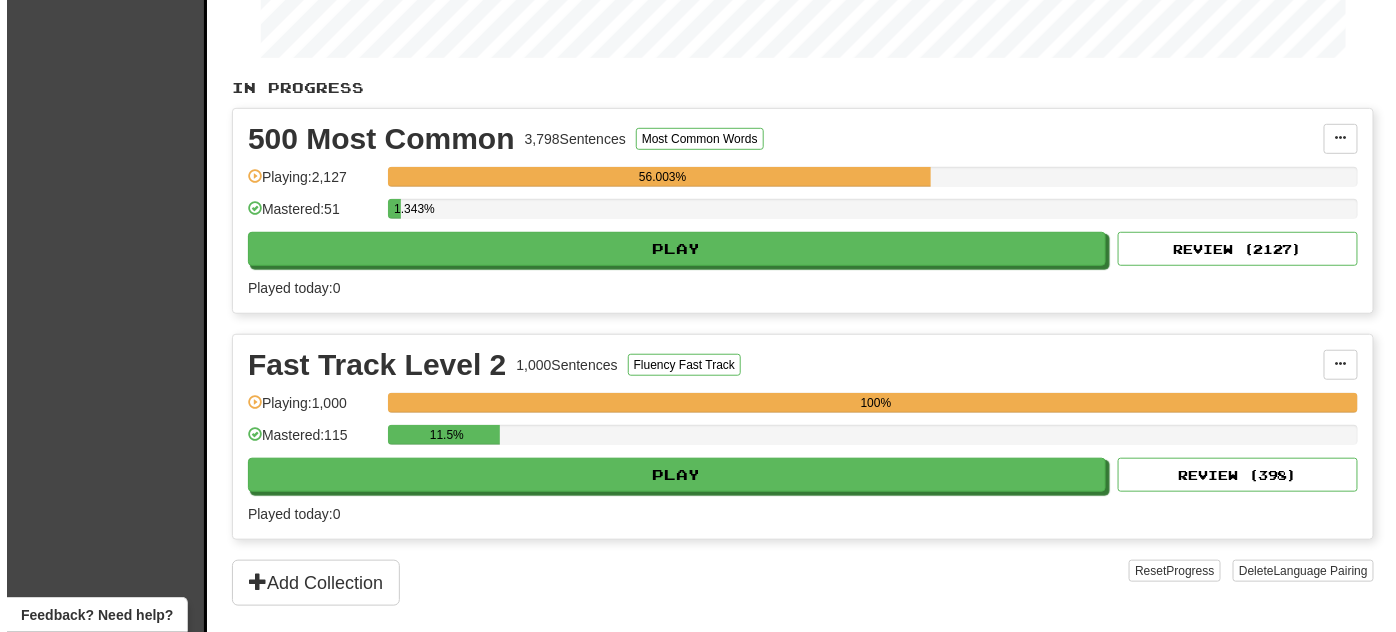scroll, scrollTop: 363, scrollLeft: 0, axis: vertical 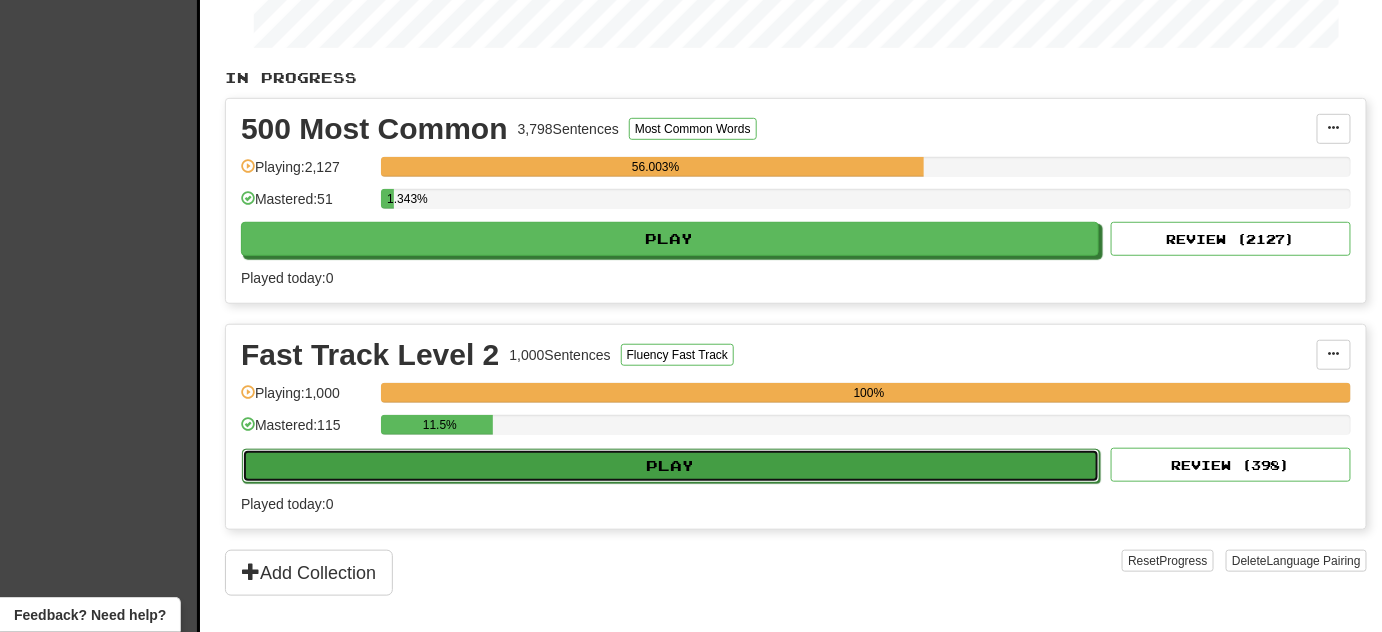 click on "Play" at bounding box center [671, 466] 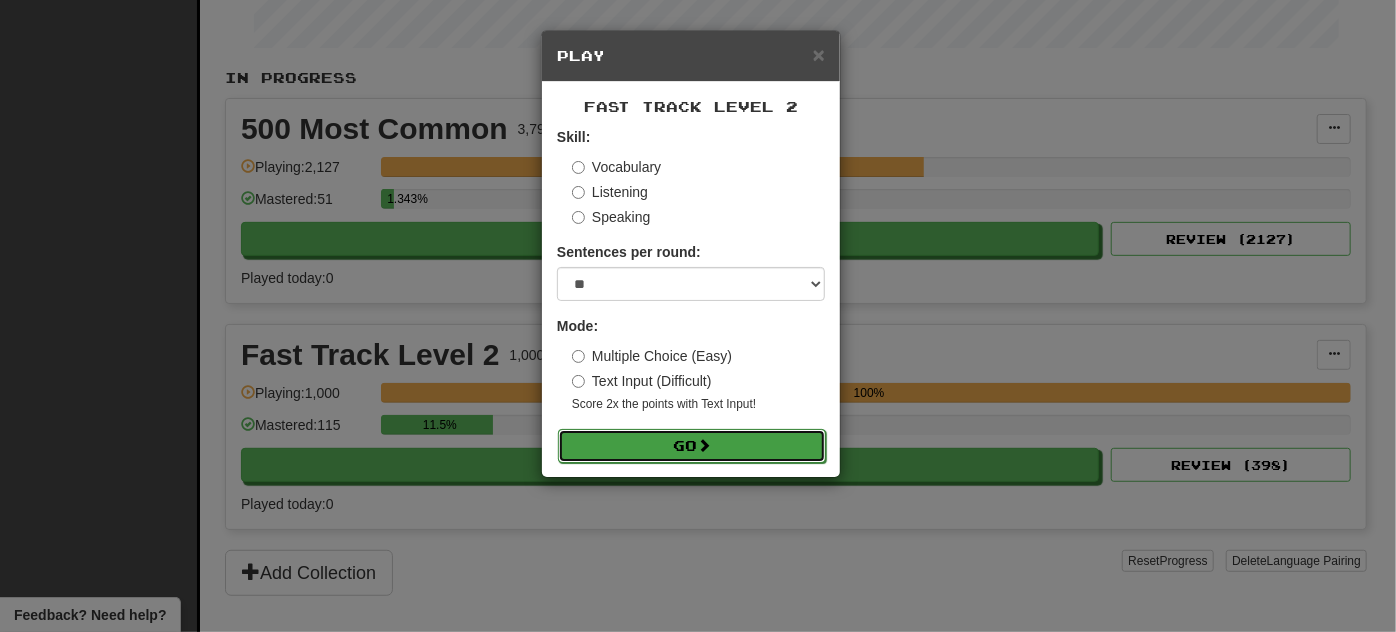 click on "Go" at bounding box center [692, 446] 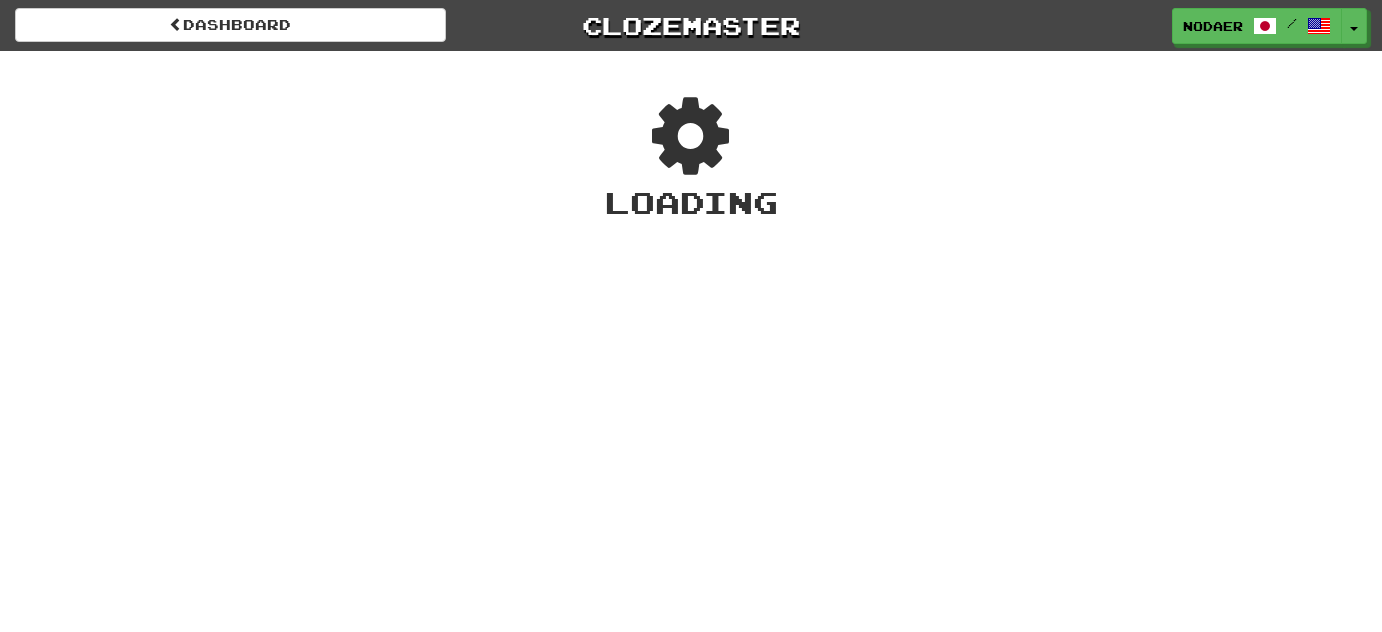 scroll, scrollTop: 0, scrollLeft: 0, axis: both 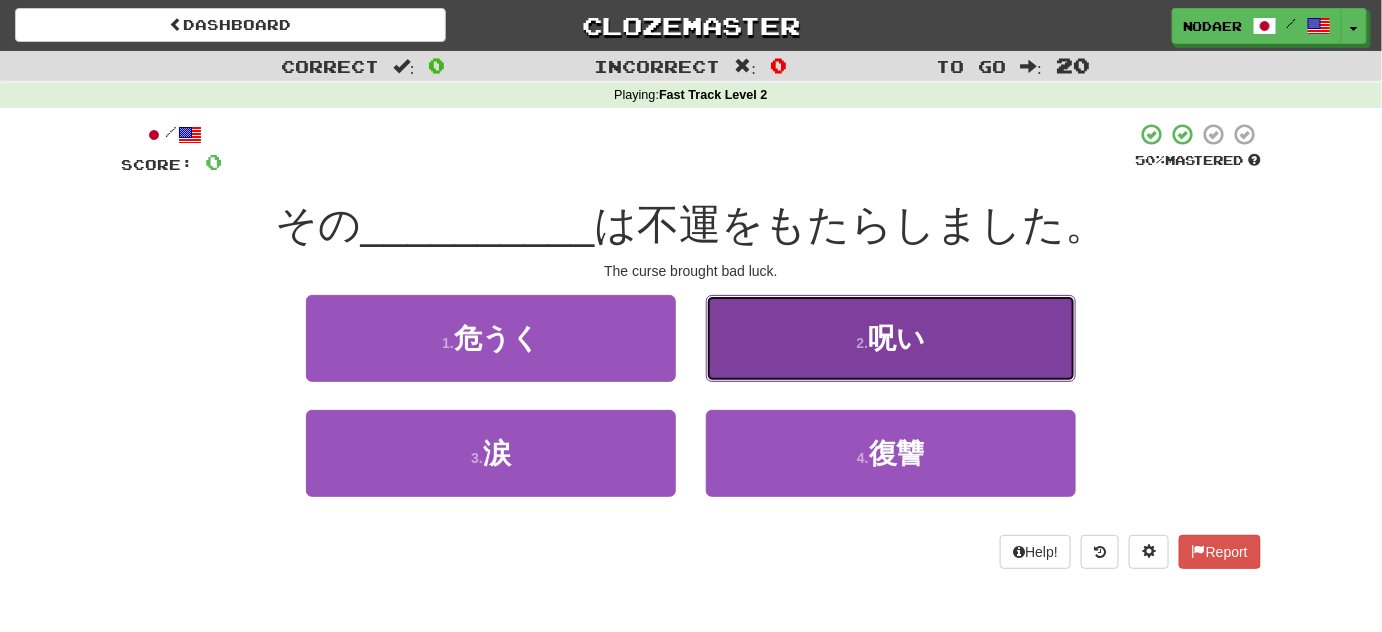 click on "2 .  呪い" at bounding box center [891, 338] 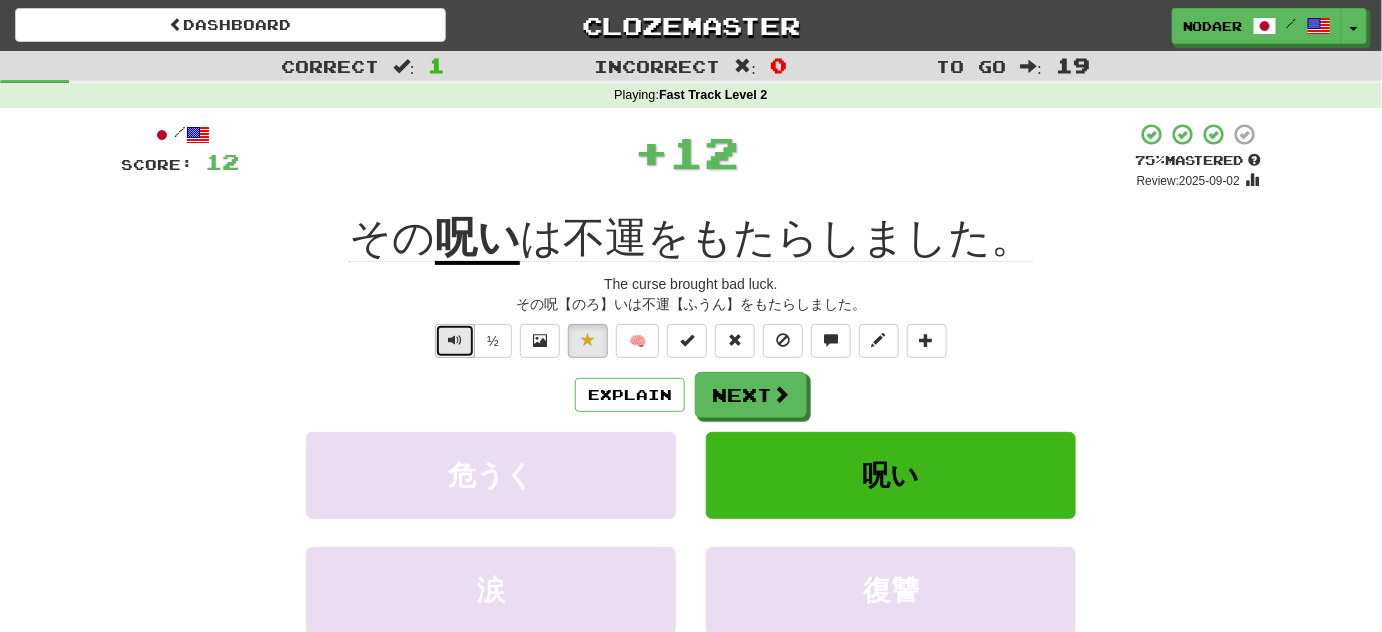 click at bounding box center (455, 340) 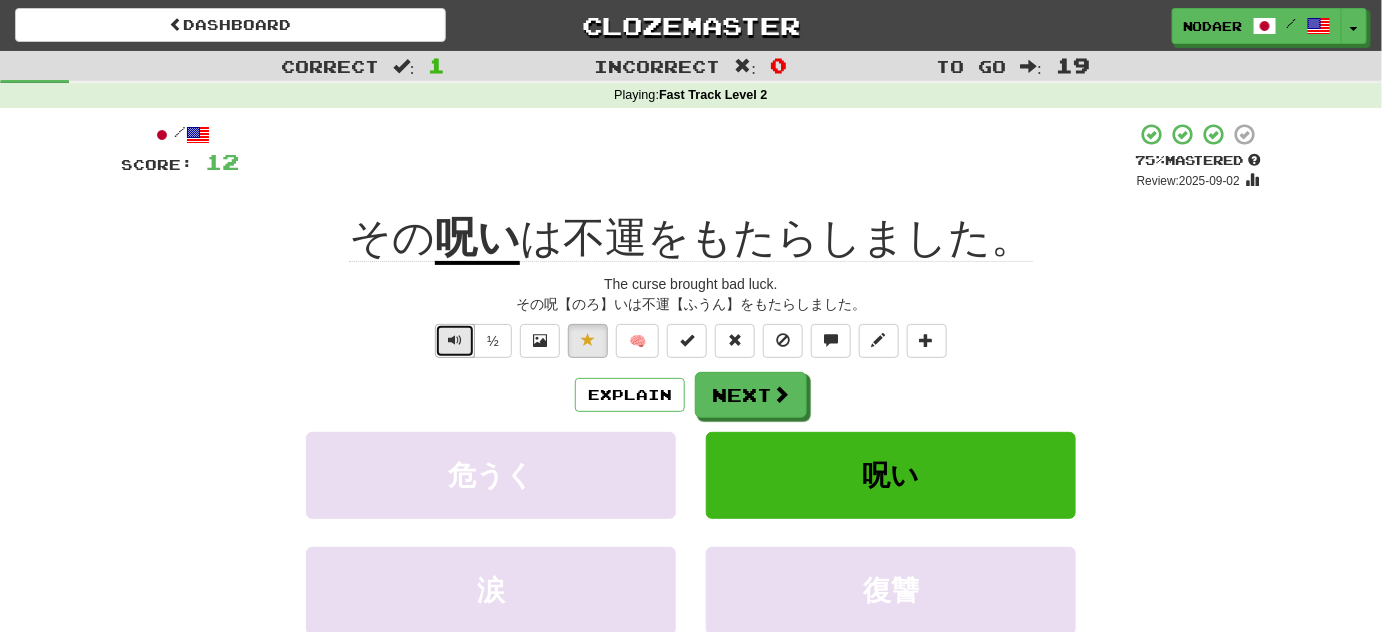 click at bounding box center [455, 340] 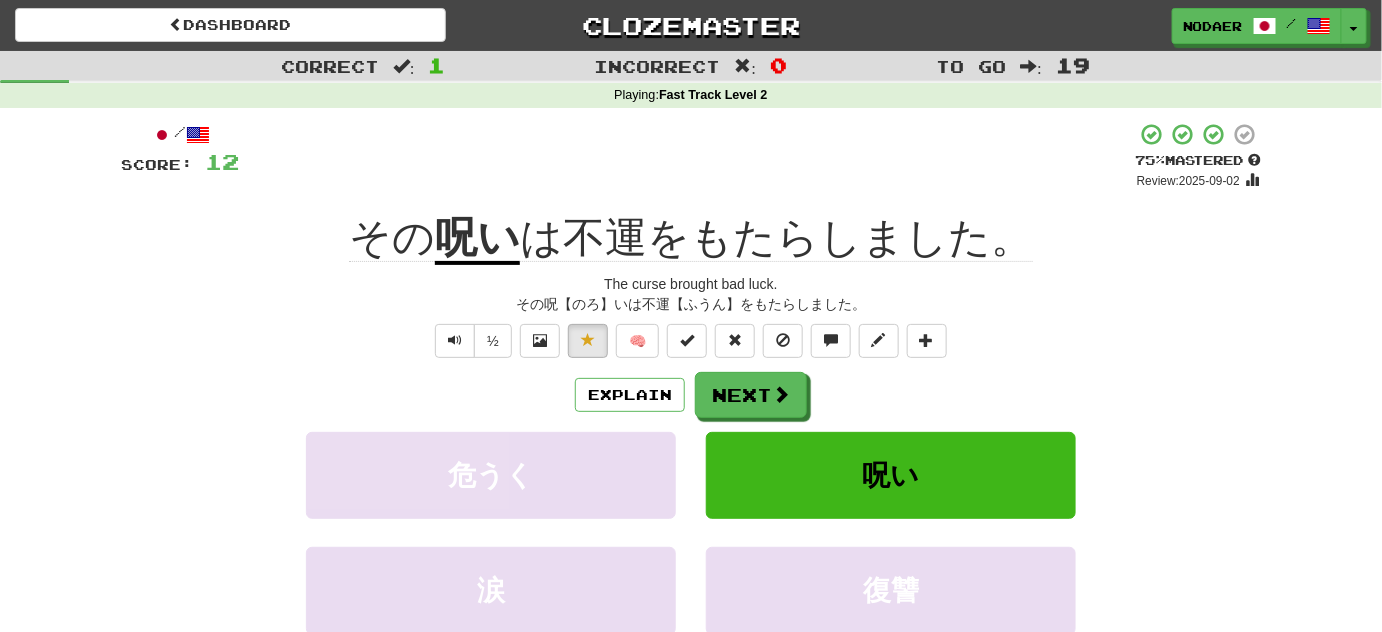 drag, startPoint x: 344, startPoint y: 364, endPoint x: 403, endPoint y: 356, distance: 59.5399 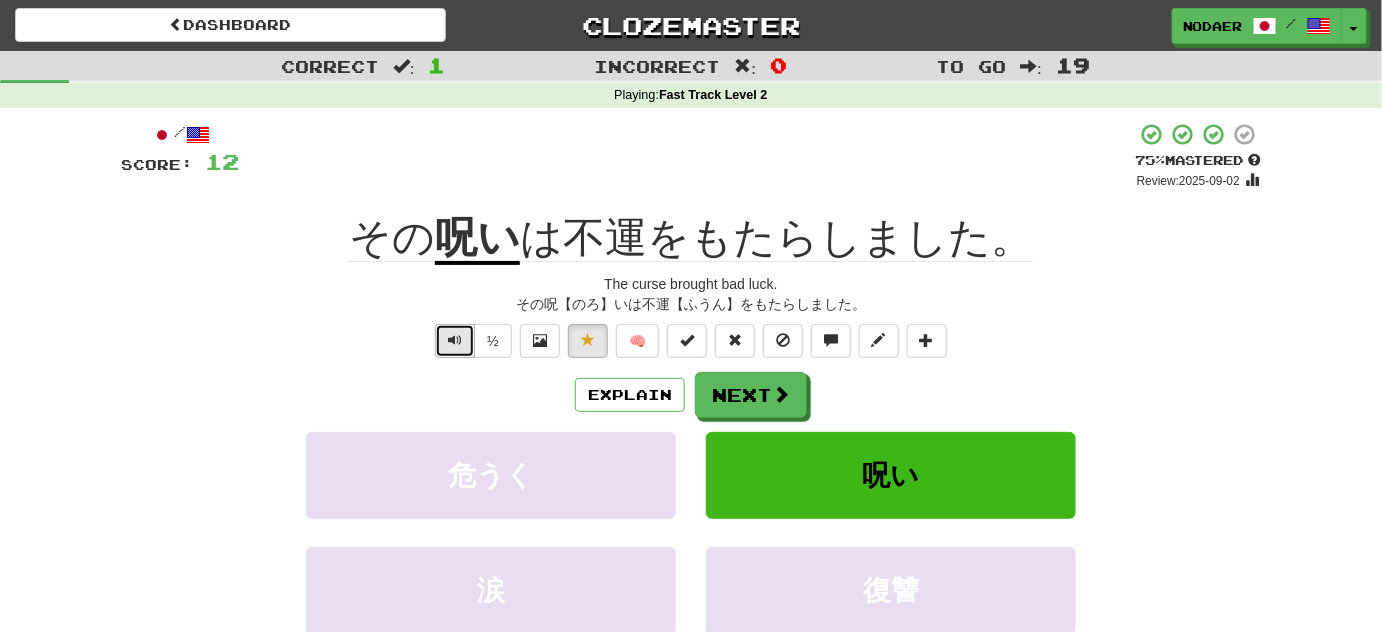 click at bounding box center (455, 340) 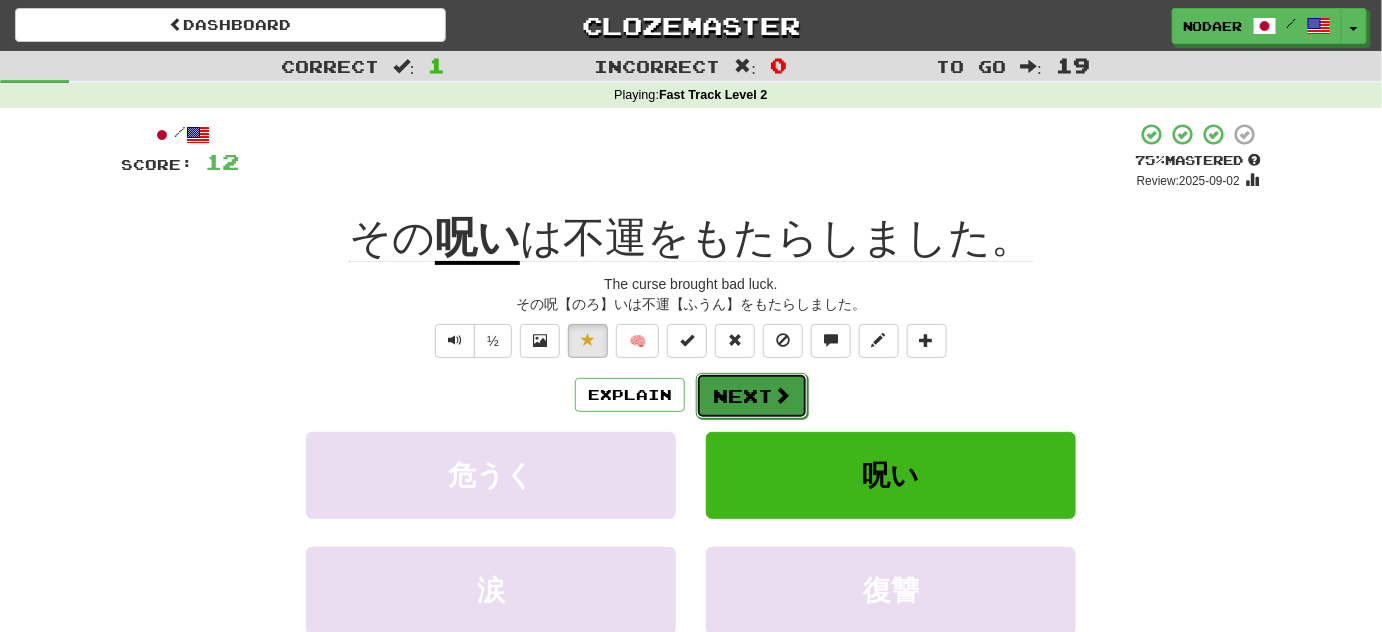click on "Next" at bounding box center (752, 396) 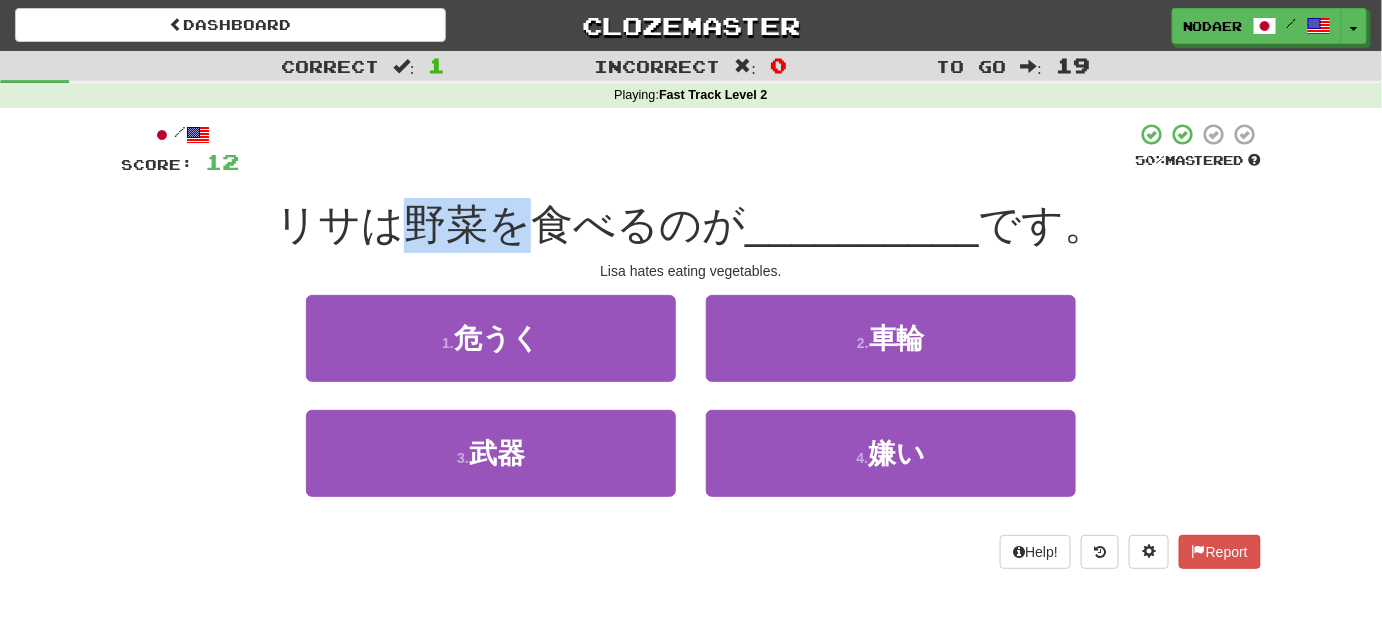 drag, startPoint x: 400, startPoint y: 199, endPoint x: 553, endPoint y: 207, distance: 153.20901 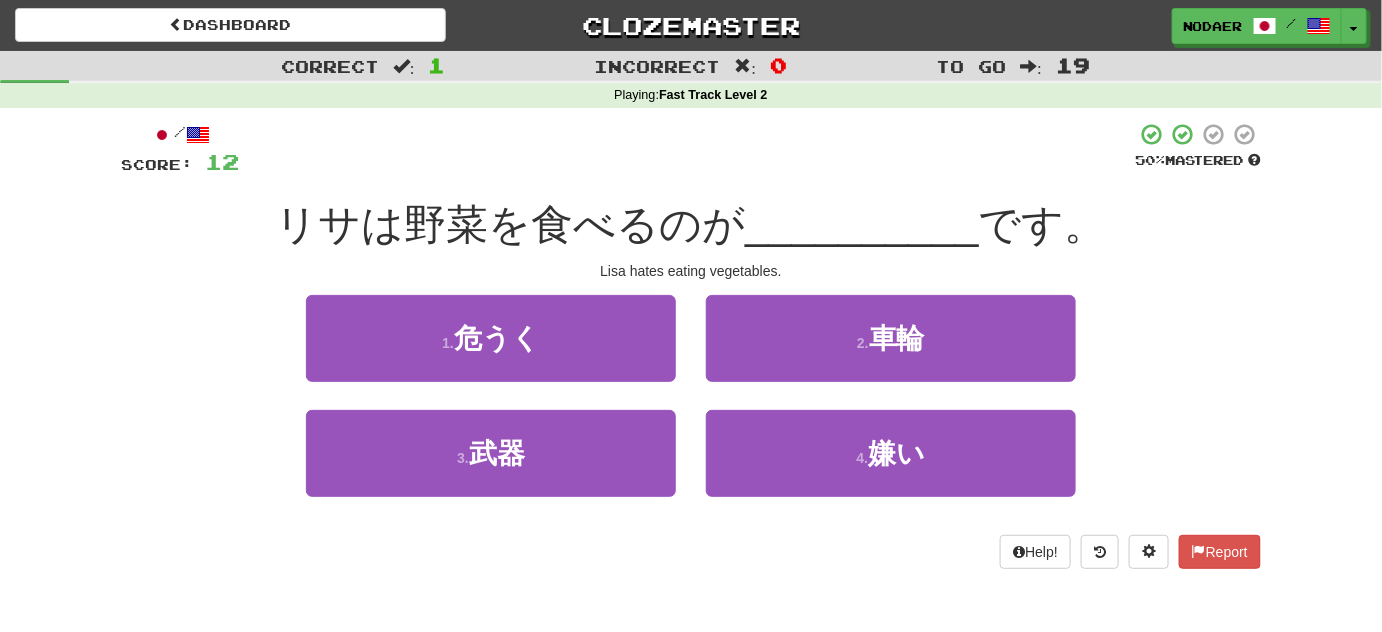 click on "リサは野菜を食べるのが" at bounding box center [510, 224] 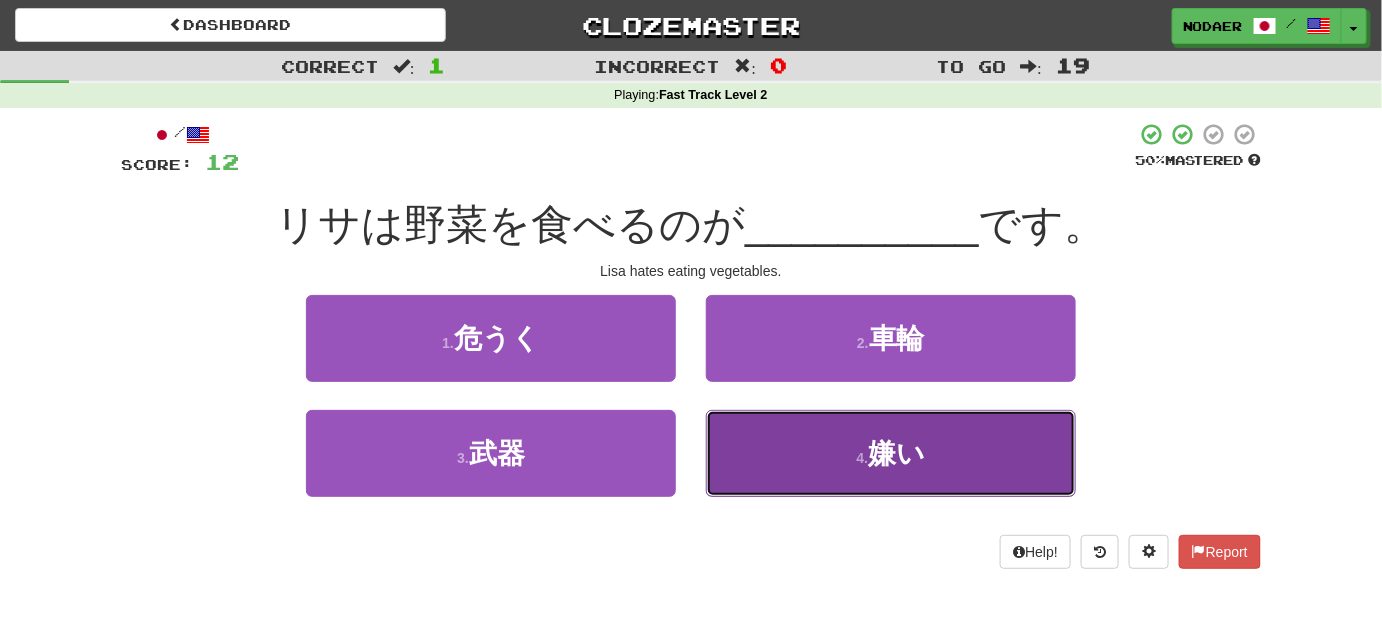 click on "4 ." at bounding box center (863, 458) 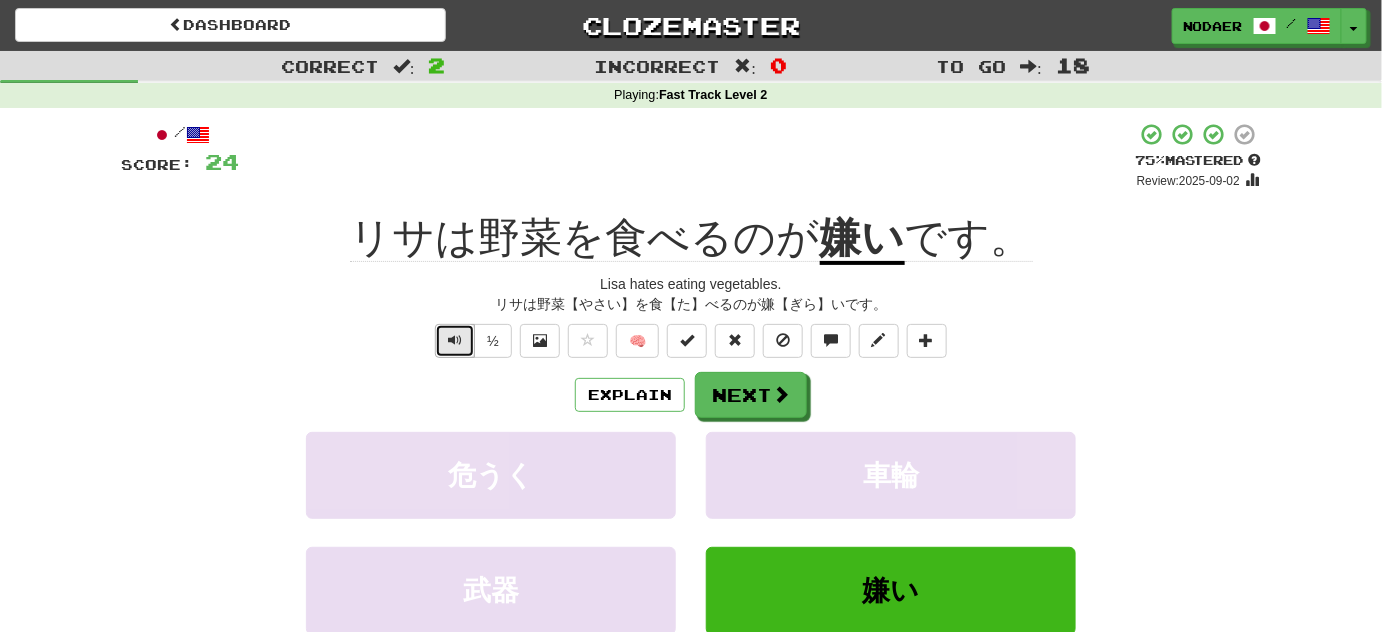 click at bounding box center (455, 340) 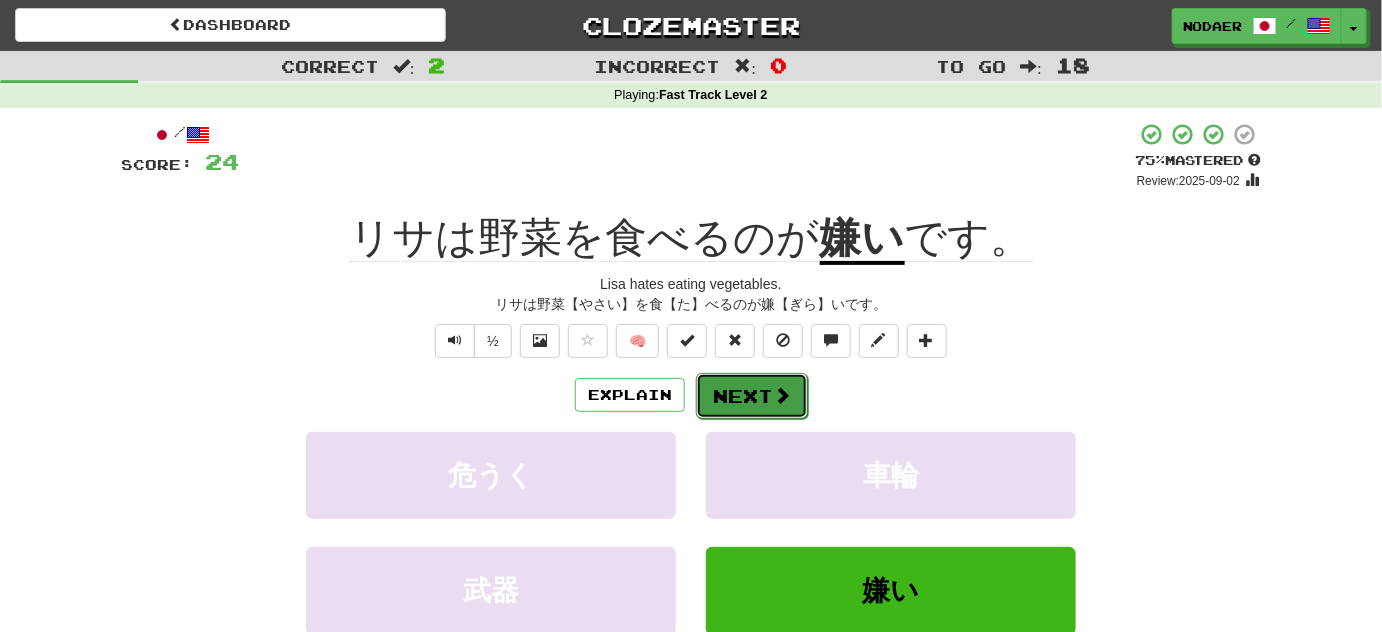 click on "Next" at bounding box center (752, 396) 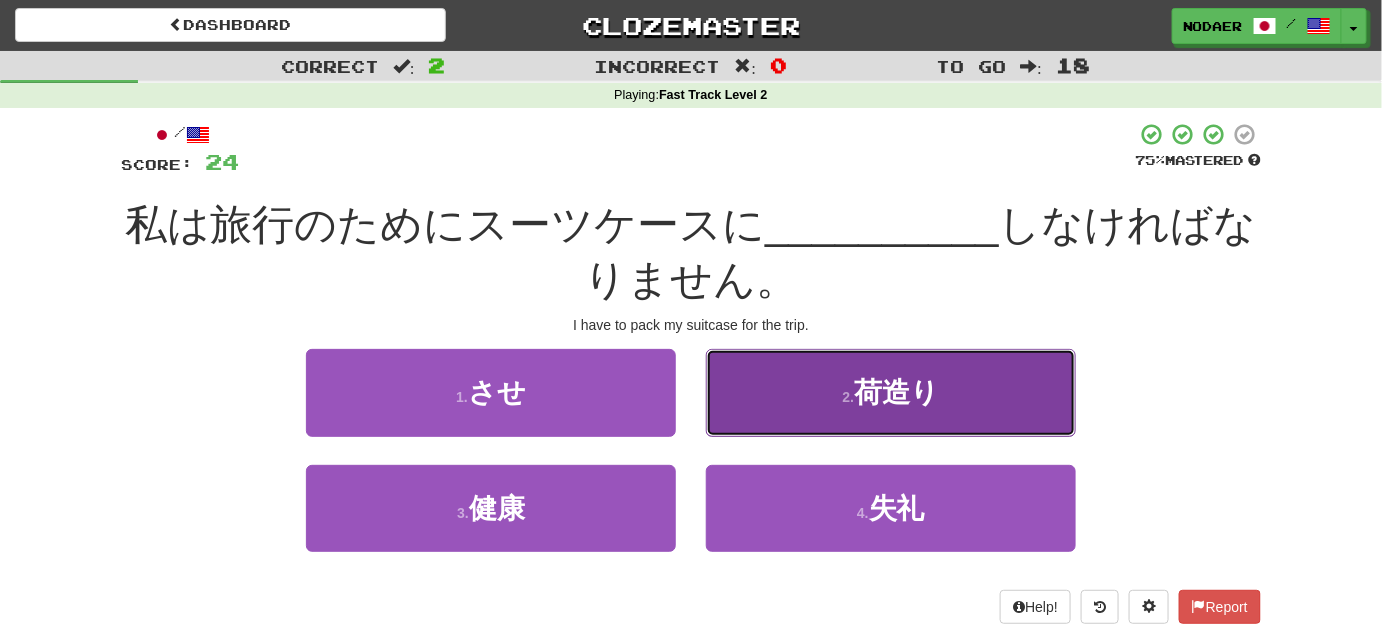 click on "荷造り" at bounding box center (896, 392) 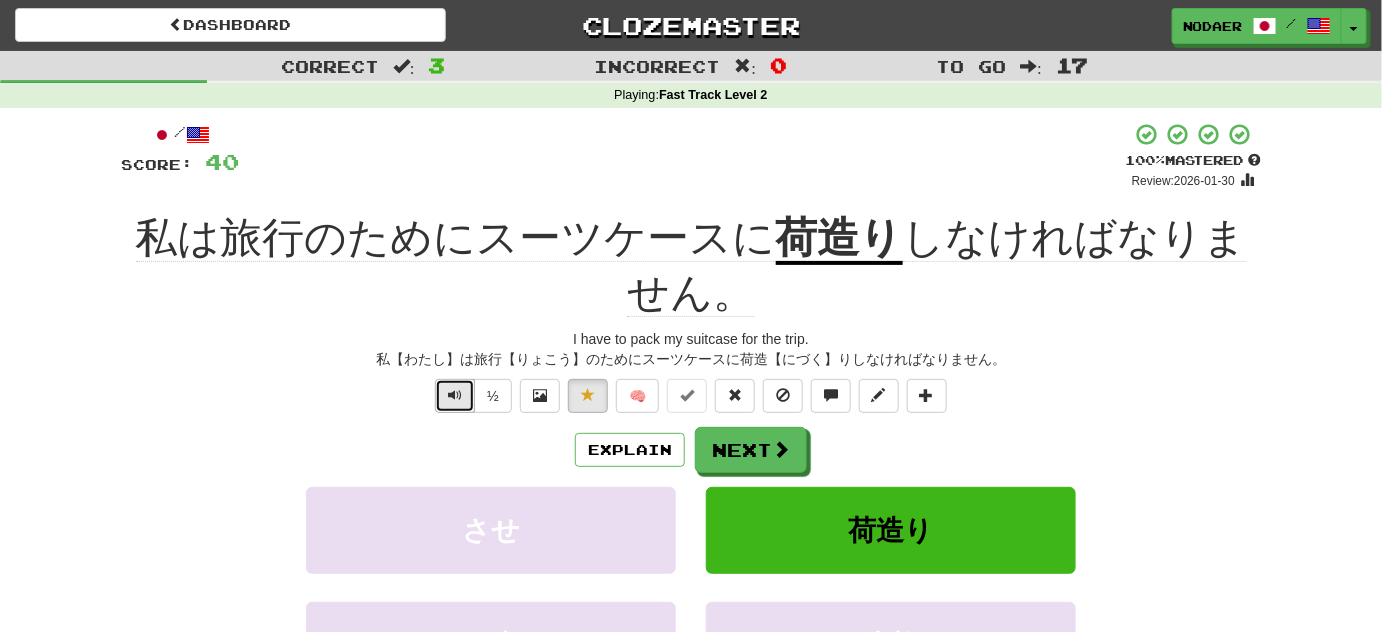 click at bounding box center (455, 395) 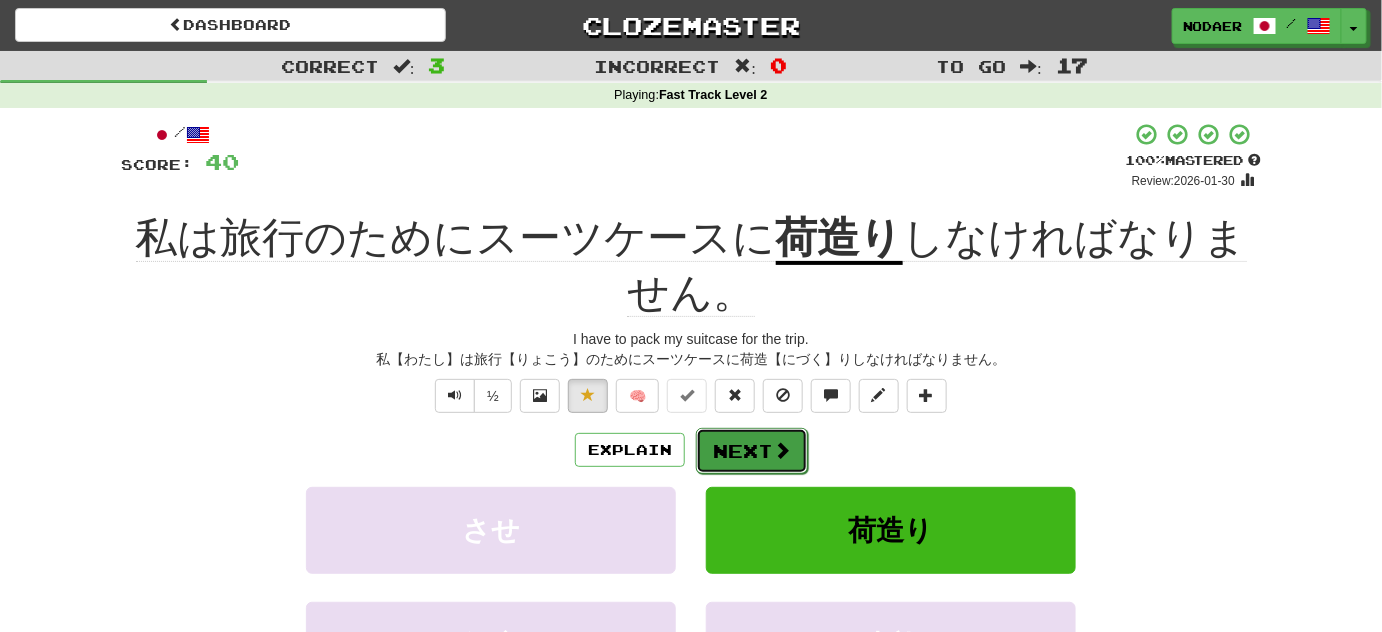 click on "Next" at bounding box center [752, 451] 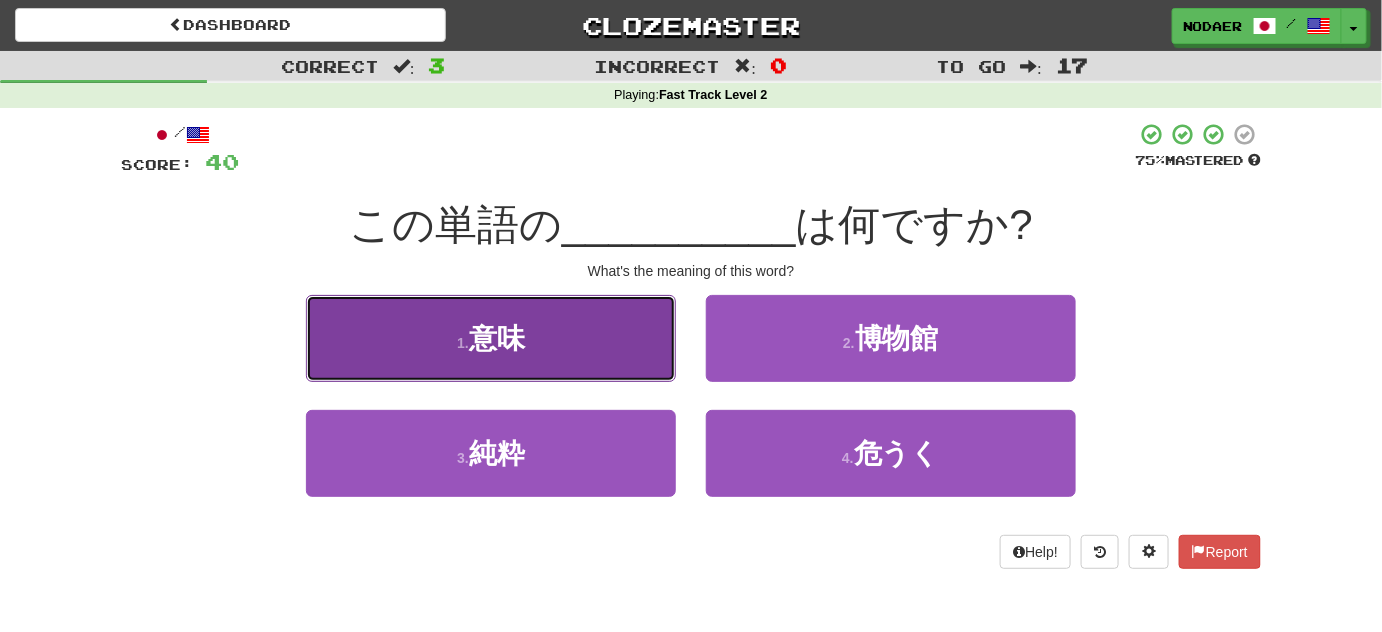 click on "1 .  意味" at bounding box center (491, 338) 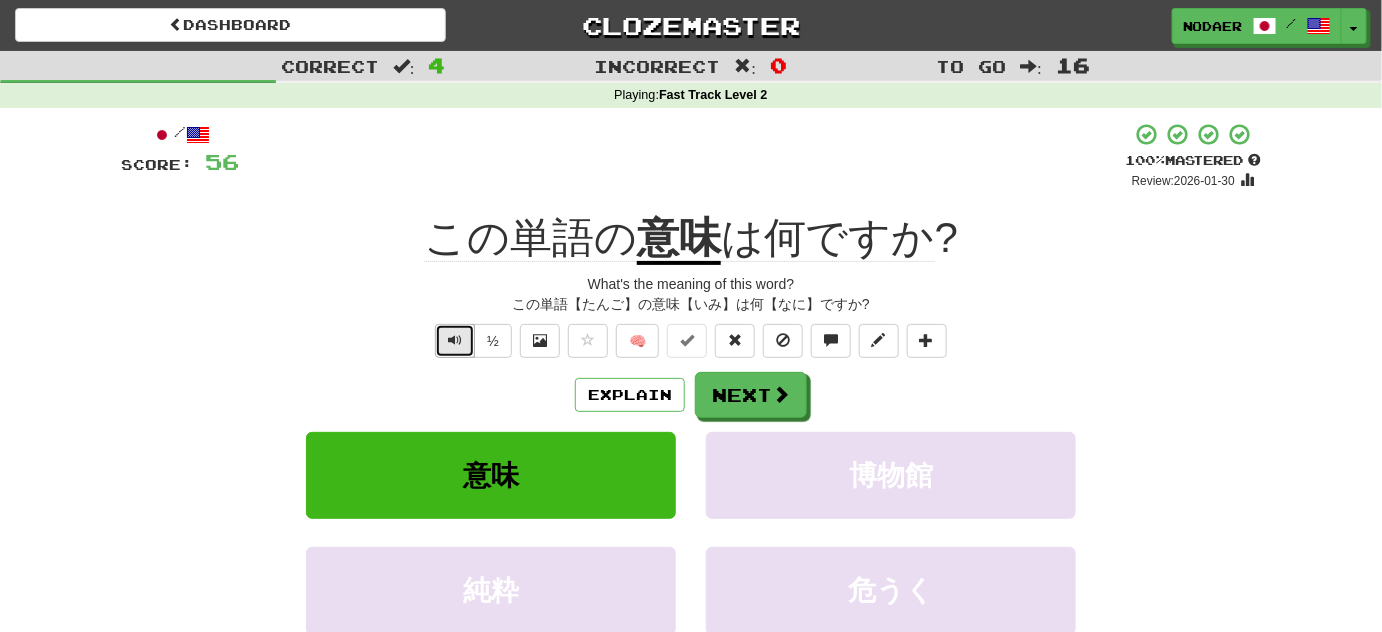 click at bounding box center (455, 341) 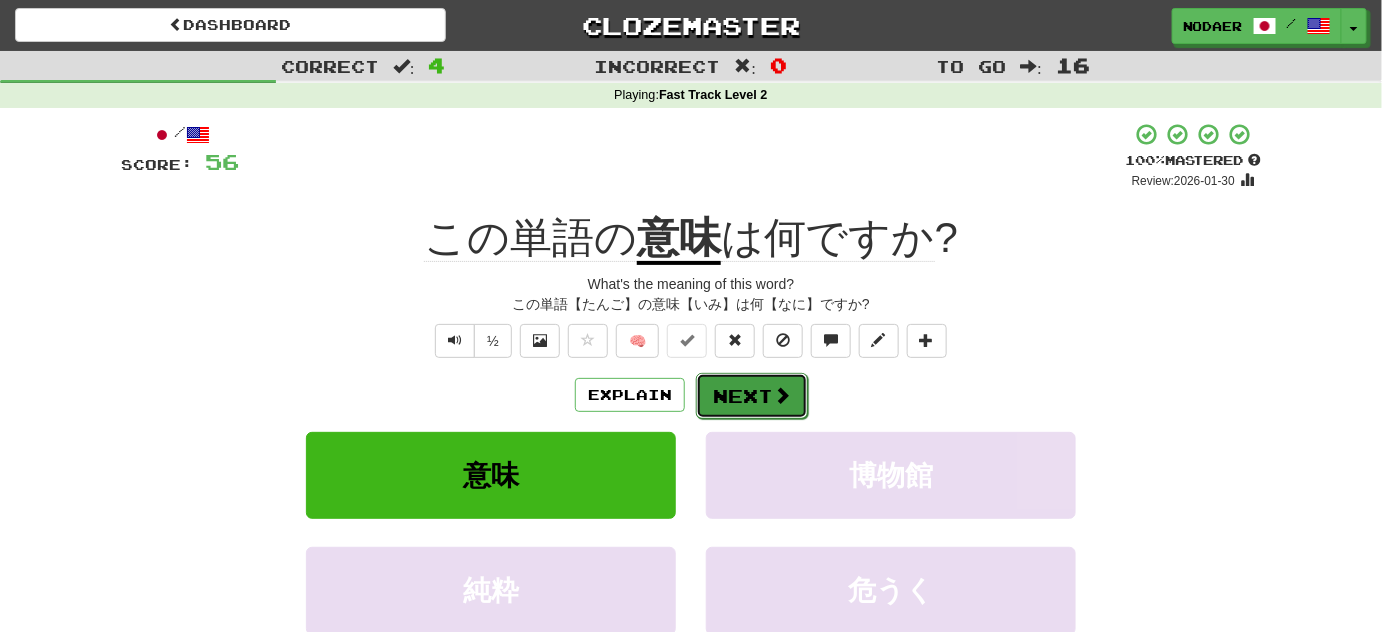 click on "Next" at bounding box center (752, 396) 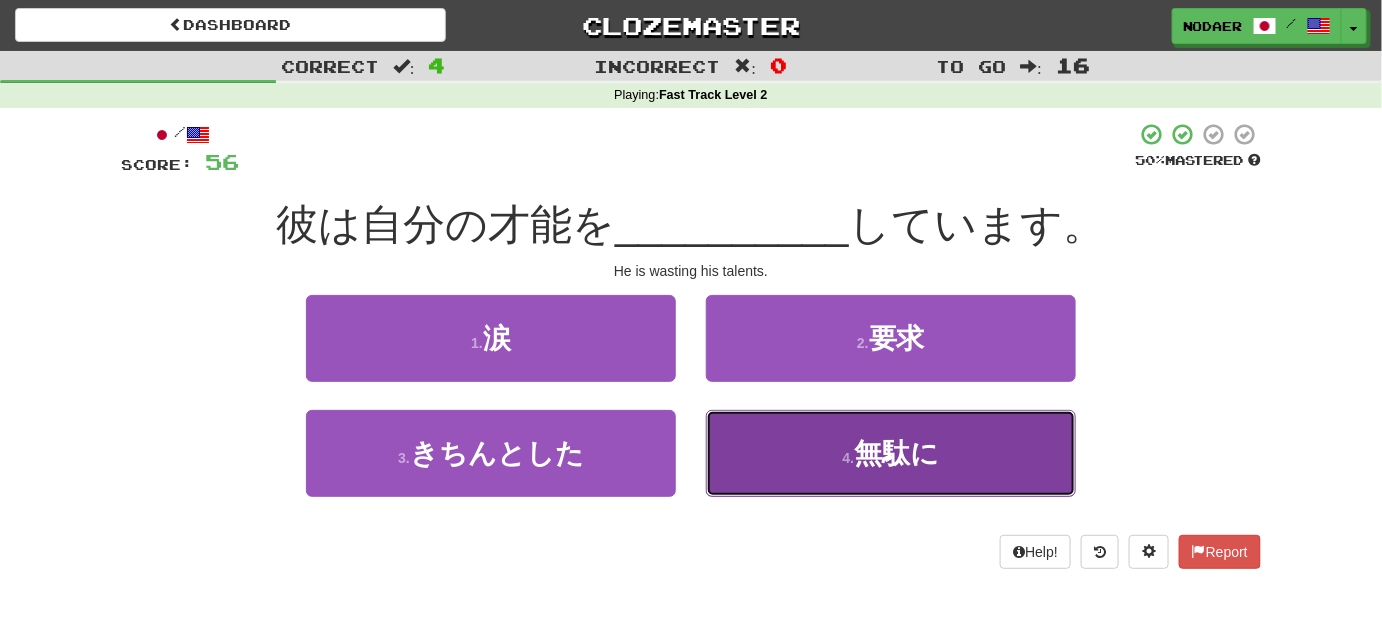 click on "無駄に" at bounding box center (896, 453) 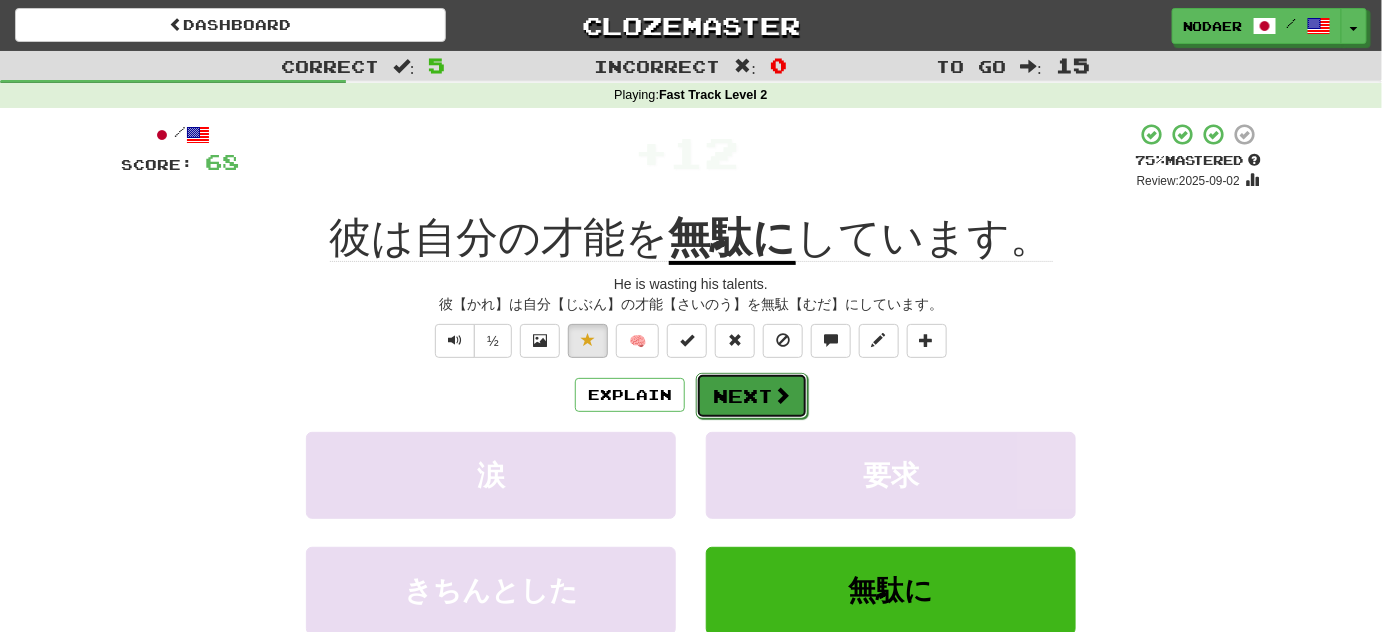 click on "Next" at bounding box center (752, 396) 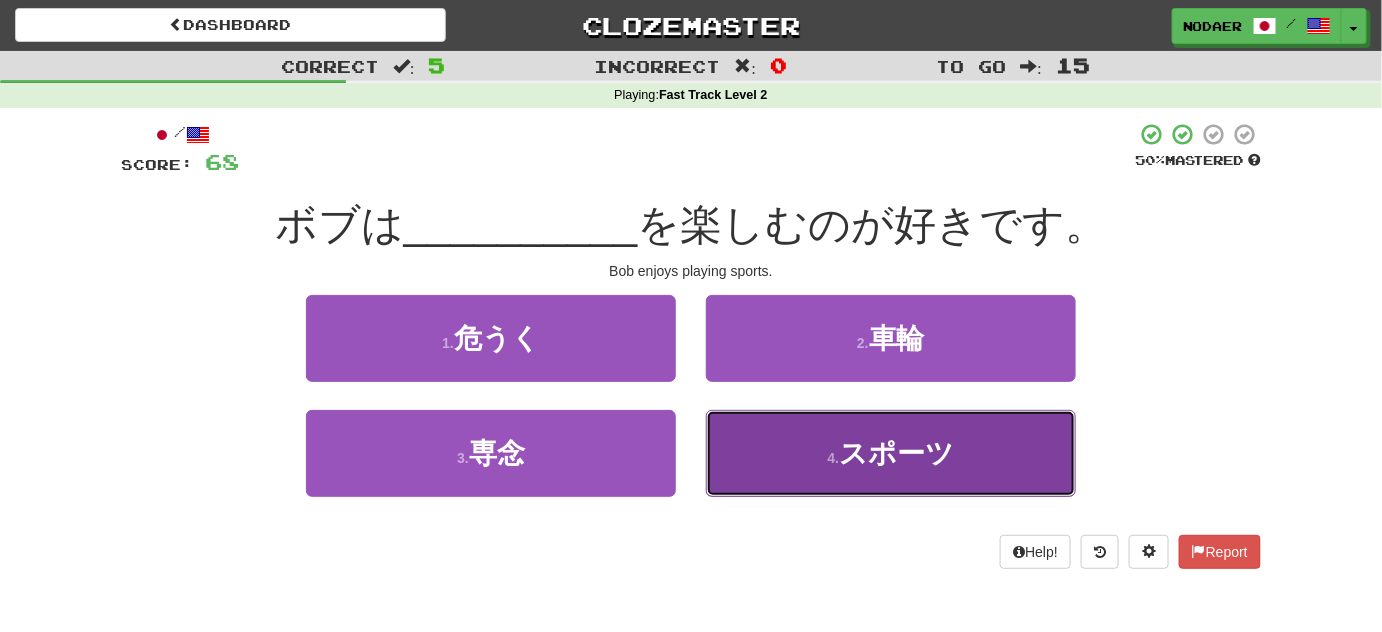 click on "4 .  スポーツ" at bounding box center (891, 453) 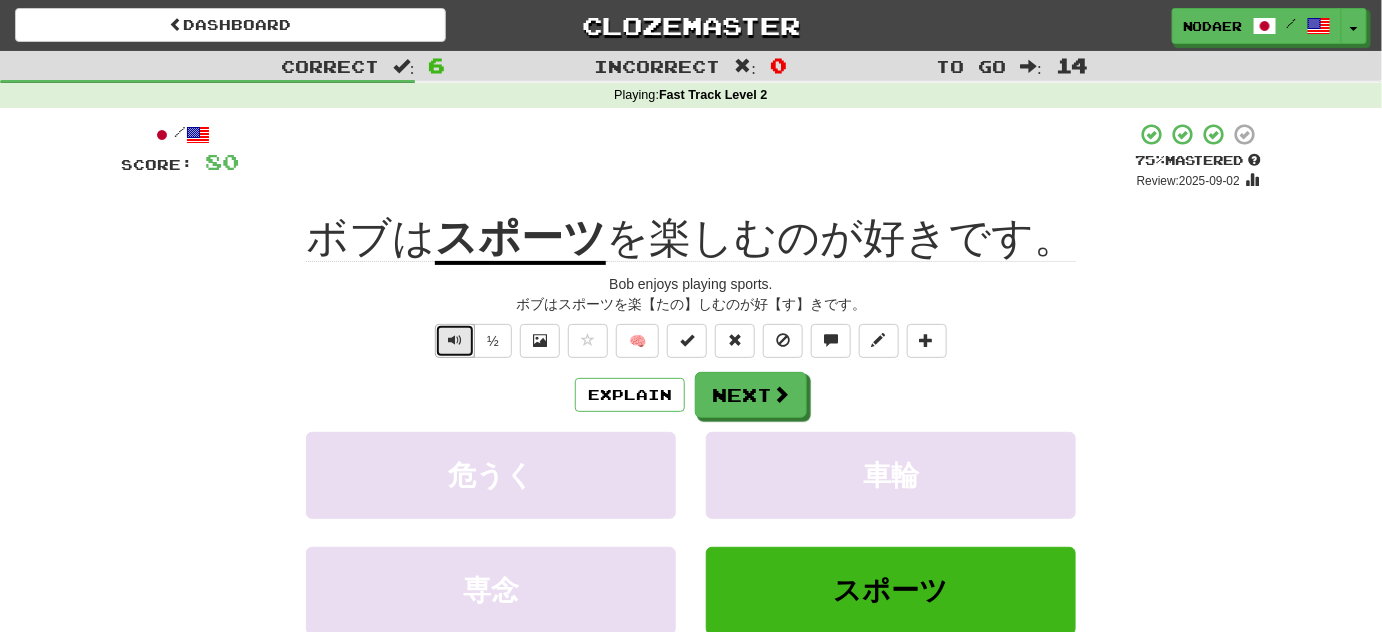 click at bounding box center [455, 341] 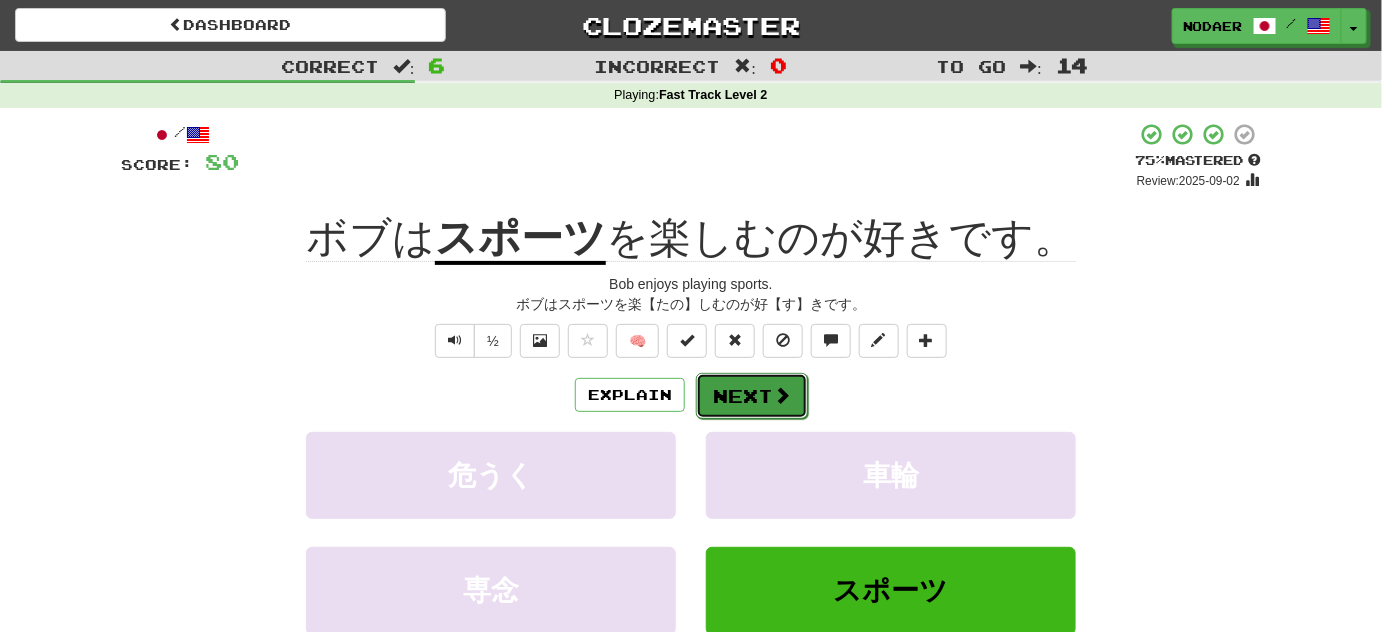 click on "Next" at bounding box center (752, 396) 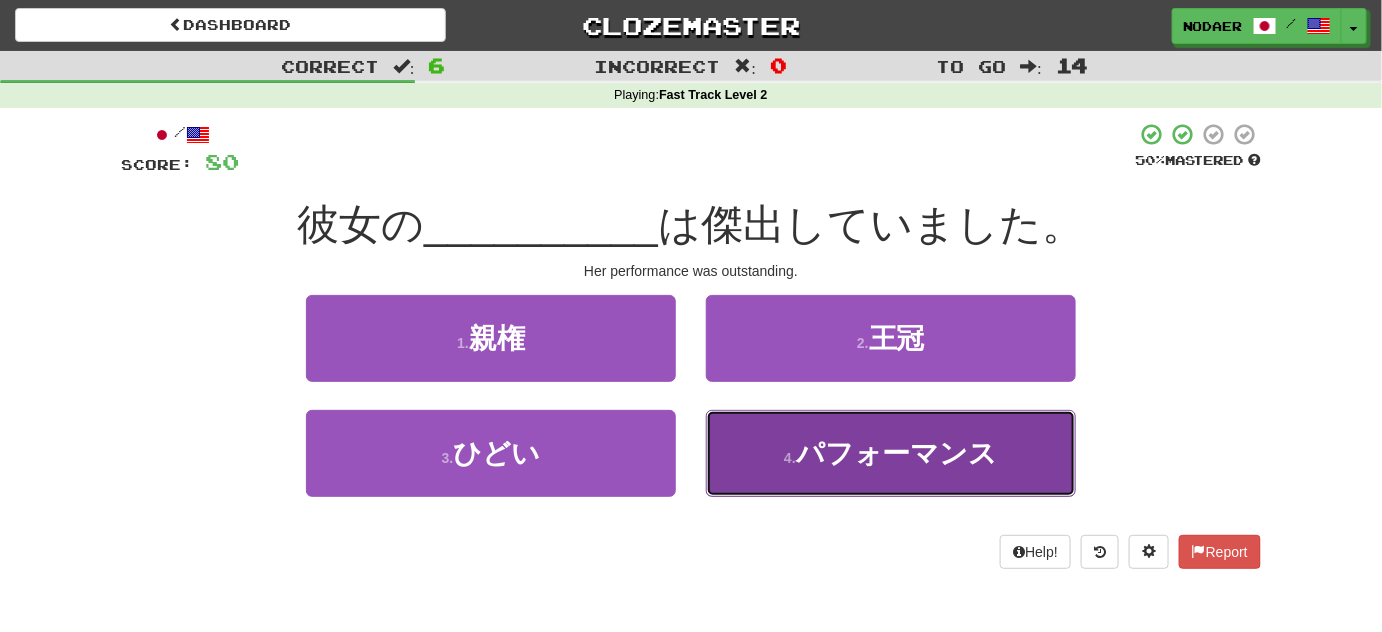 click on "4 .  パフォーマンス" at bounding box center (891, 453) 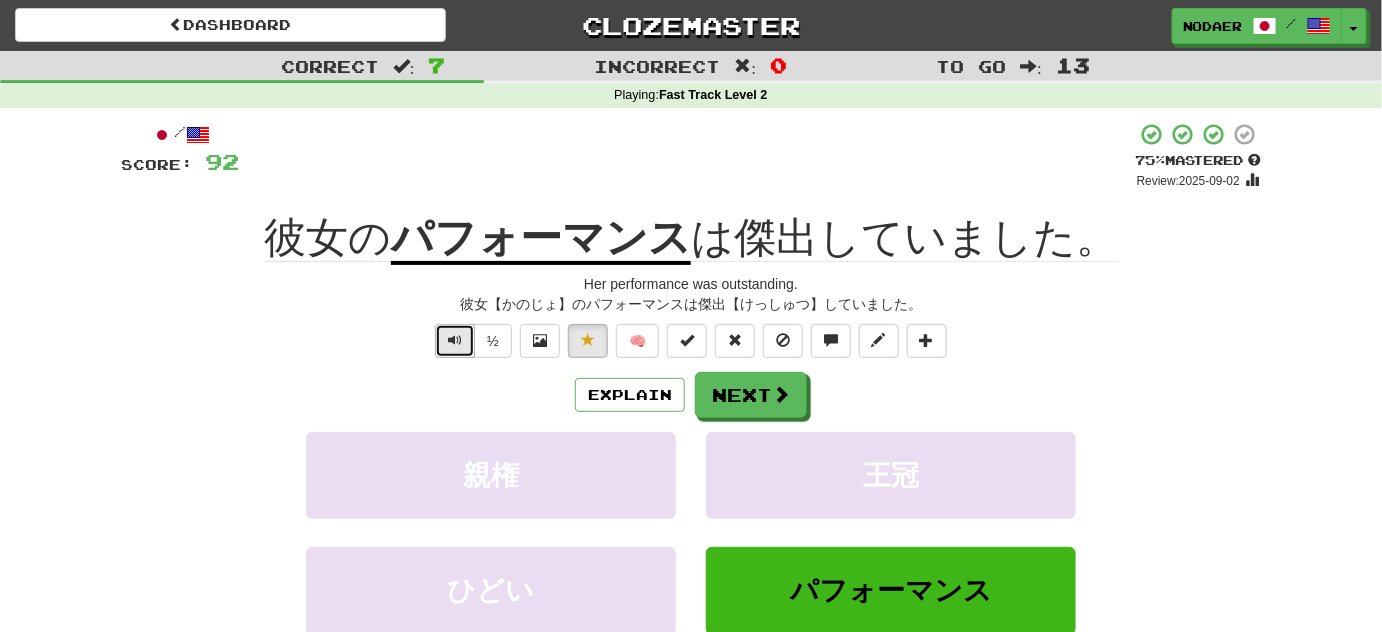 click at bounding box center [455, 340] 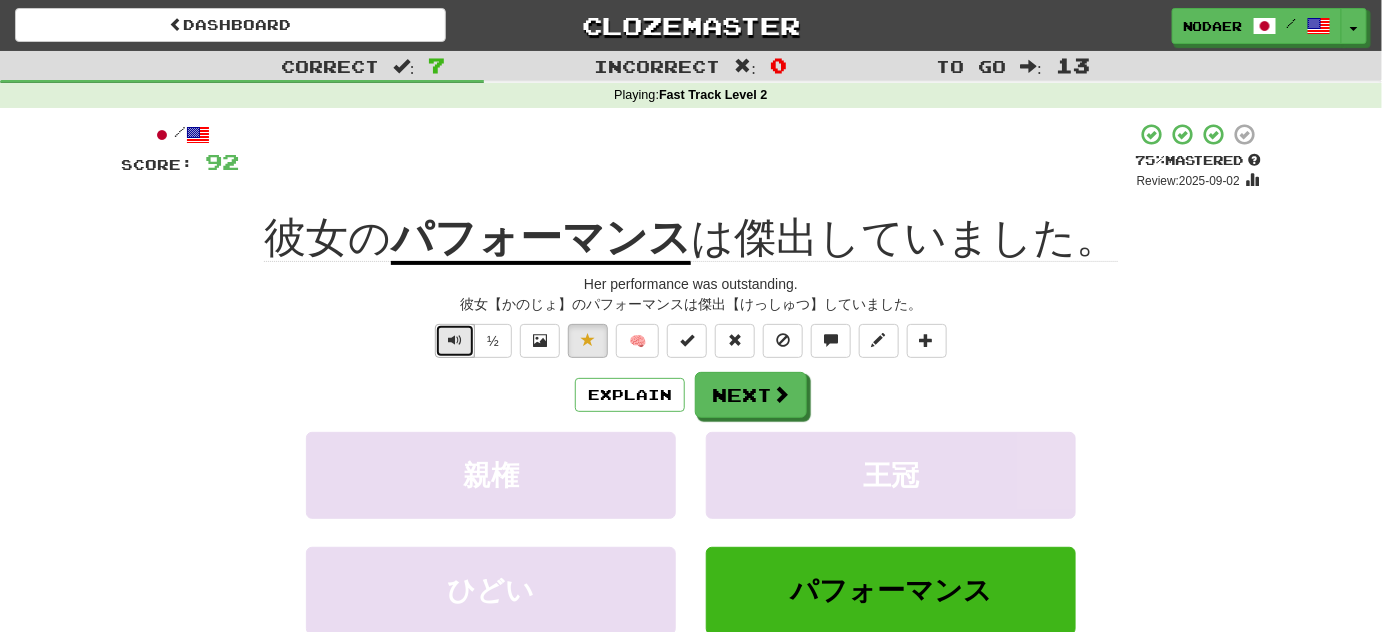 click at bounding box center (455, 340) 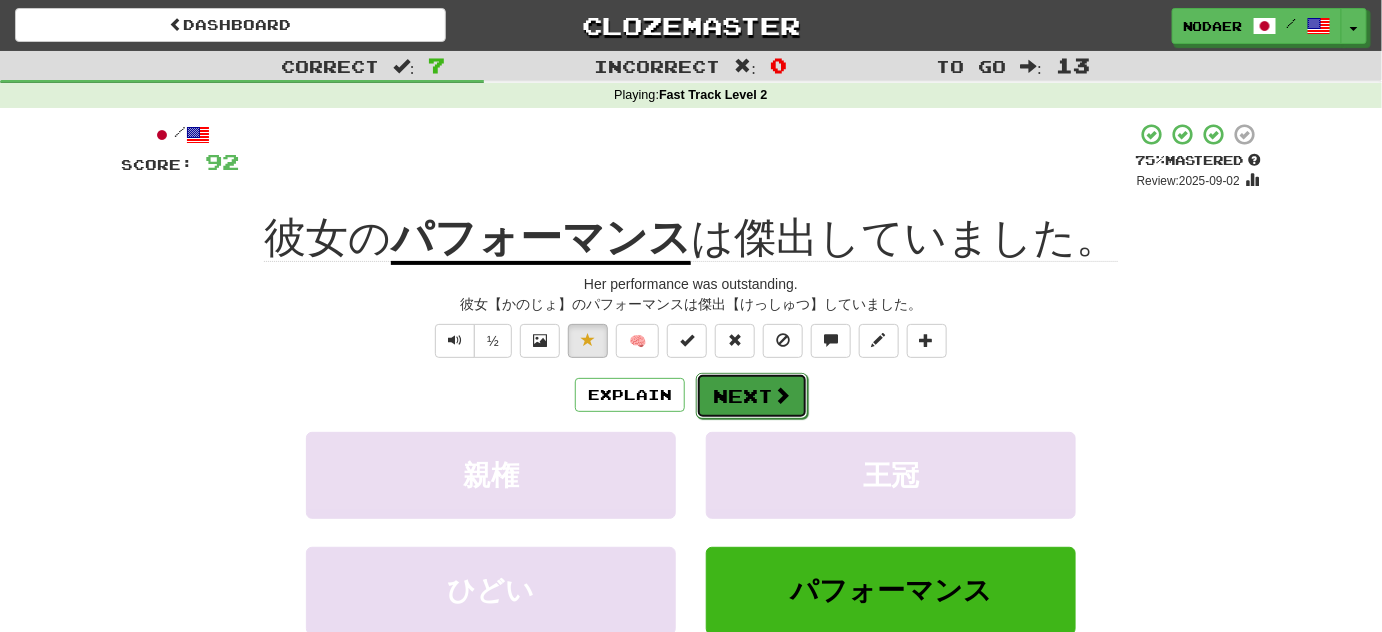 click on "Next" at bounding box center (752, 396) 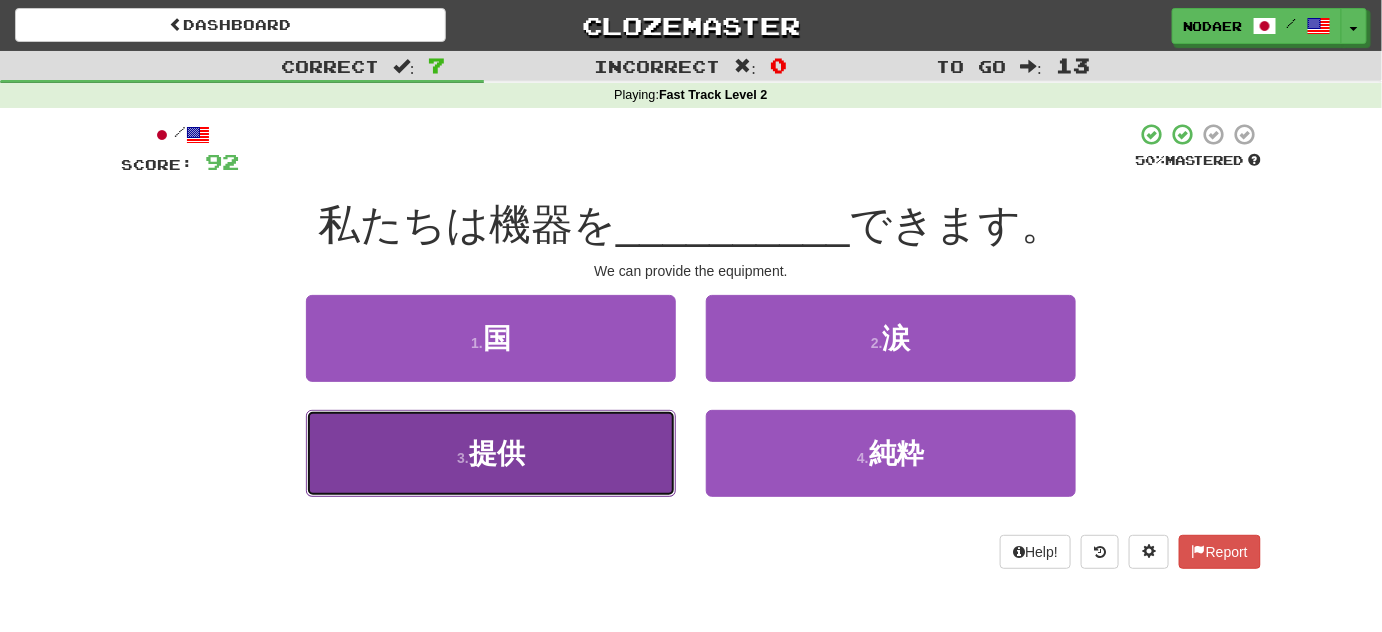 click on "提供" at bounding box center (497, 453) 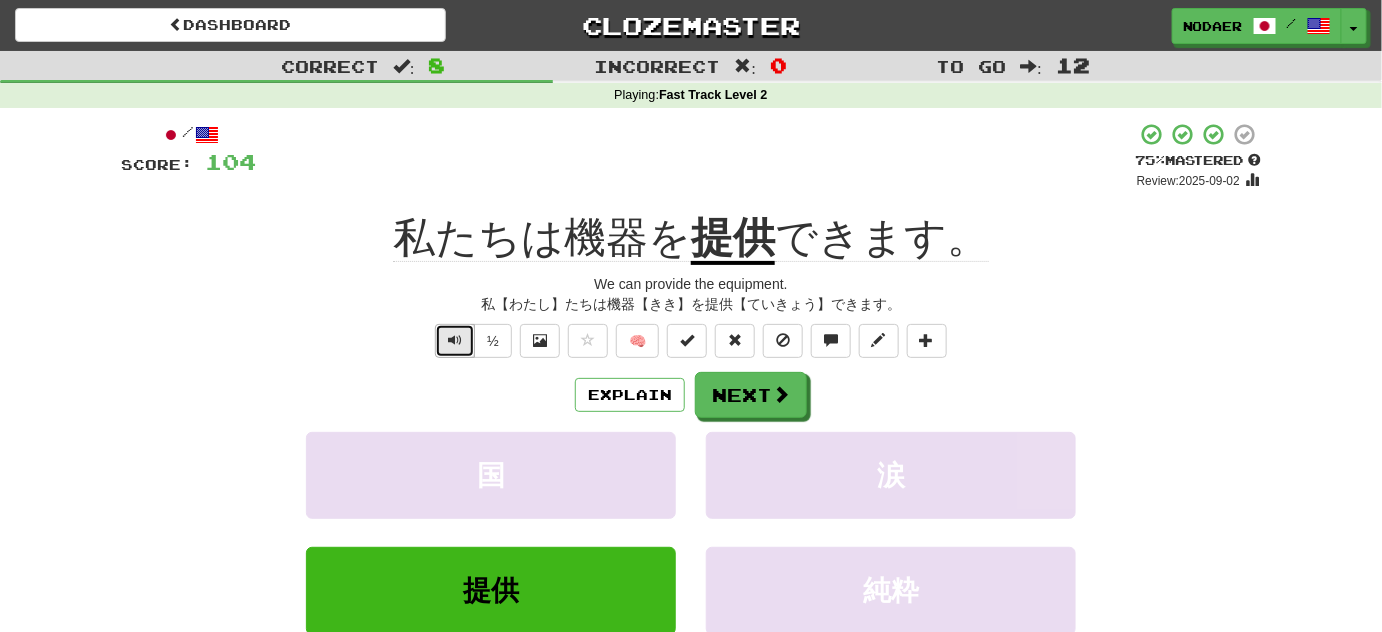 click at bounding box center (455, 340) 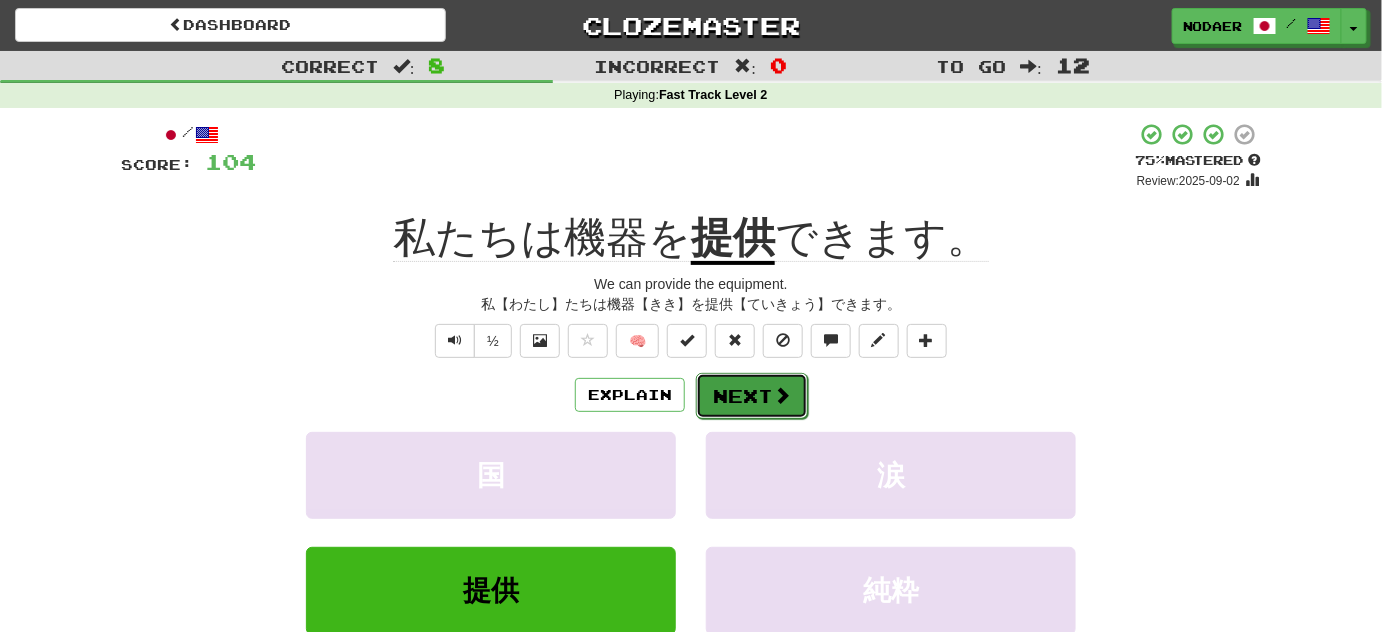 click on "Next" at bounding box center [752, 396] 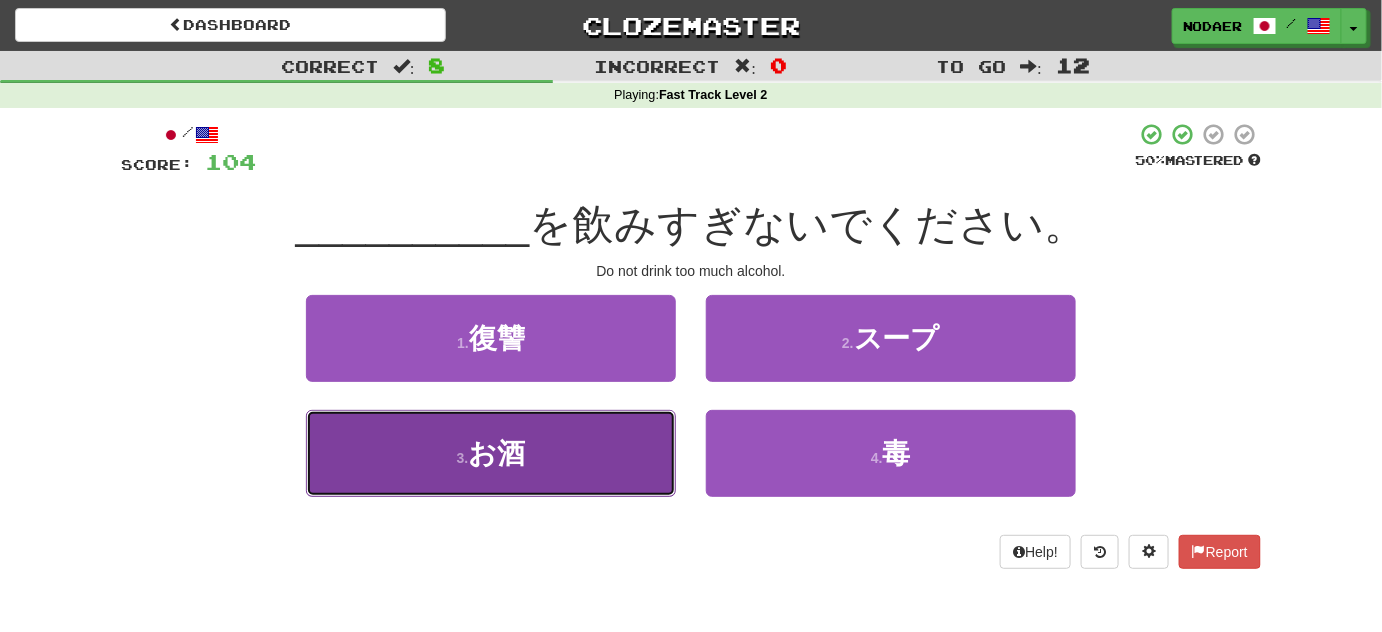 click on "3 .  お酒" at bounding box center [491, 453] 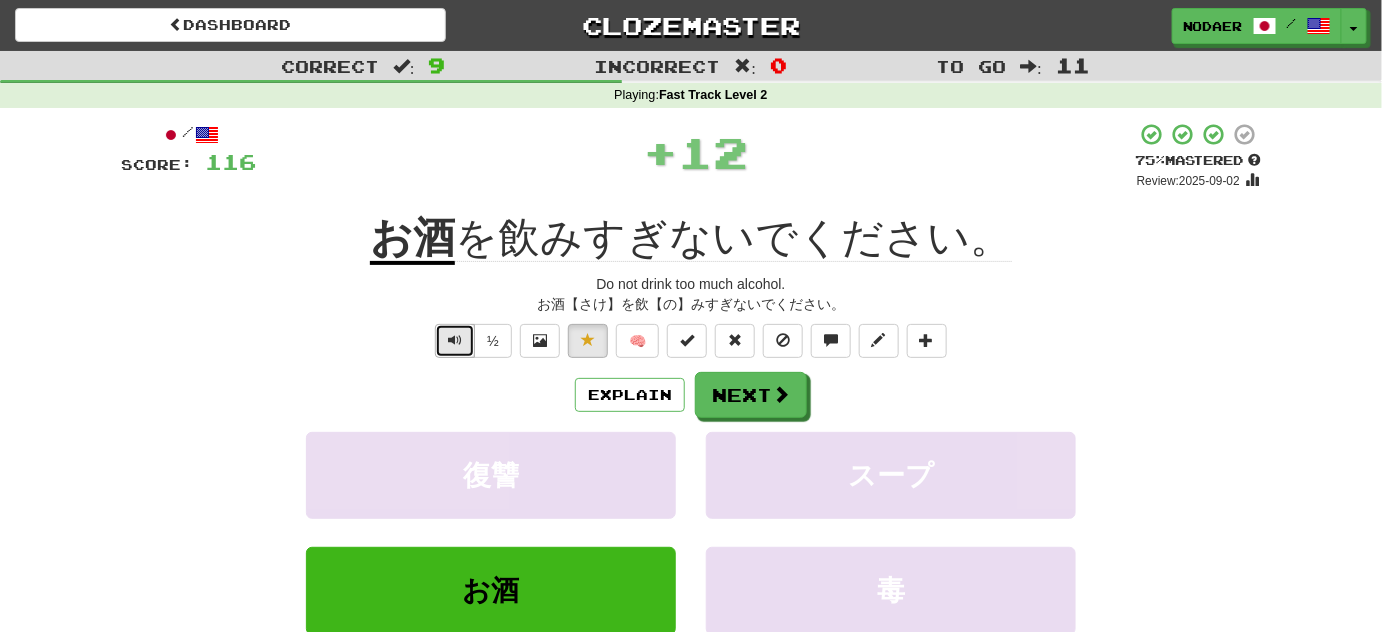 click at bounding box center [455, 341] 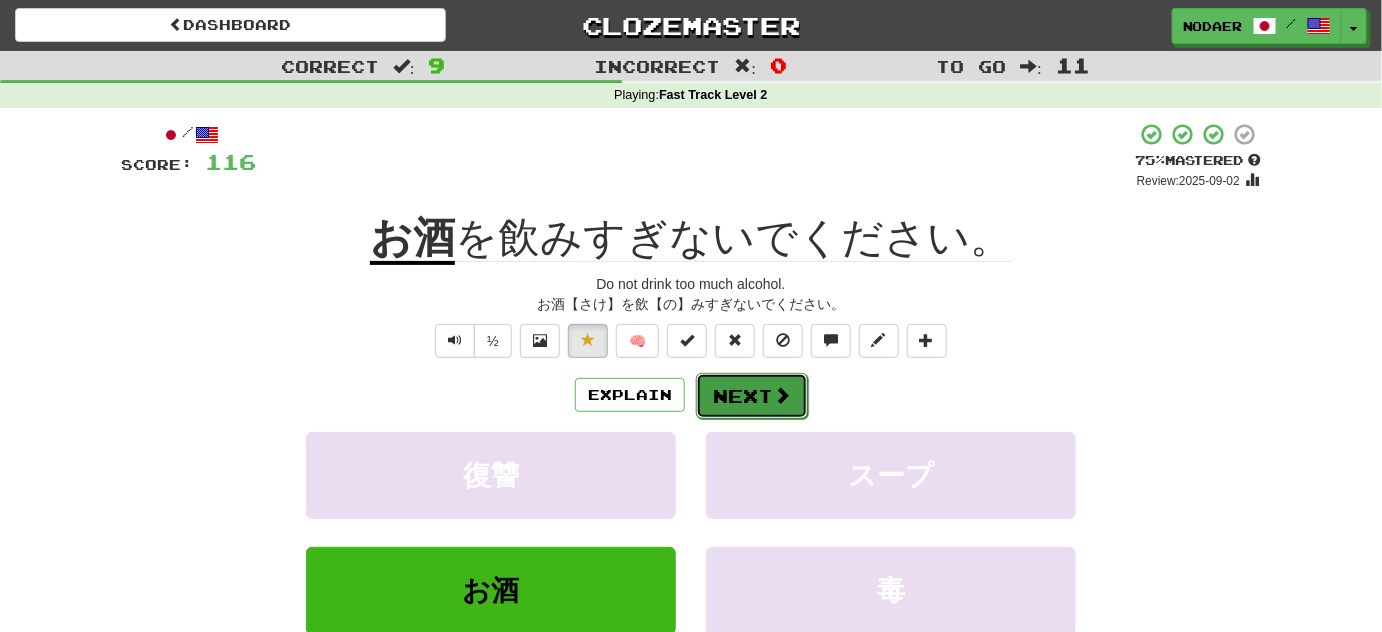 click on "Next" at bounding box center [752, 396] 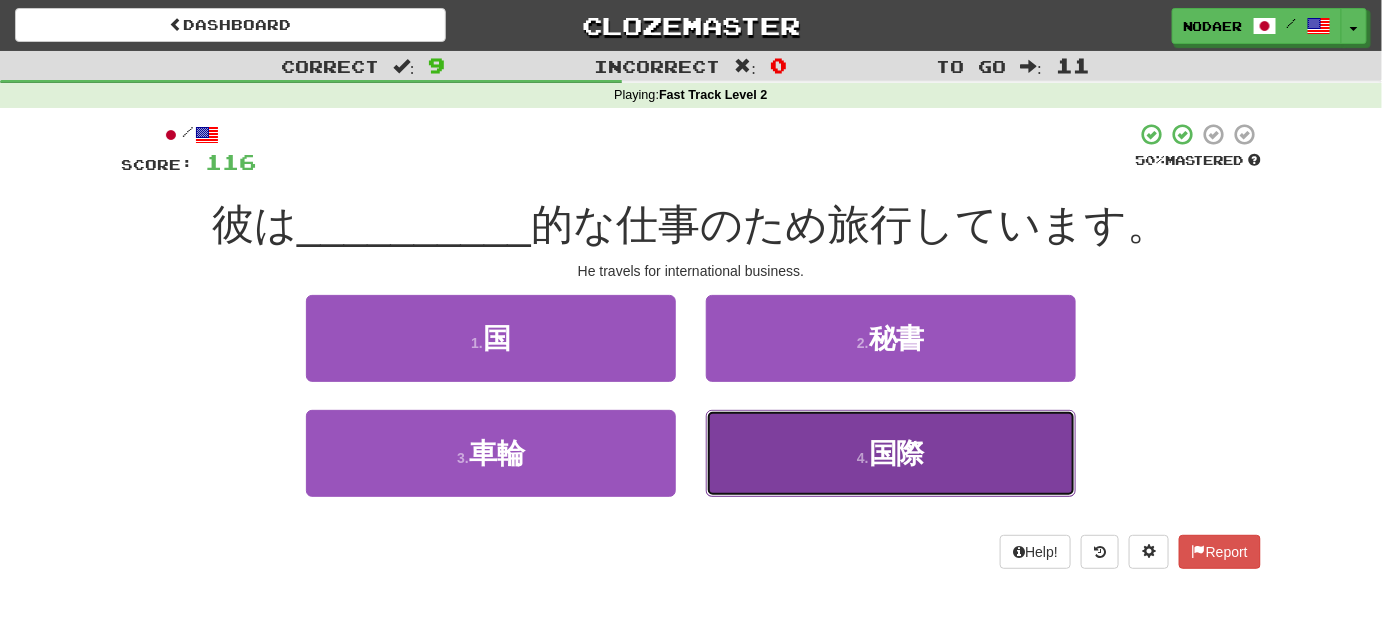 click on "4 .  国際" at bounding box center [891, 453] 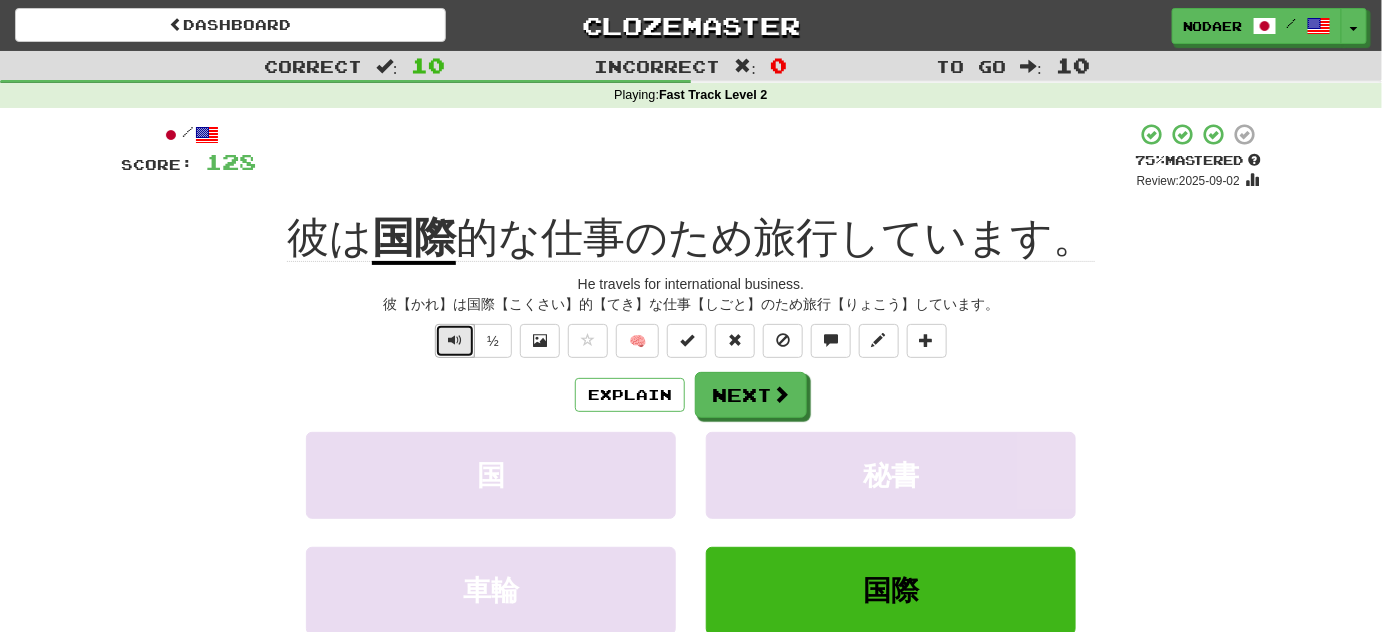 click at bounding box center (455, 340) 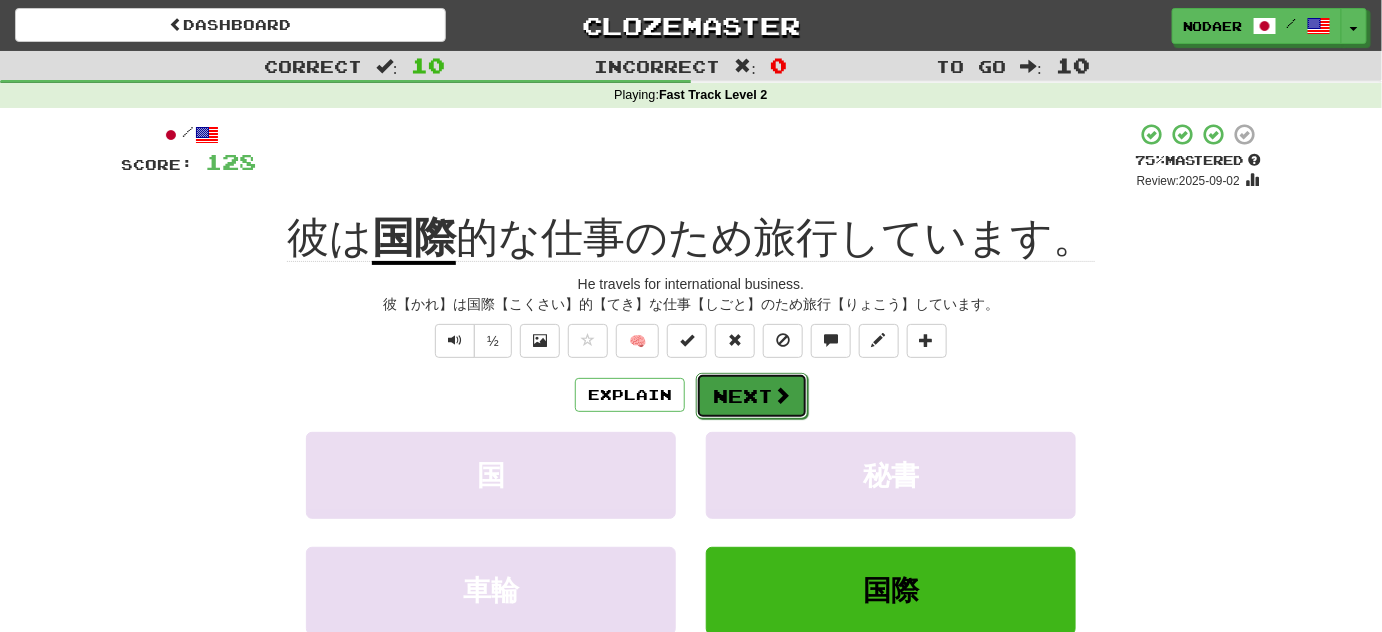 click at bounding box center [782, 395] 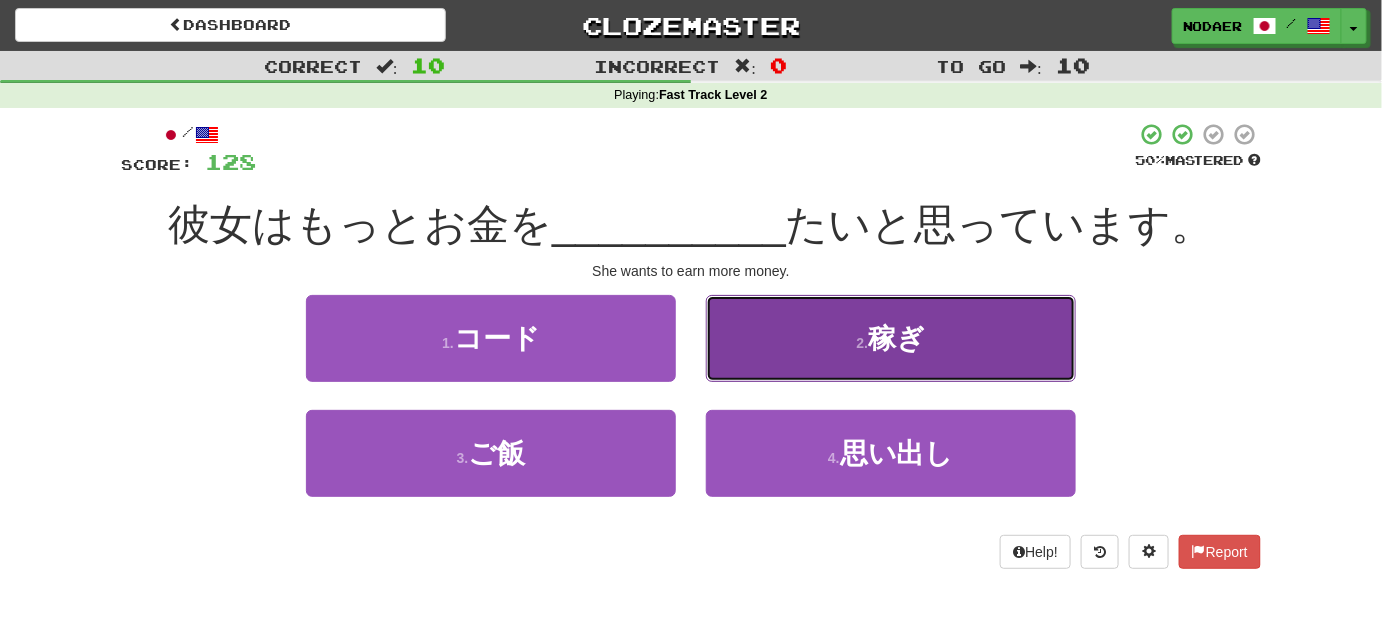 click on "2 .  稼ぎ" at bounding box center (891, 338) 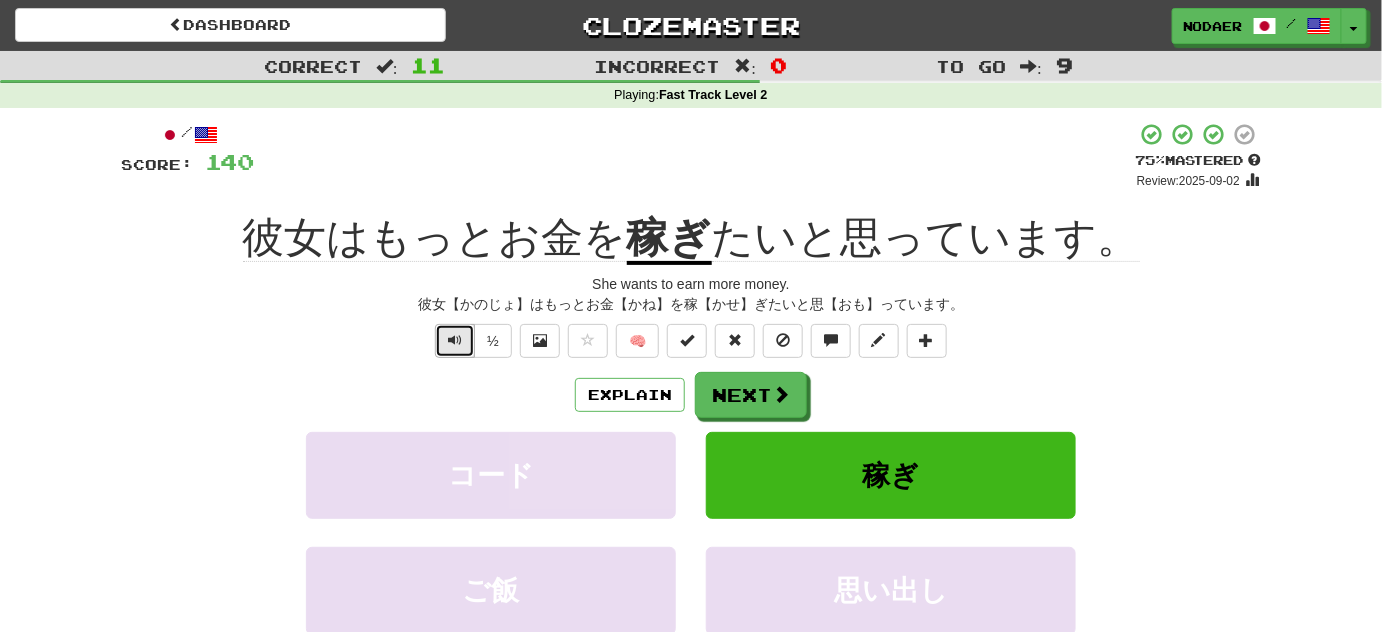 click at bounding box center [455, 340] 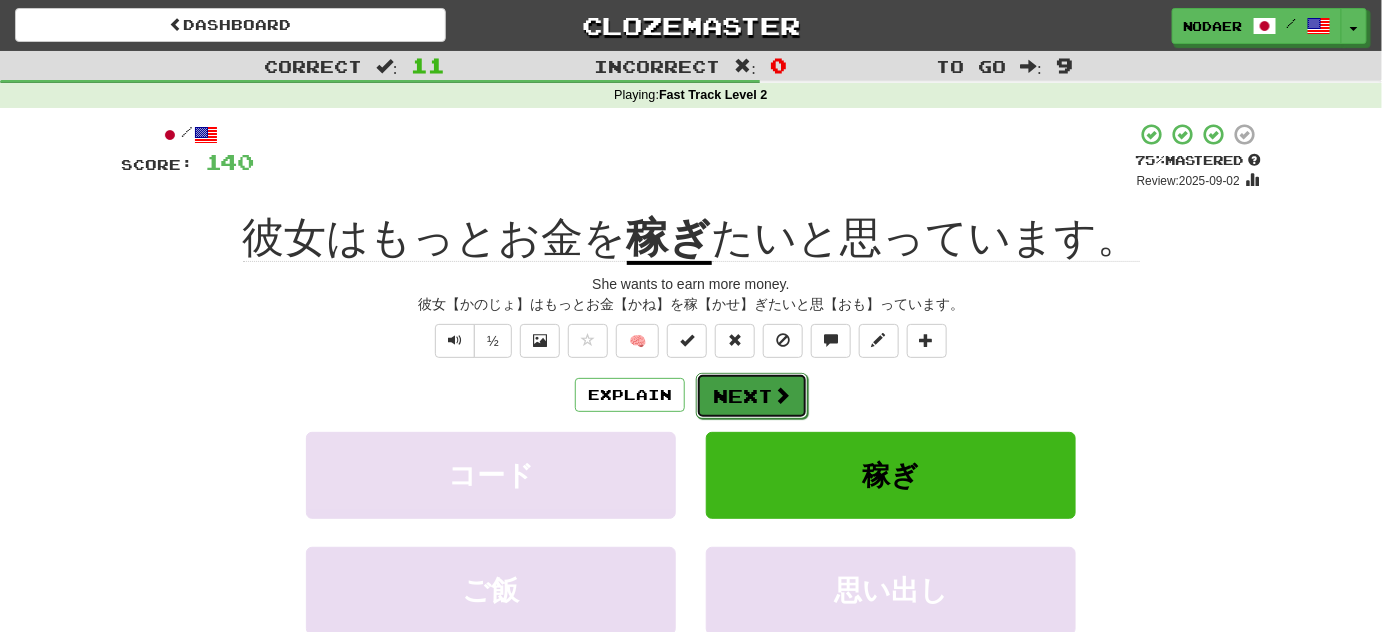 click on "Next" at bounding box center [752, 396] 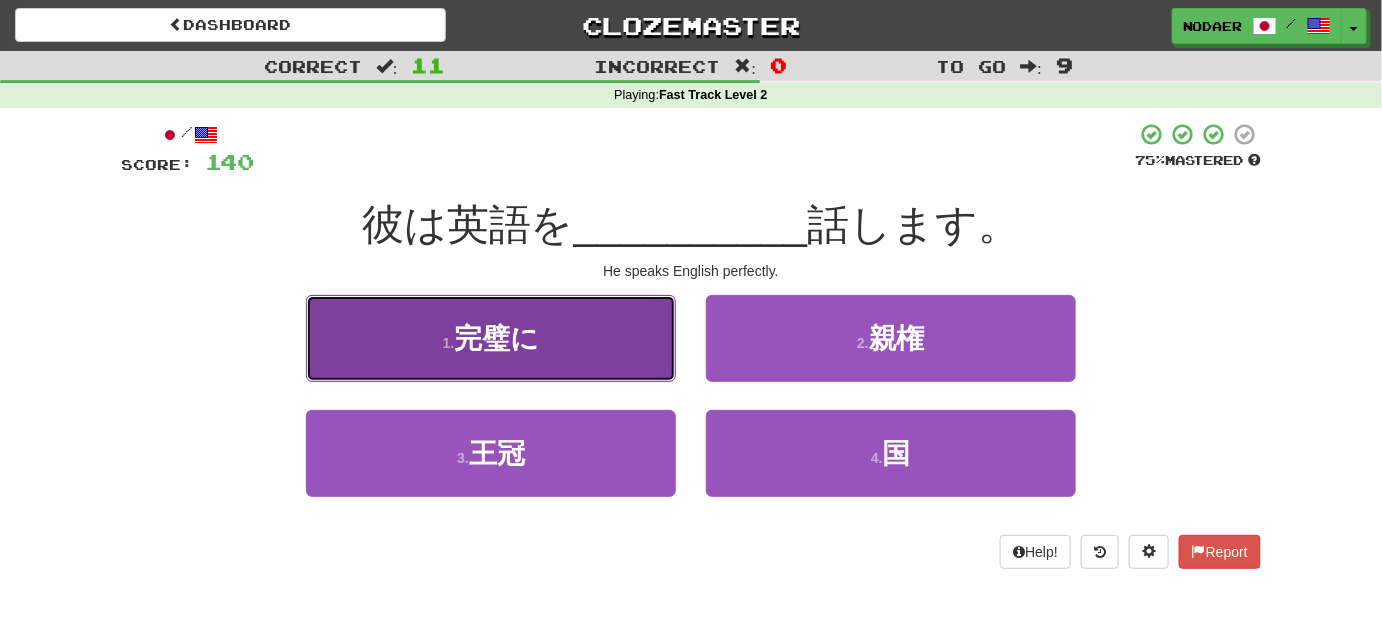 click on "完璧に" at bounding box center [496, 338] 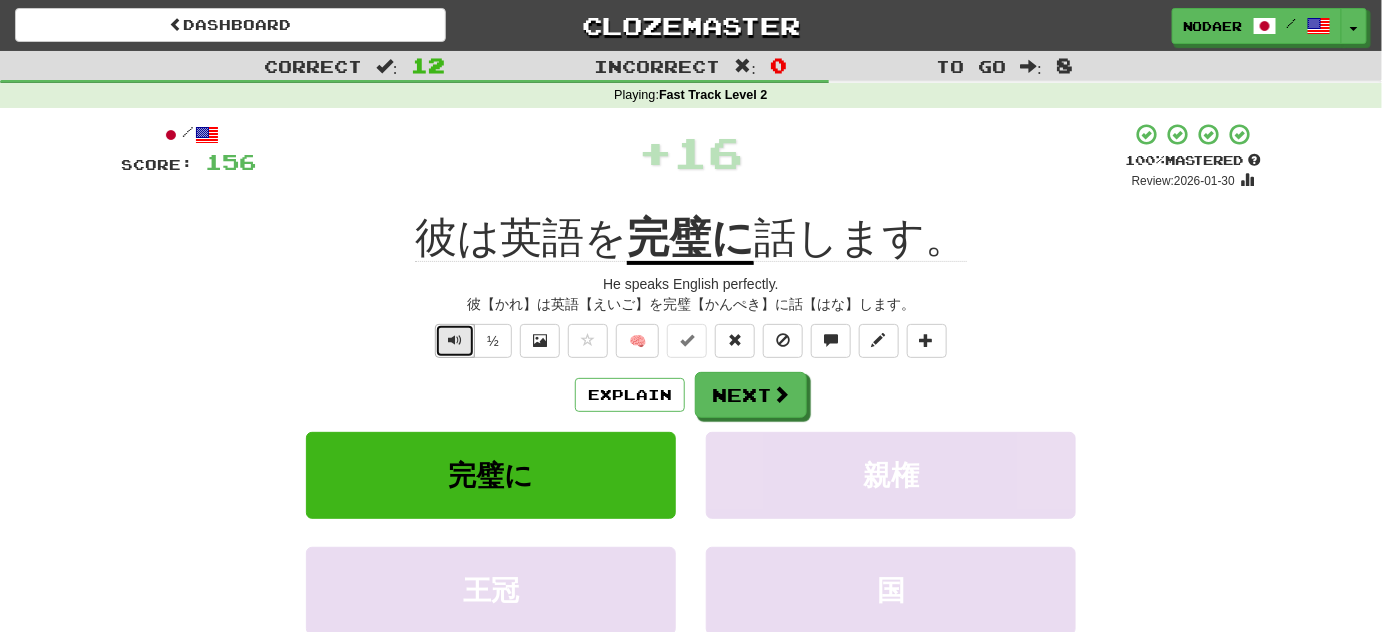 click at bounding box center (455, 341) 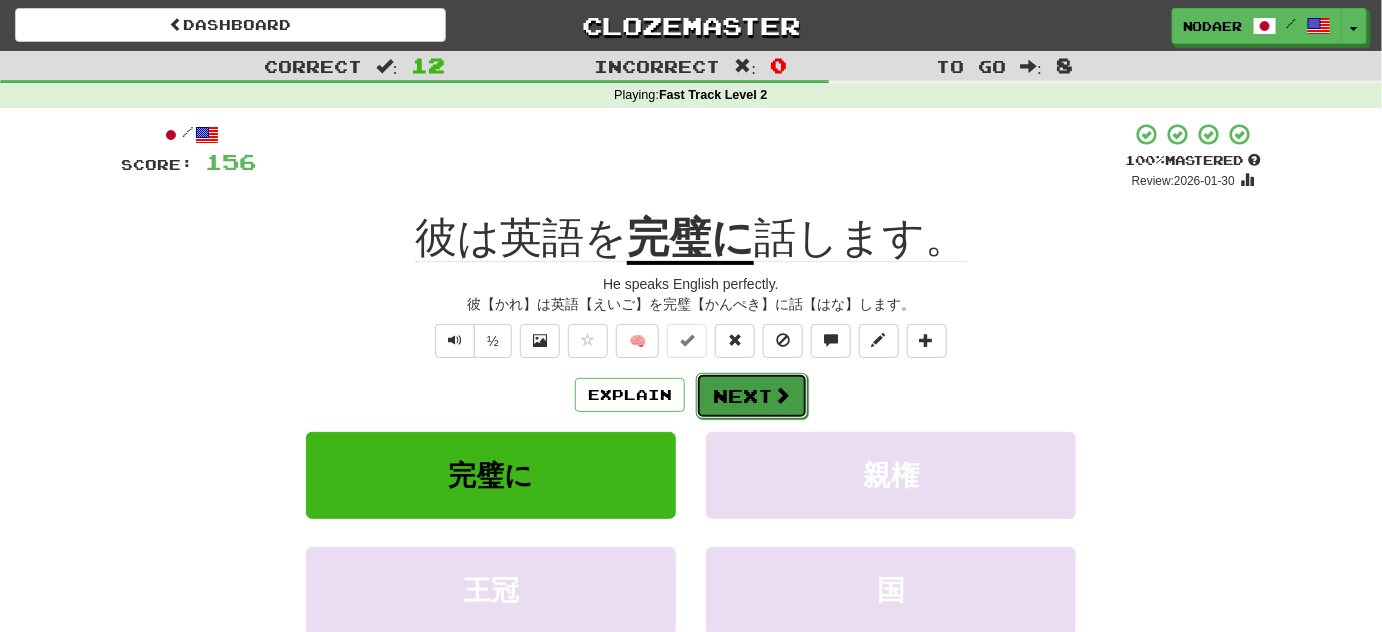 click on "Next" at bounding box center [752, 396] 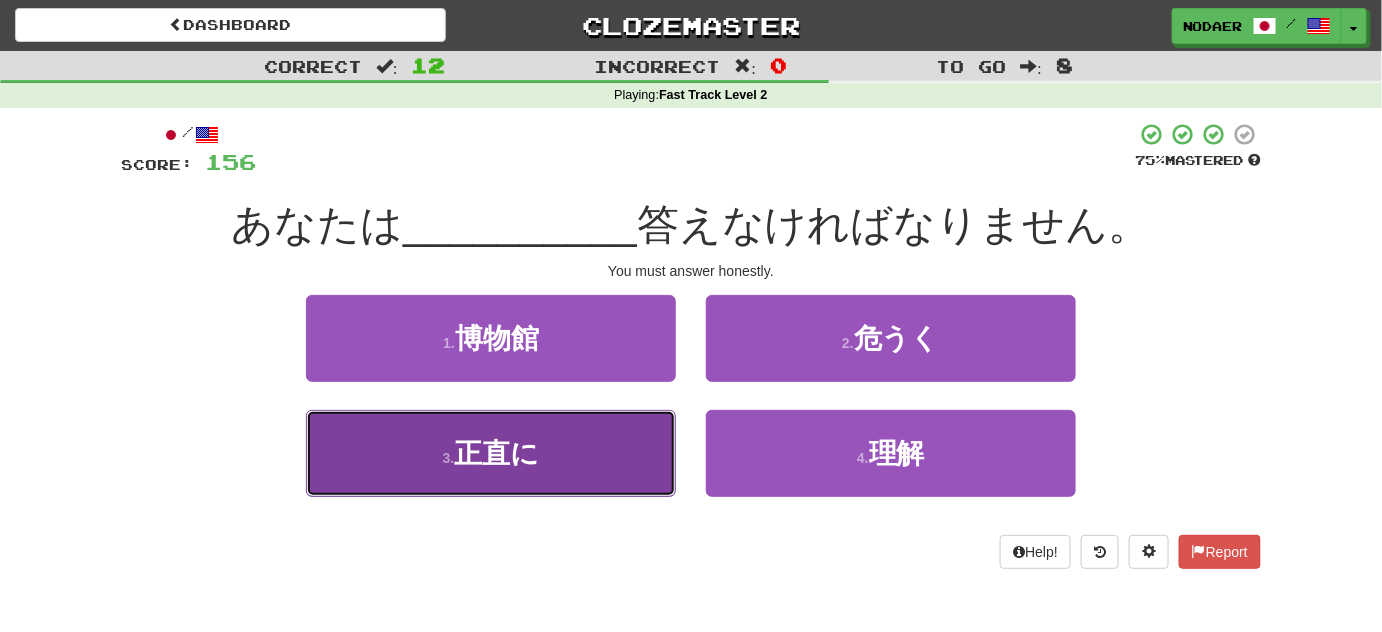 click on "3 .  正直に" at bounding box center [491, 453] 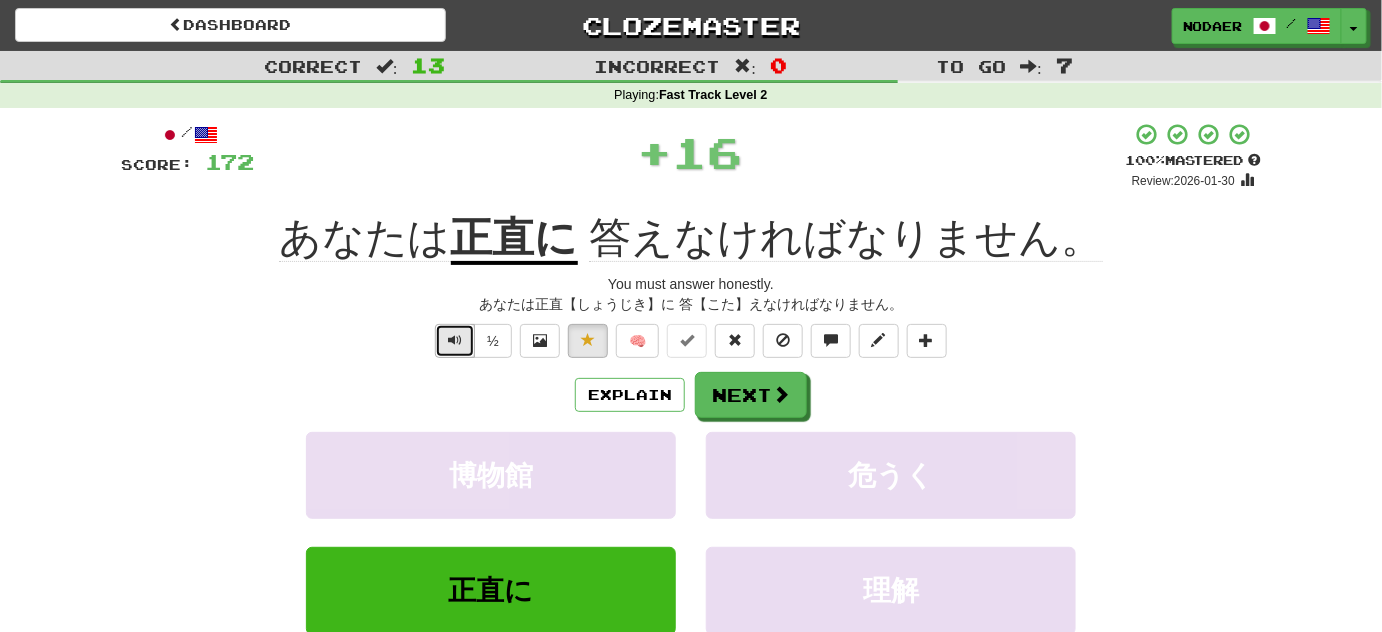 click at bounding box center (455, 341) 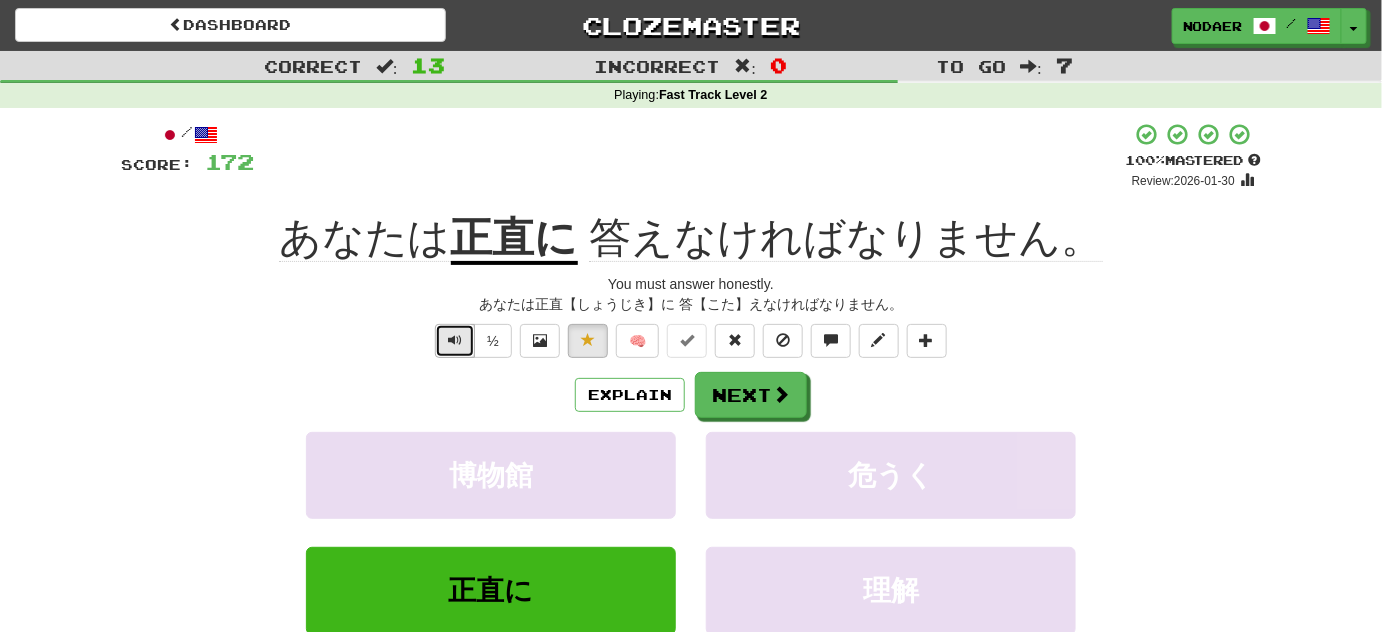 click at bounding box center [455, 341] 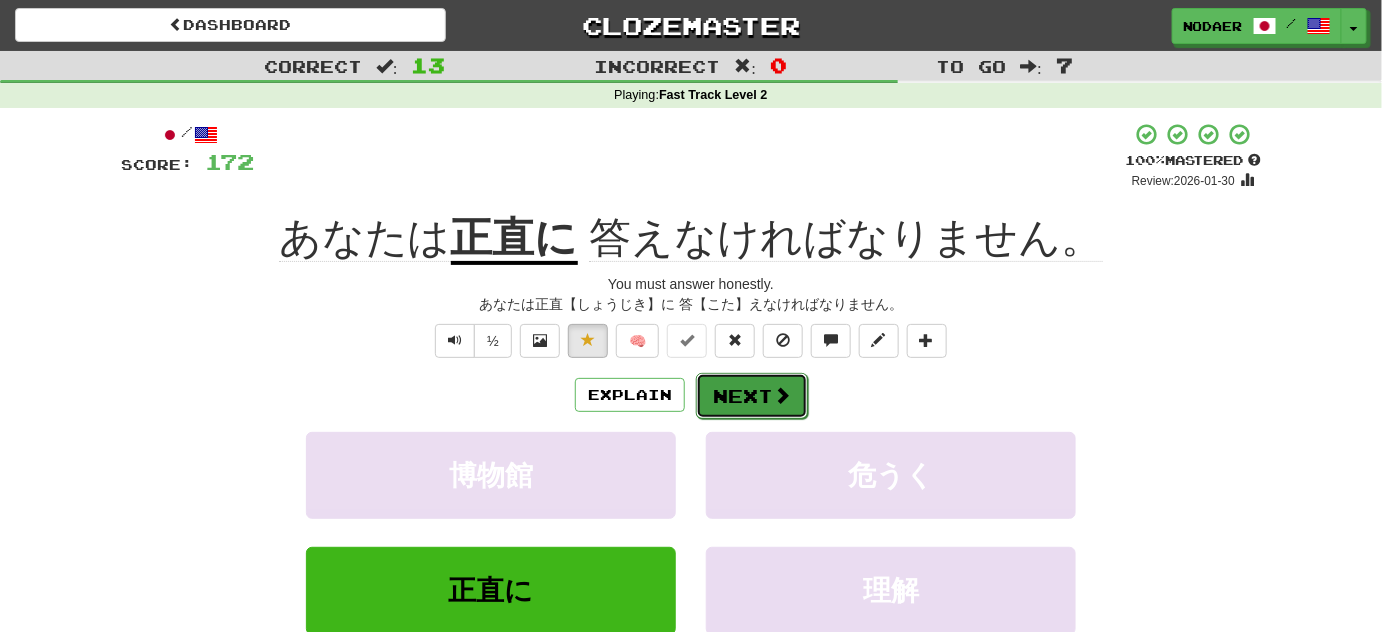 click on "Next" at bounding box center [752, 396] 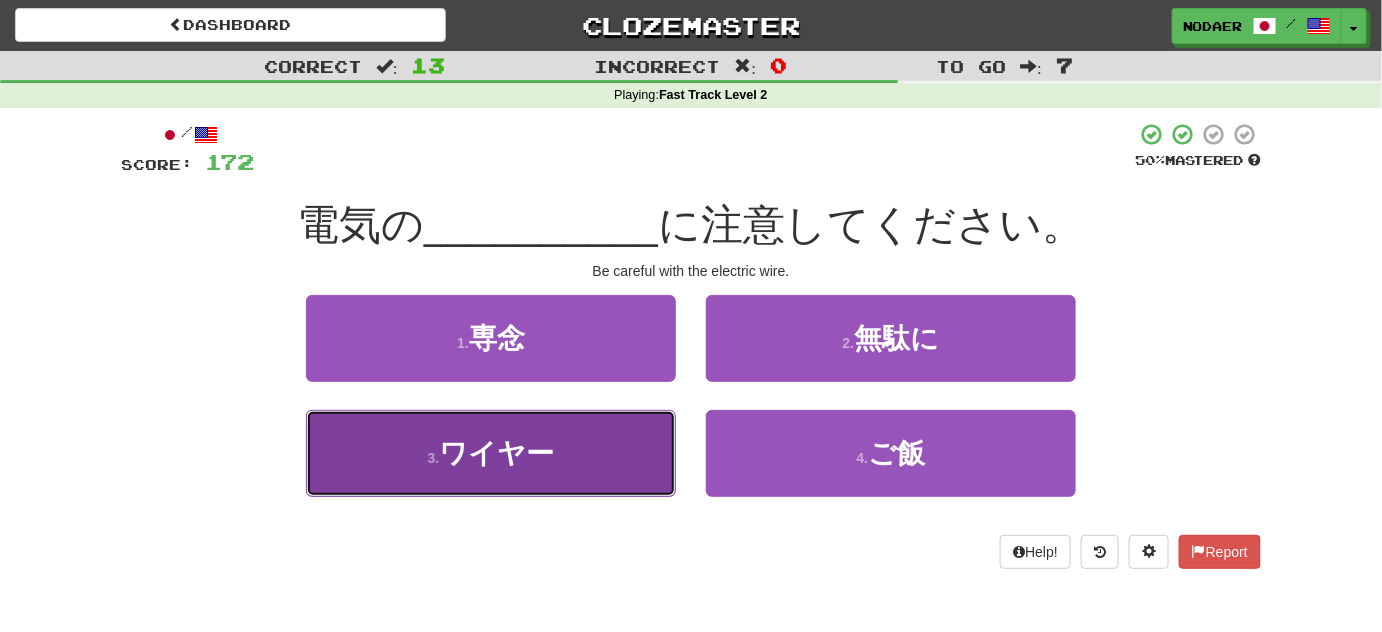click on "3 .  ワイヤー" at bounding box center [491, 453] 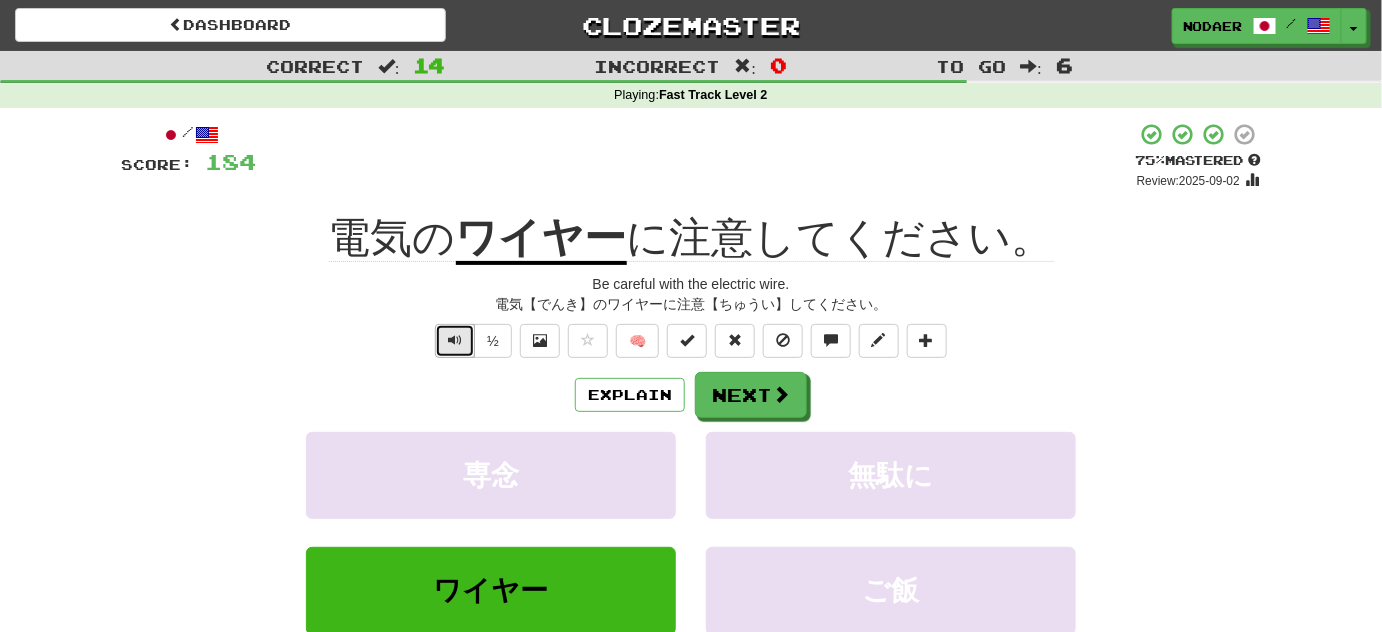 click at bounding box center [455, 340] 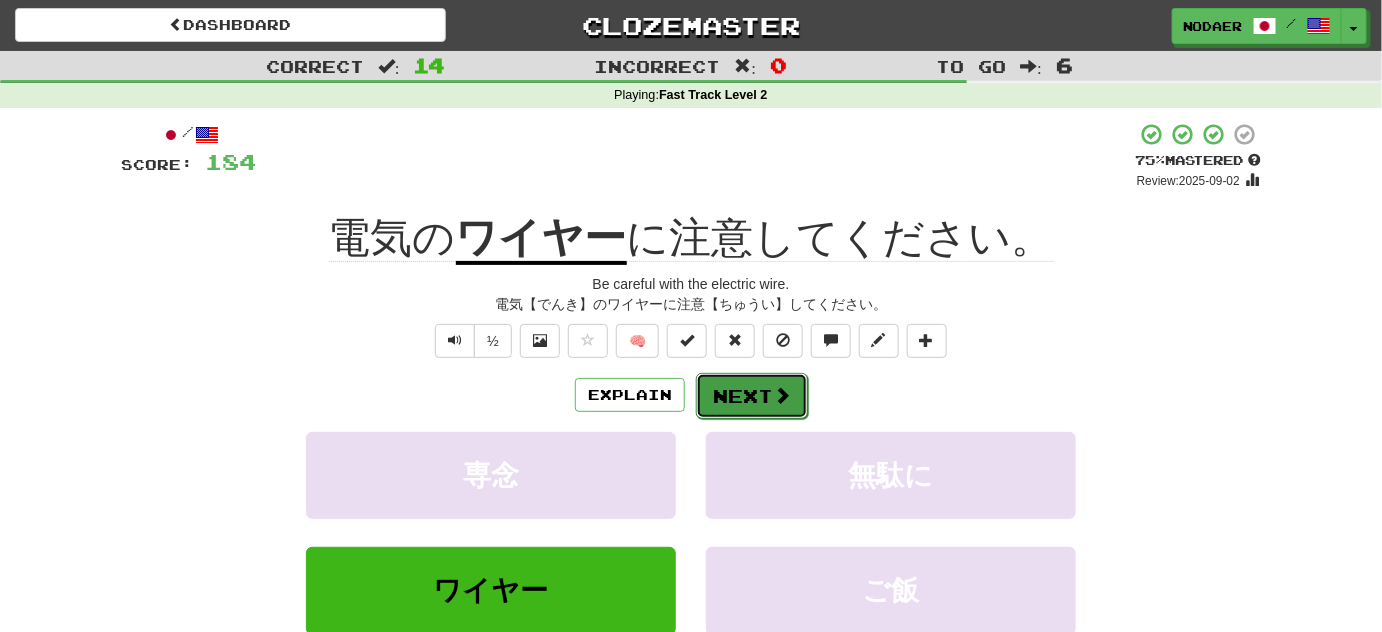 click on "Next" at bounding box center [752, 396] 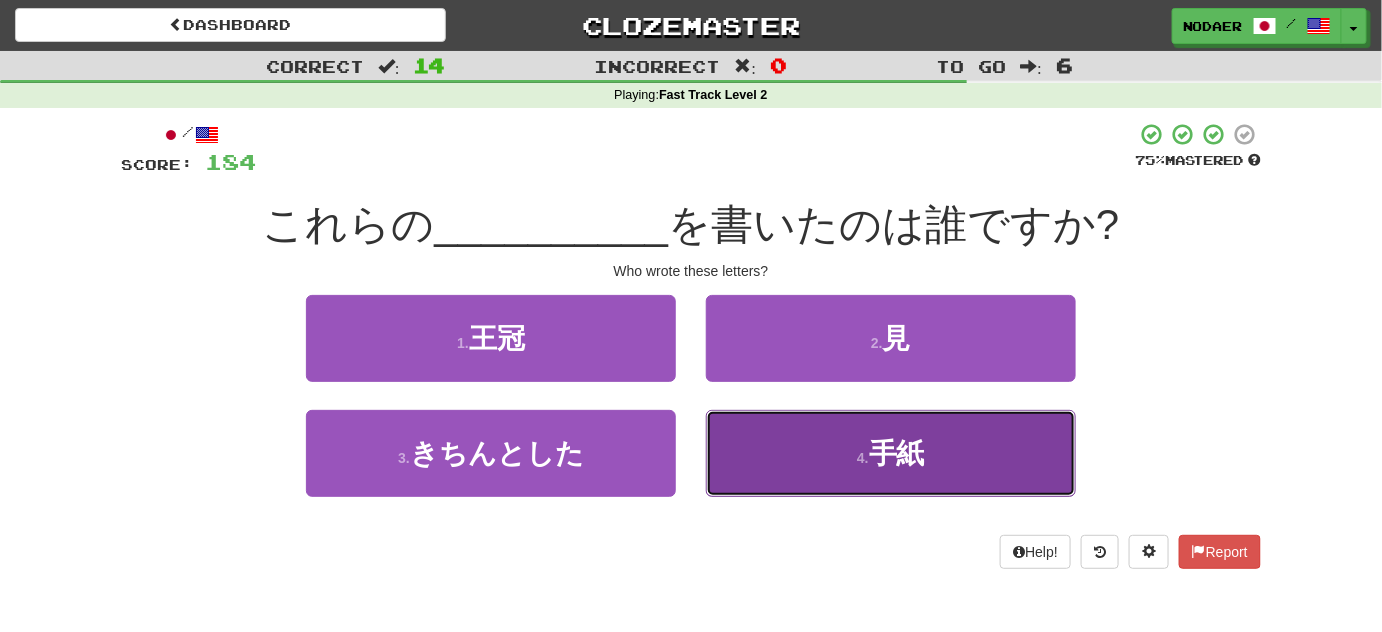 click on "4 .  手紙" at bounding box center [891, 453] 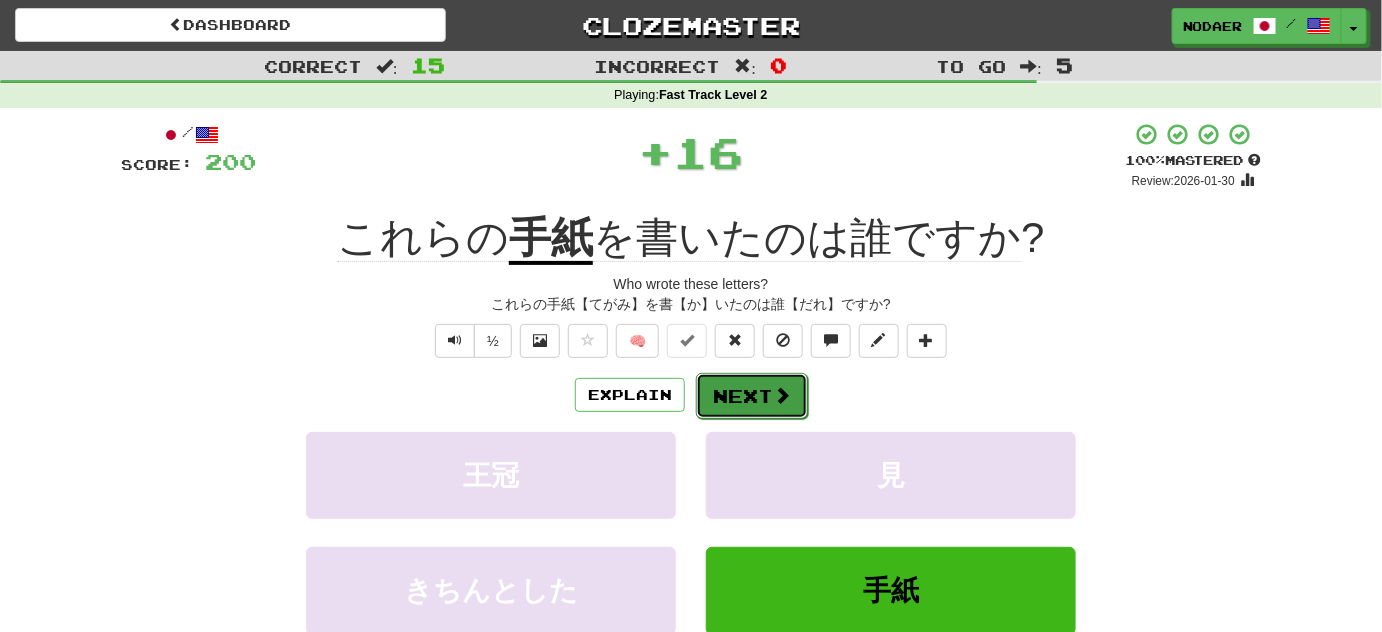 click on "Next" at bounding box center [752, 396] 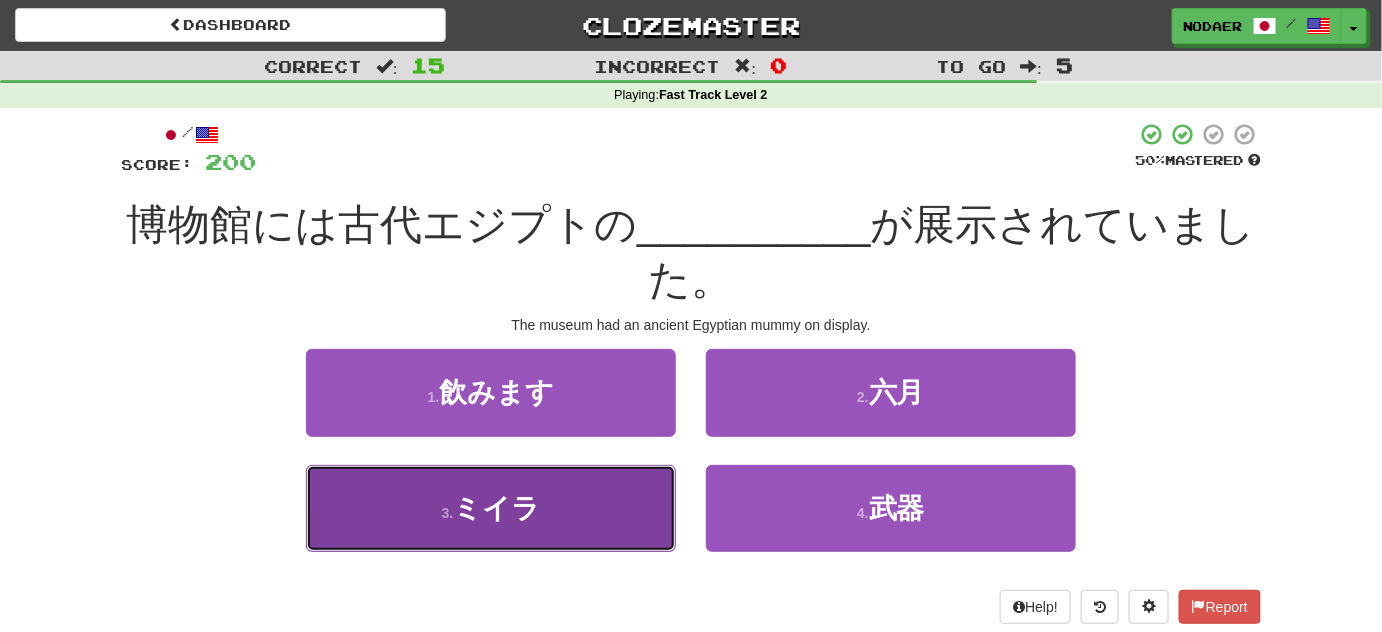 click on "3 .  ミイラ" at bounding box center [491, 508] 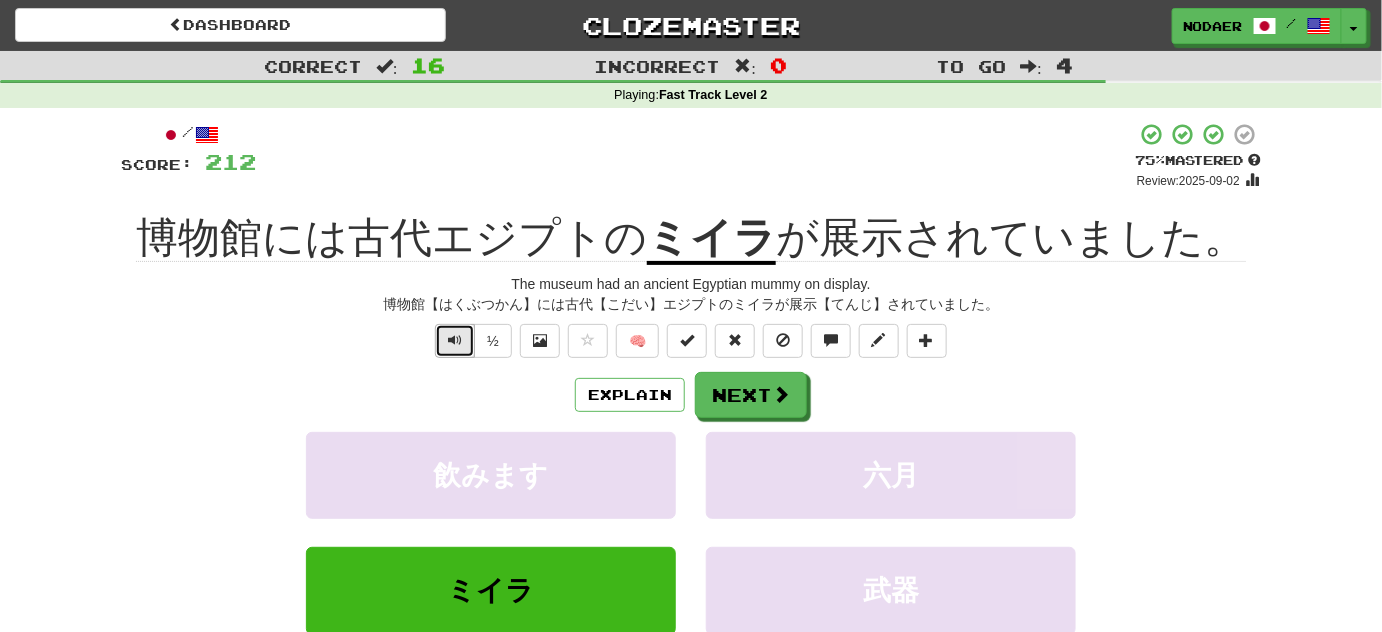 click at bounding box center (455, 340) 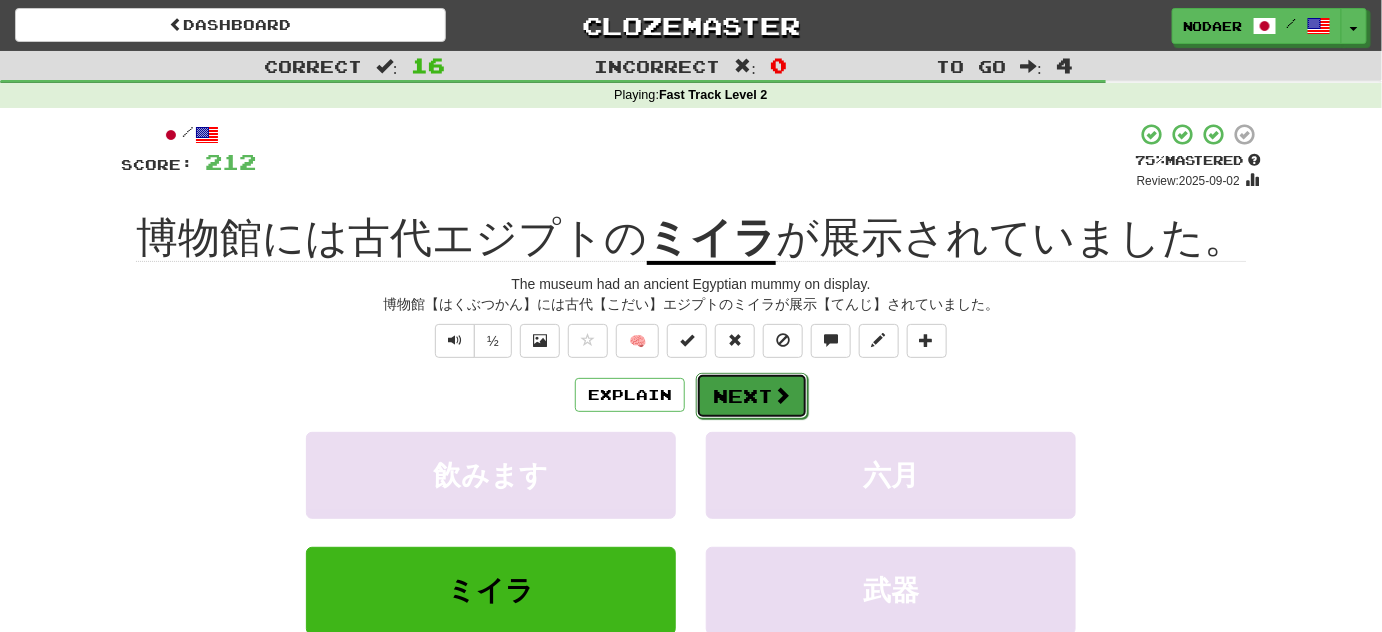 click on "Next" at bounding box center [752, 396] 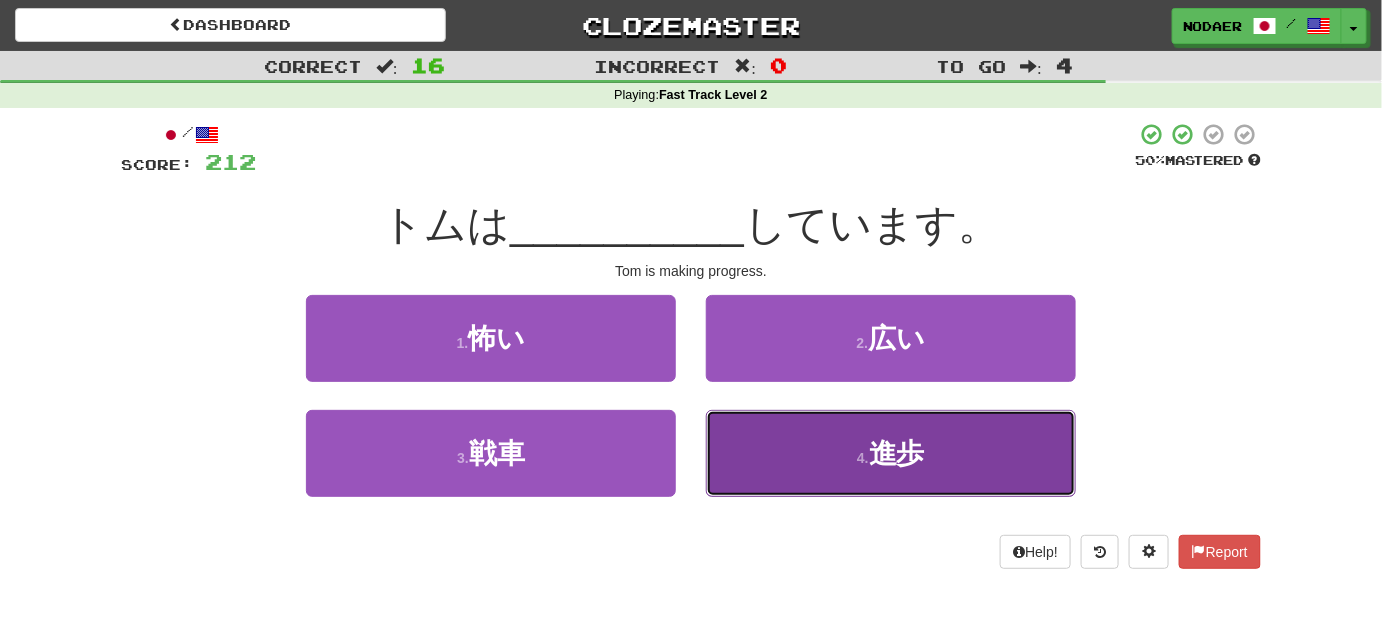 click on "進歩" at bounding box center (897, 453) 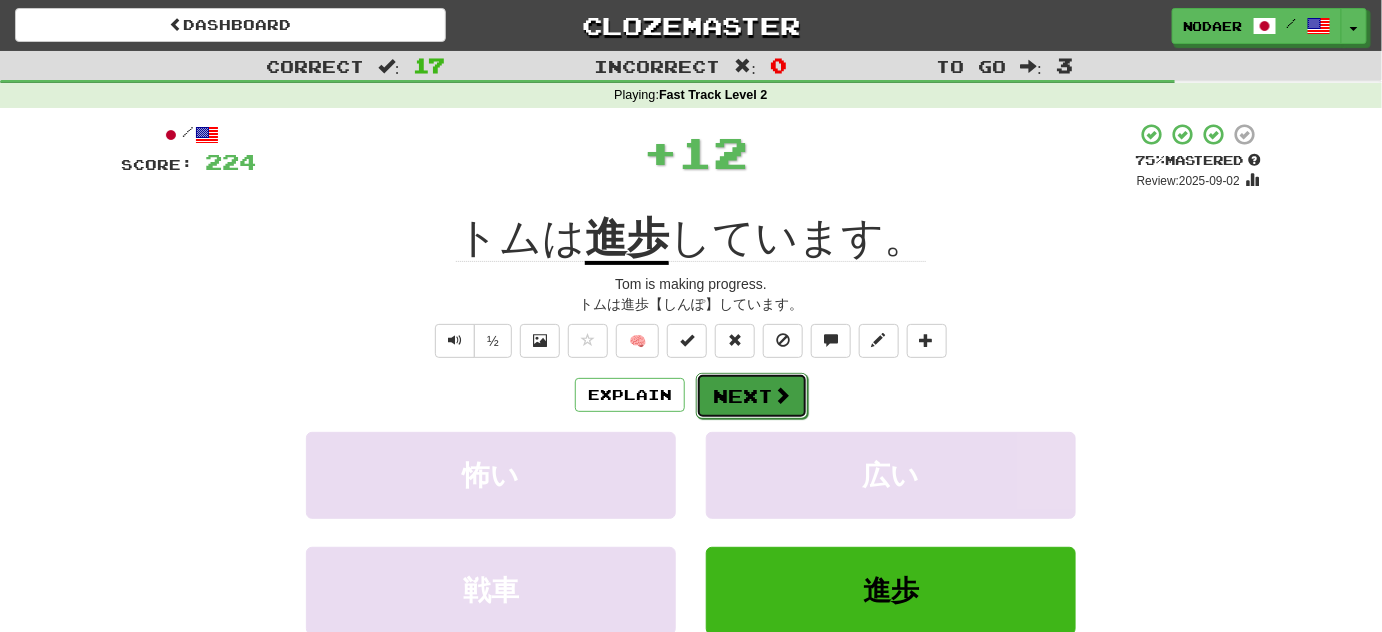 click on "Next" at bounding box center (752, 396) 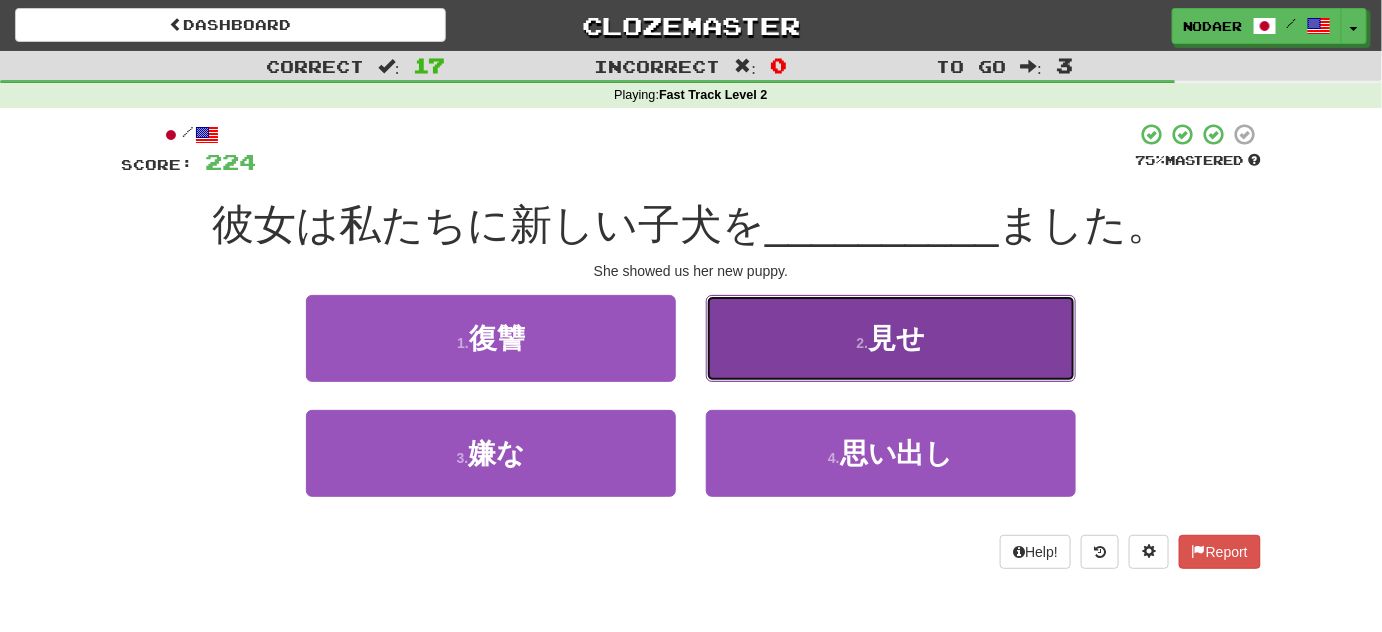 click on "2 .  見せ" at bounding box center (891, 338) 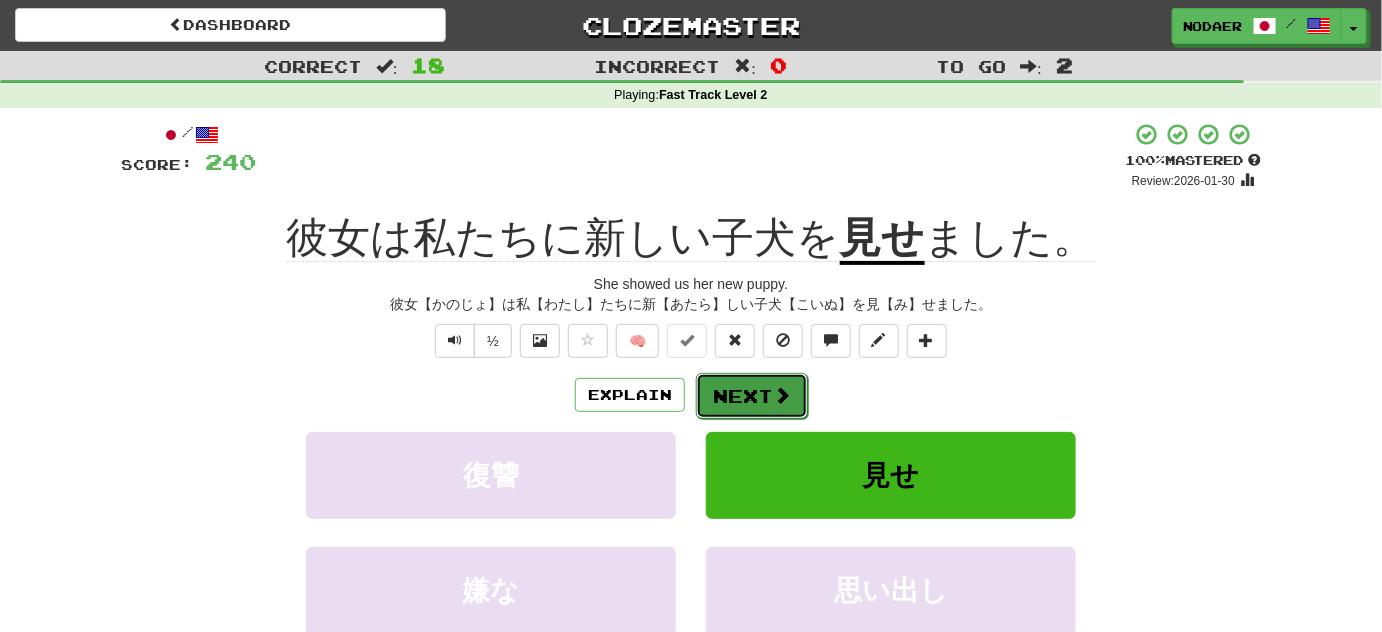click on "Next" at bounding box center (752, 396) 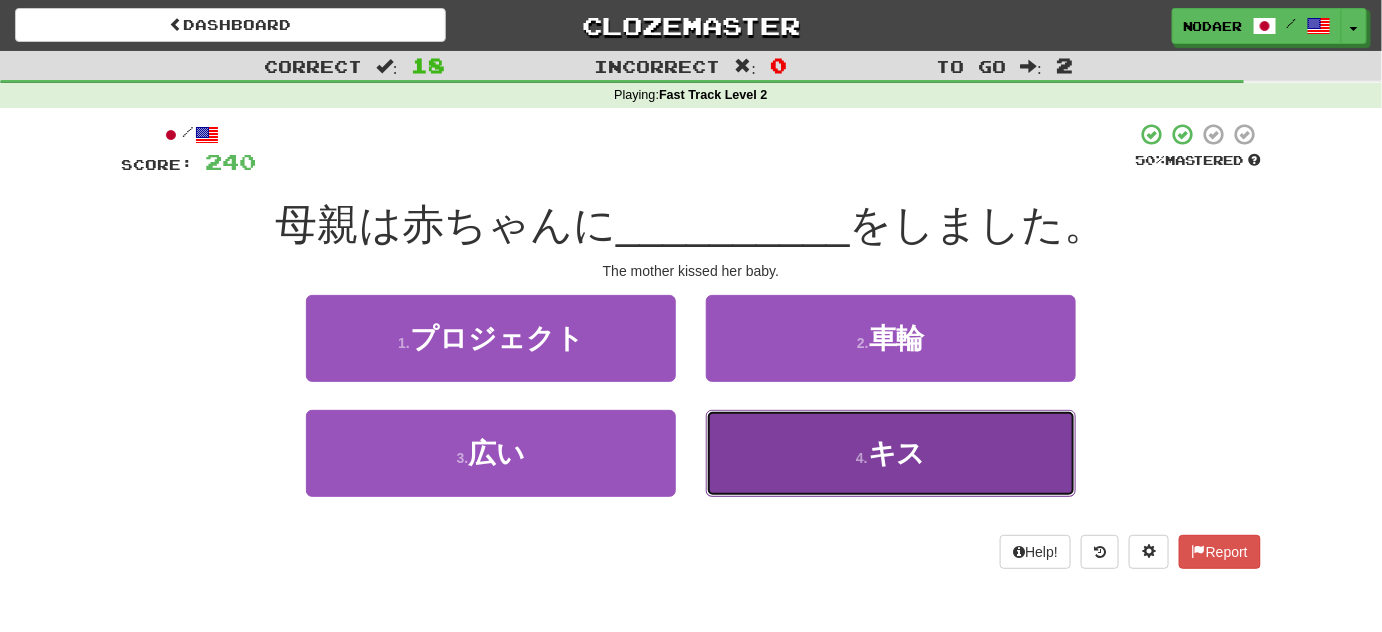 click on "4 .  キス" at bounding box center [891, 453] 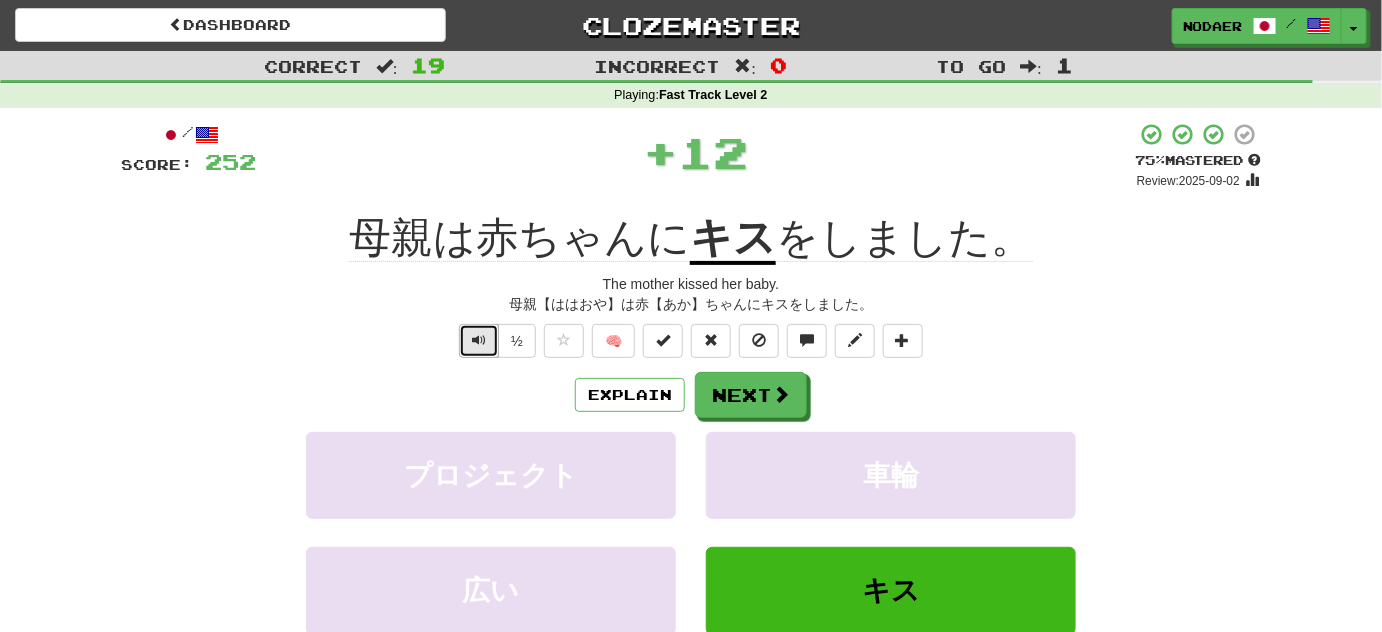 click at bounding box center [479, 341] 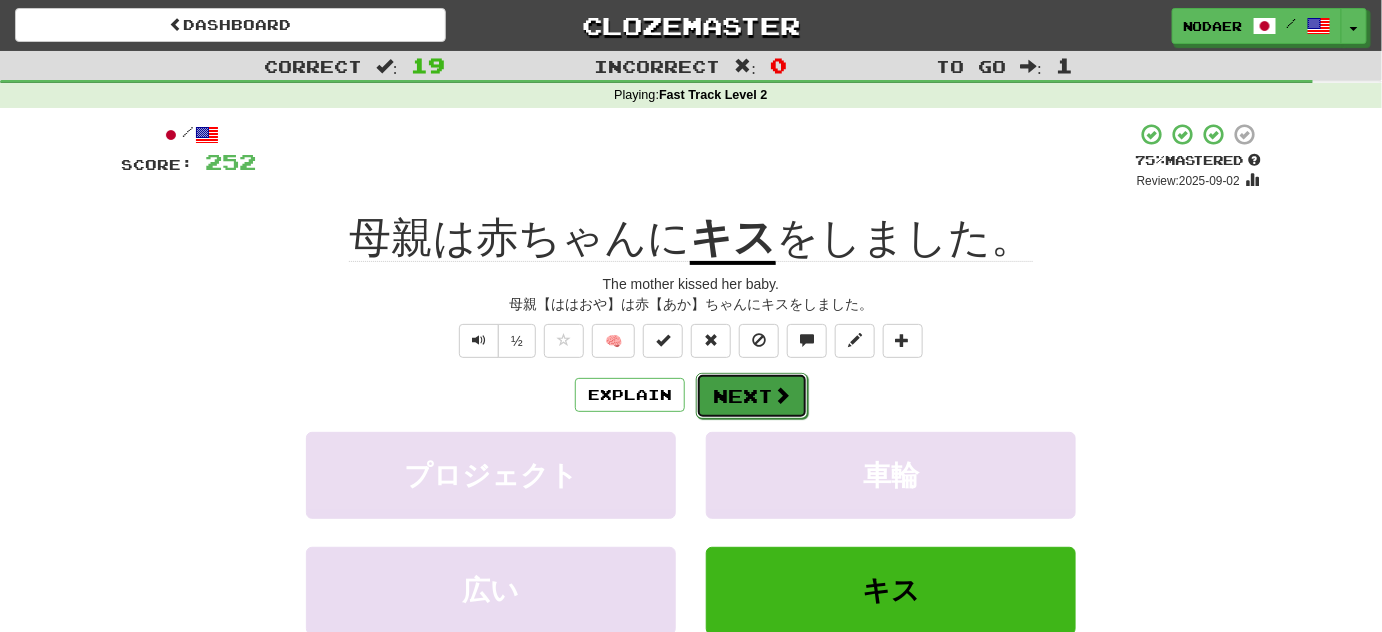 click on "Next" at bounding box center (752, 396) 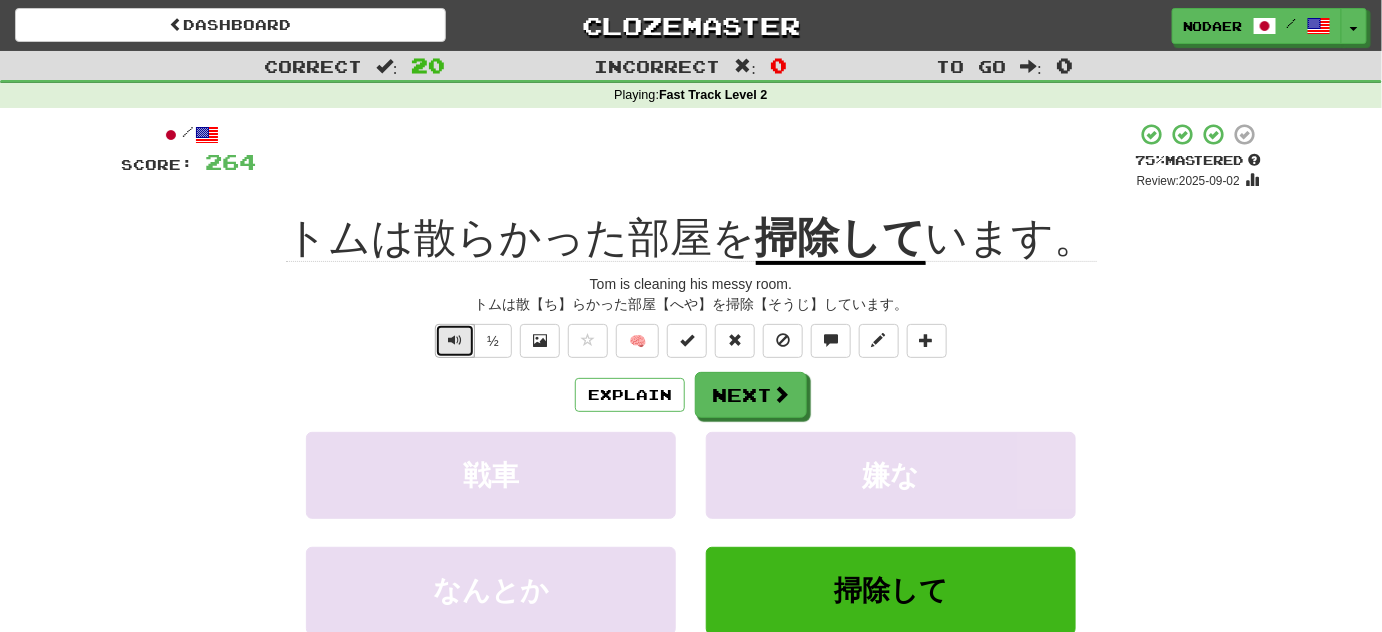 click at bounding box center (455, 340) 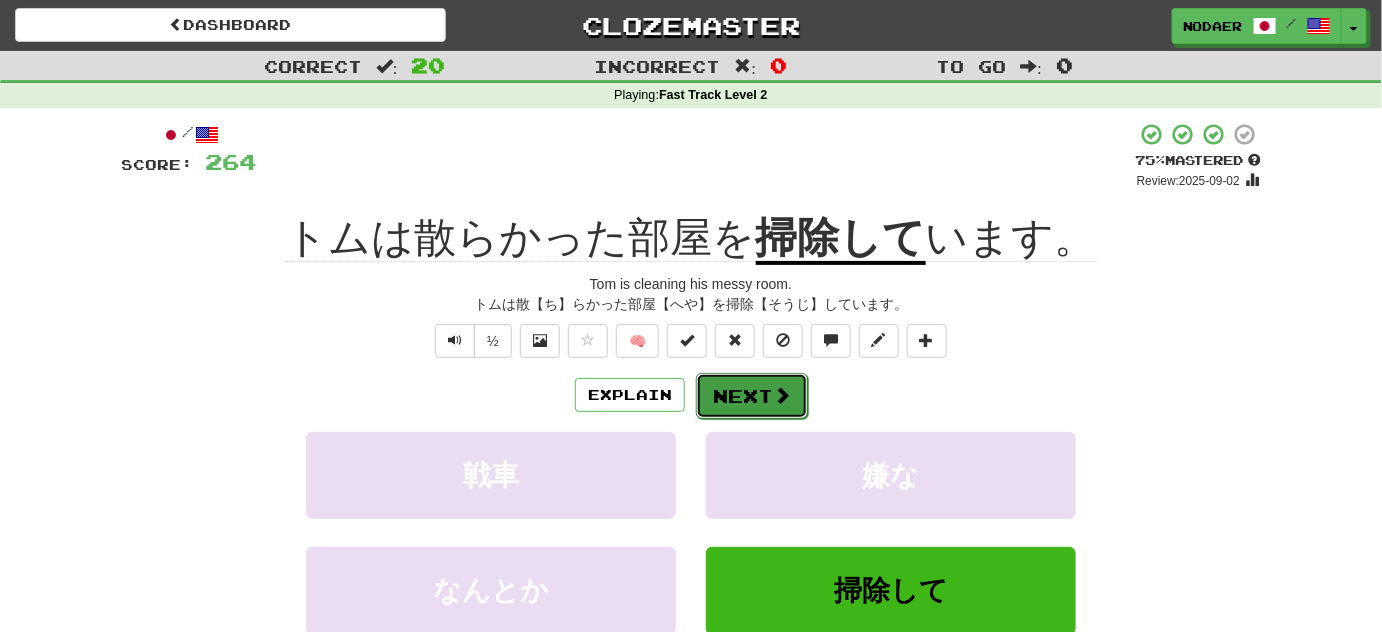 click at bounding box center [782, 395] 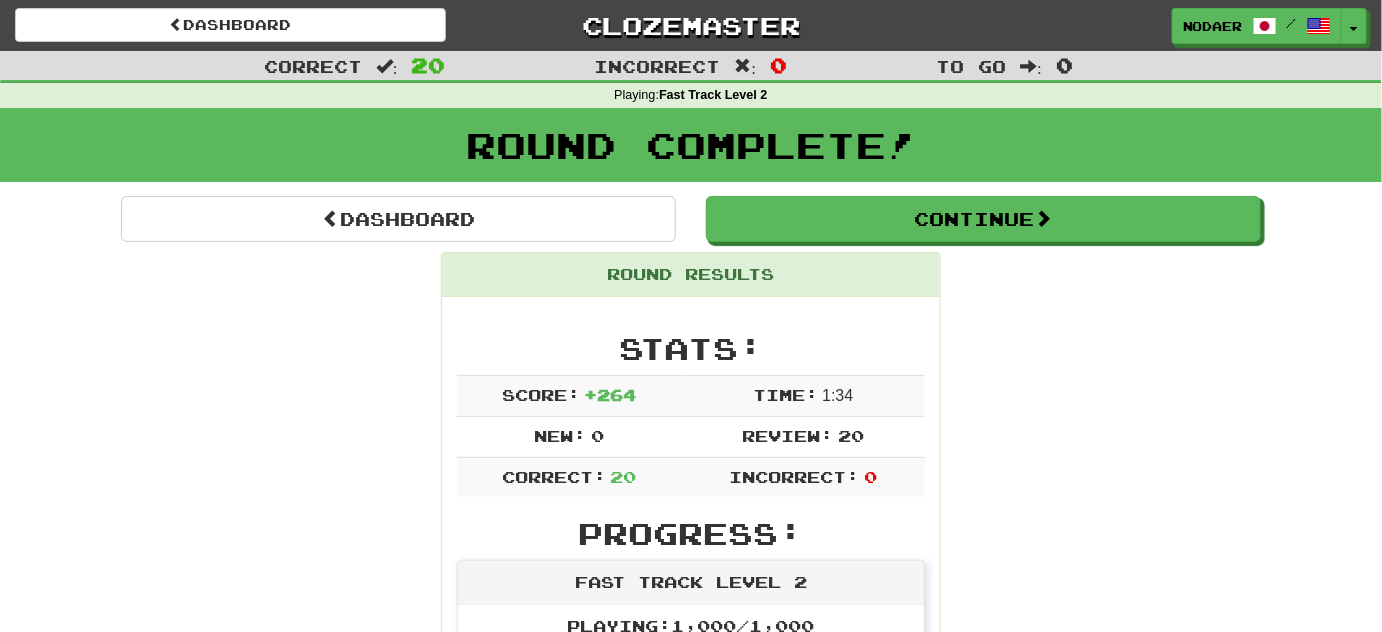 click on "Dashboard Continue  Round Results Stats: Score:   + 264 Time:   1 : 34 New:   0 Review:   20 Correct:   20 Incorrect:   0 Progress: Fast Track Level 2 Playing:  1,000  /  1,000 100% Mastered:  121  /  1,000 + 6 11.5% 12.1% Ready for Review:  378  /  Level:  86 884  points to level  87  - keep going! Ranked:  78 th  this week ( 28  points to  77 th ) Sentences:  Report その 呪い は不運をもたらしました。 The curse brought bad luck.  Report リサは野菜を食べるのが 嫌い です。 Lisa hates eating vegetables.  Report 私は旅行のためにスーツケースに 荷造り しなければなりません。 I have to pack my suitcase for the trip.  Report この単語の 意味 は何ですか? What's the meaning of this word?  Report 彼は自分の才能を 無駄に しています。 He is wasting his talents.  Report ボブは スポーツ を楽しむのが好きです。 Bob enjoys playing sports.  Report 彼女の パフォーマンス は傑出していました。  Report" at bounding box center (691, 1635) 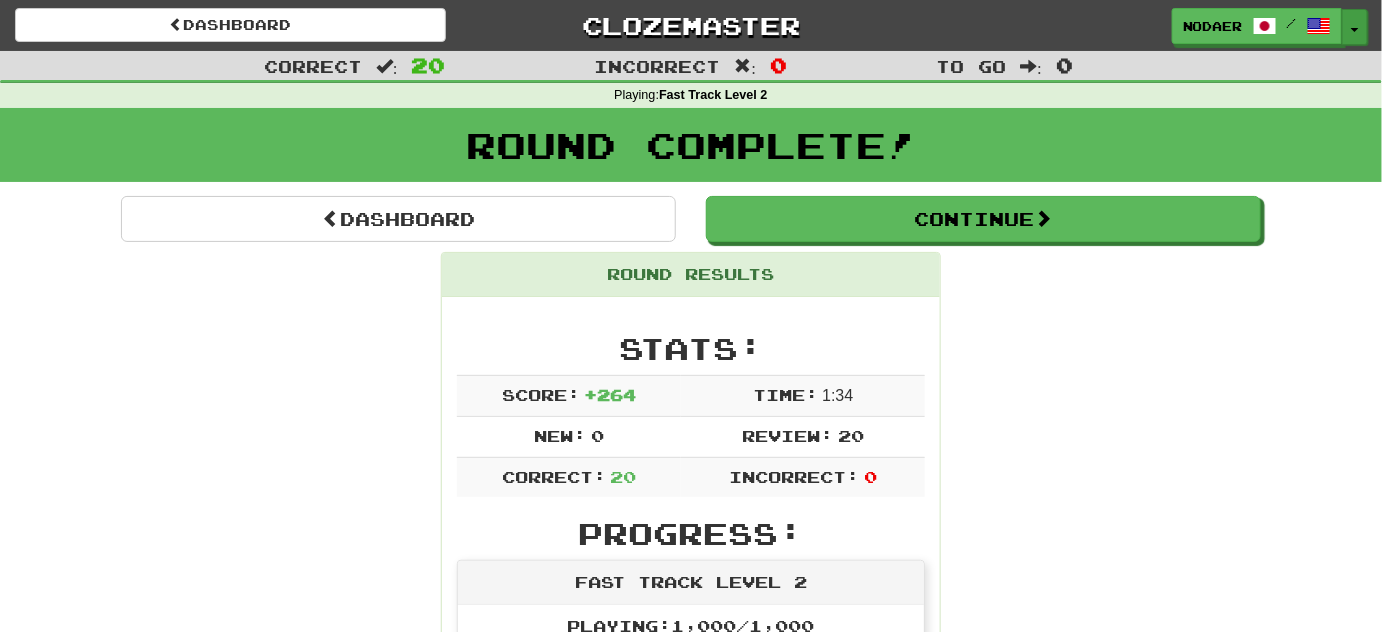 click on "Toggle Dropdown" at bounding box center [1355, 27] 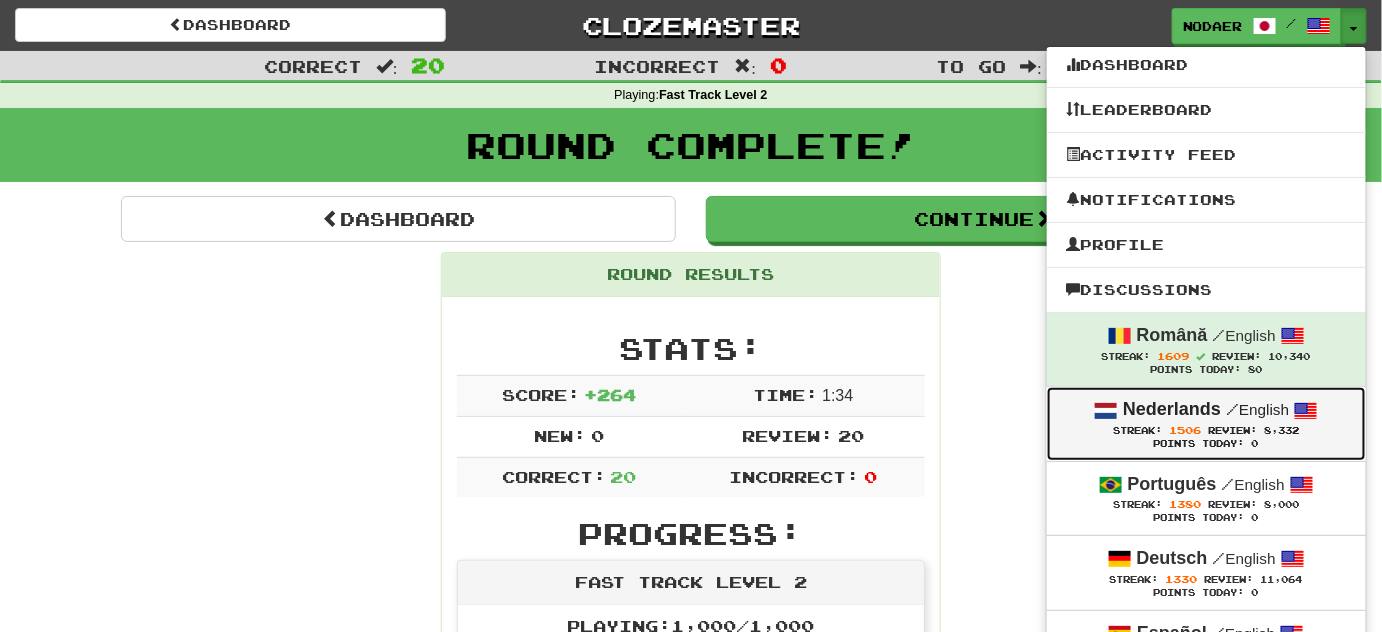 click on "Nederlands" at bounding box center (1172, 409) 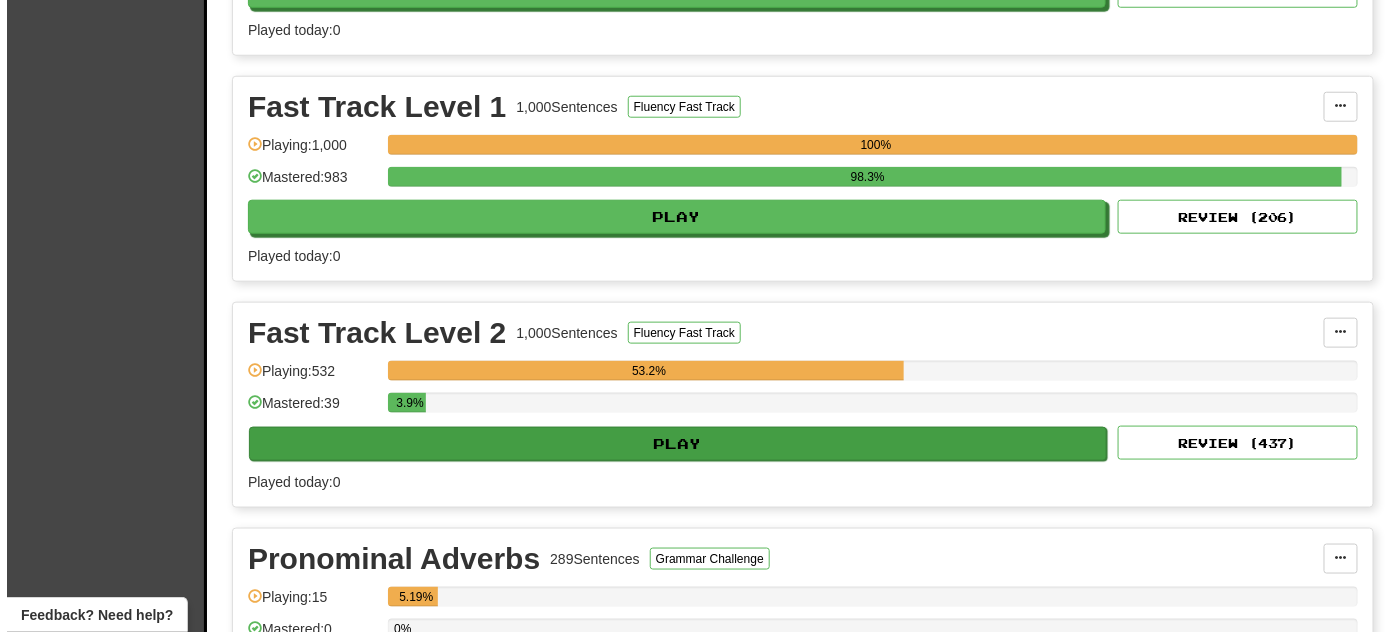 scroll, scrollTop: 636, scrollLeft: 0, axis: vertical 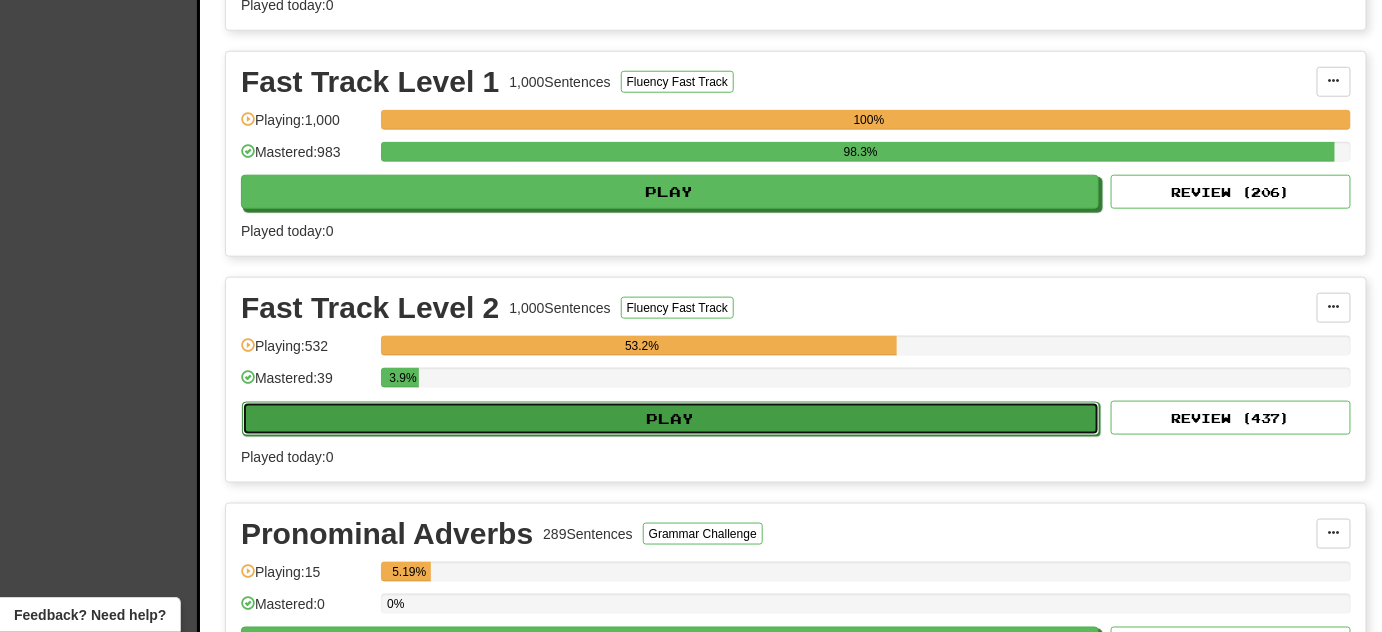 click on "Play" at bounding box center [671, 419] 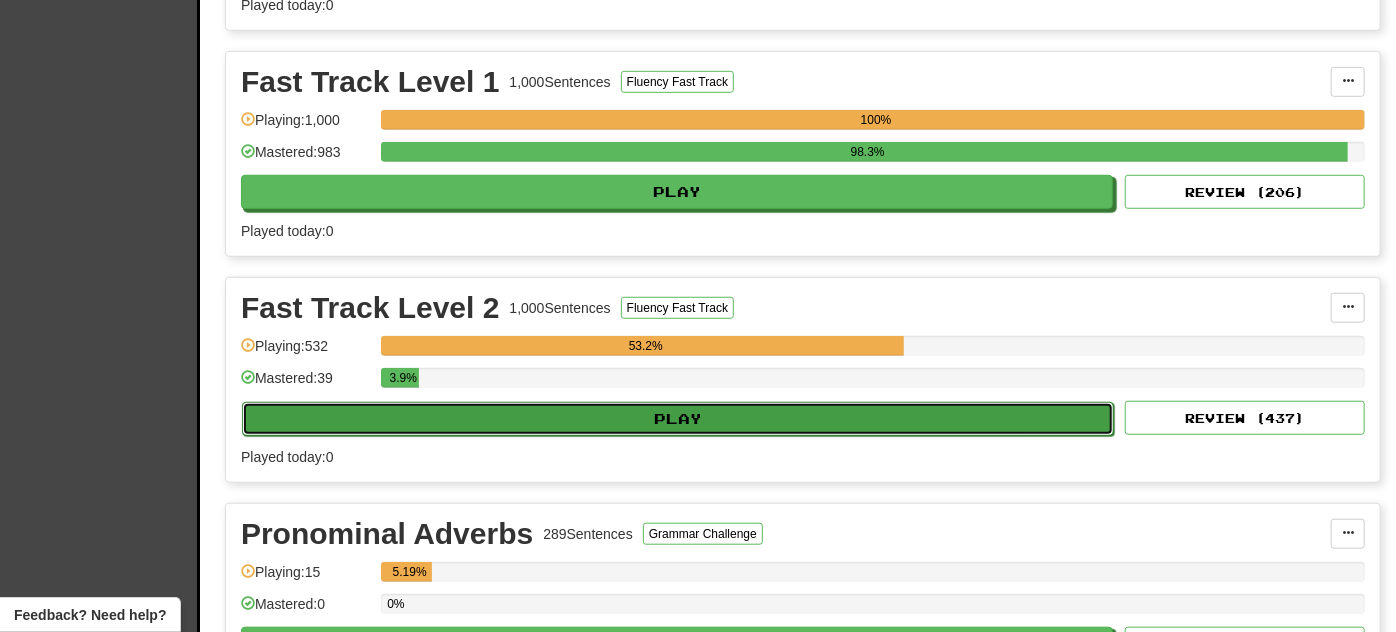 select on "**" 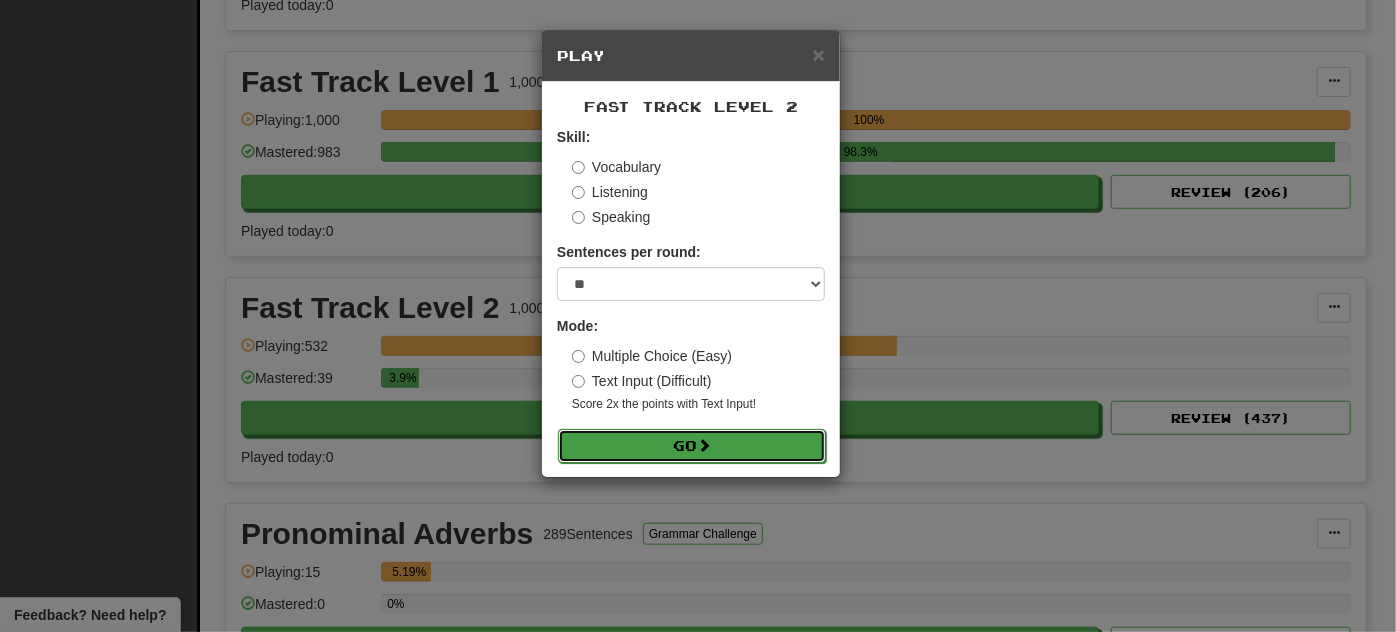 click on "Go" at bounding box center (692, 446) 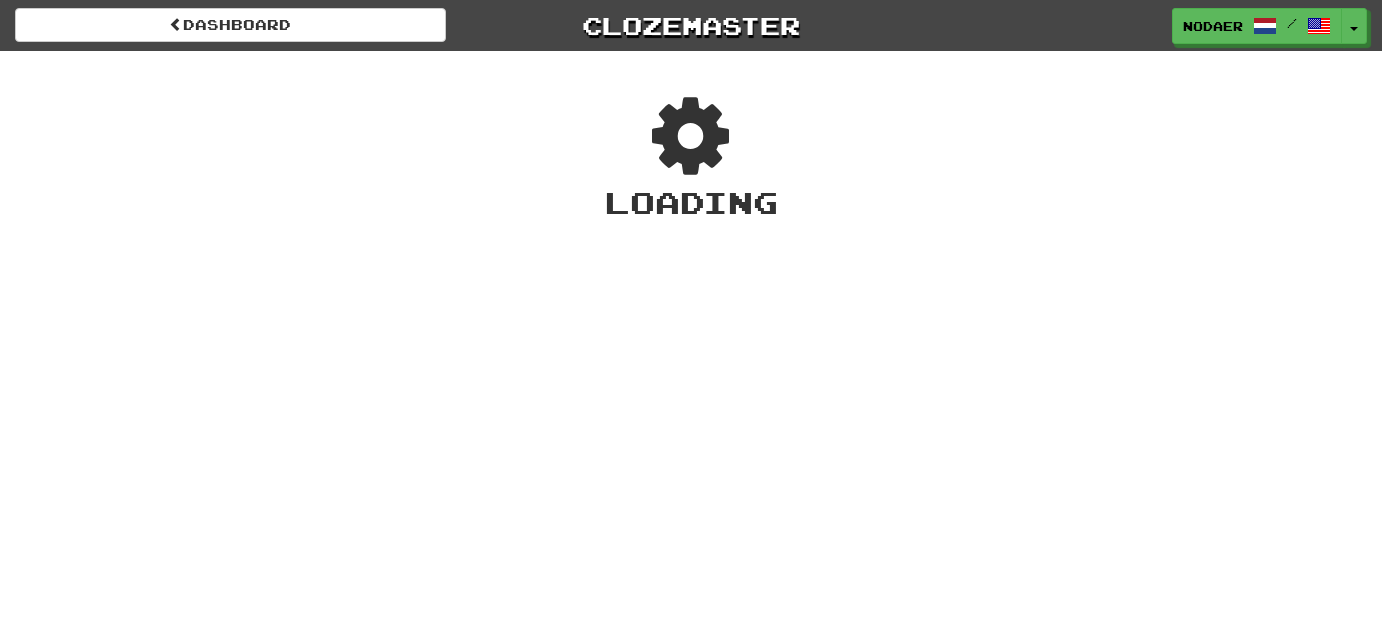 scroll, scrollTop: 0, scrollLeft: 0, axis: both 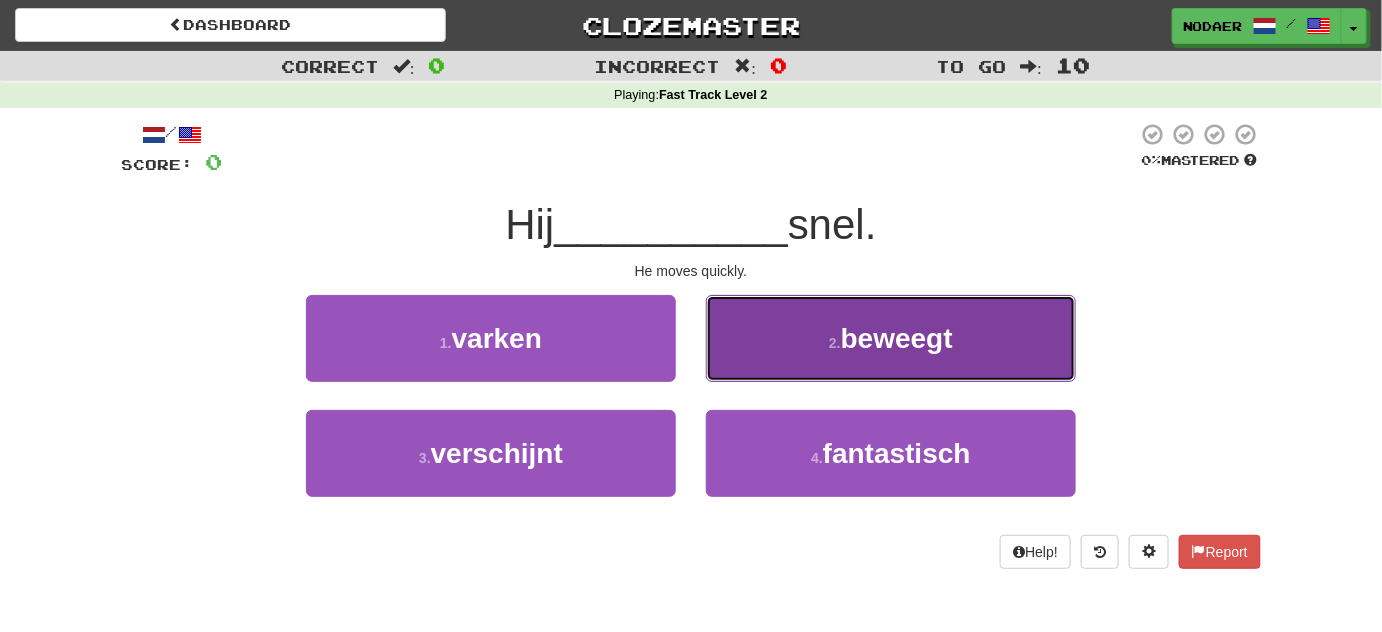 click on "beweegt" at bounding box center [897, 338] 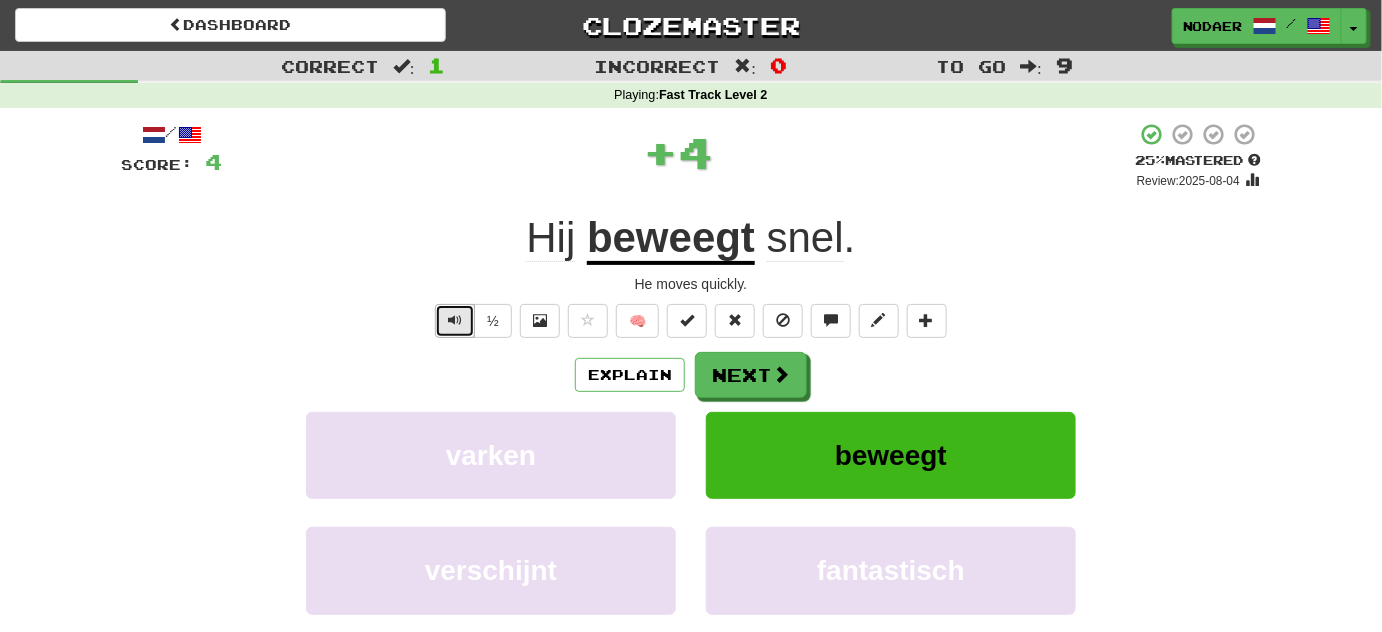 click at bounding box center (455, 321) 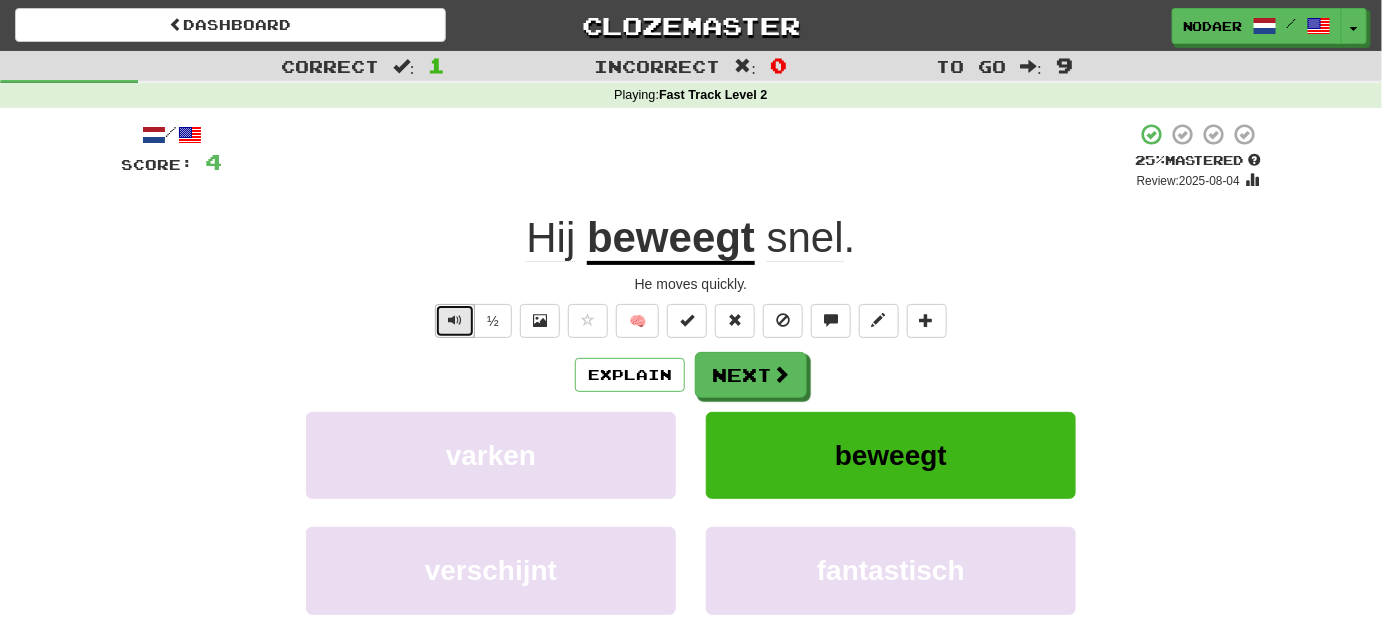 click at bounding box center [455, 321] 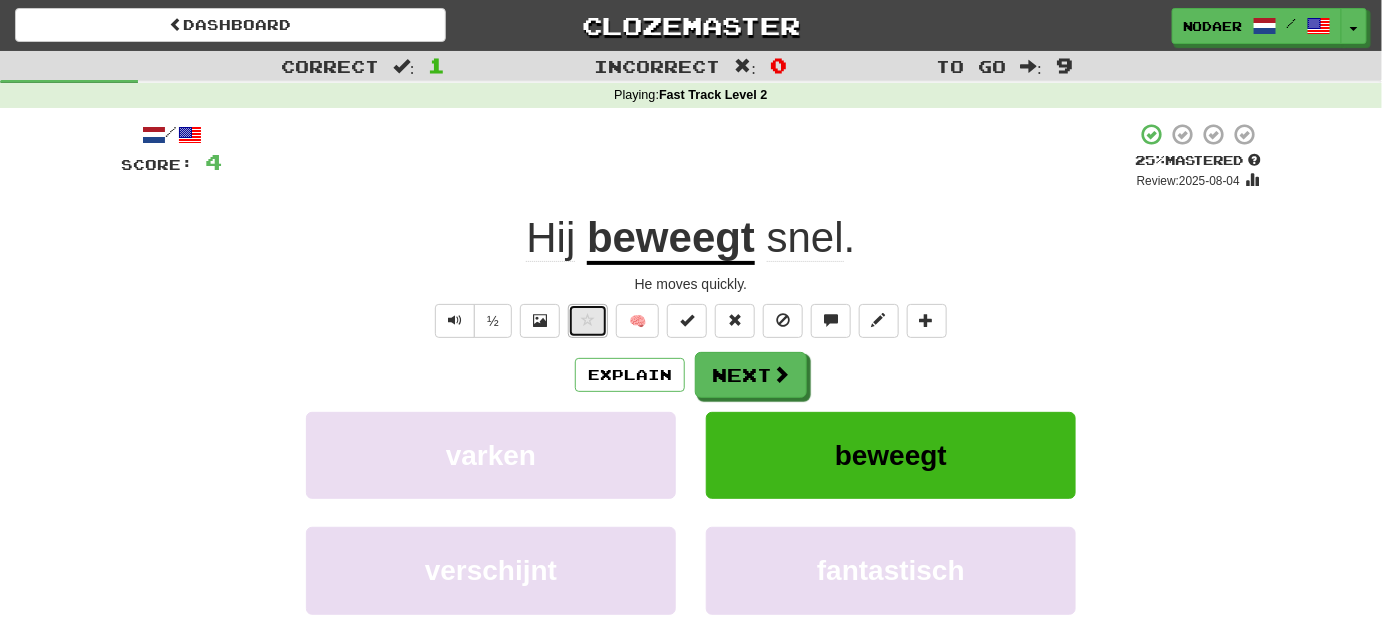 click at bounding box center (588, 321) 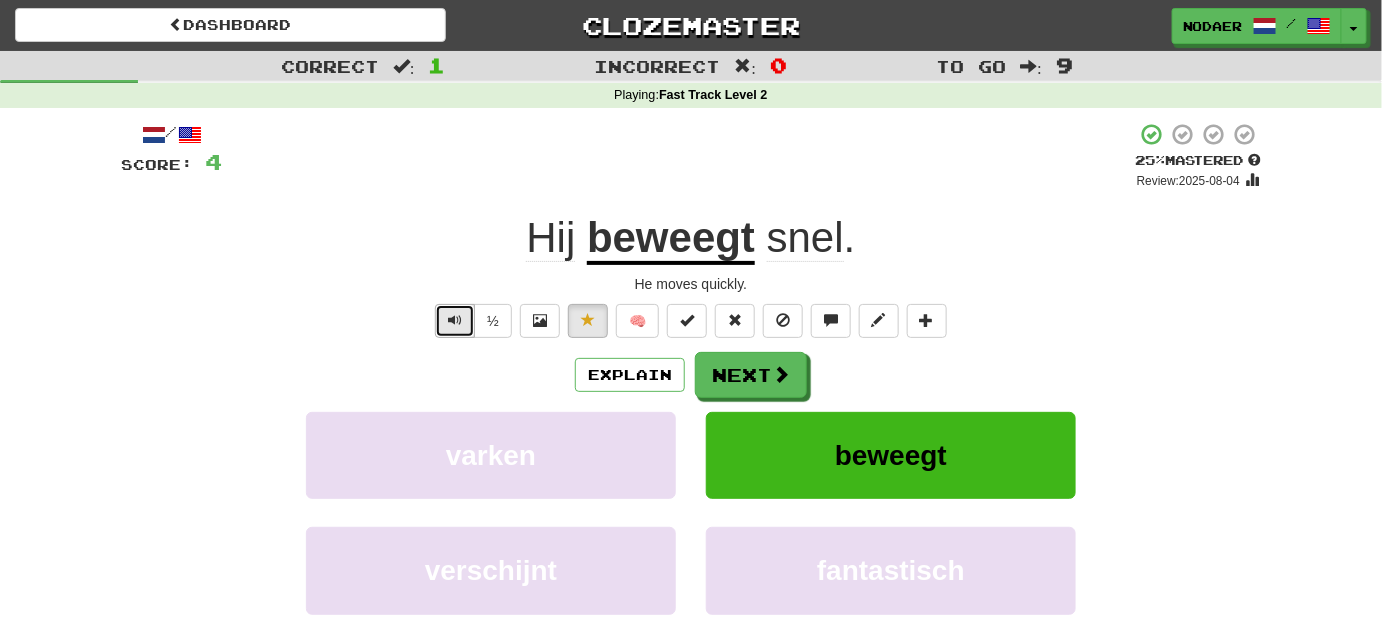 click at bounding box center [455, 320] 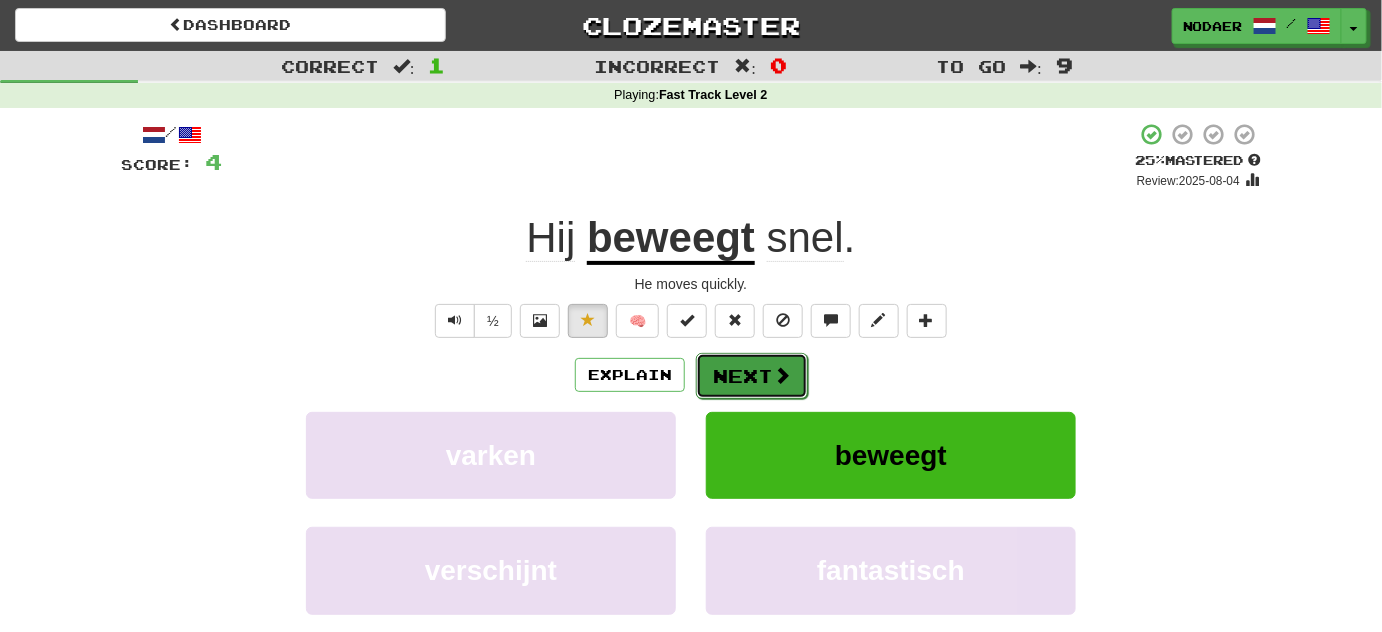 click on "Next" at bounding box center [752, 376] 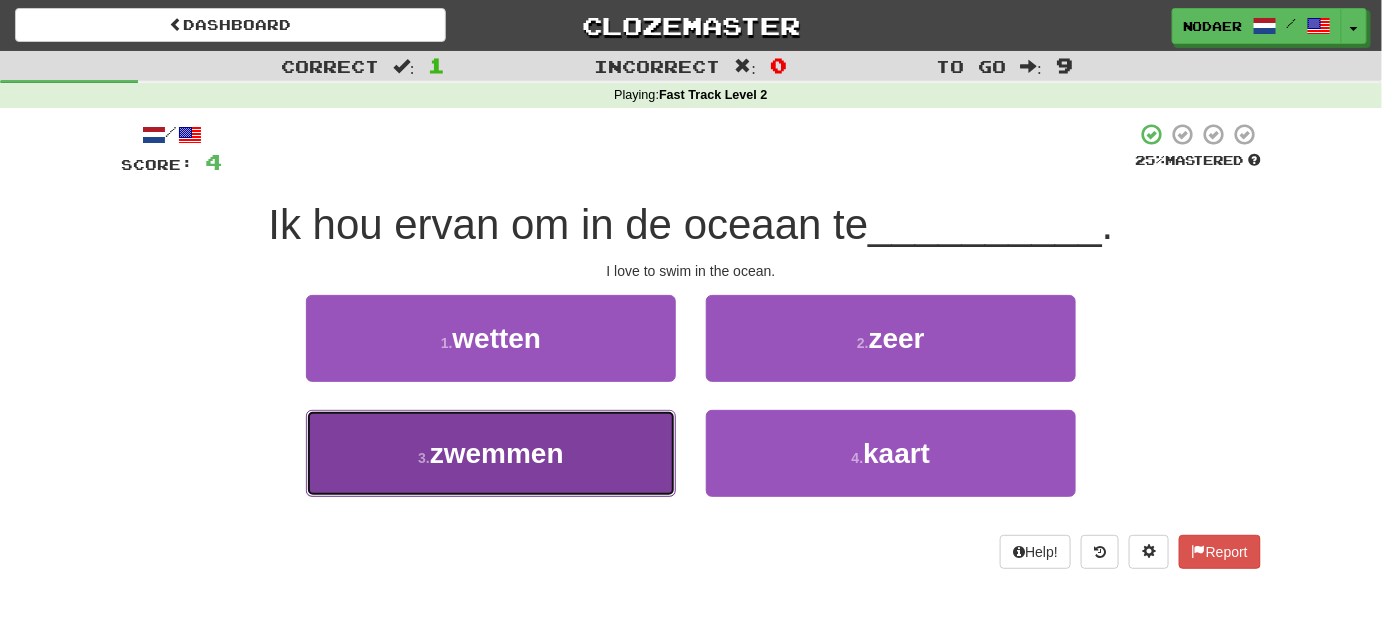 click on "3 .  zwemmen" at bounding box center [491, 453] 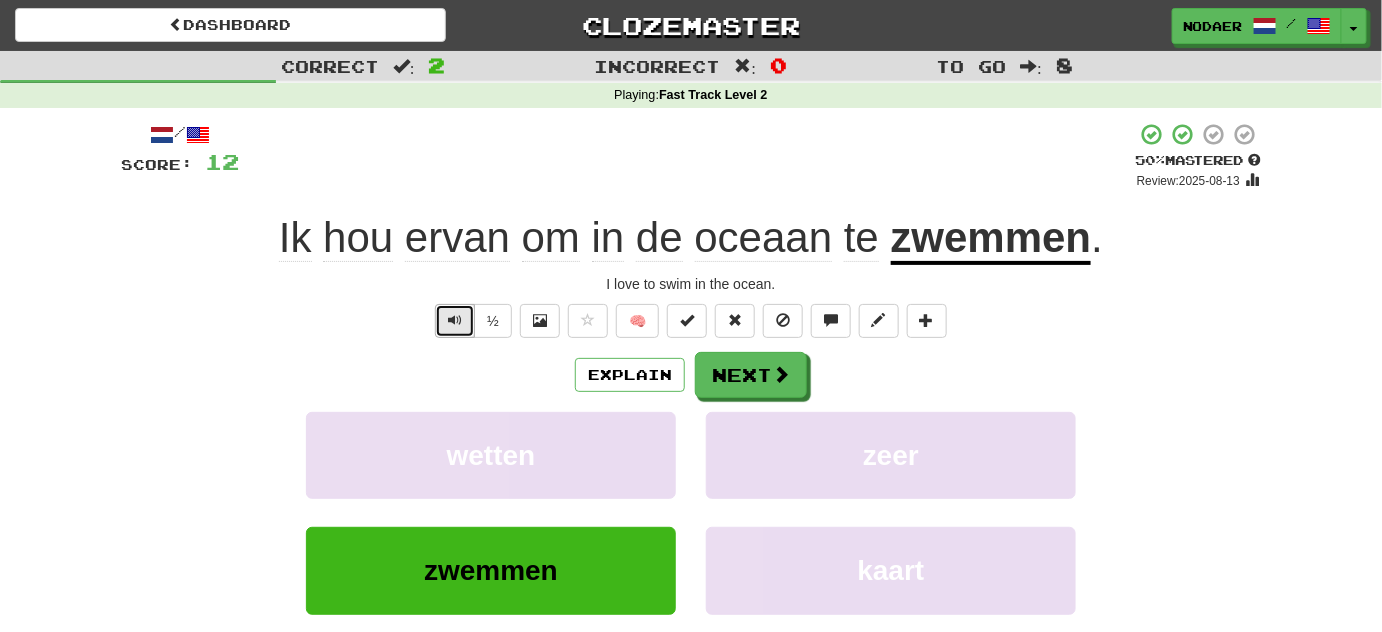 click at bounding box center [455, 321] 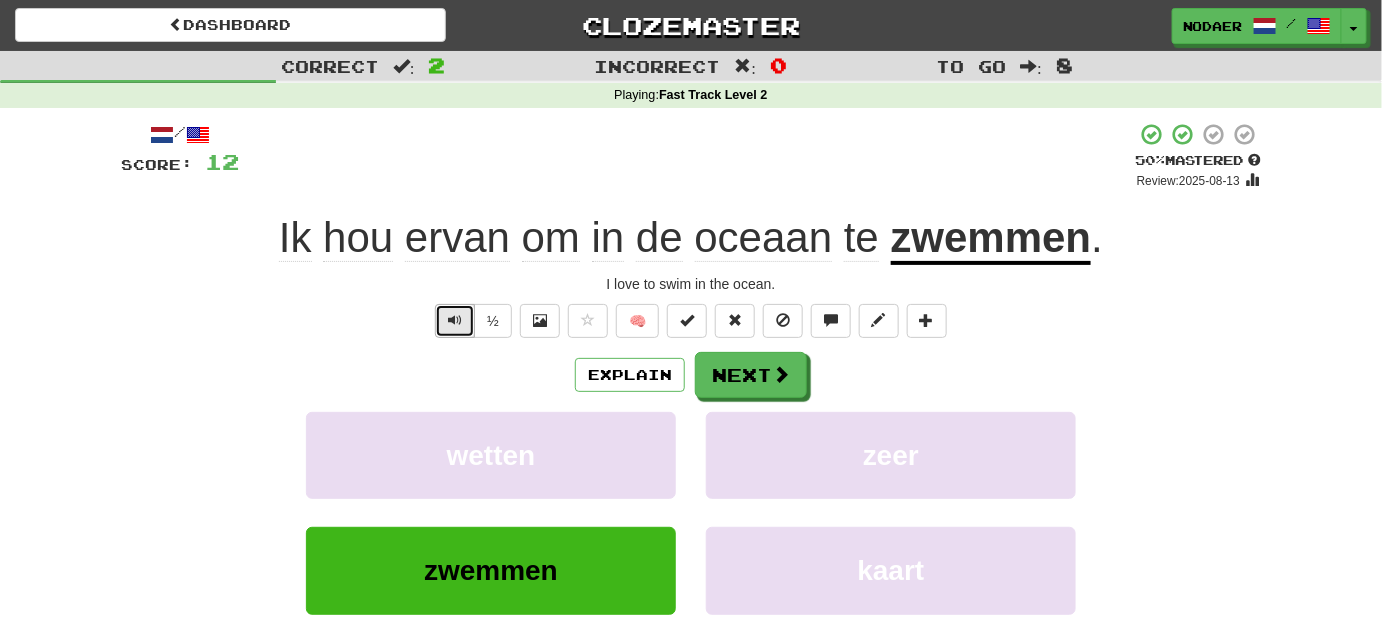 click at bounding box center (455, 321) 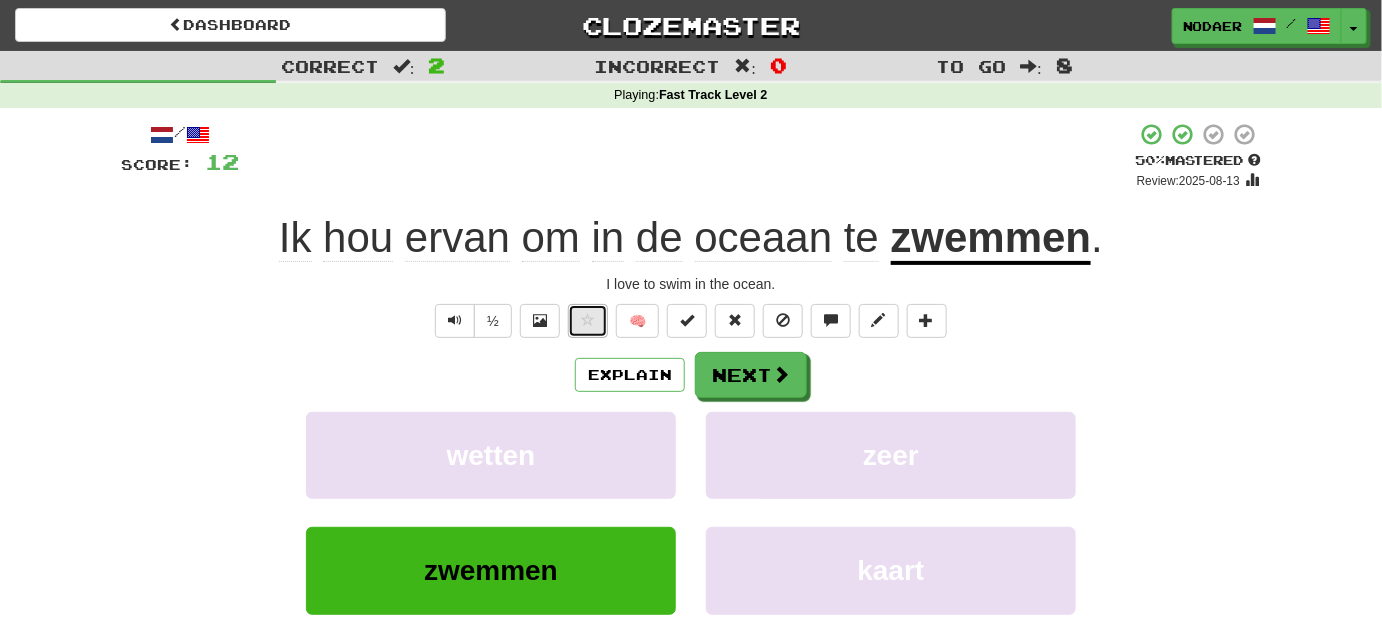 click at bounding box center [588, 321] 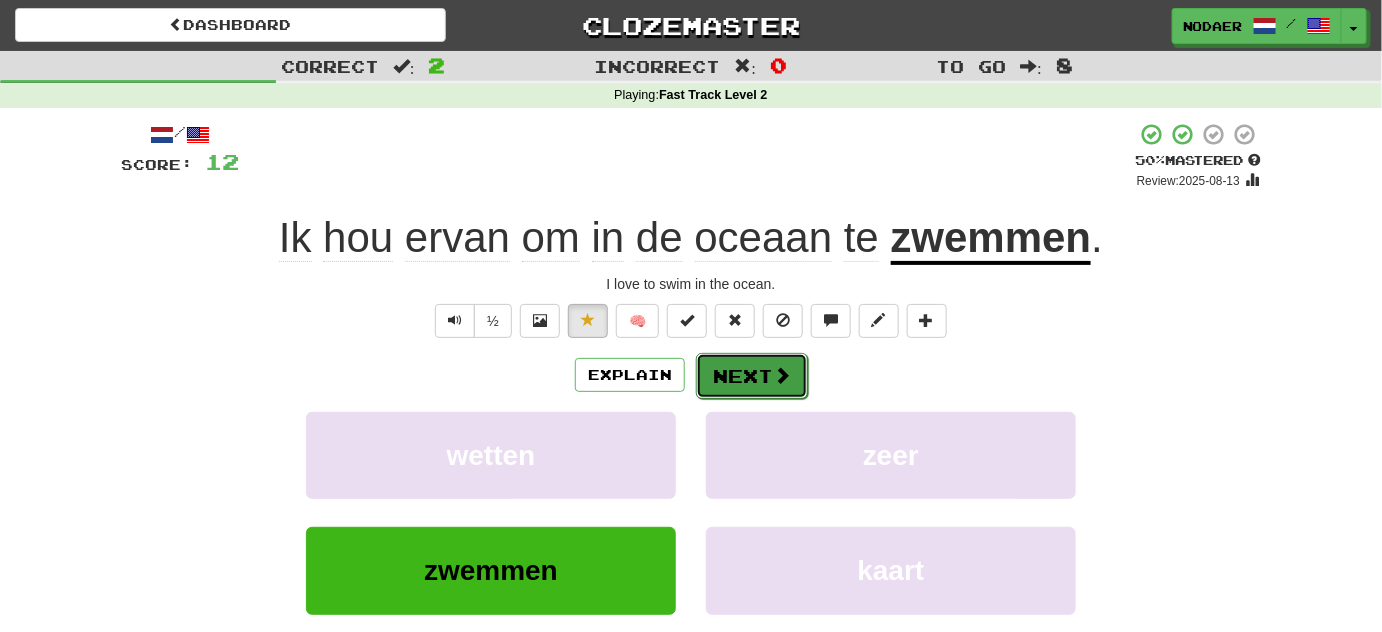 click at bounding box center (782, 375) 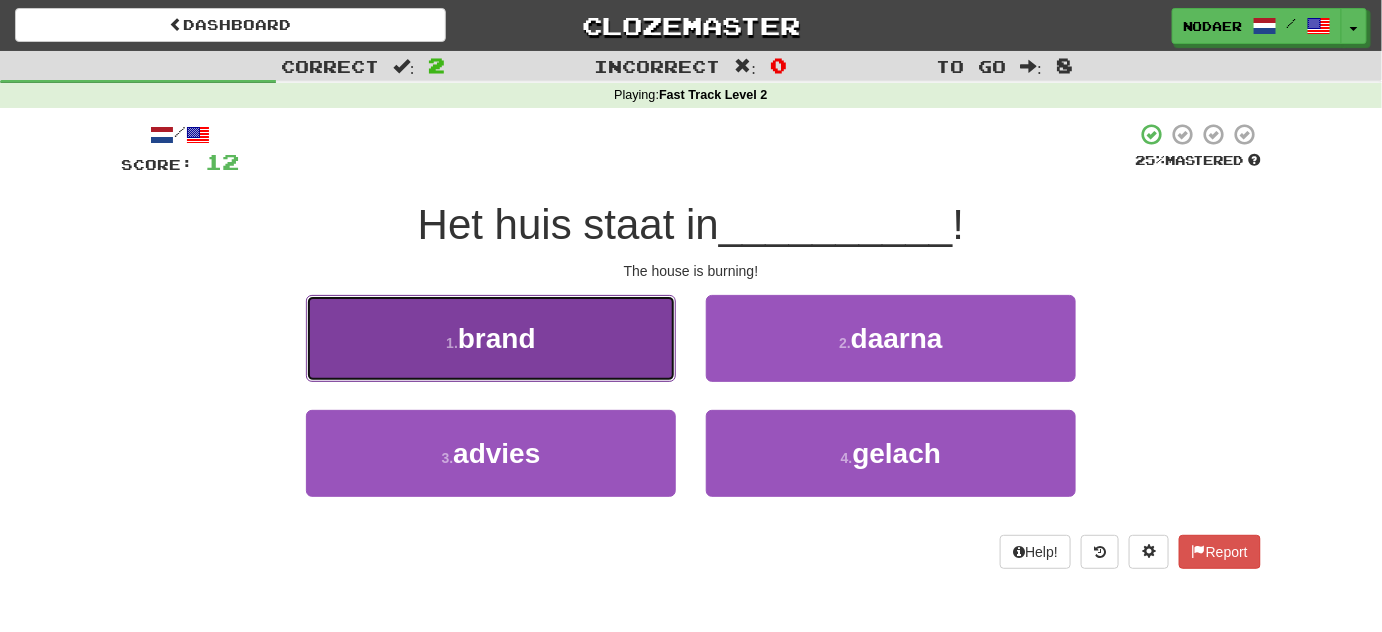 click on "1 .  brand" at bounding box center (491, 338) 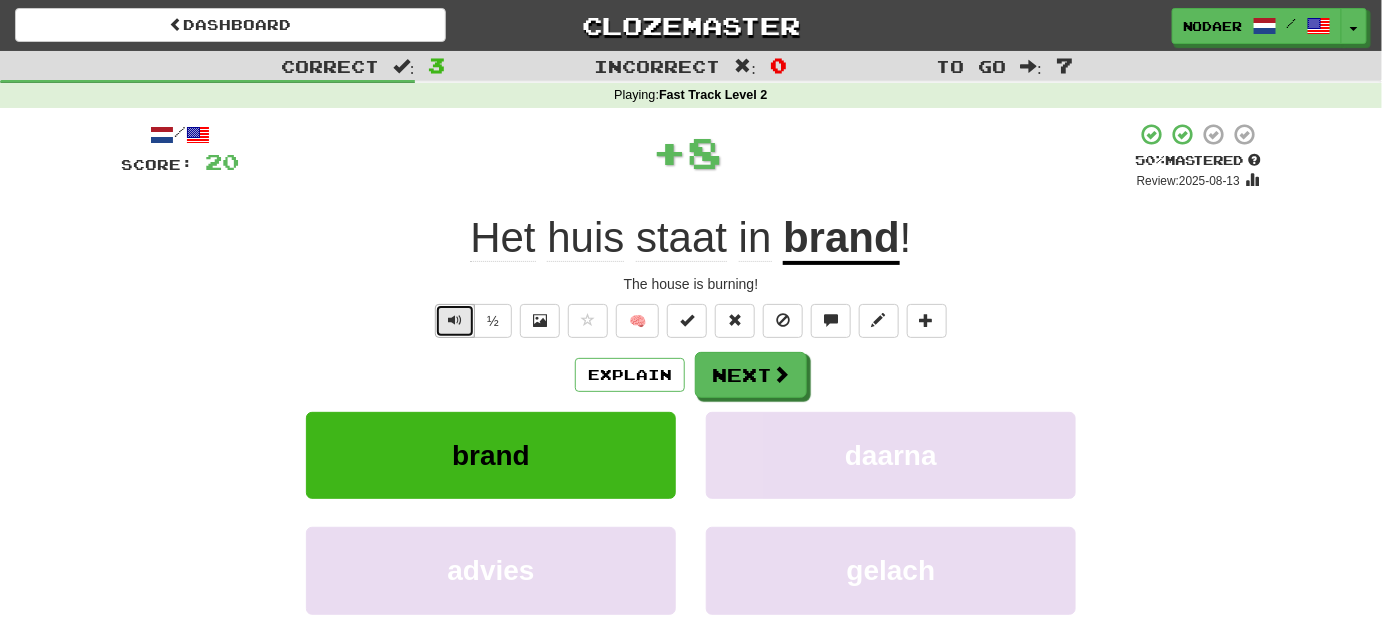 click at bounding box center (455, 320) 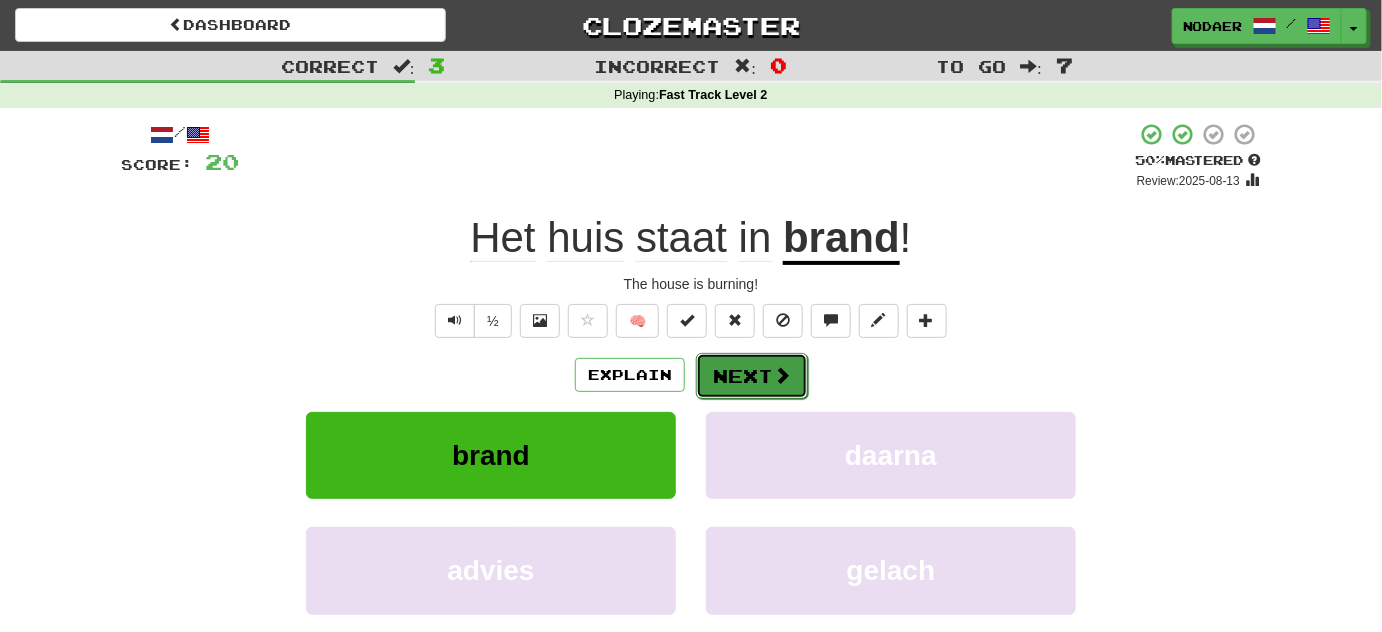 click on "Next" at bounding box center (752, 376) 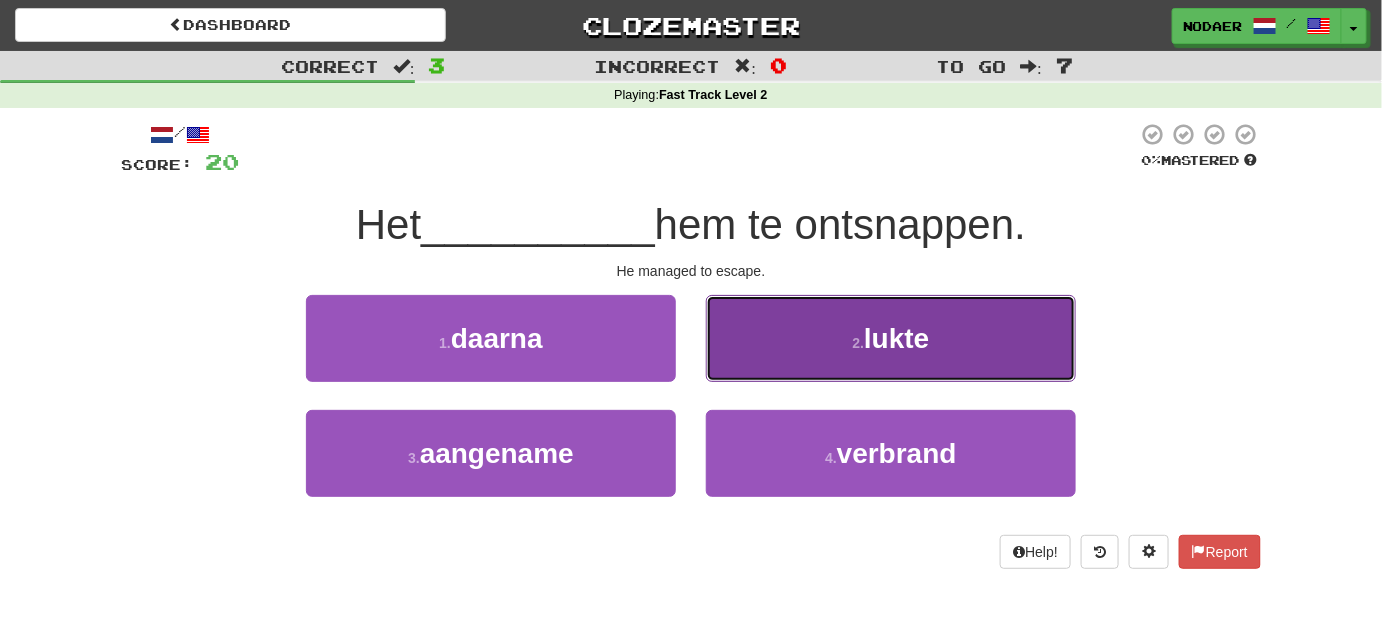 click on "2 .  lukte" at bounding box center (891, 338) 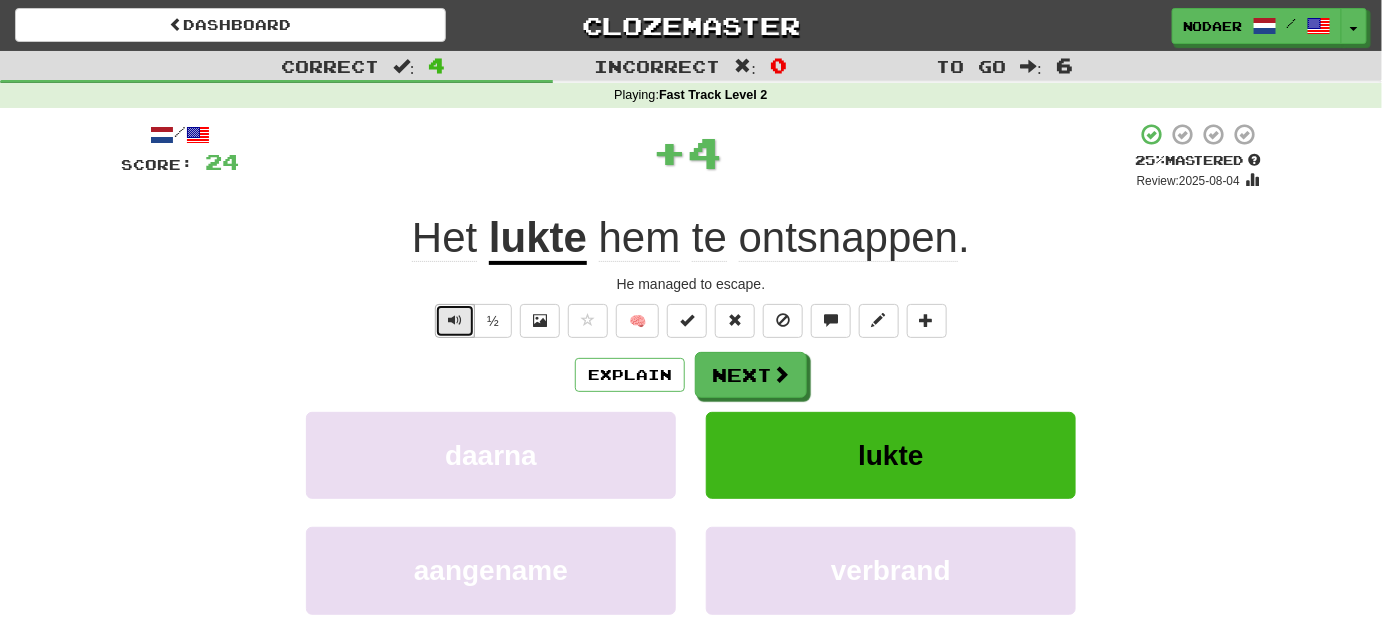 click at bounding box center (455, 320) 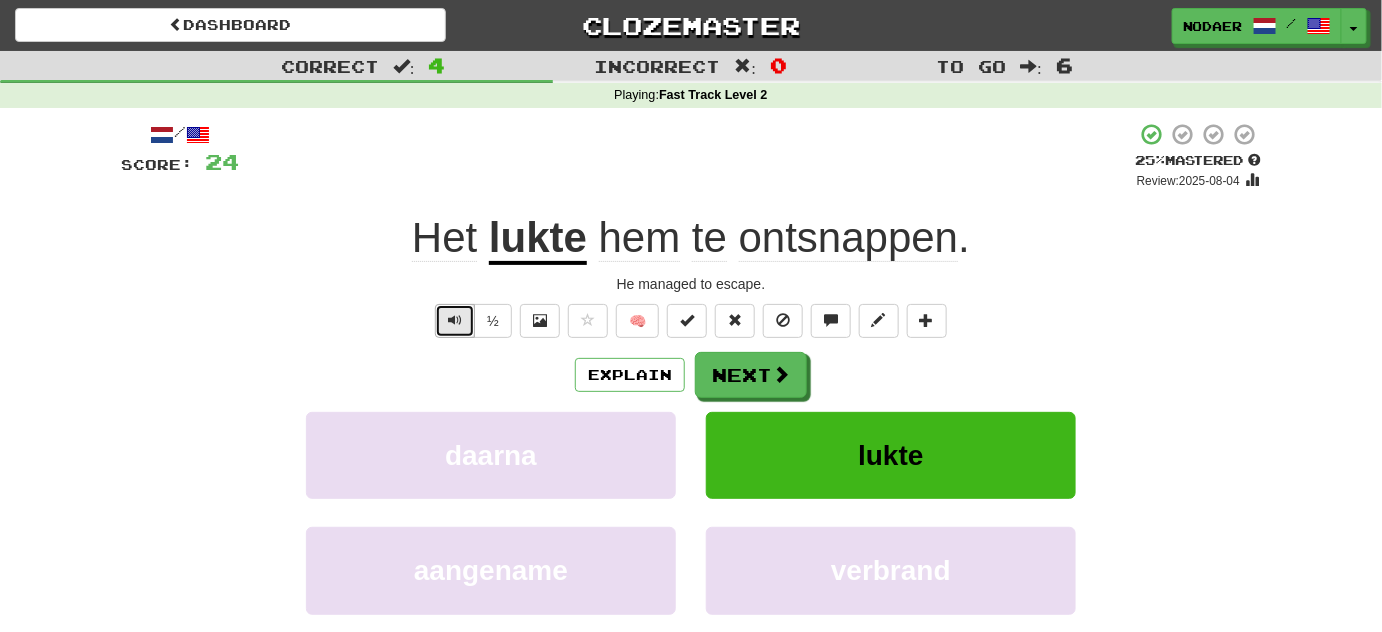 click at bounding box center [455, 320] 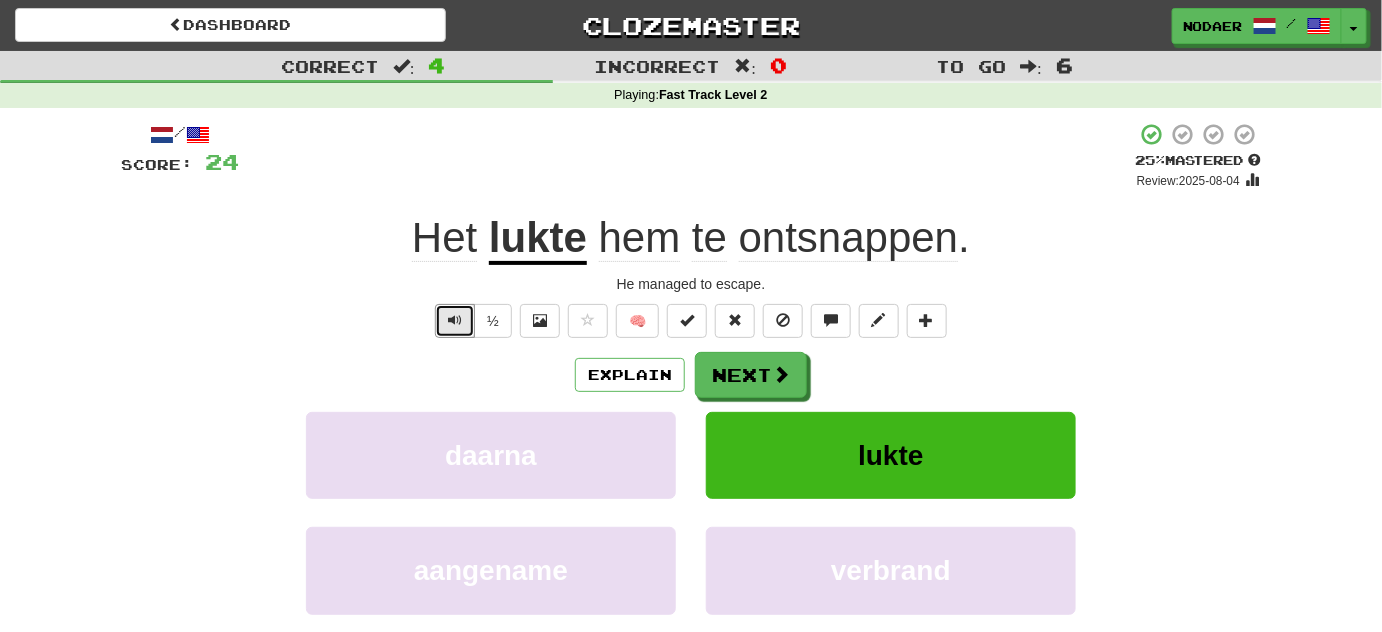 drag, startPoint x: 458, startPoint y: 311, endPoint x: 450, endPoint y: 298, distance: 15.264338 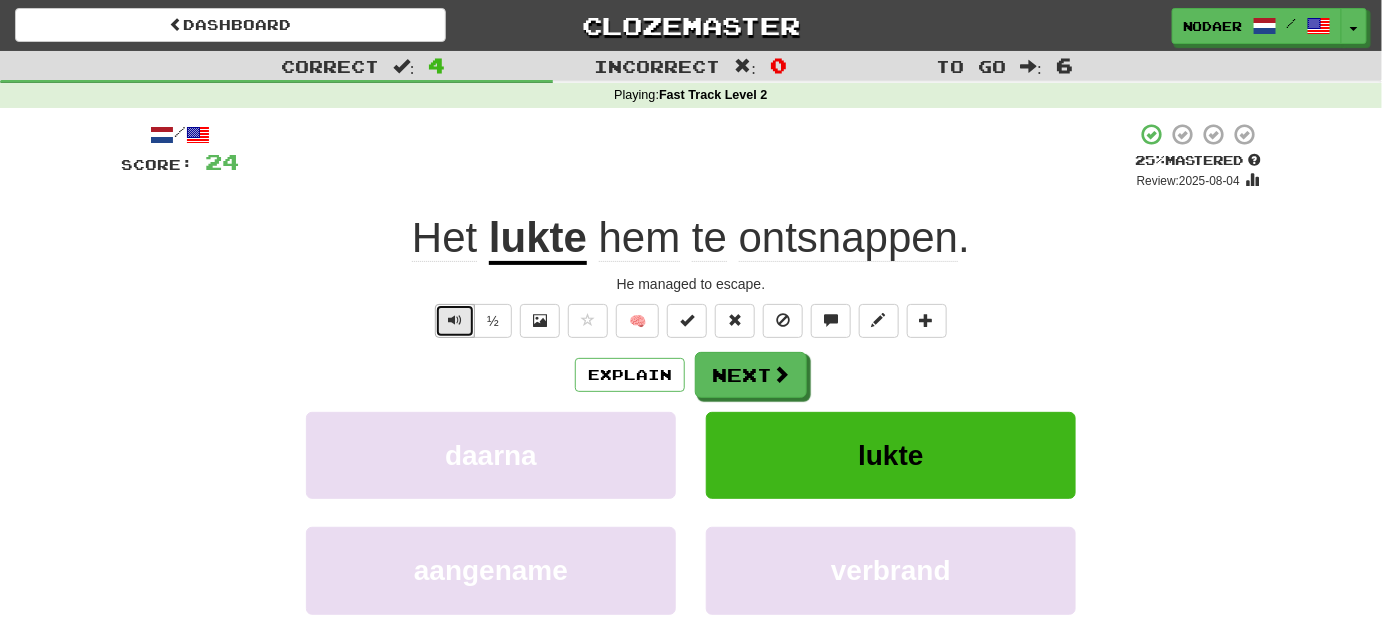 click at bounding box center [455, 320] 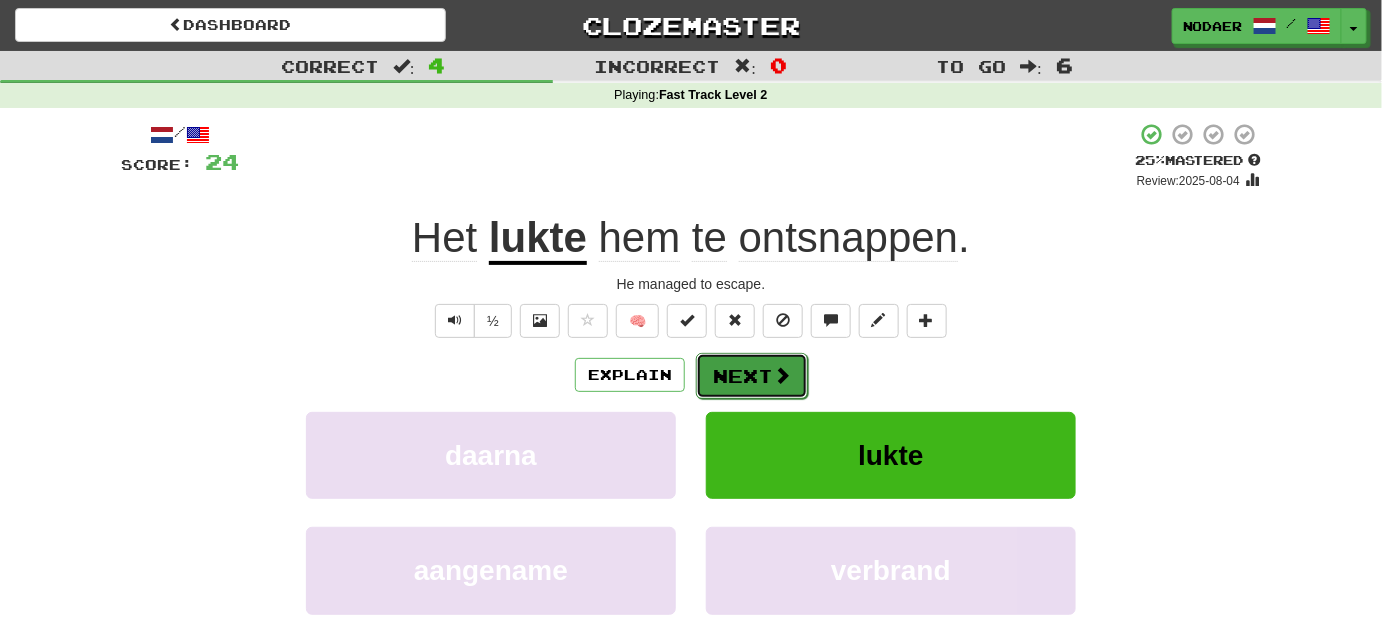 click at bounding box center [782, 375] 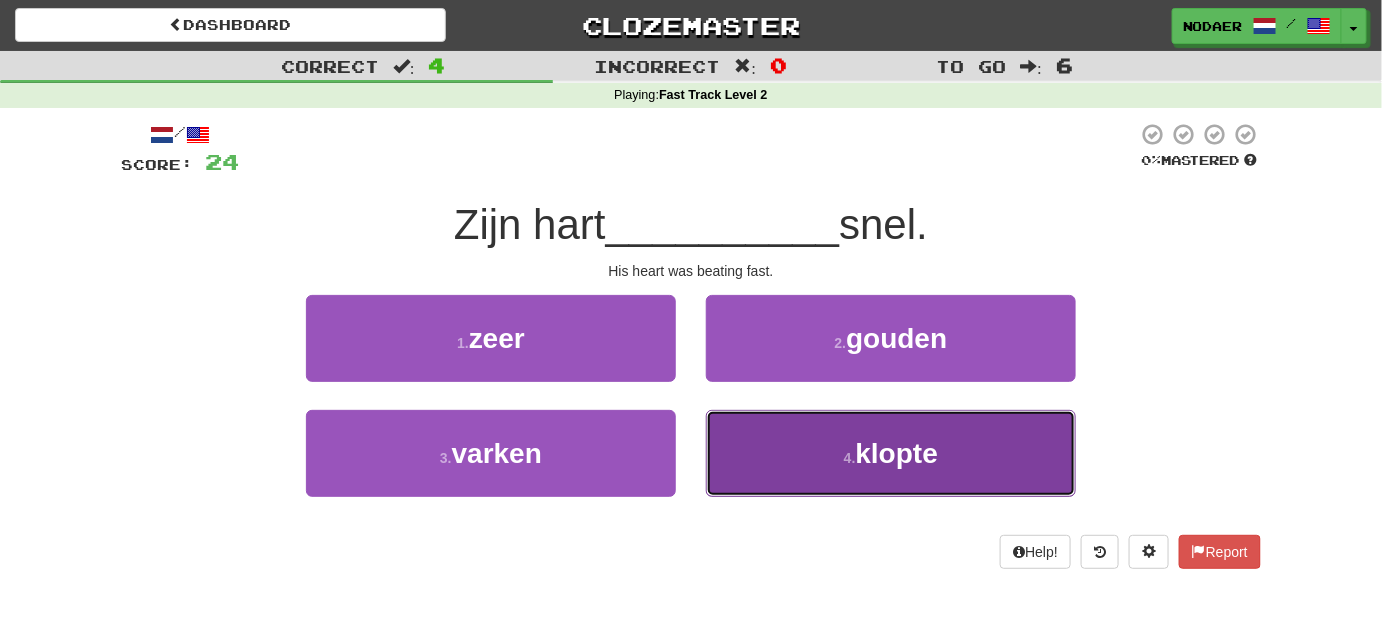 click on "4 .  klopte" at bounding box center (891, 453) 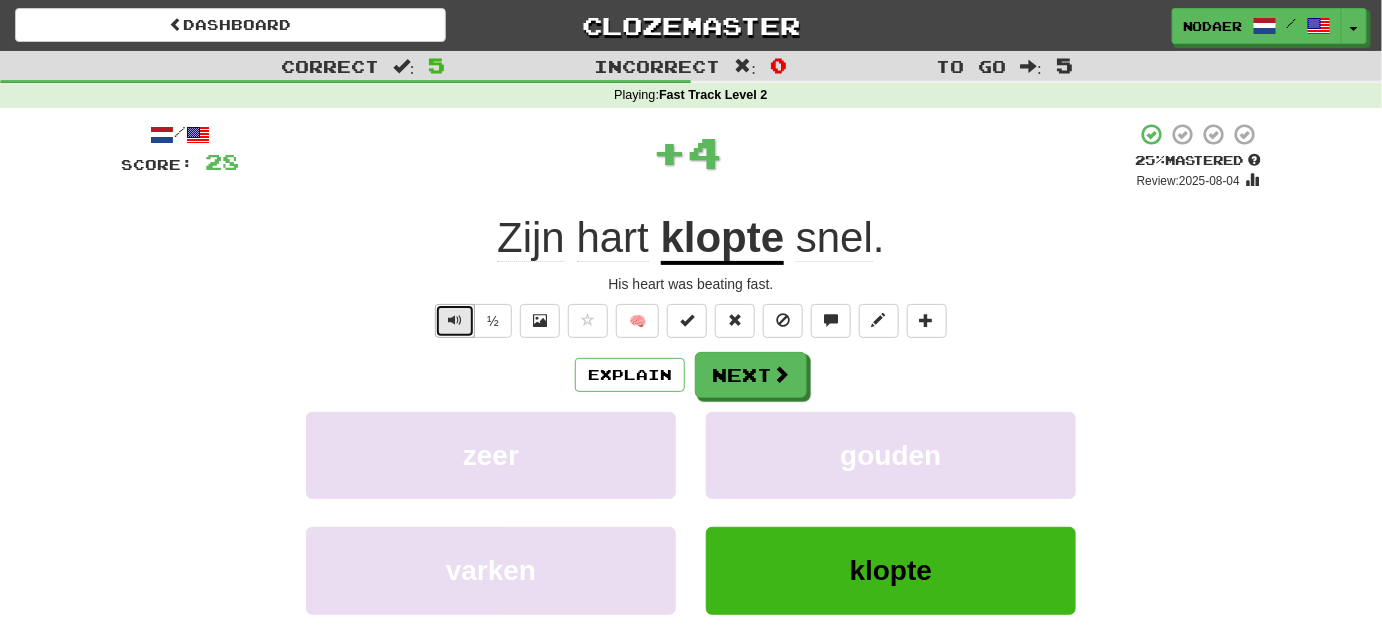 click at bounding box center (455, 321) 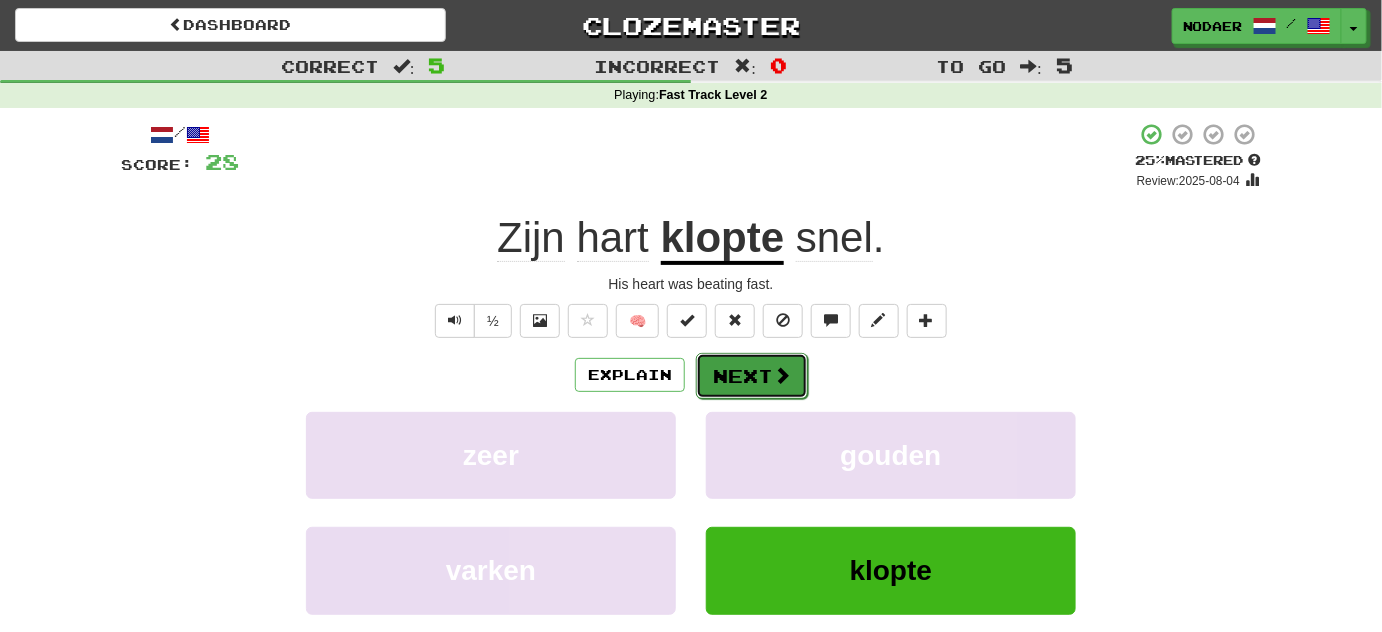 click on "Next" at bounding box center (752, 376) 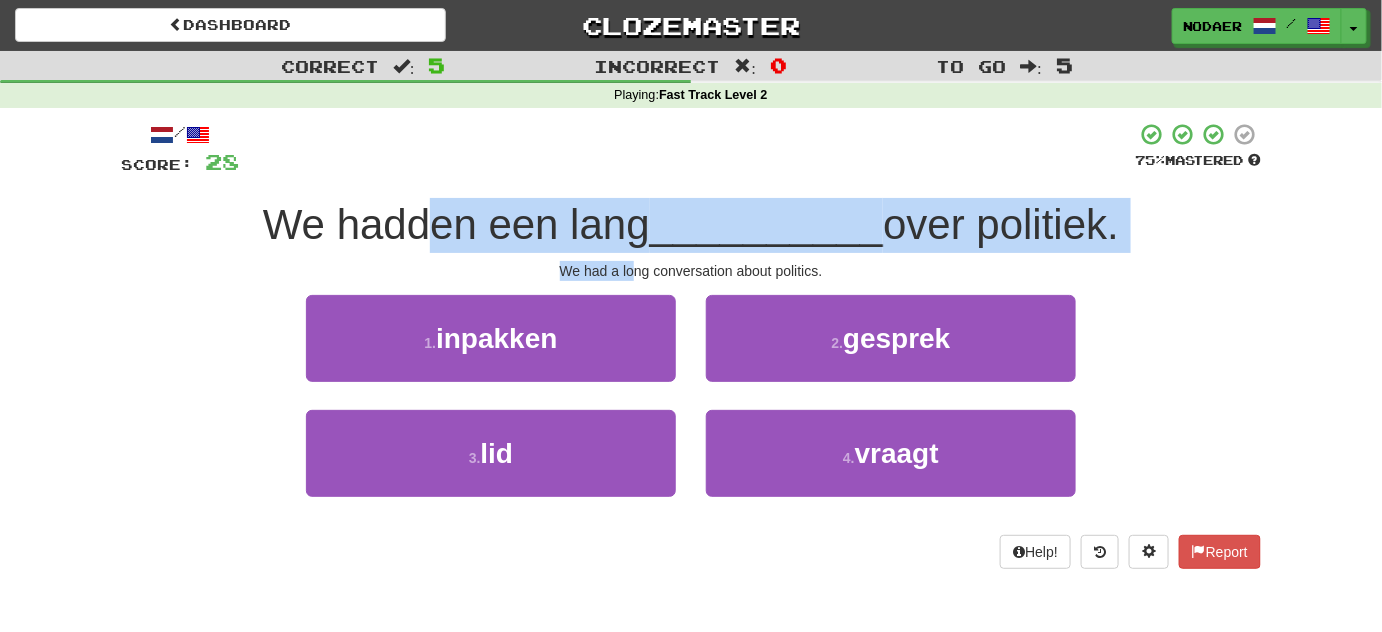 drag, startPoint x: 427, startPoint y: 231, endPoint x: 636, endPoint y: 258, distance: 210.7368 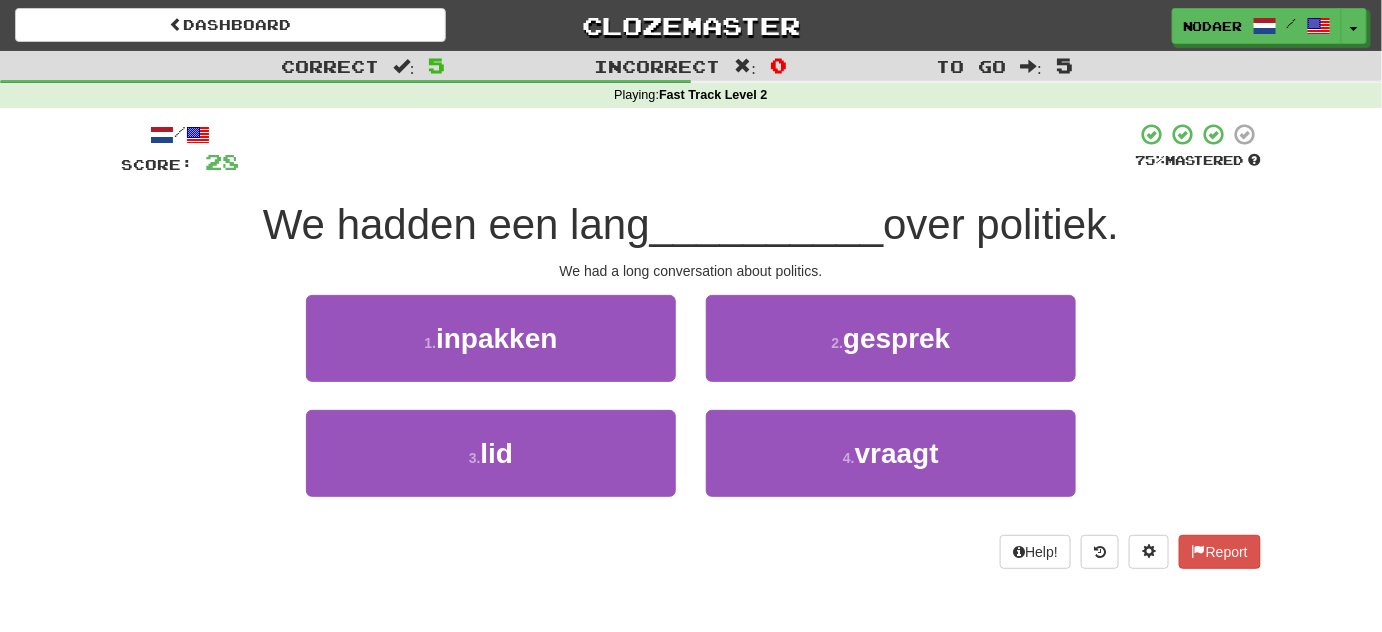 click on "1 .  inpakken 2 .  gesprek" at bounding box center [691, 352] 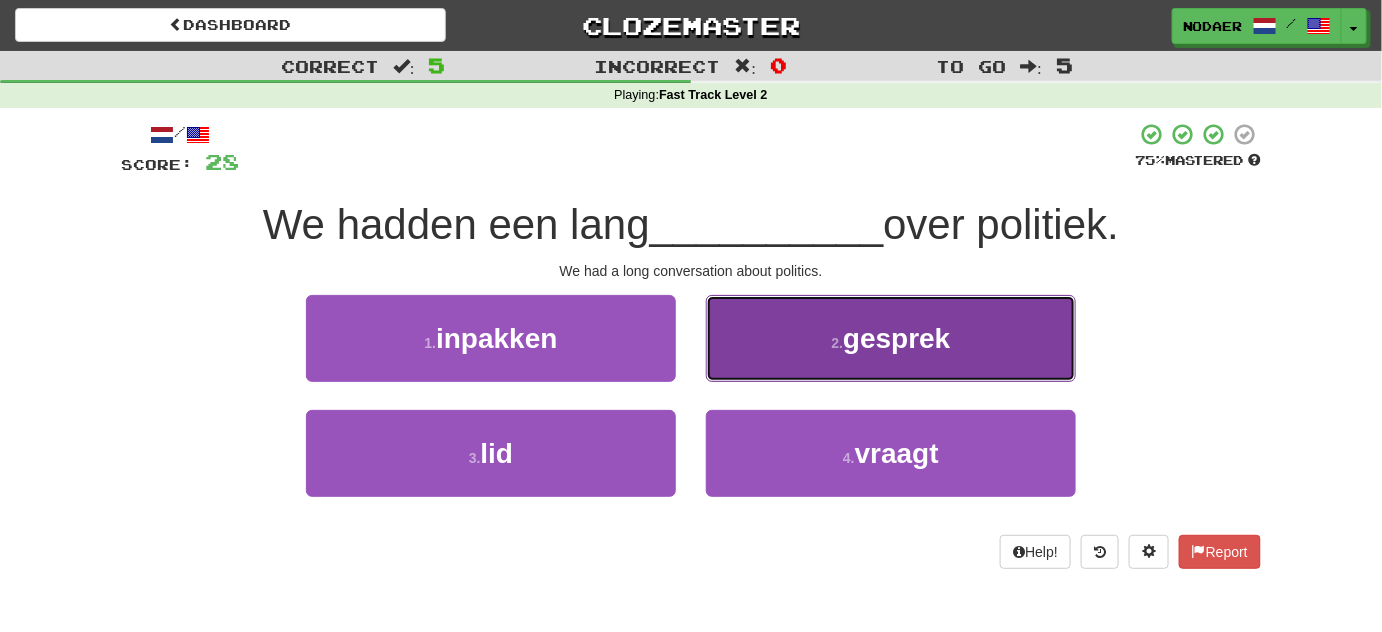 click on "2 .  gesprek" at bounding box center (891, 338) 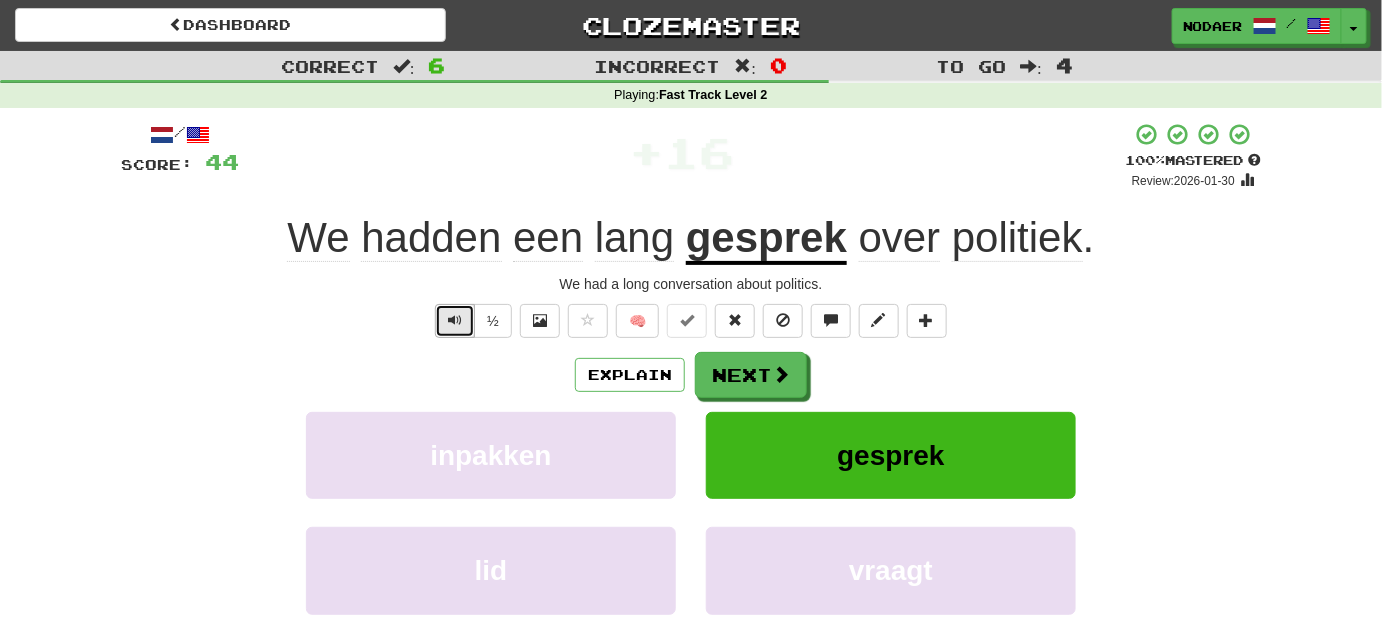 click at bounding box center [455, 321] 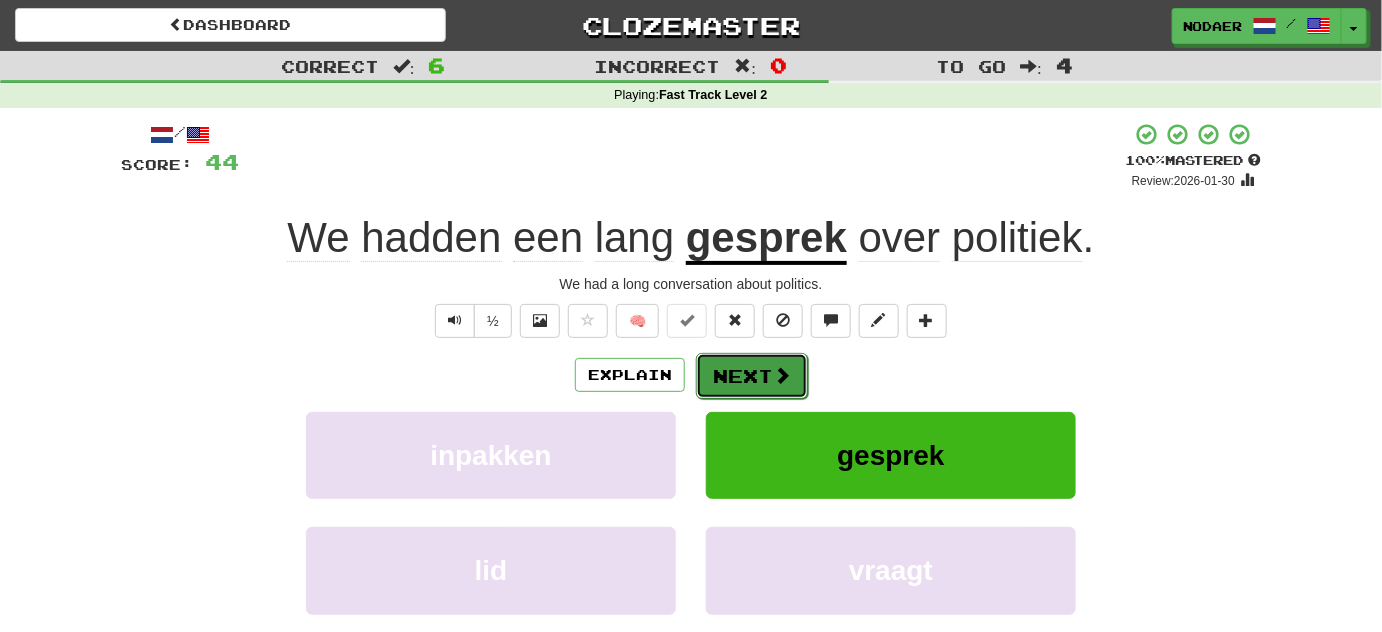 click on "Next" at bounding box center (752, 376) 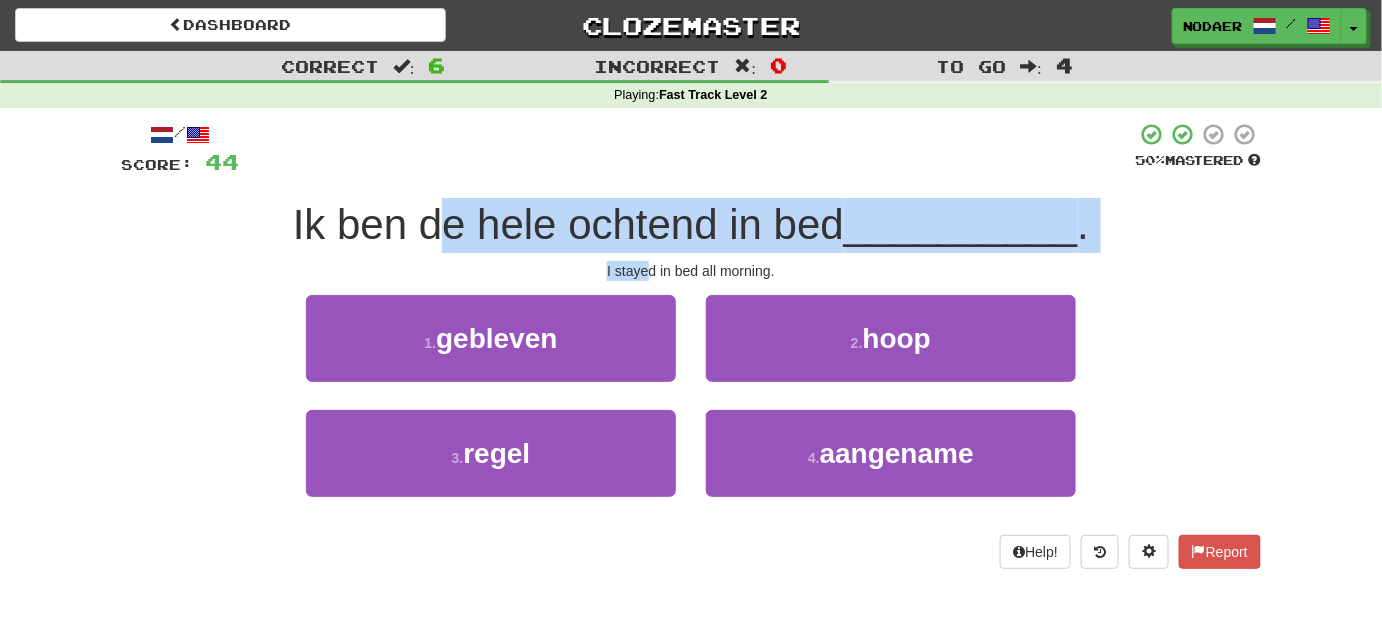 drag, startPoint x: 442, startPoint y: 242, endPoint x: 672, endPoint y: 249, distance: 230.10649 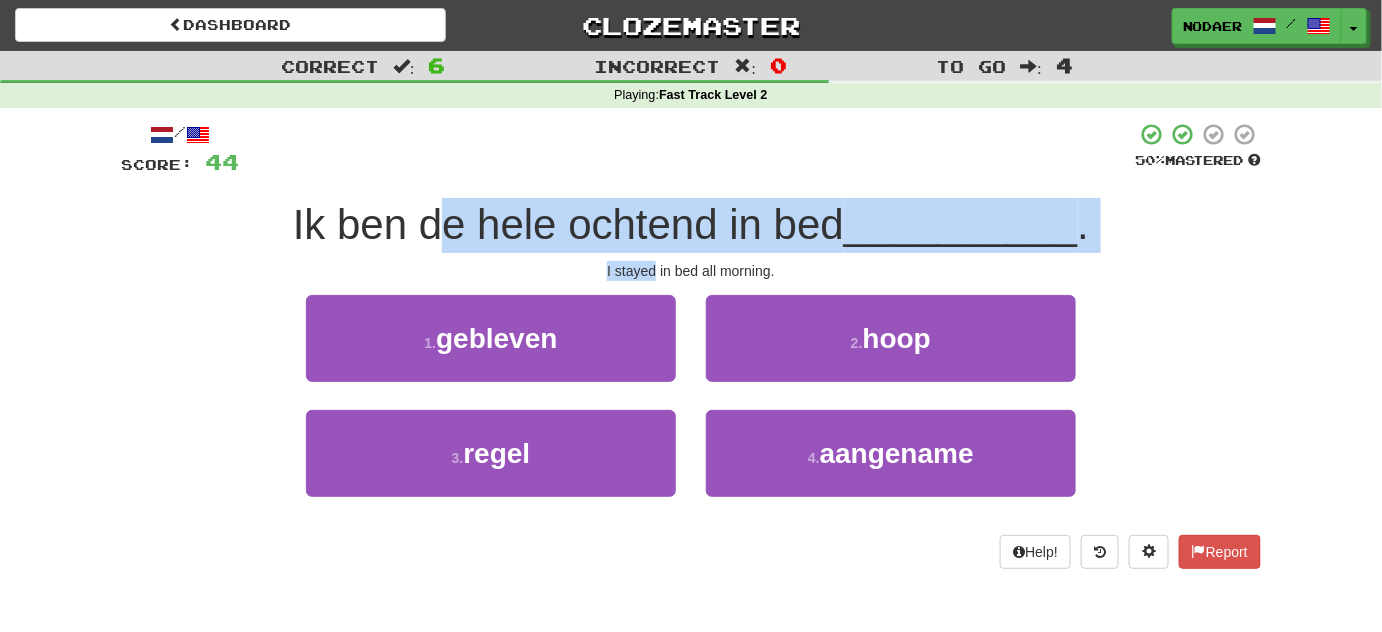 click on "/  Score:   44 50 %  Mastered Ik ben de hele ochtend in bed  __________ . I stayed in bed all morning. 1 .  gebleven 2 .  hoop 3 .  regel 4 .  aangename  Help!  Report" at bounding box center [691, 345] 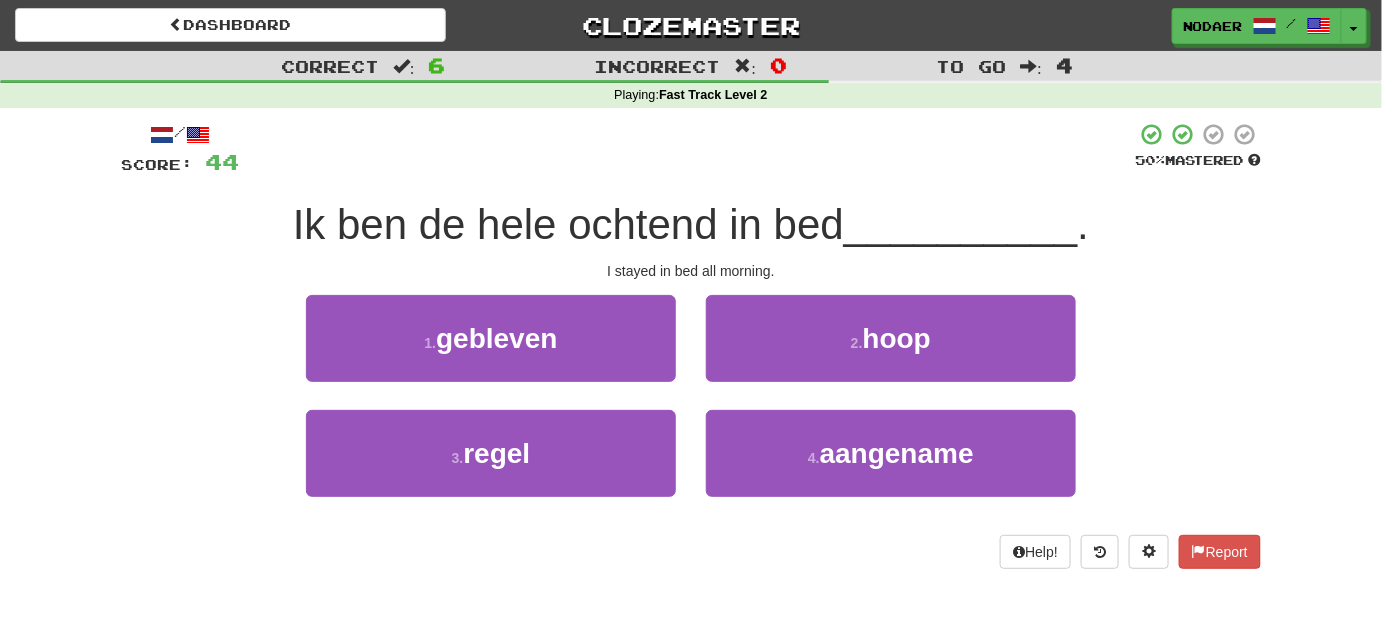 click on "I stayed in bed all morning." at bounding box center [691, 271] 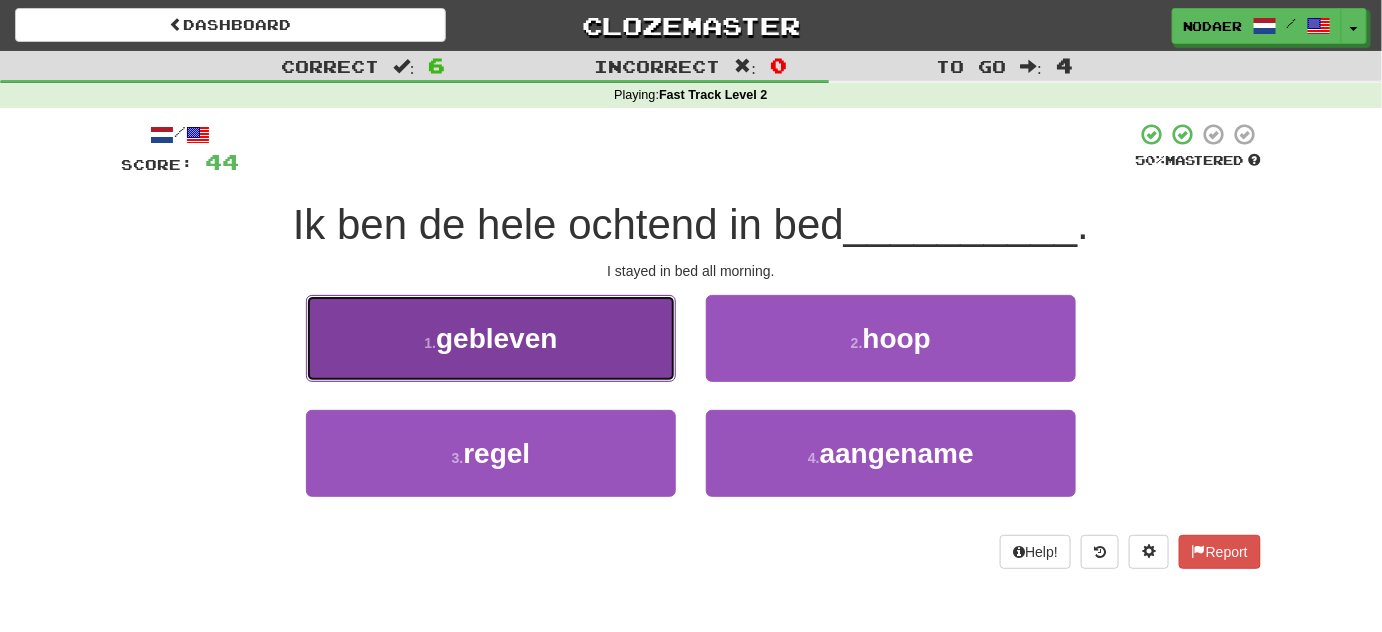 click on "1 .  gebleven" at bounding box center [491, 338] 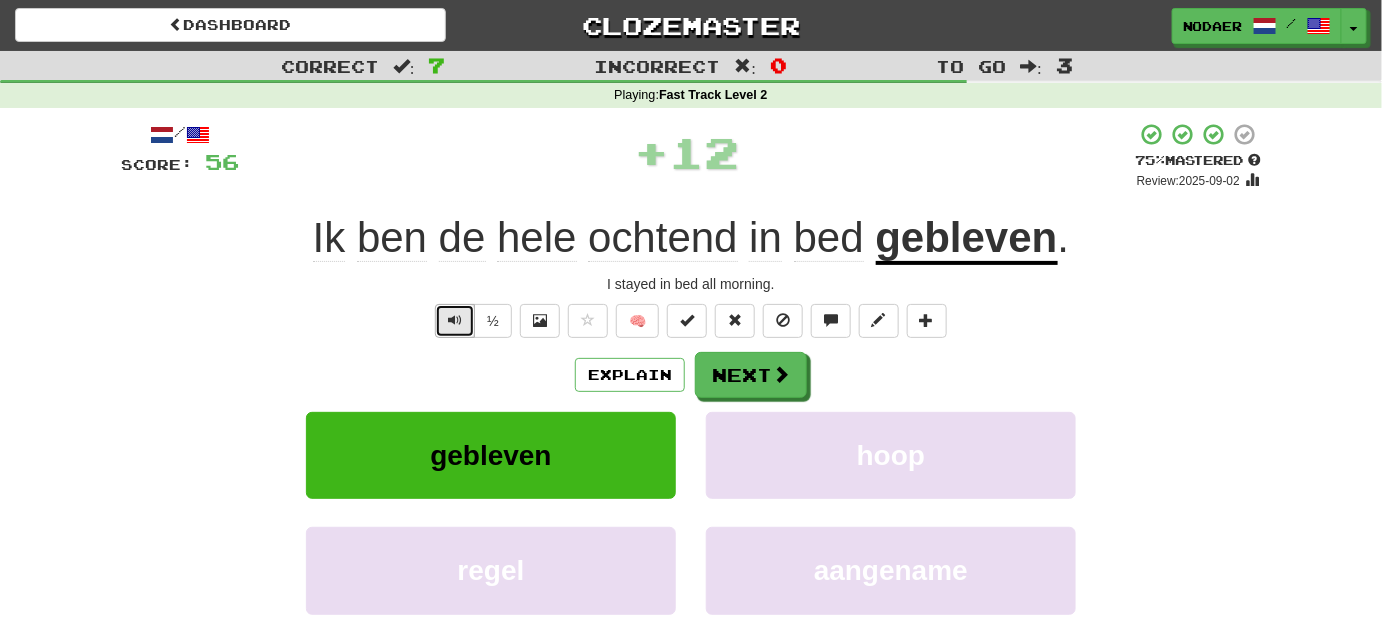 click at bounding box center [455, 321] 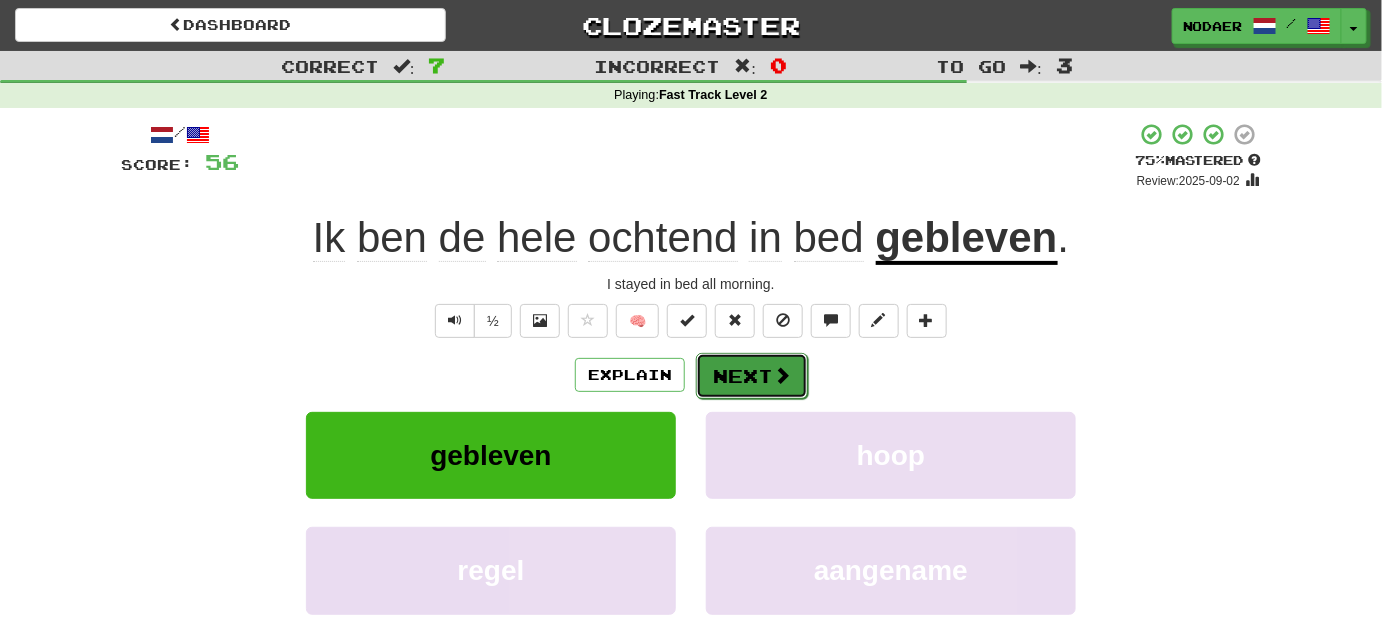 click on "Next" at bounding box center (752, 376) 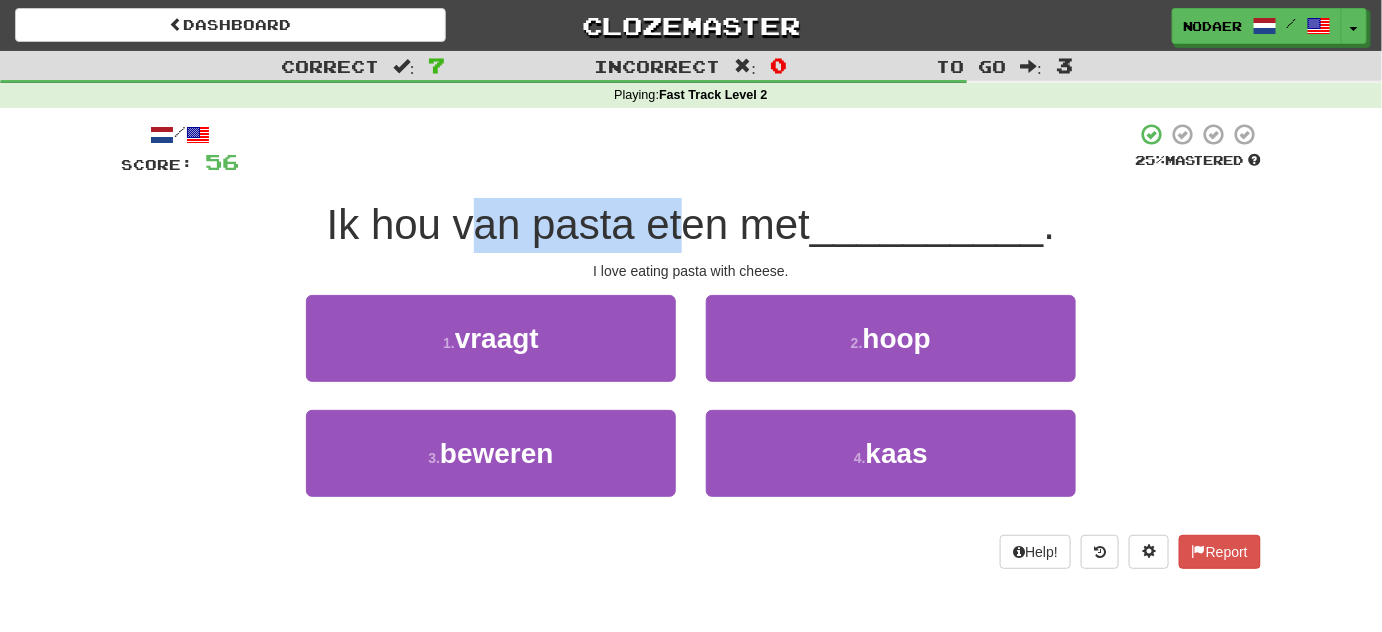 drag, startPoint x: 465, startPoint y: 239, endPoint x: 721, endPoint y: 223, distance: 256.4995 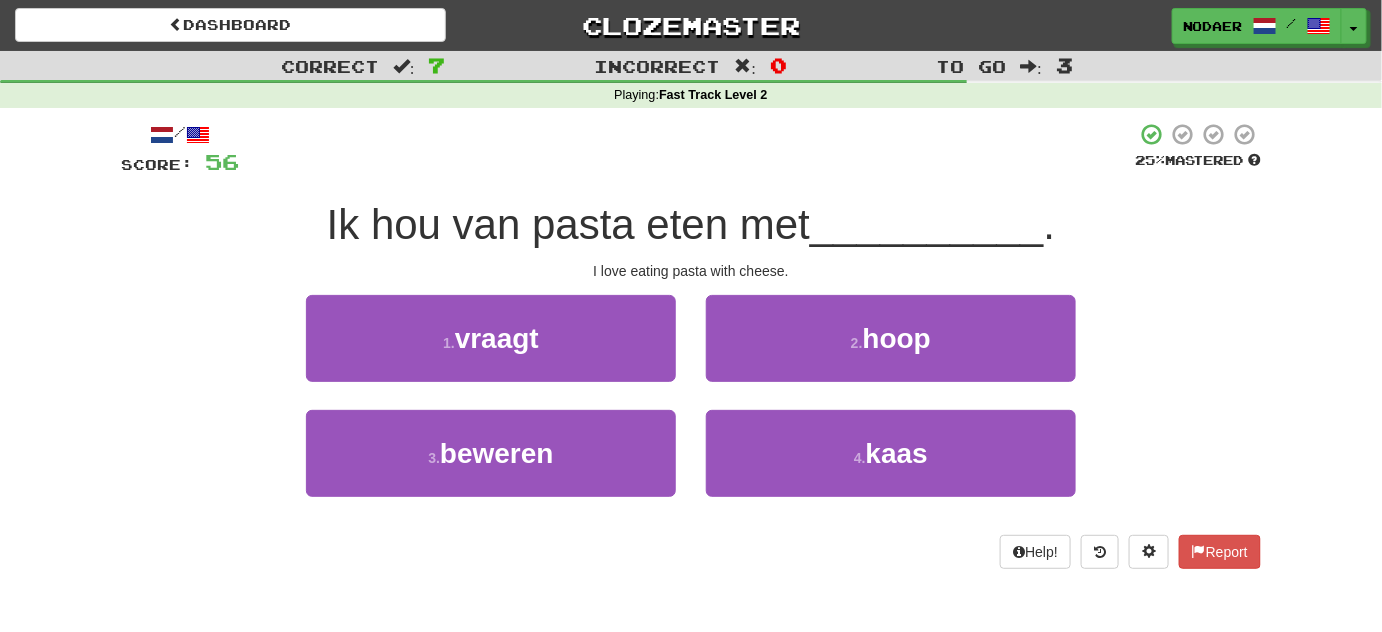 click on "/  Score:   56 25 %  Mastered Ik hou van pasta eten met  __________ . I love eating pasta with cheese. 1 .  vraagt 2 .  hoop 3 .  beweren 4 .  kaas  Help!  Report" at bounding box center (691, 345) 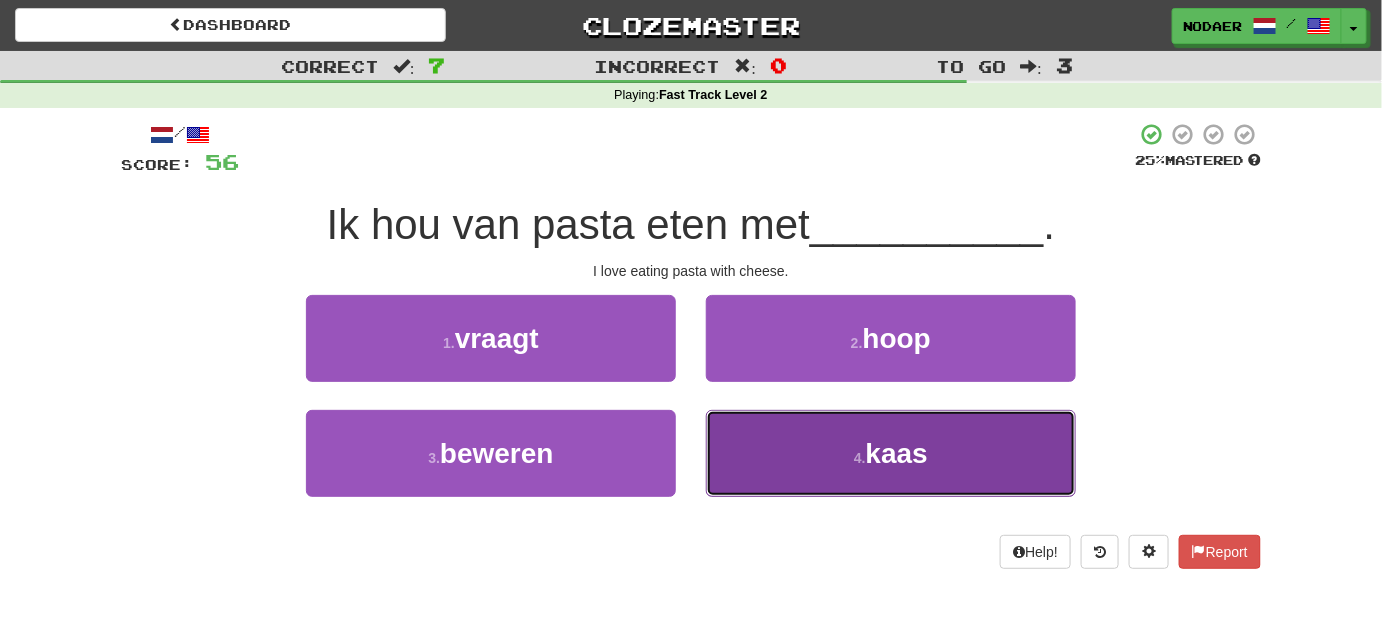 click on "4 .  kaas" at bounding box center [891, 453] 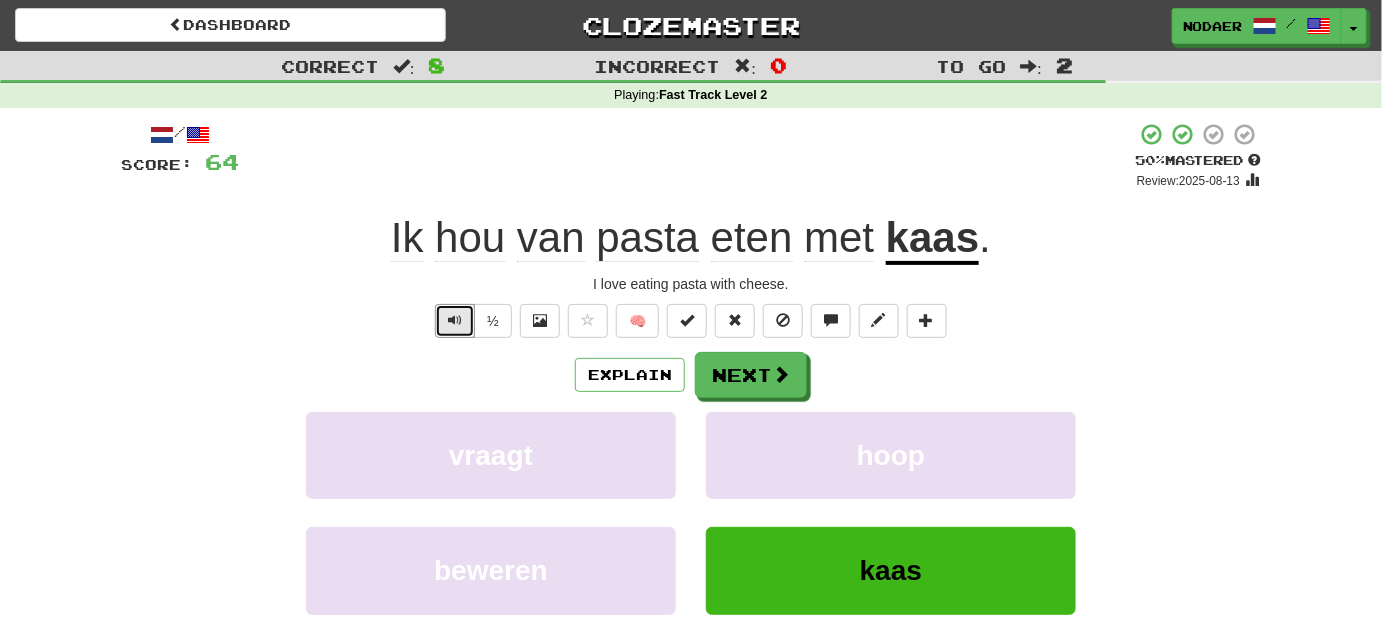 drag, startPoint x: 444, startPoint y: 327, endPoint x: 445, endPoint y: 340, distance: 13.038404 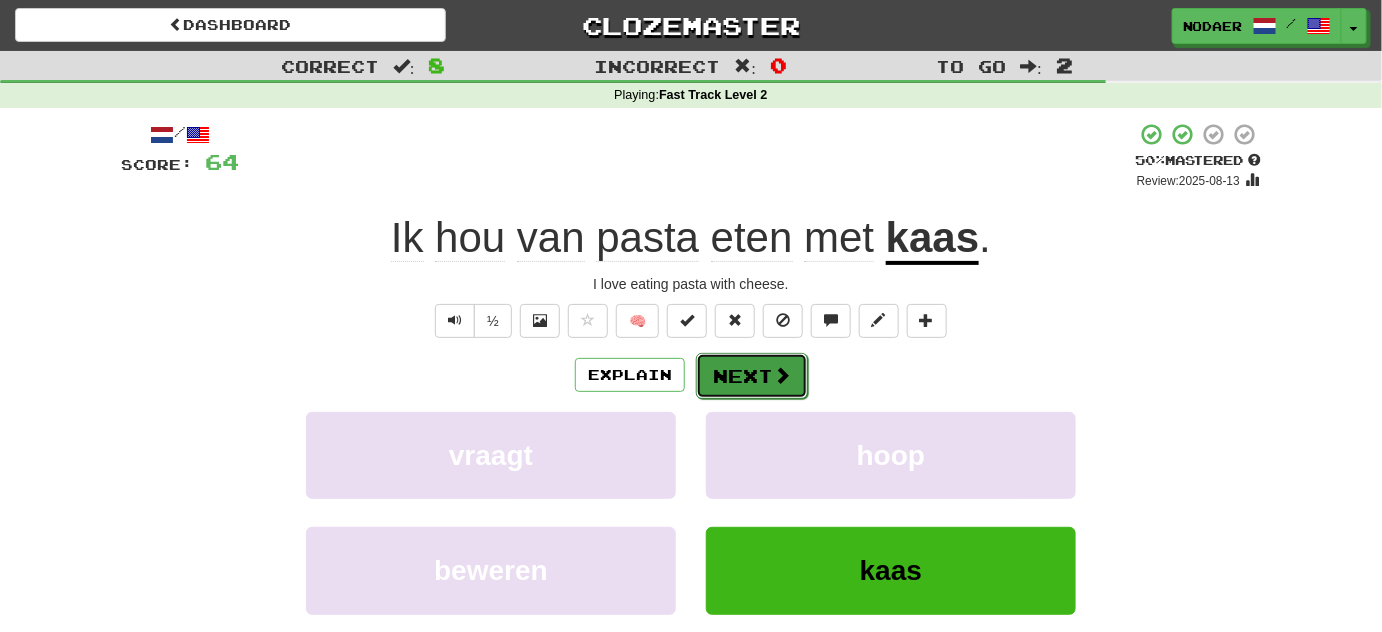 click on "Next" at bounding box center [752, 376] 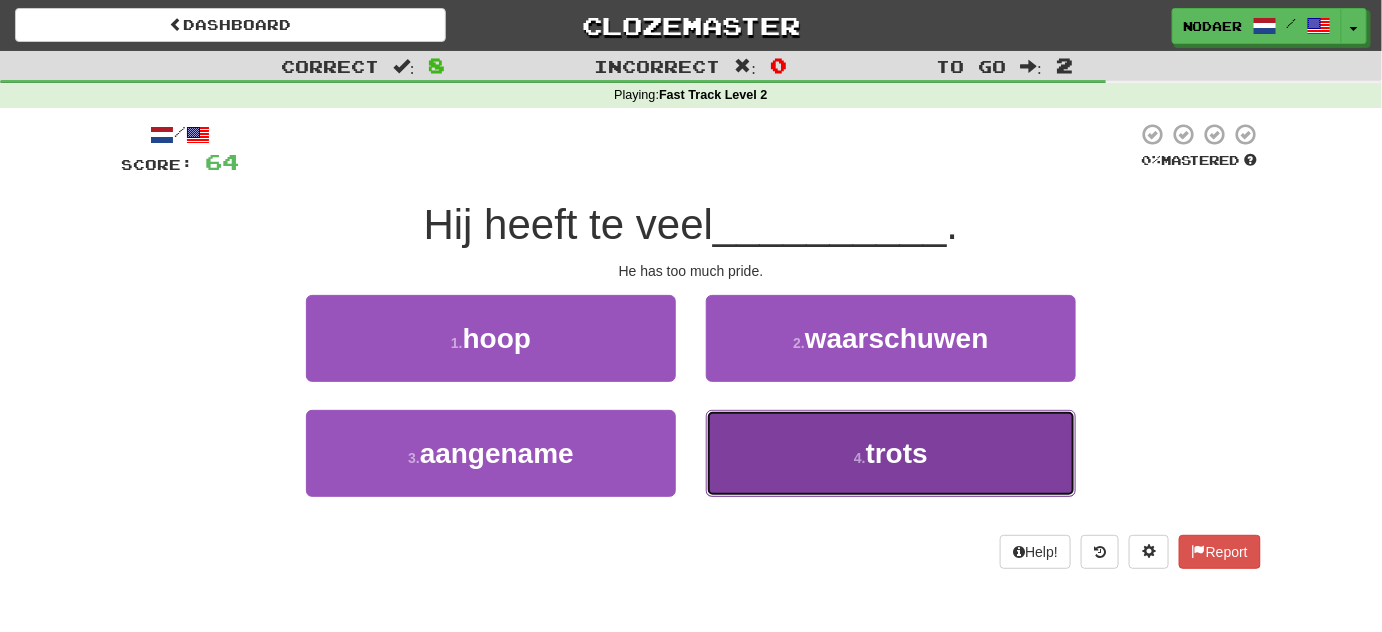 click on "4 .  trots" at bounding box center (891, 453) 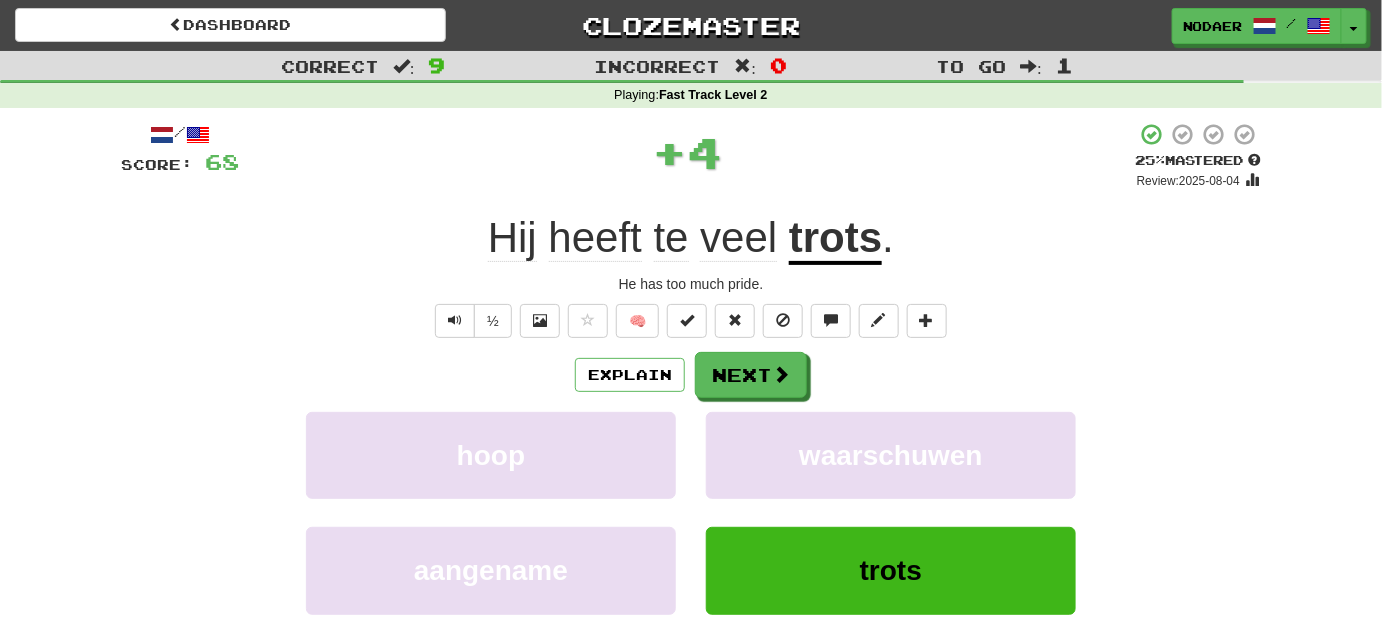click on "trots" at bounding box center [835, 239] 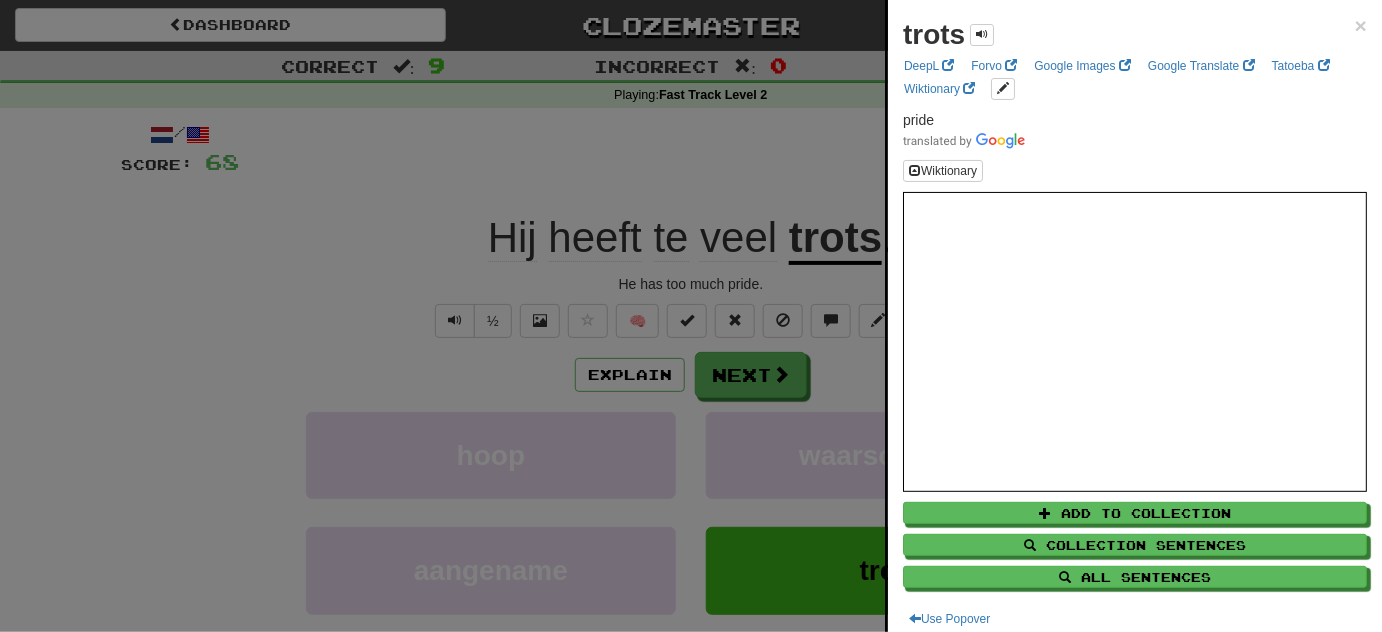 click at bounding box center (691, 316) 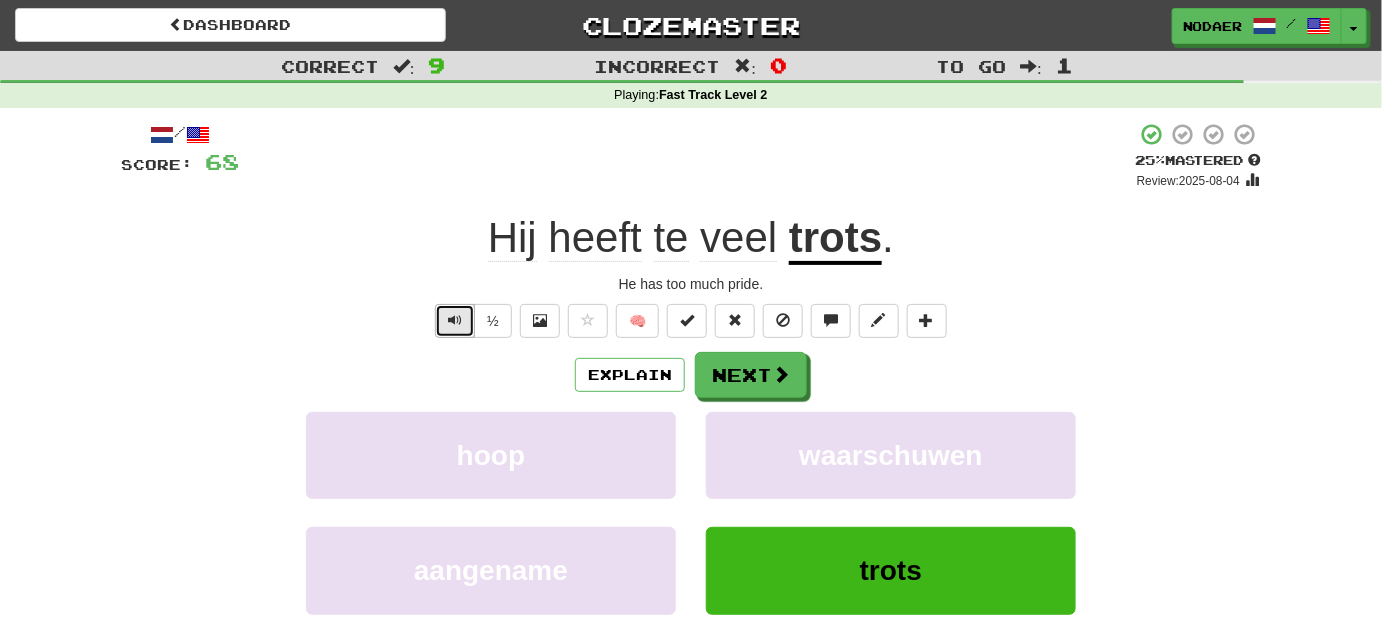 click at bounding box center (455, 321) 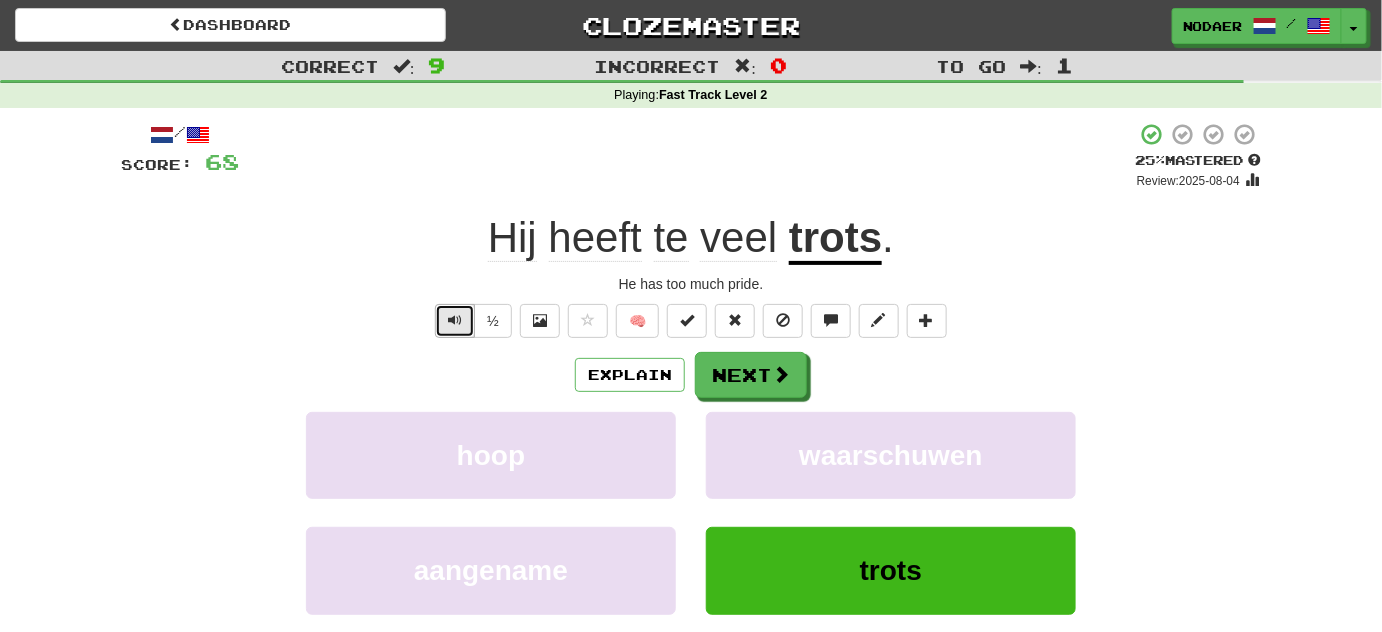 click at bounding box center (455, 320) 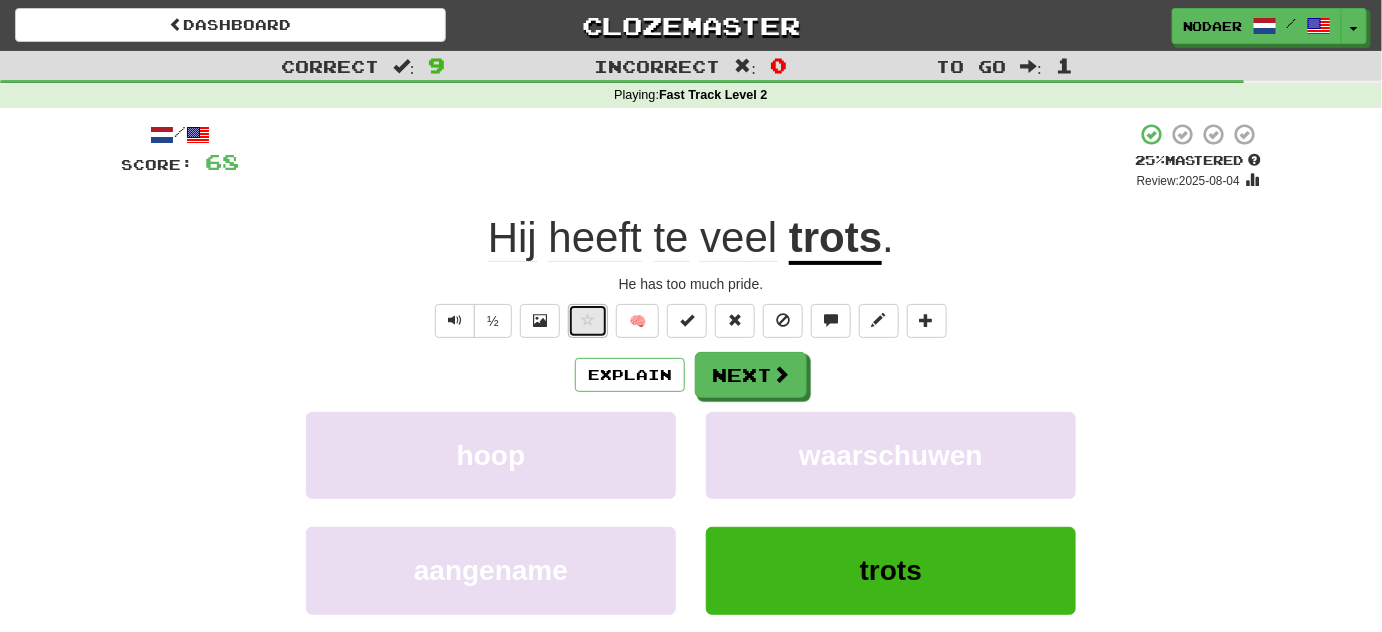 click at bounding box center [588, 320] 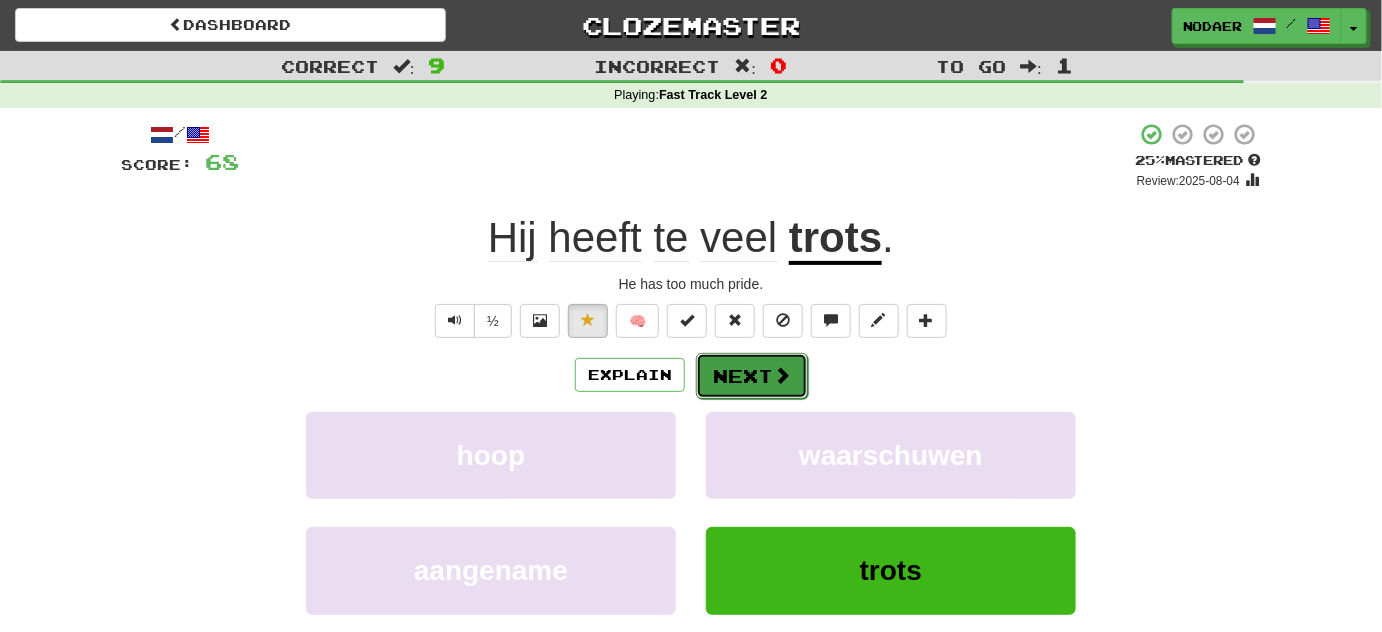 click on "Next" at bounding box center (752, 376) 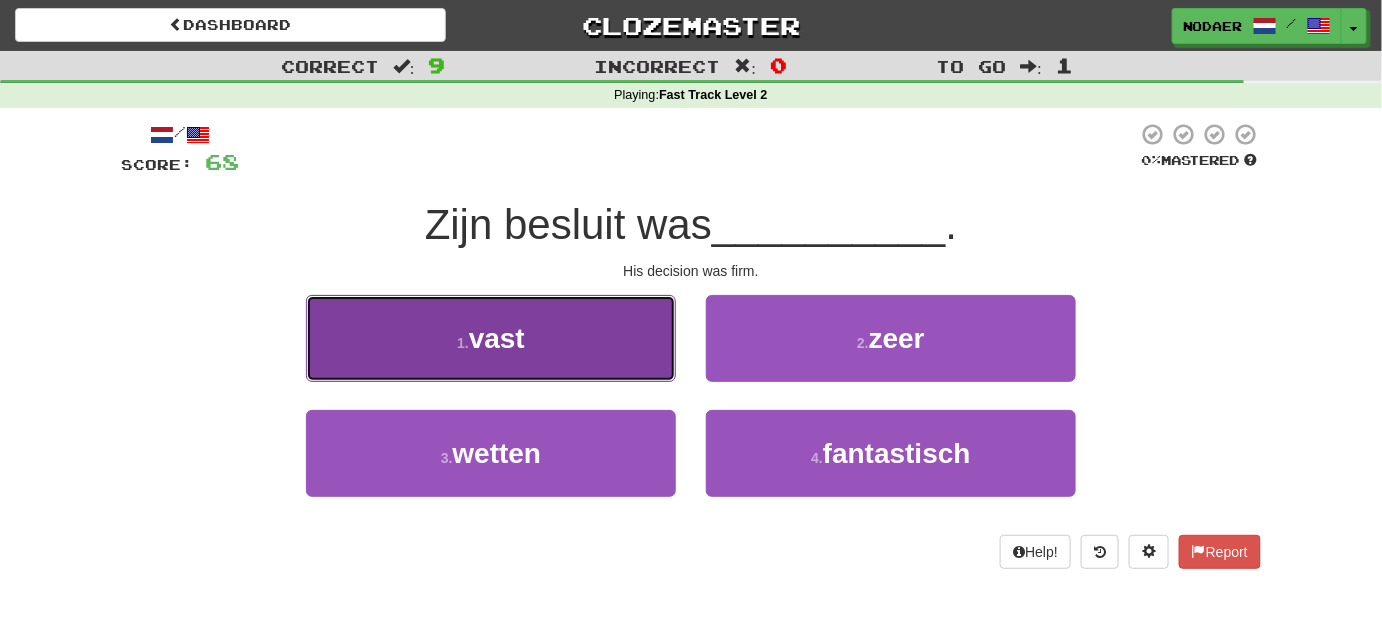 click on "1 .  vast" at bounding box center (491, 338) 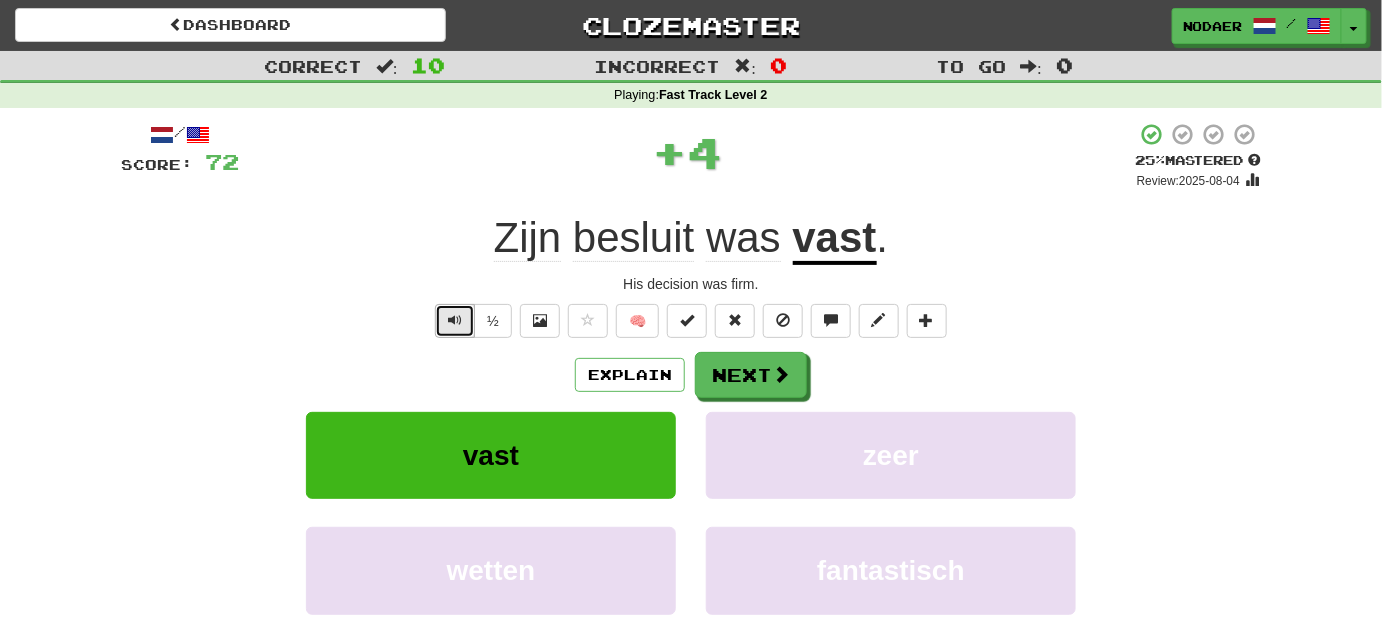 click at bounding box center (455, 320) 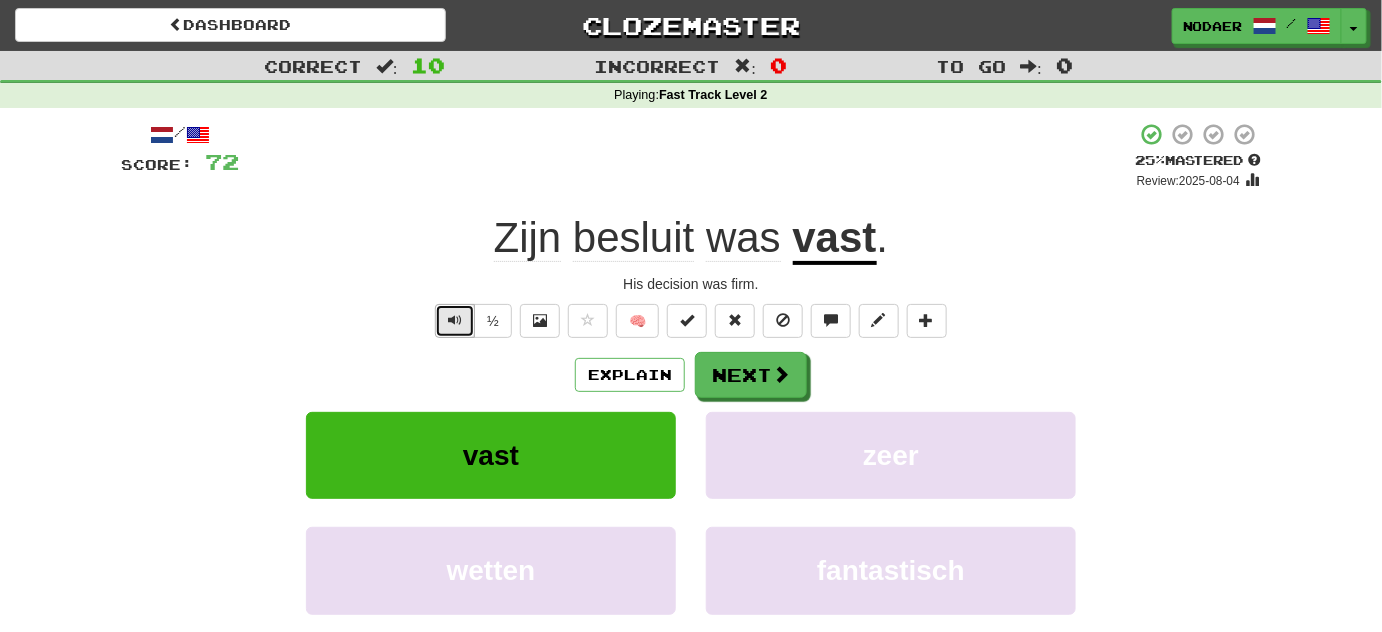 click at bounding box center [455, 321] 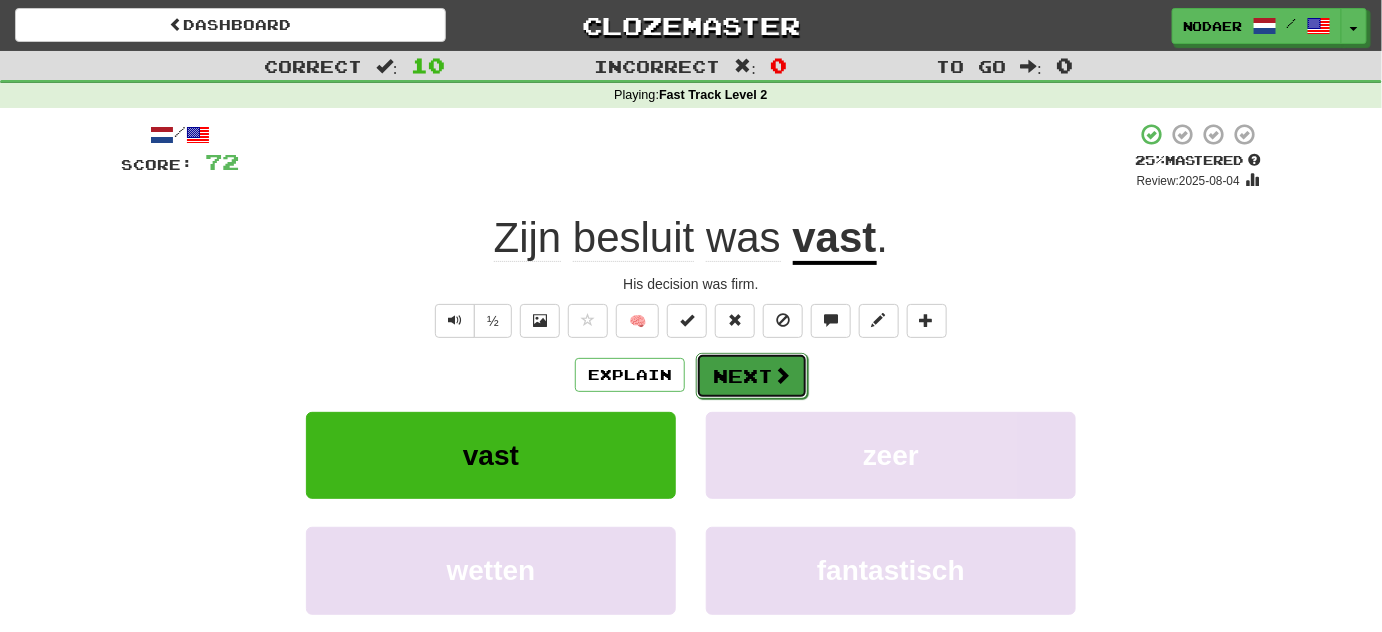 click on "Next" at bounding box center (752, 376) 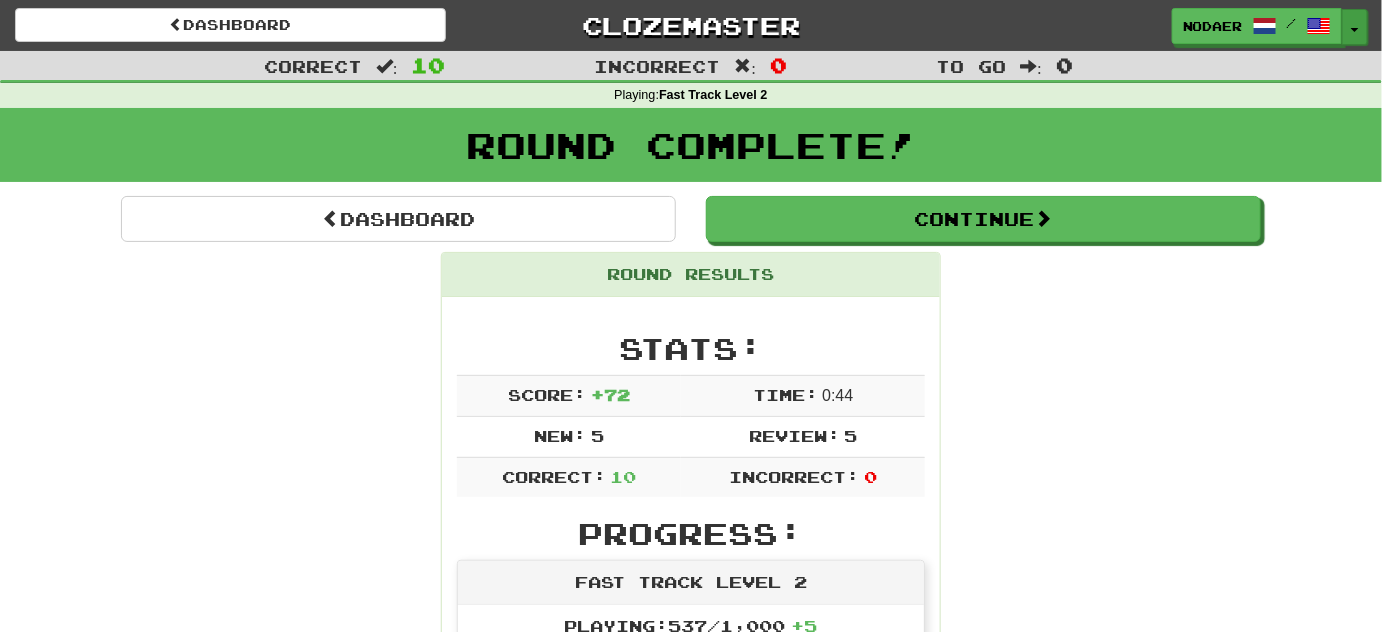 click on "Toggle Dropdown" at bounding box center (1355, 27) 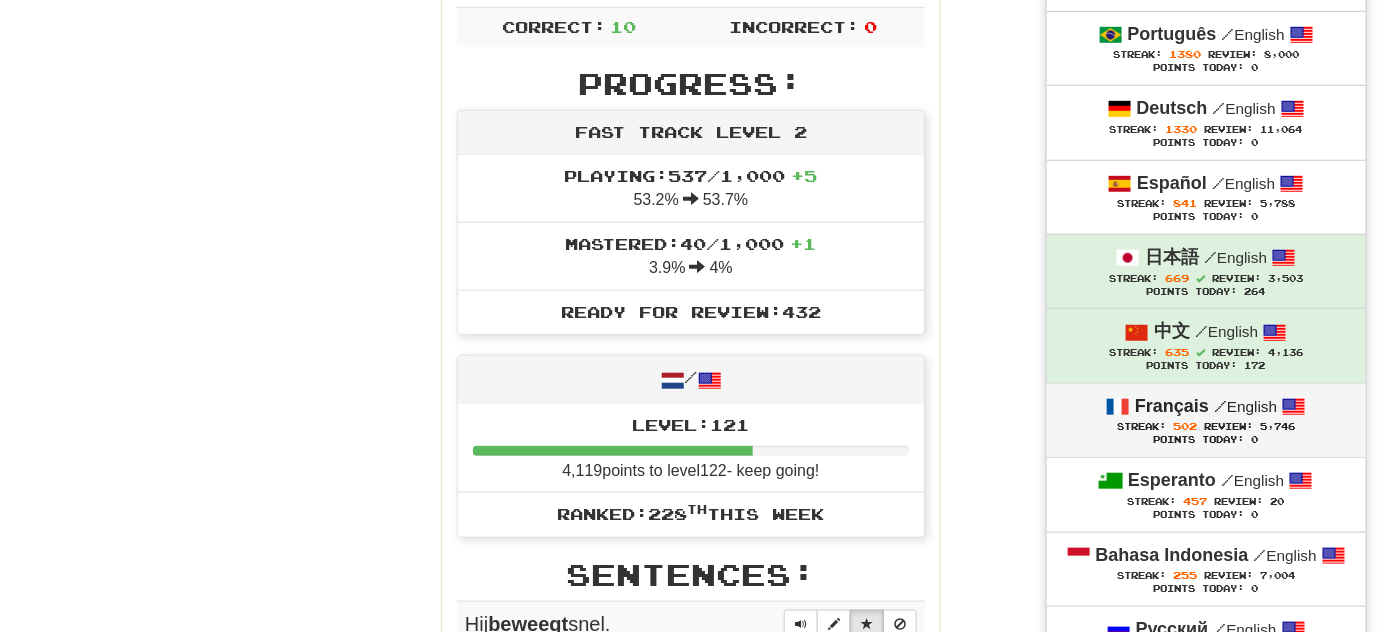 scroll, scrollTop: 454, scrollLeft: 0, axis: vertical 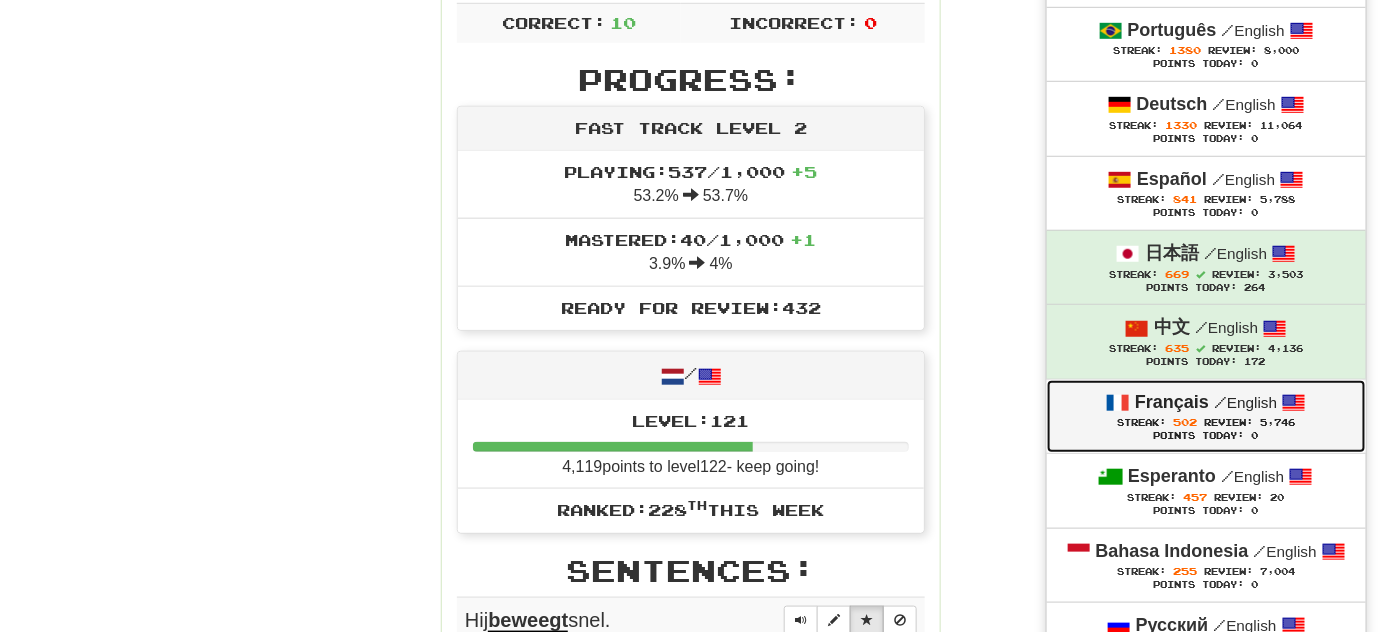click on "502" at bounding box center [1185, 422] 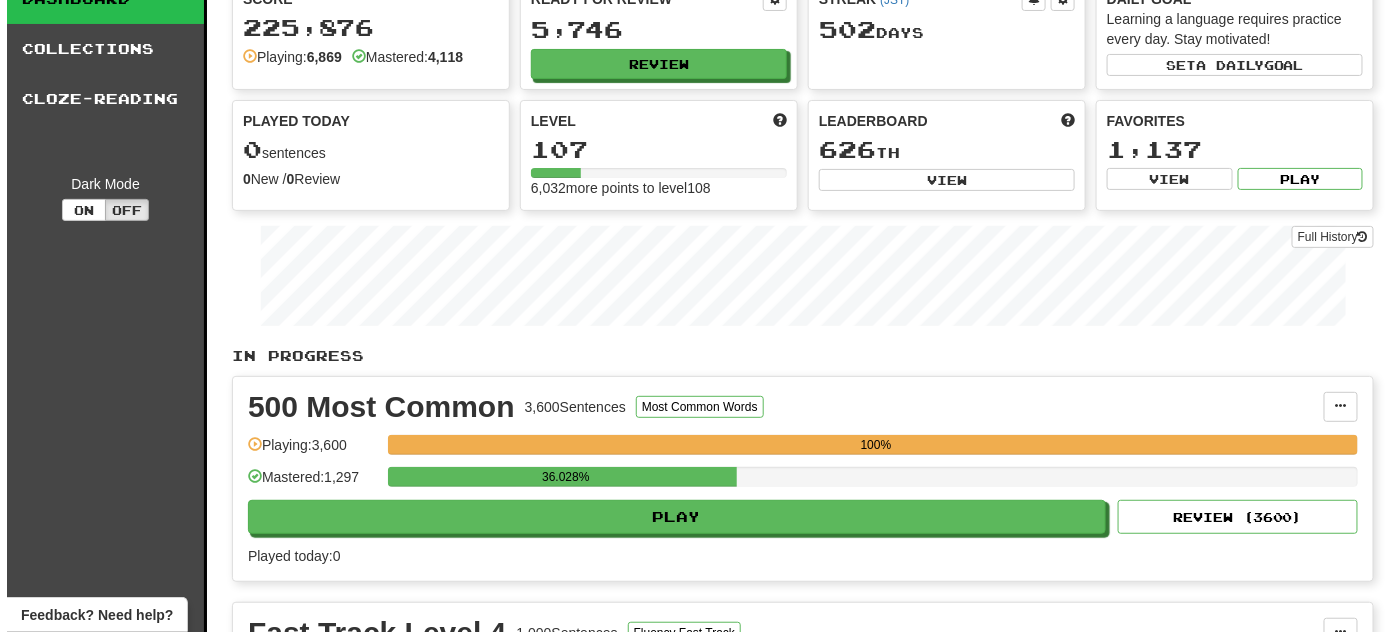 scroll, scrollTop: 363, scrollLeft: 0, axis: vertical 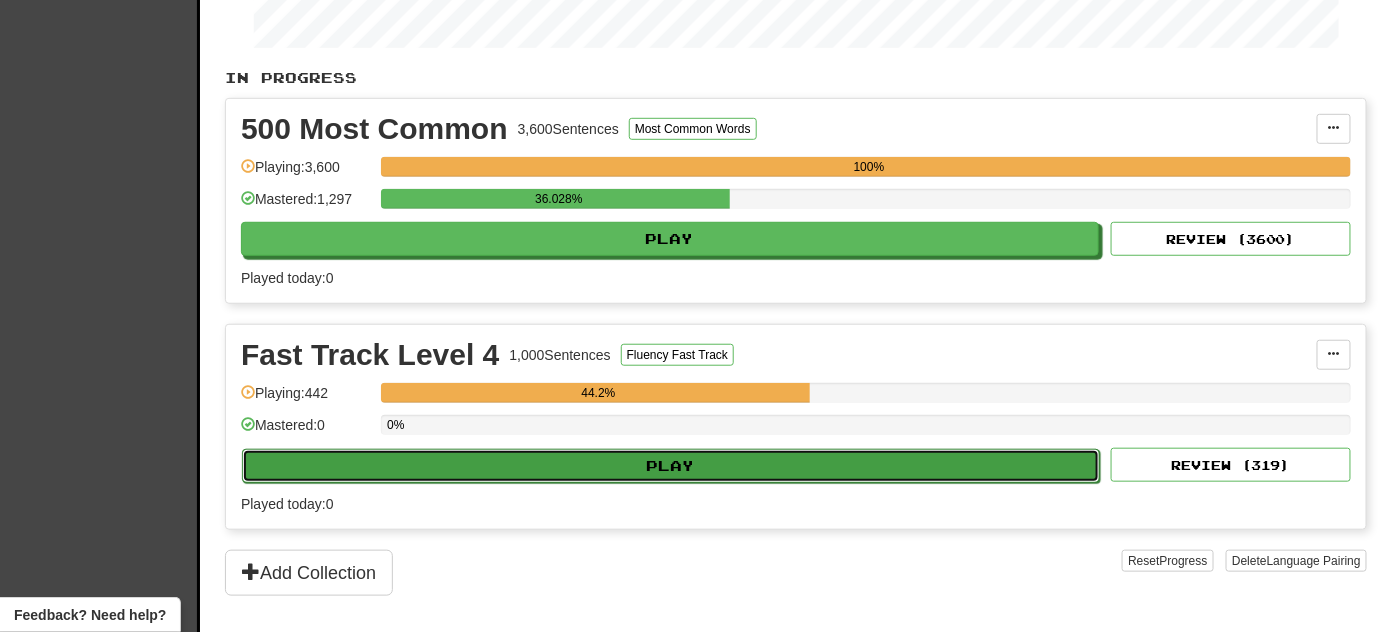 click on "Play" 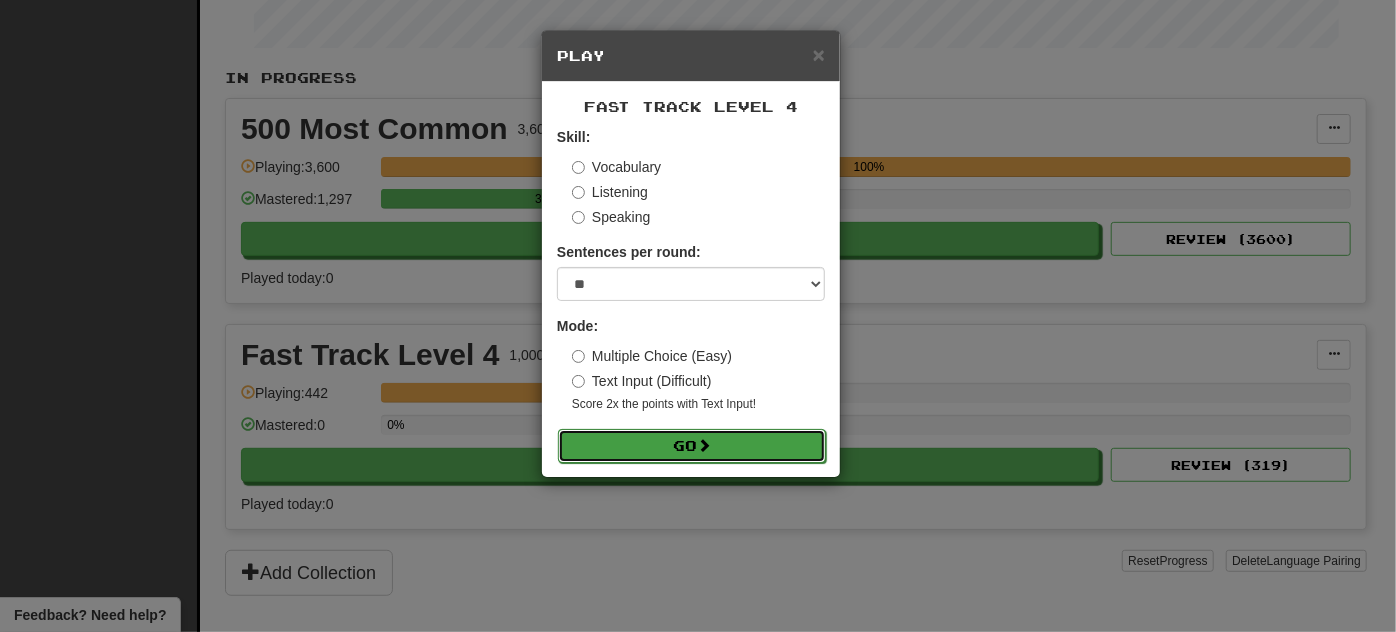 click on "Go" at bounding box center (692, 446) 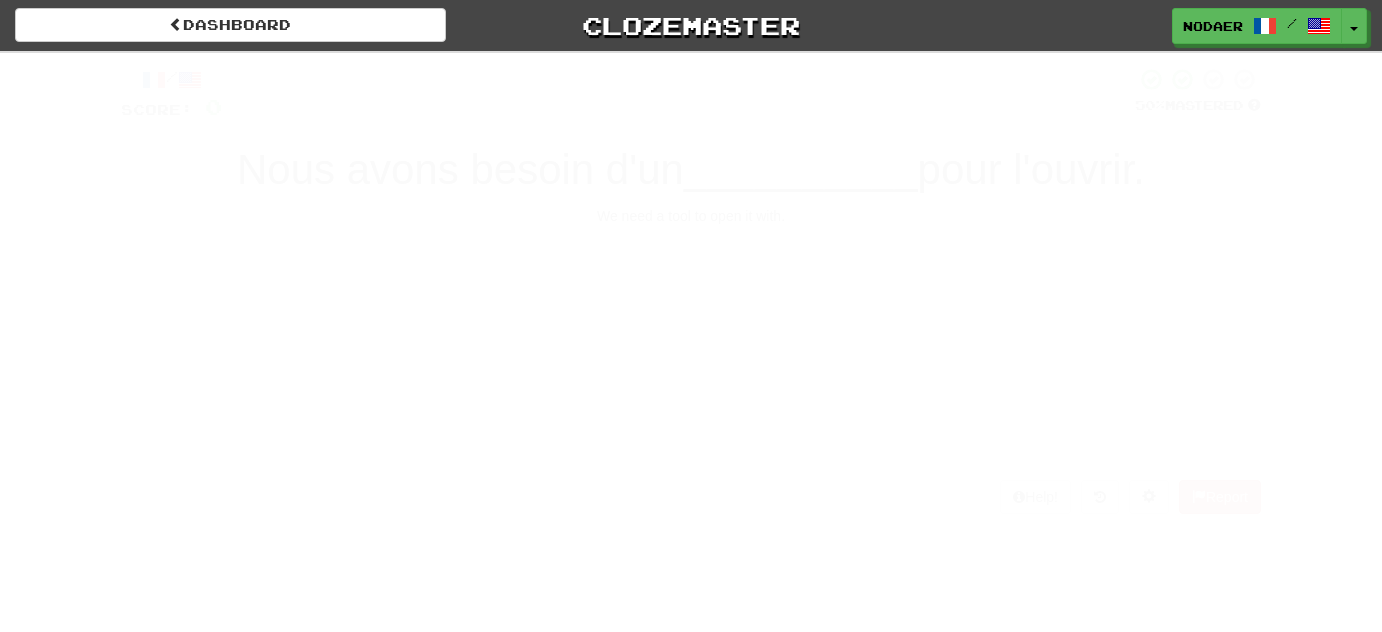 scroll, scrollTop: 0, scrollLeft: 0, axis: both 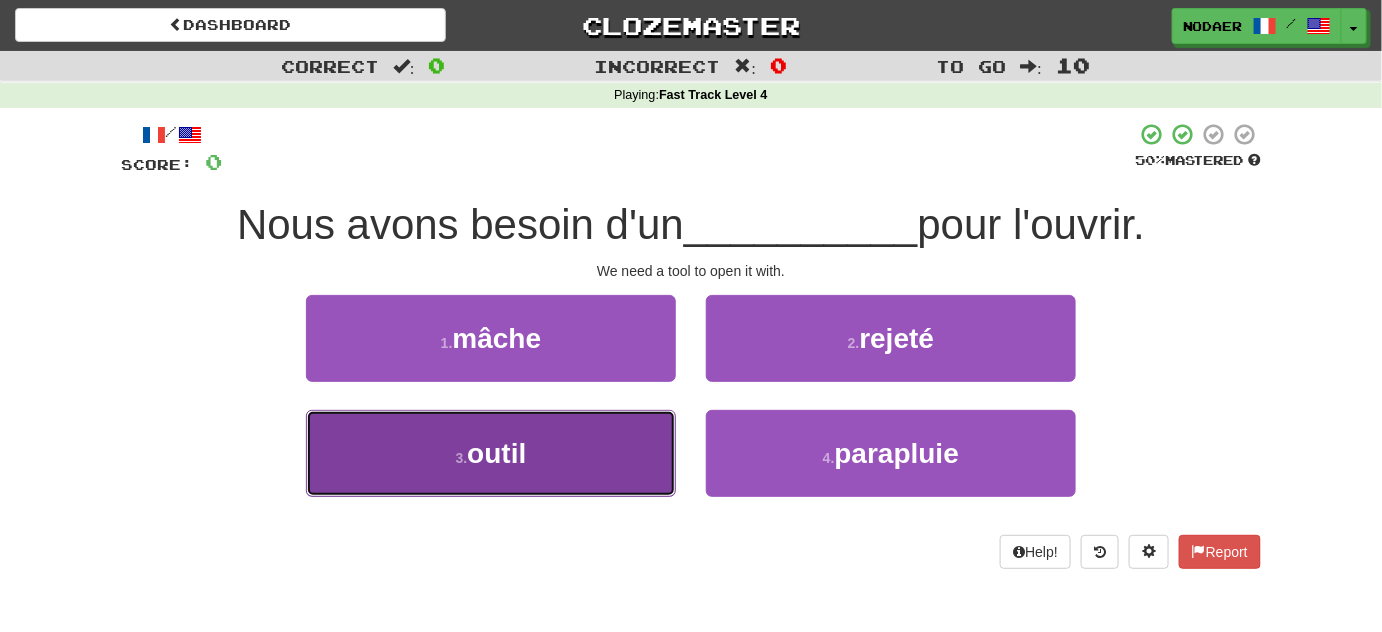 click on "3 .  outil" at bounding box center [491, 453] 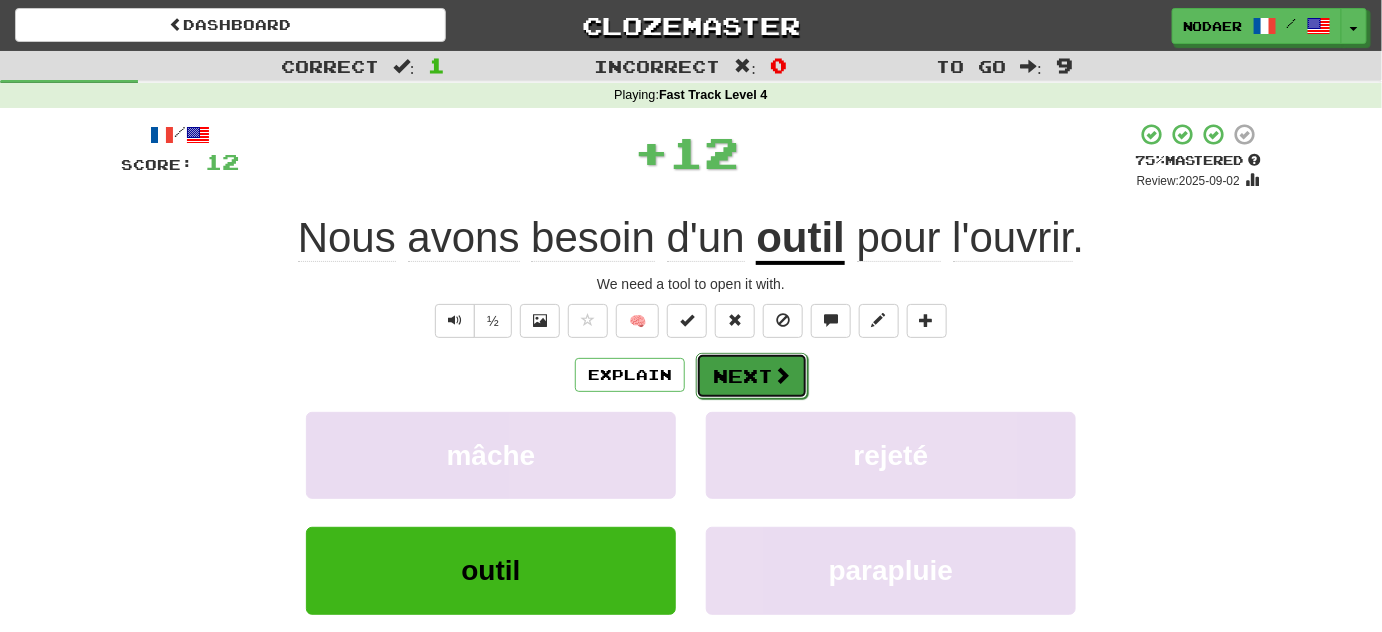 click on "Next" at bounding box center [752, 376] 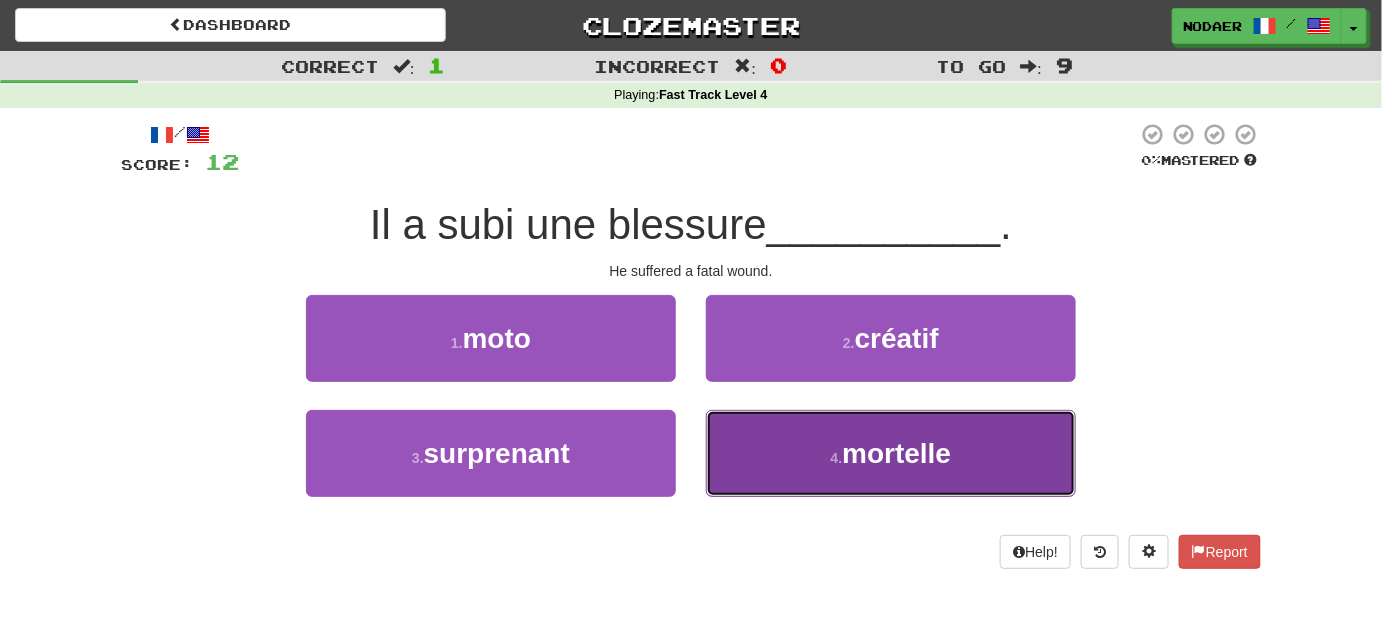 click on "4 .  mortelle" at bounding box center (891, 453) 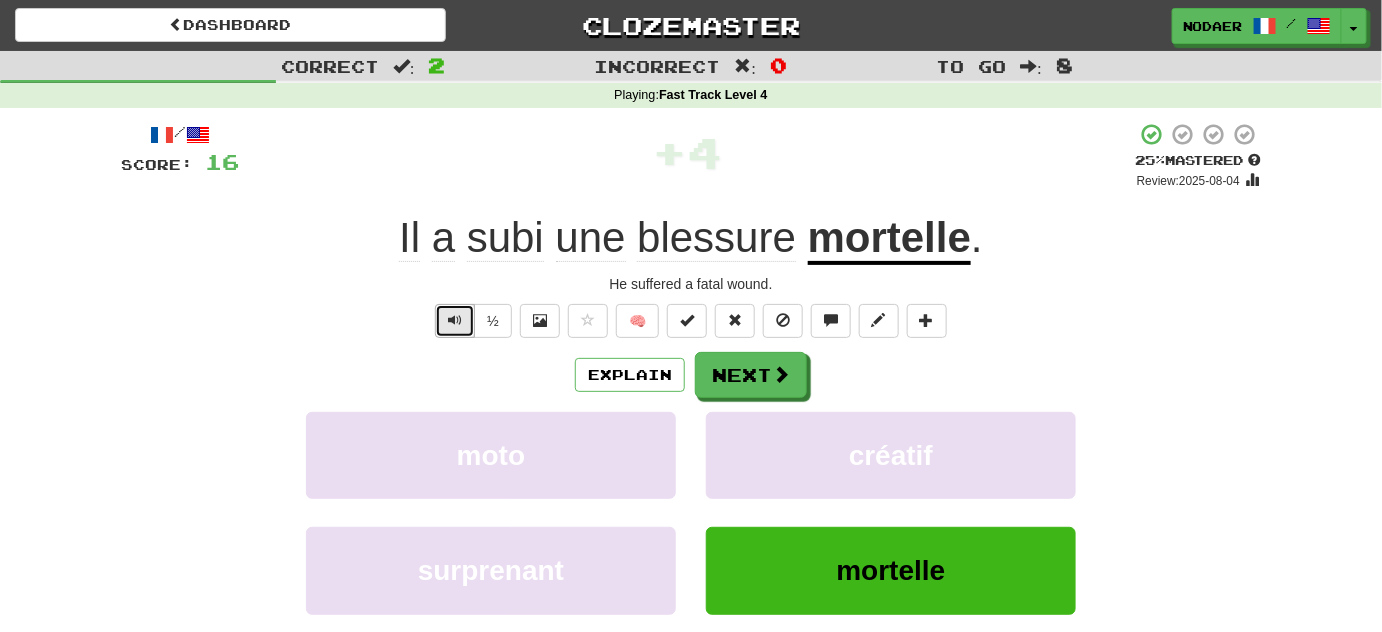 click at bounding box center (455, 321) 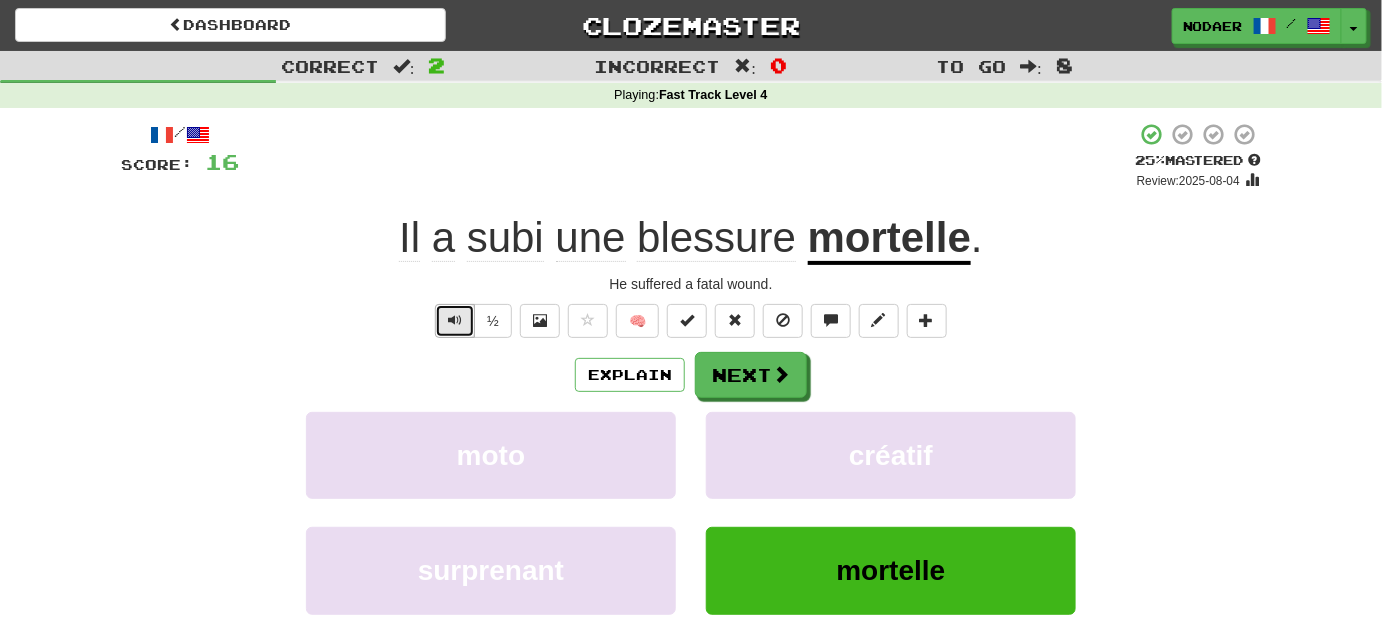 click at bounding box center (455, 320) 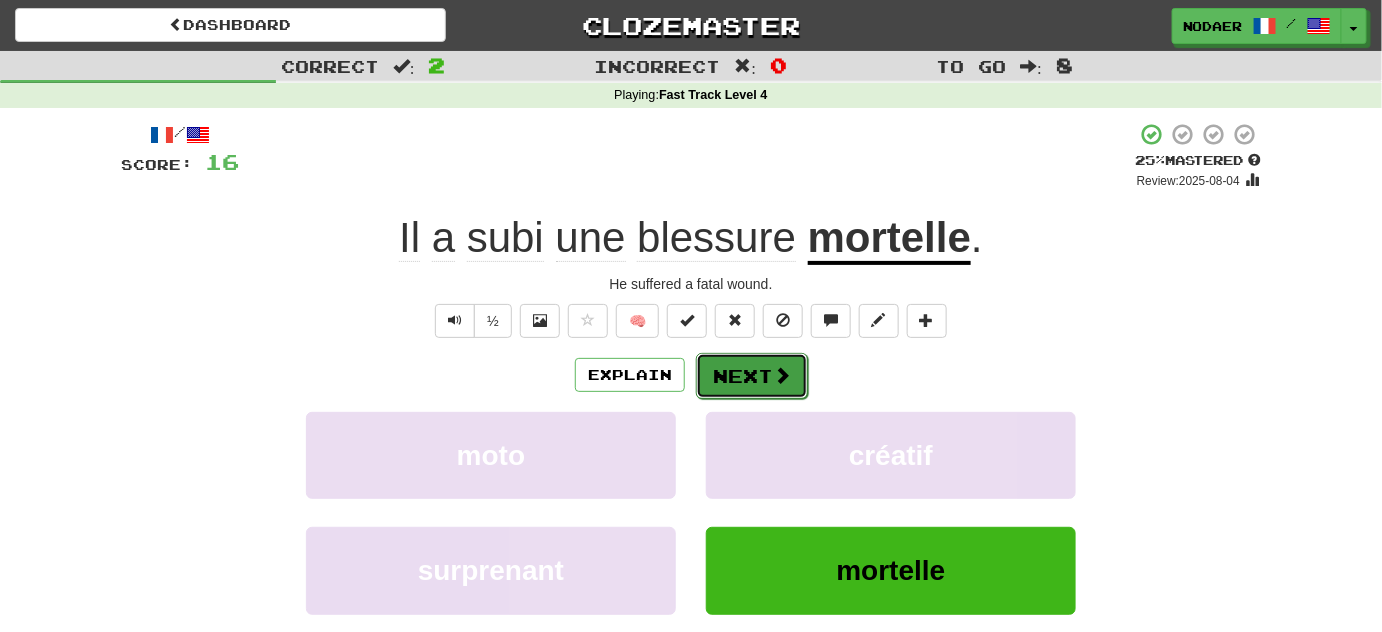 click on "Next" at bounding box center (752, 376) 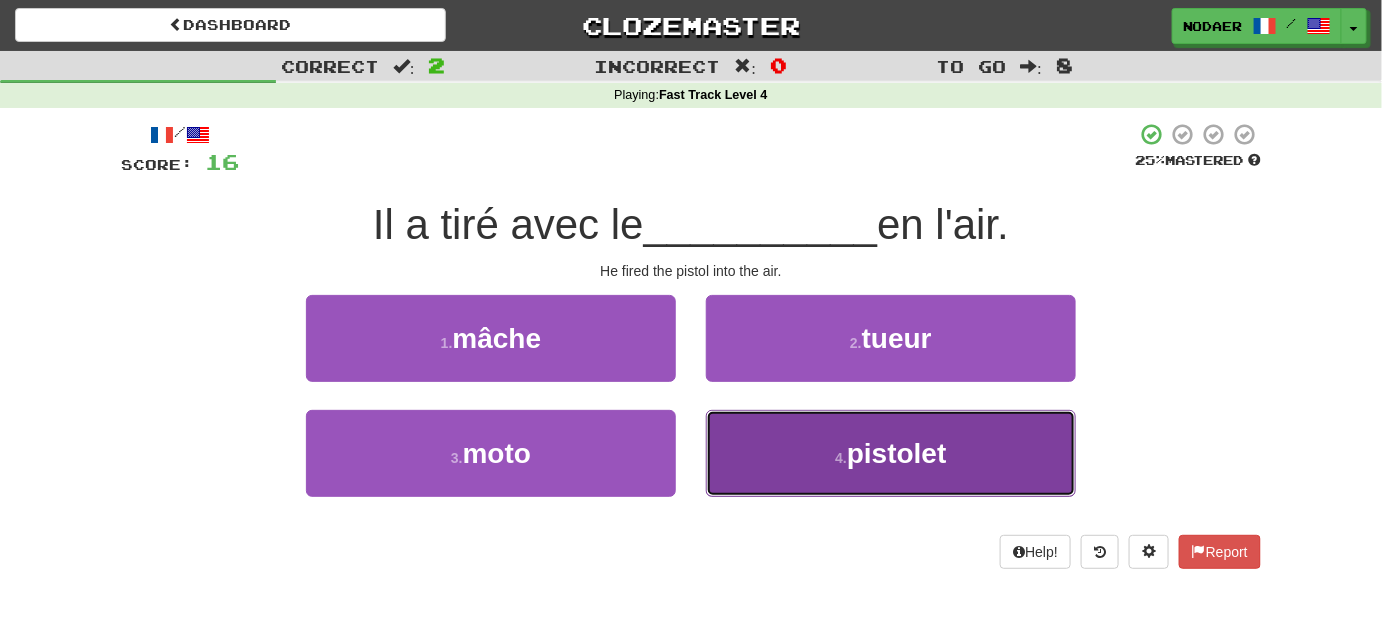 click on "4 .  pistolet" at bounding box center [891, 453] 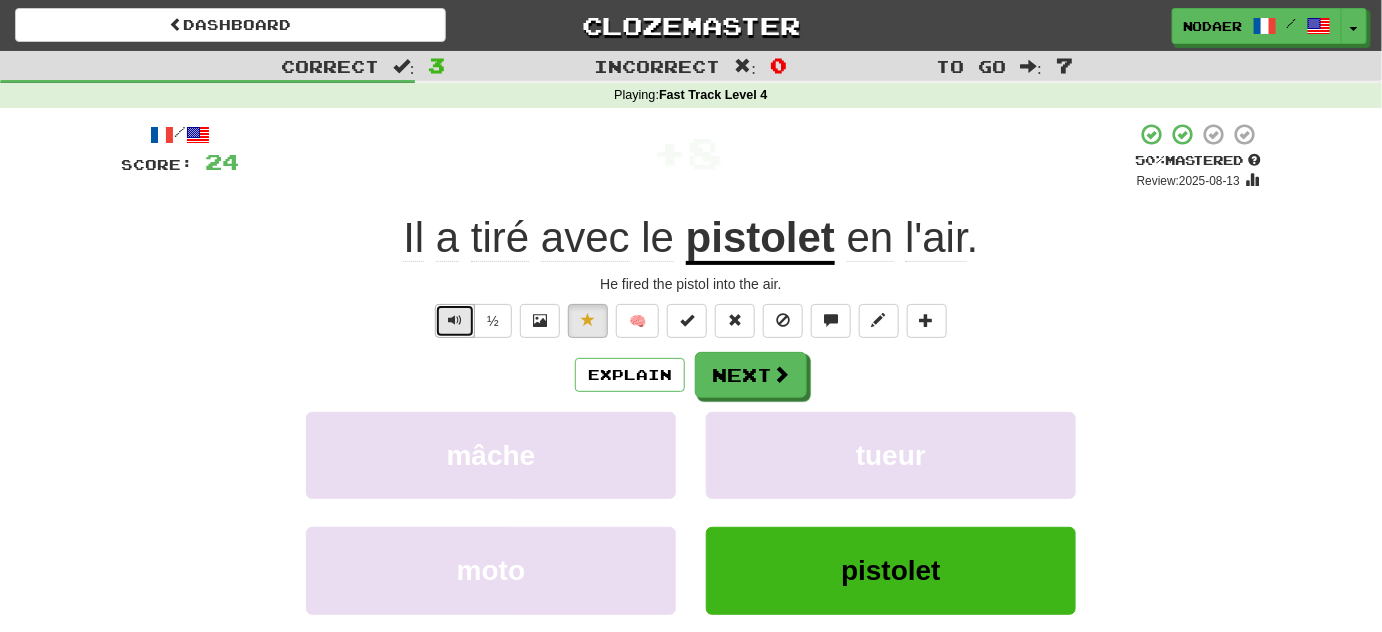 click at bounding box center (455, 321) 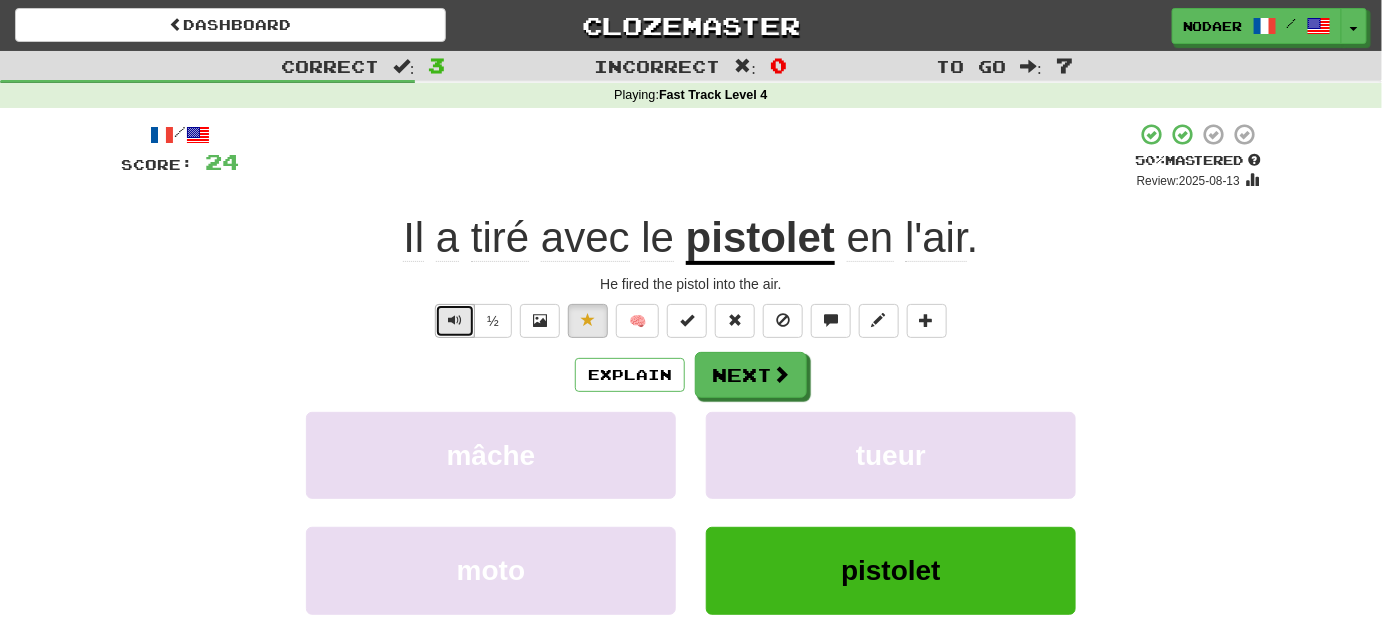 click at bounding box center [455, 320] 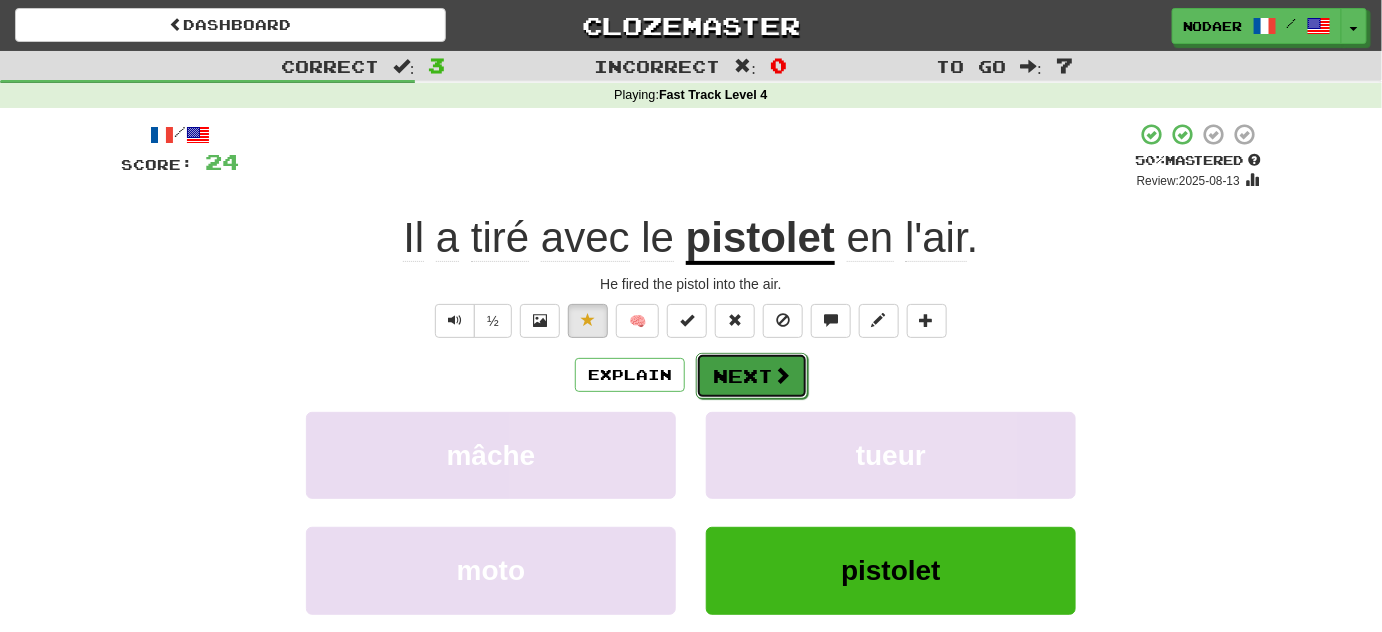 click on "Next" at bounding box center (752, 376) 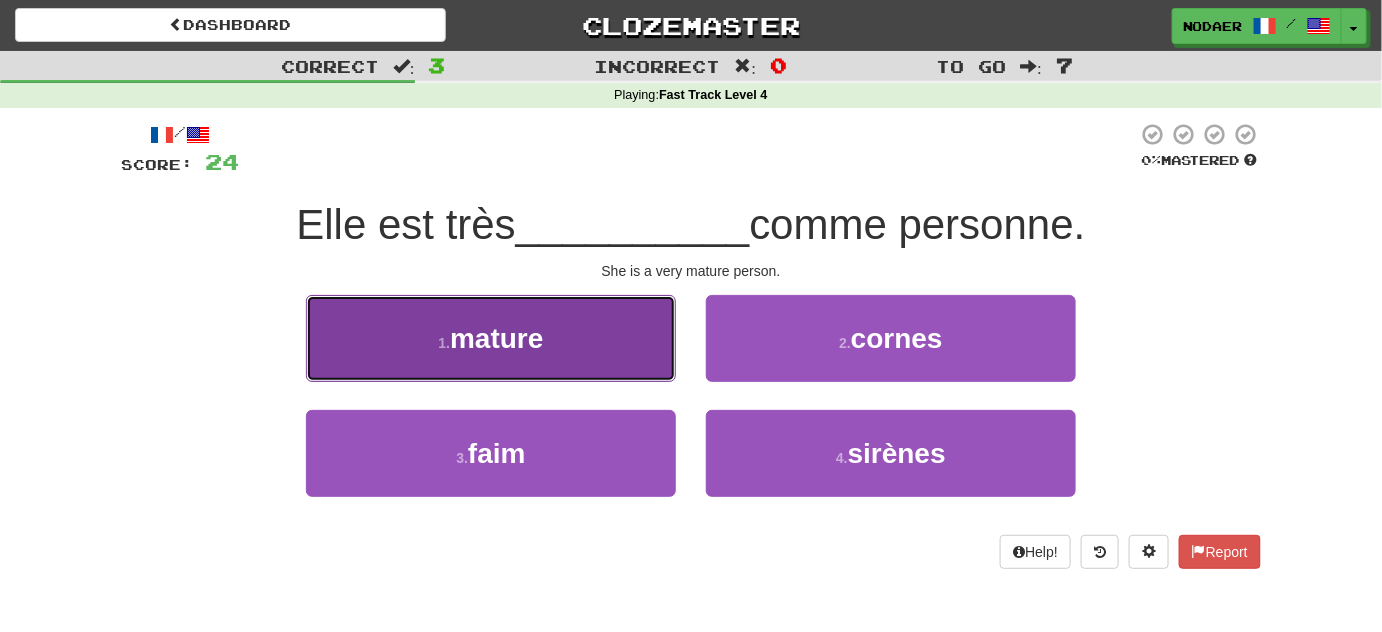 click on "mature" at bounding box center [496, 338] 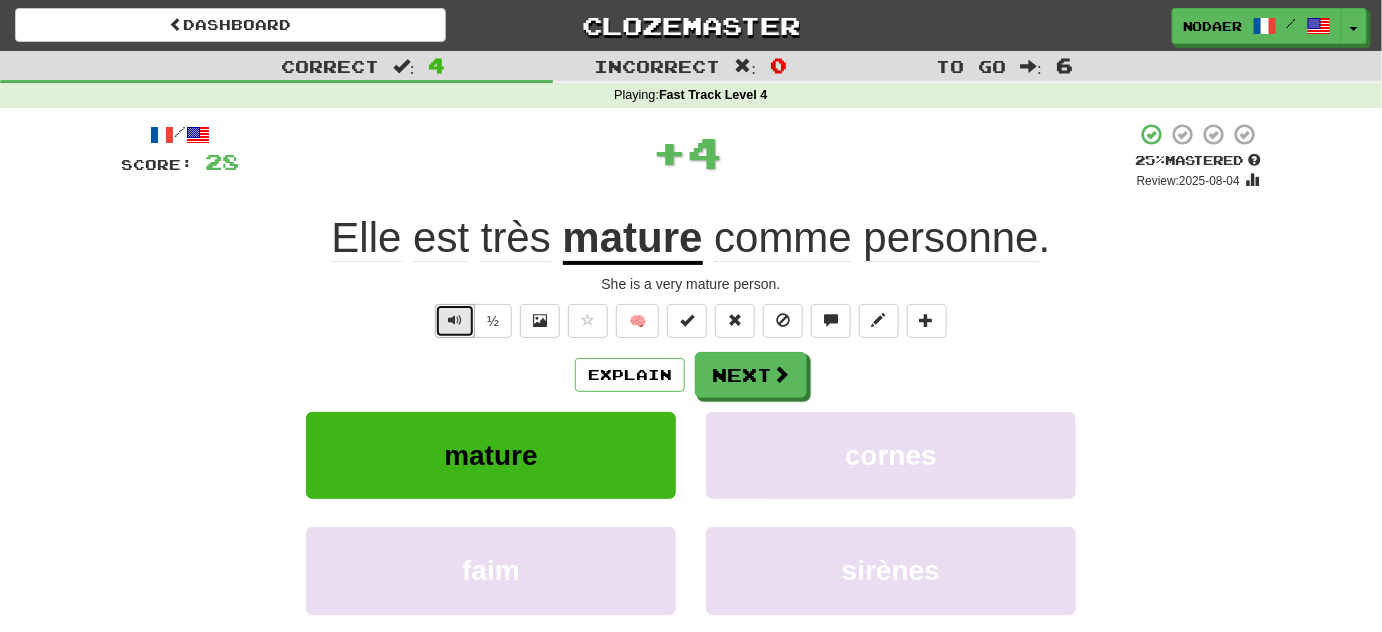 click at bounding box center (455, 321) 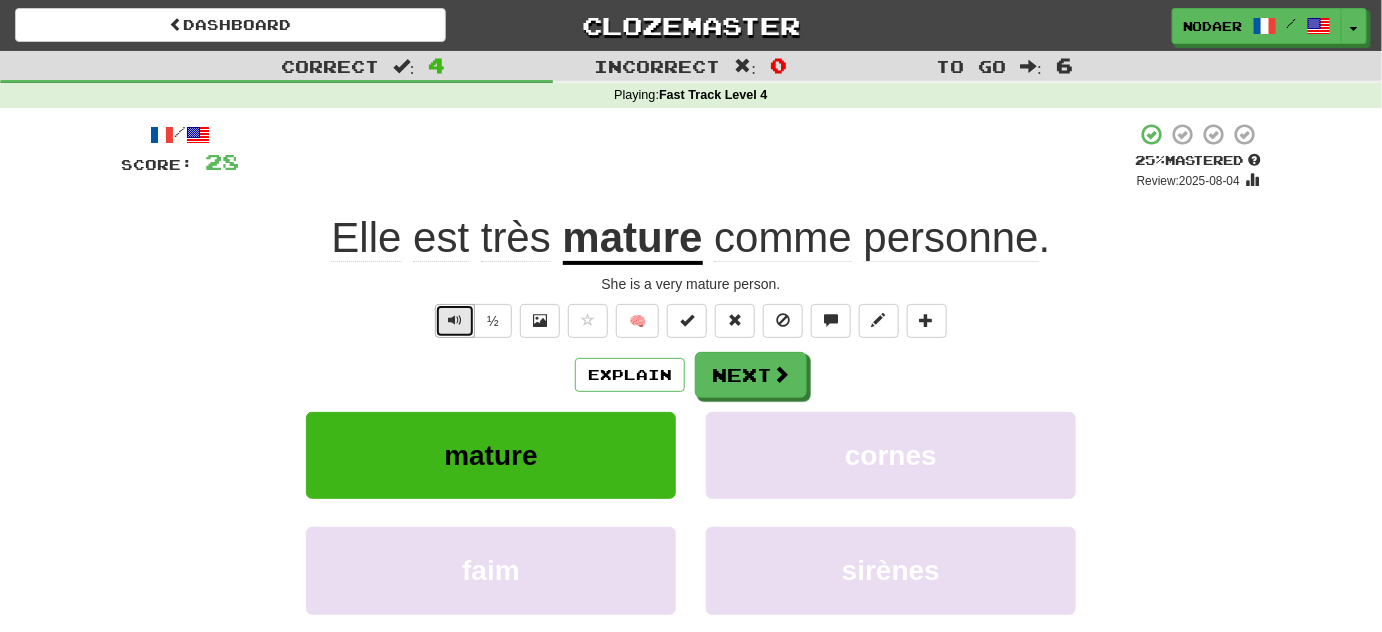 click at bounding box center [455, 321] 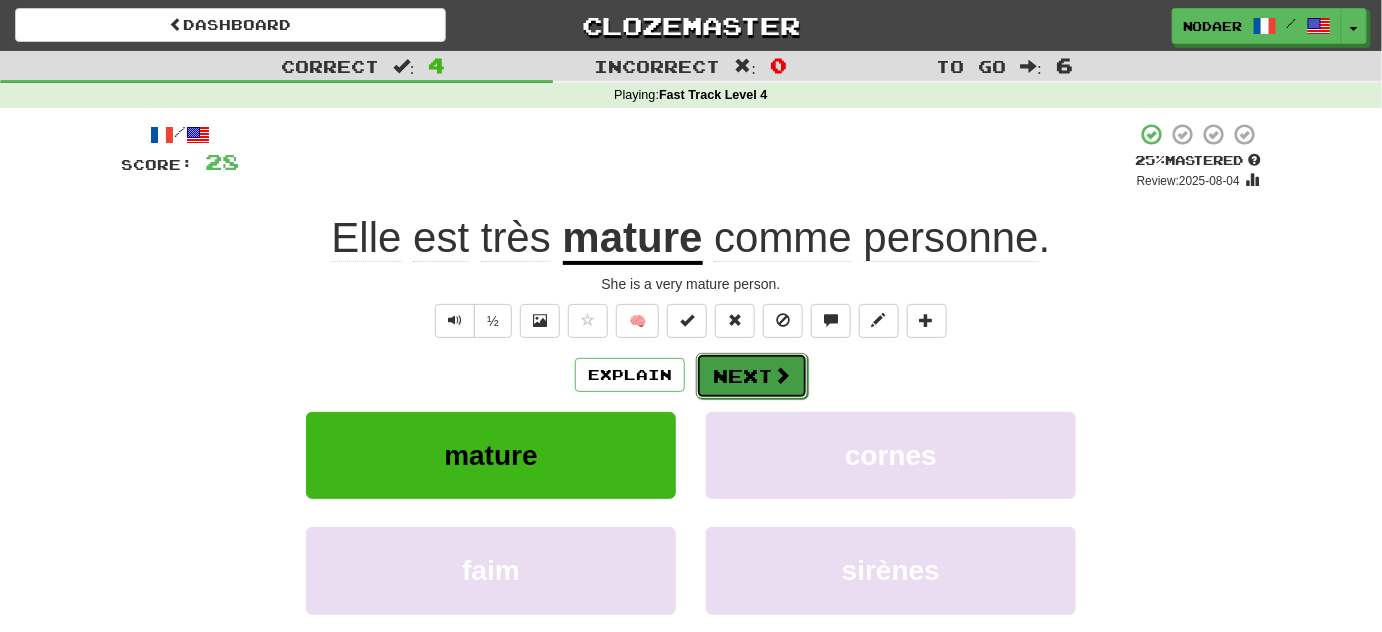 click on "Next" at bounding box center [752, 376] 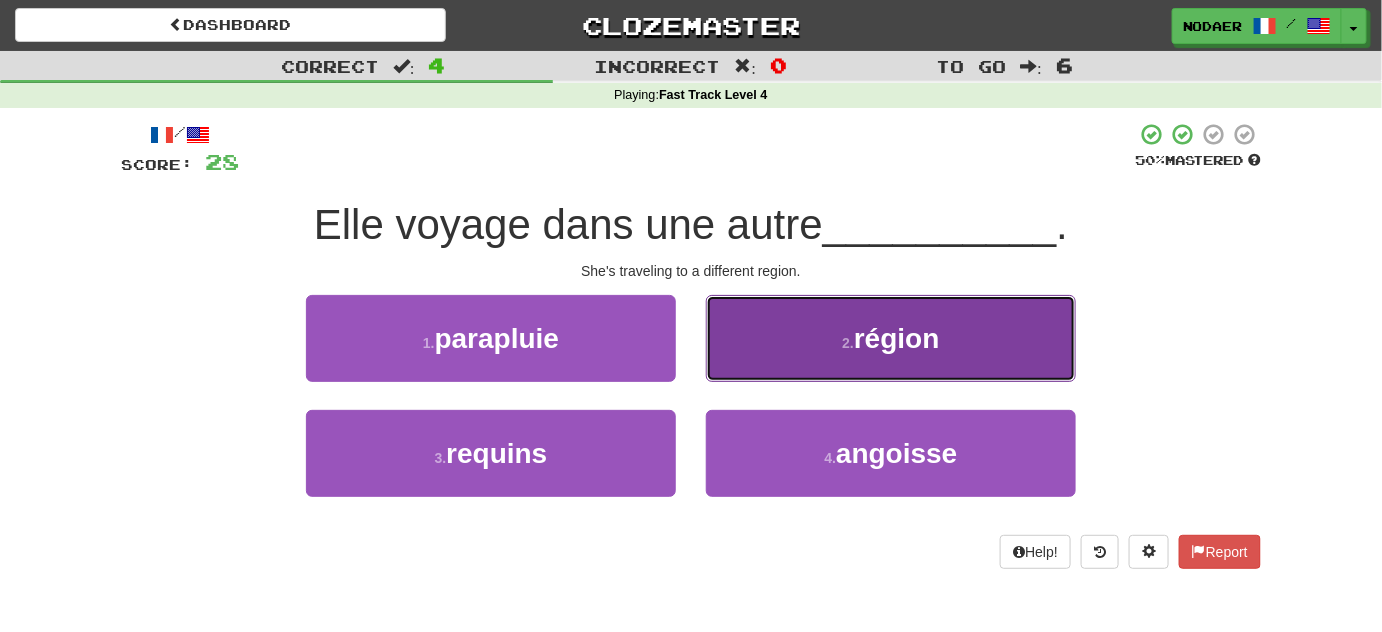 click on "2 .  région" at bounding box center (891, 338) 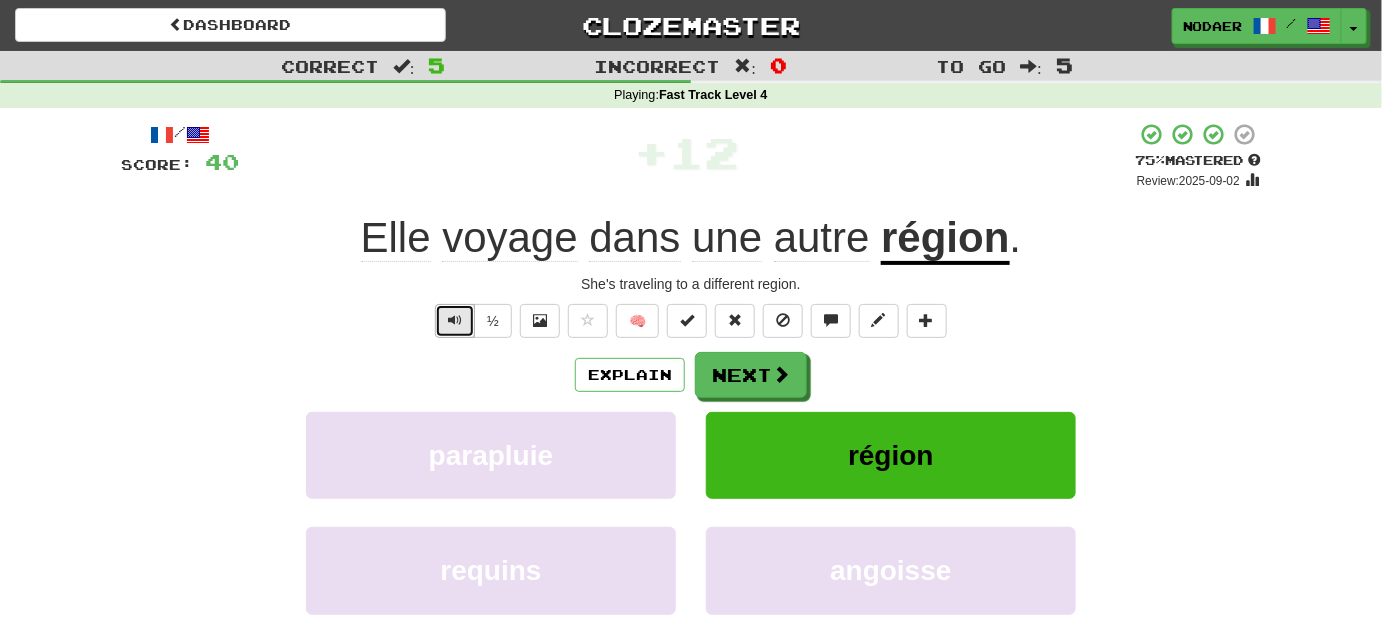 click at bounding box center (455, 321) 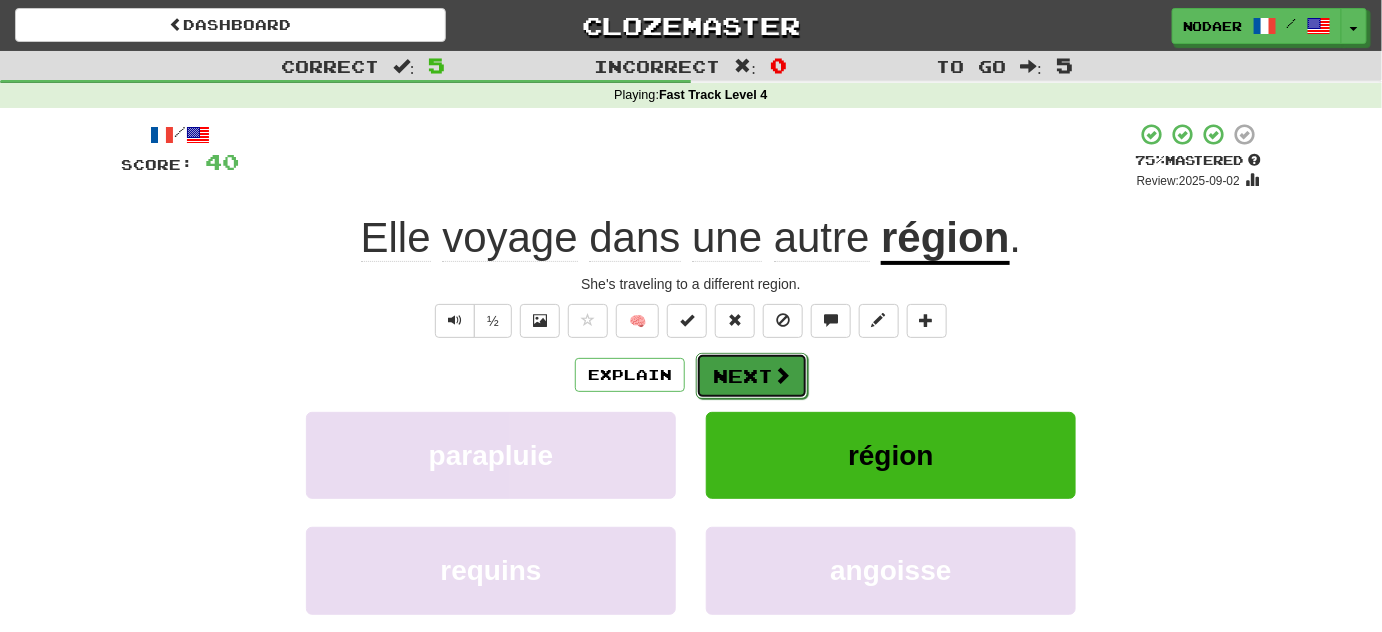 click on "Next" at bounding box center (752, 376) 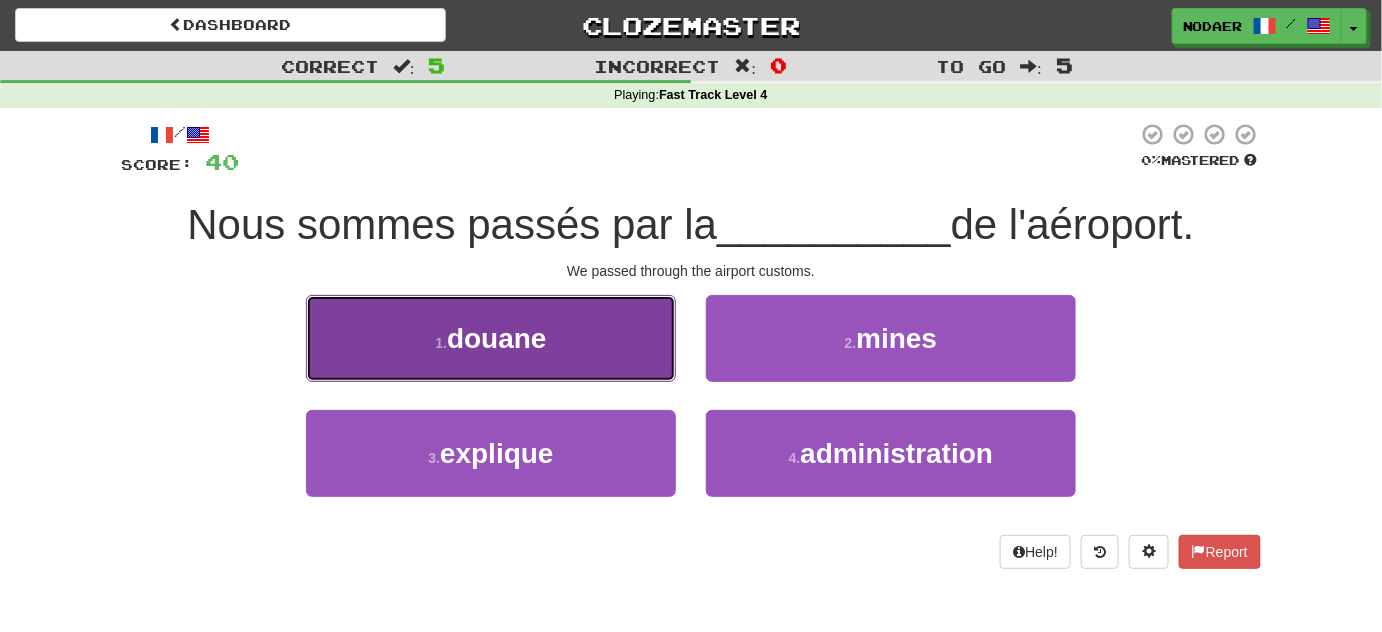 click on "douane" at bounding box center [497, 338] 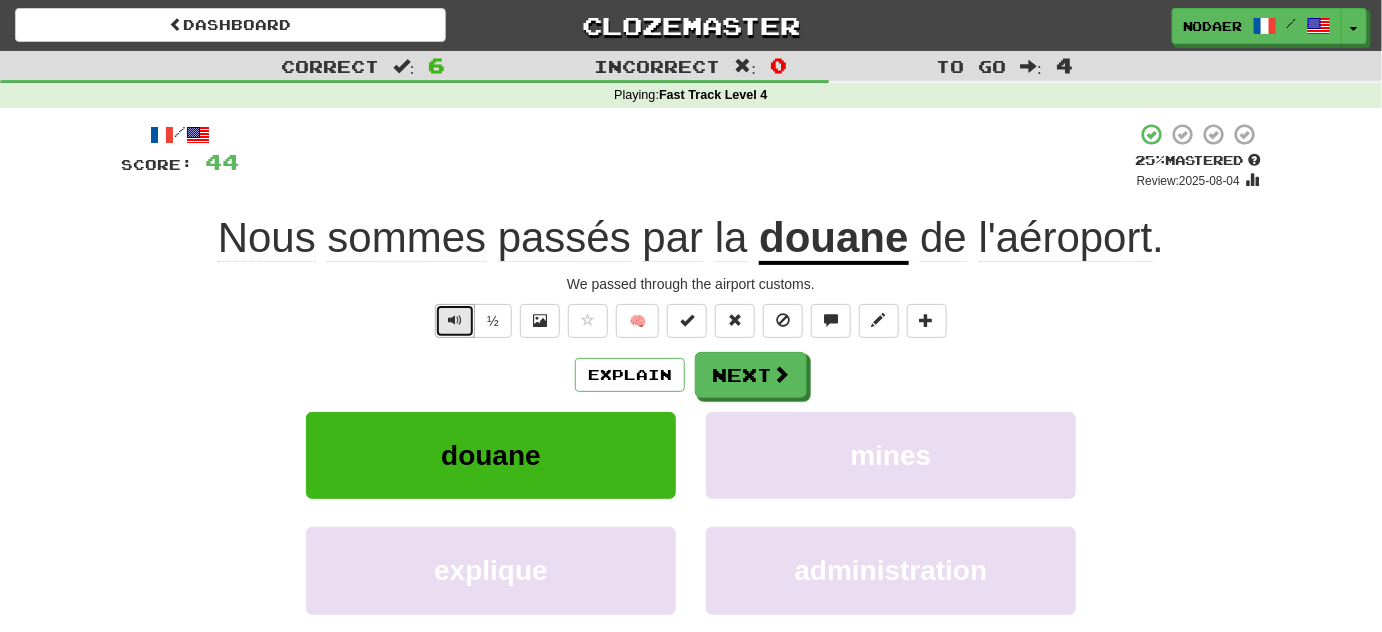 click at bounding box center [455, 320] 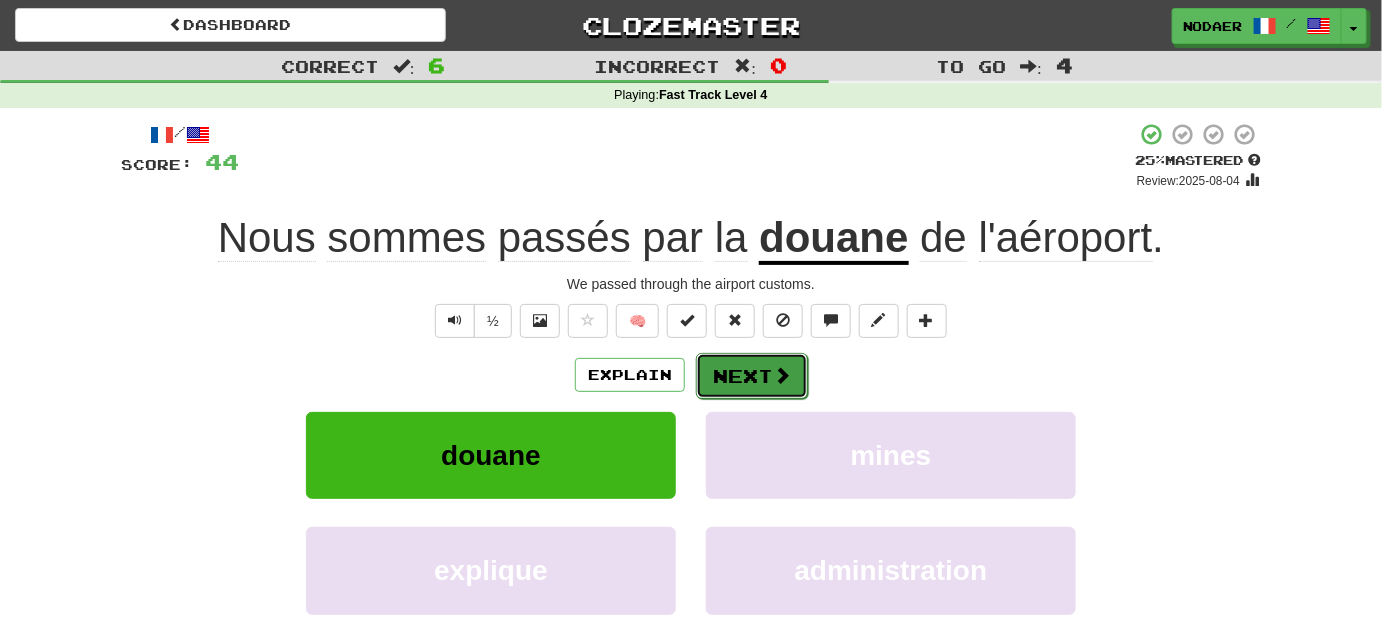 click on "Next" at bounding box center (752, 376) 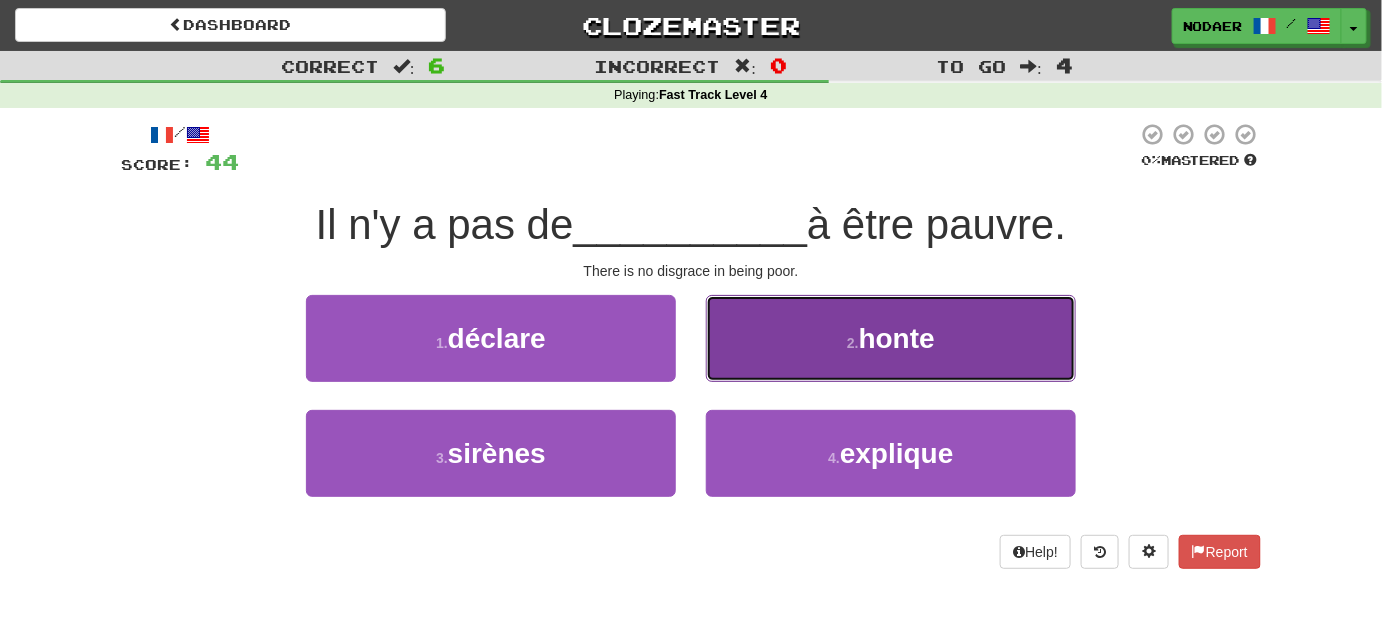 click on "honte" at bounding box center [897, 338] 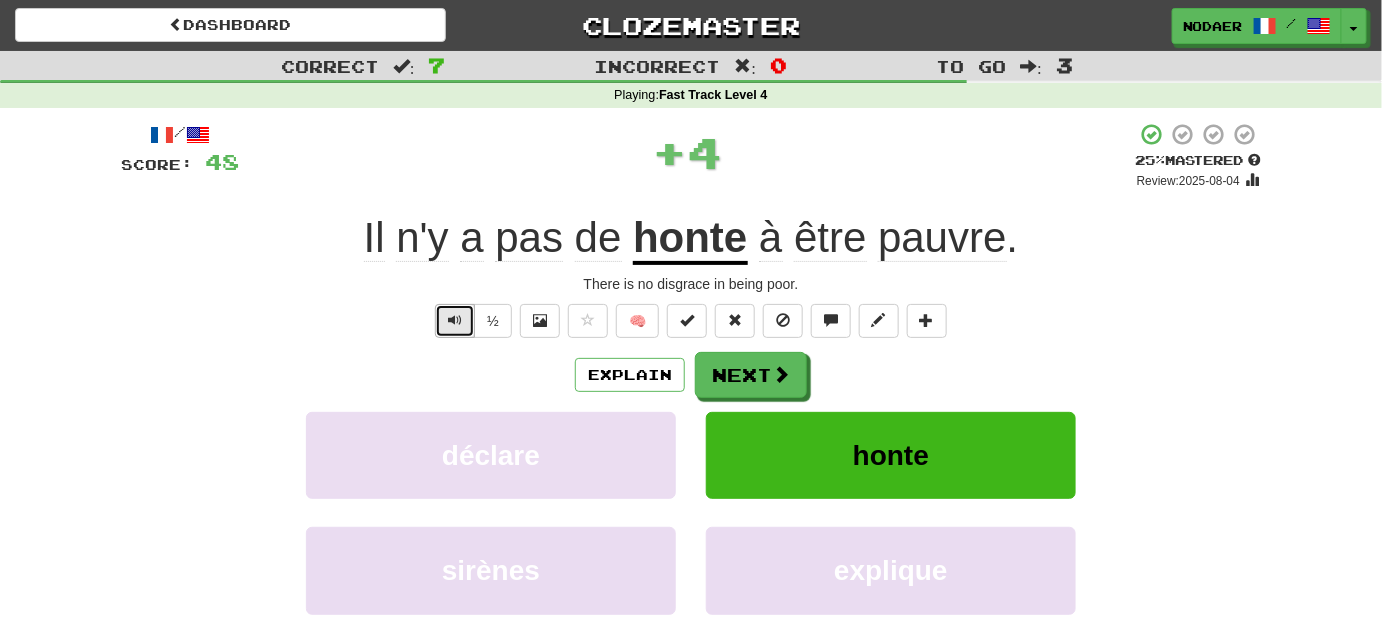 click at bounding box center [455, 320] 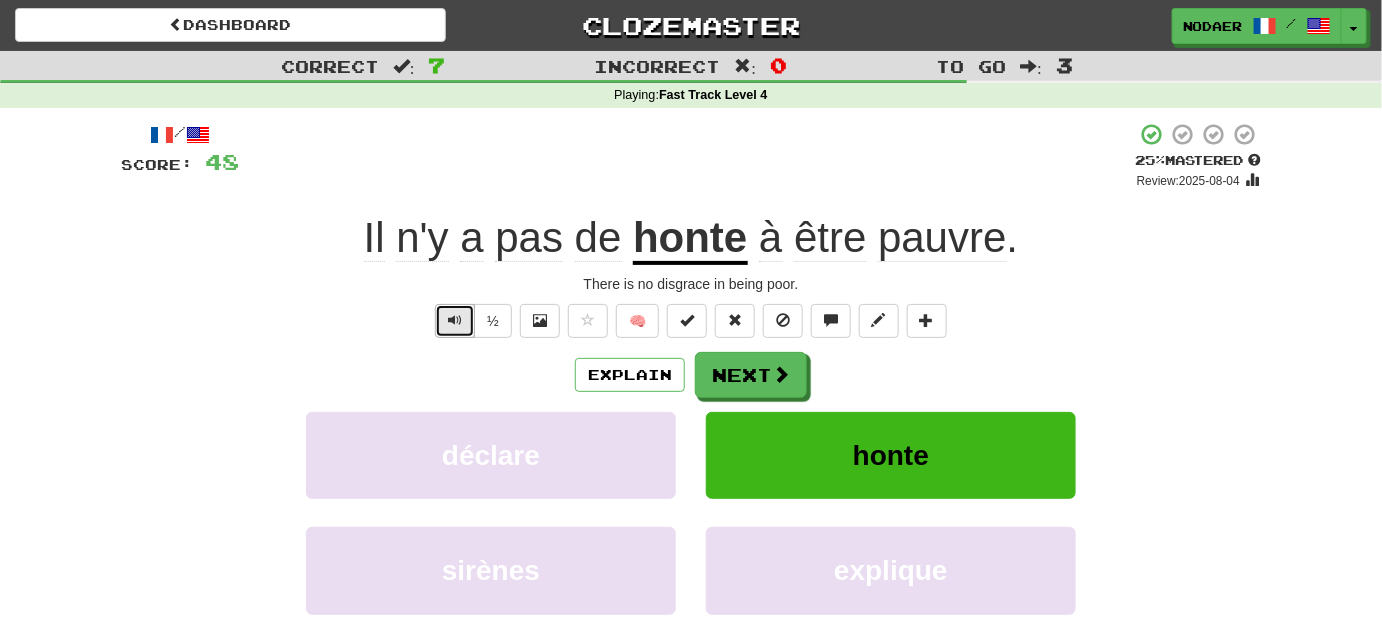 click at bounding box center (455, 321) 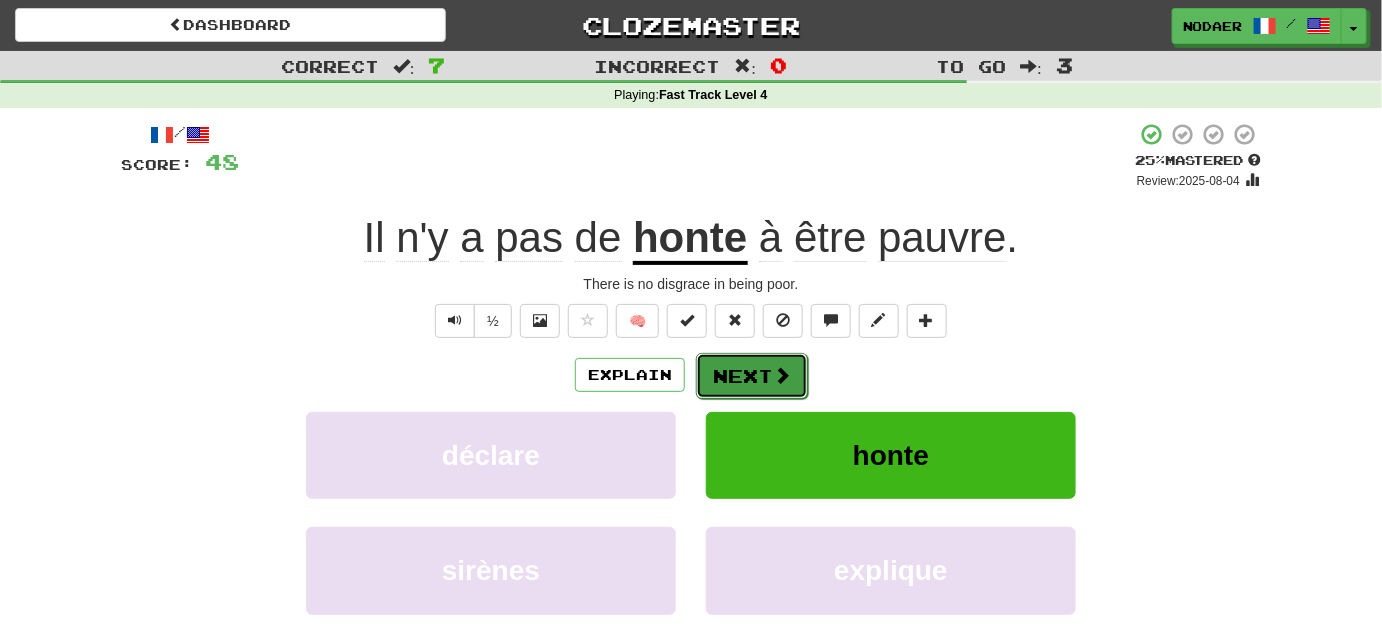 click on "Next" at bounding box center (752, 376) 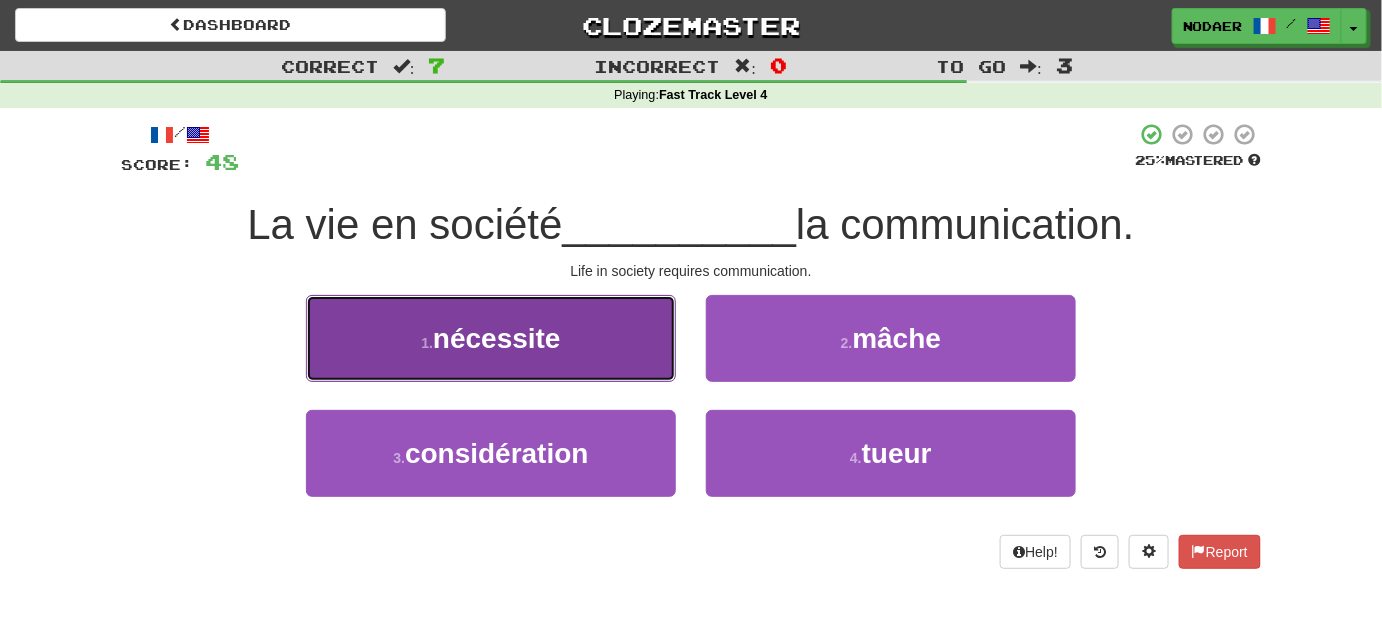click on "nécessite" at bounding box center [497, 338] 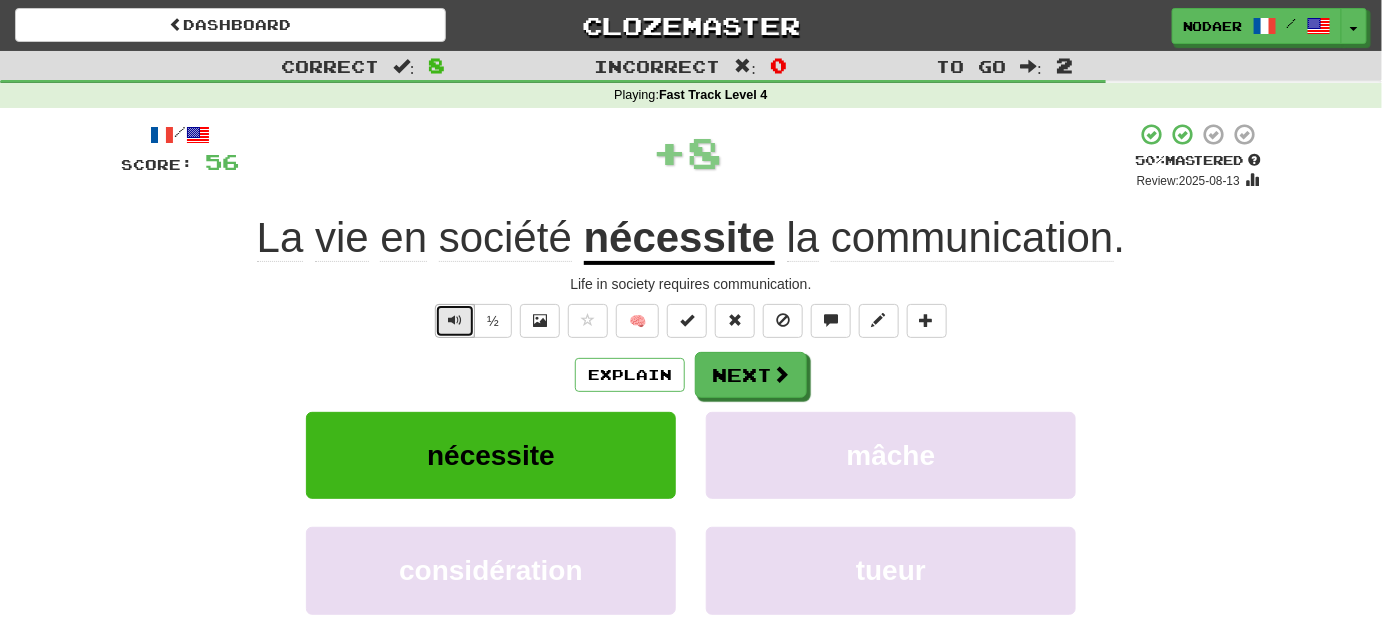 click at bounding box center (455, 321) 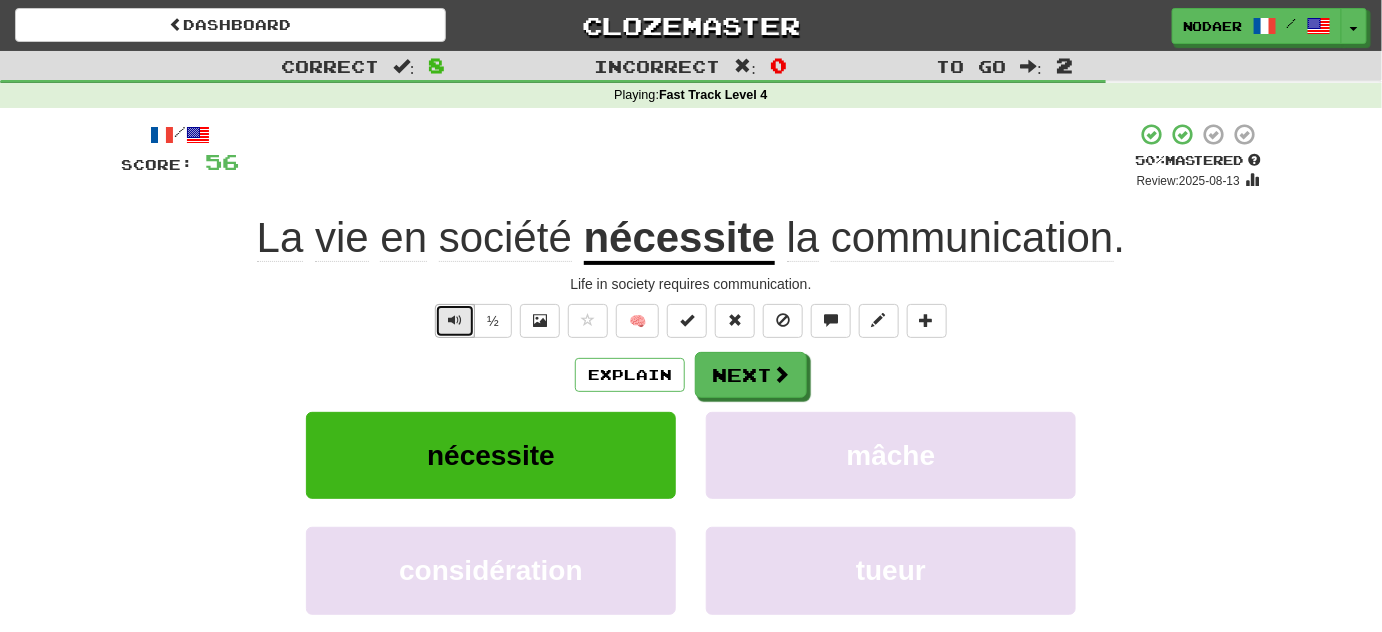 click at bounding box center (455, 321) 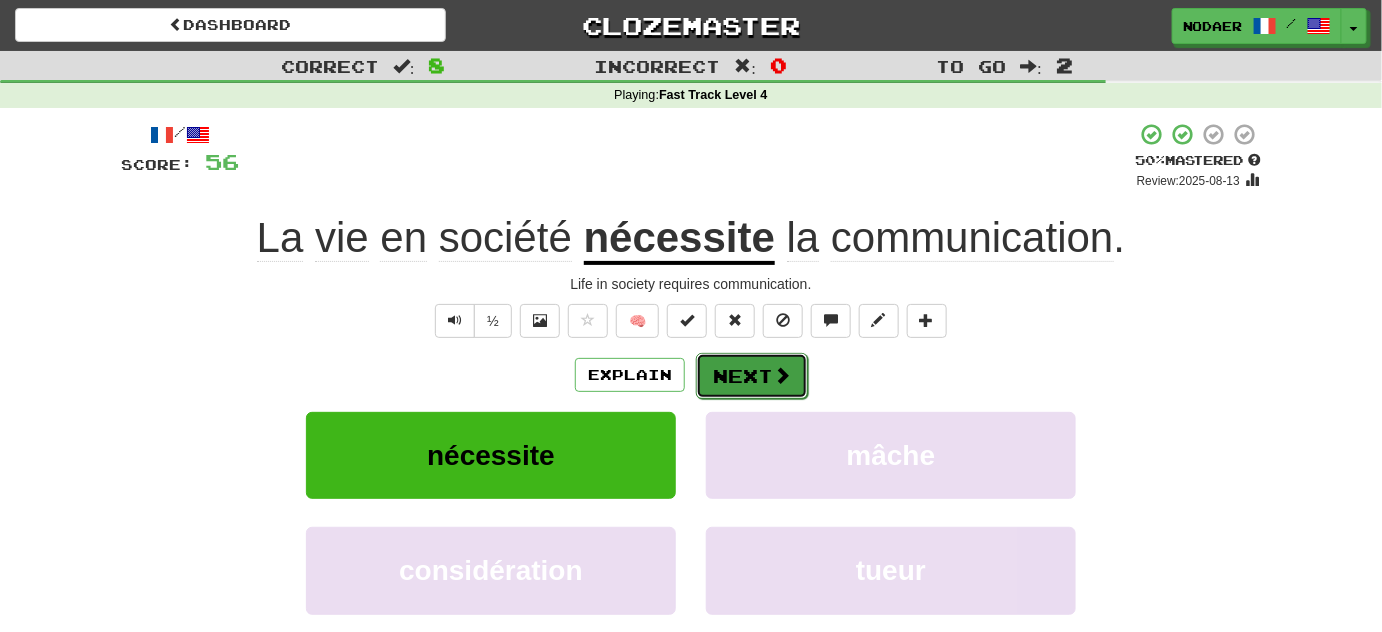 click on "Next" at bounding box center [752, 376] 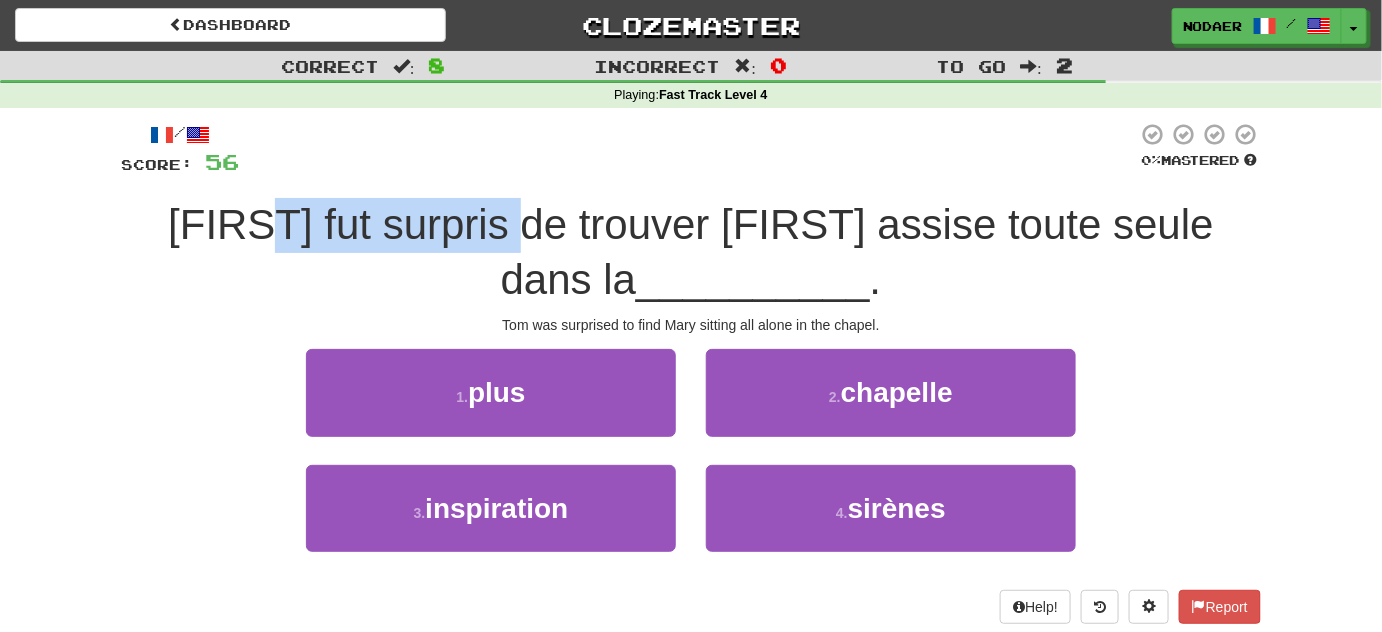 drag, startPoint x: 266, startPoint y: 240, endPoint x: 504, endPoint y: 234, distance: 238.07562 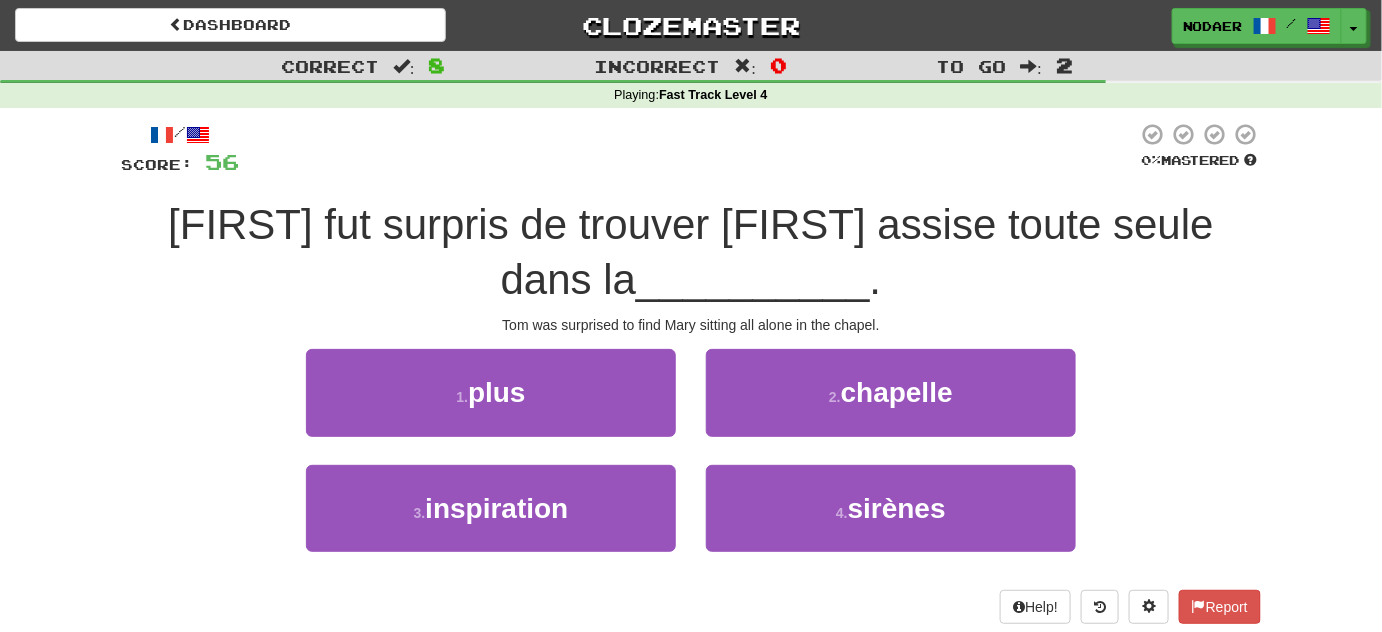click on "[FIRST] fut surpris de trouver [FIRST] assise toute seule dans la  __________ ." at bounding box center (691, 252) 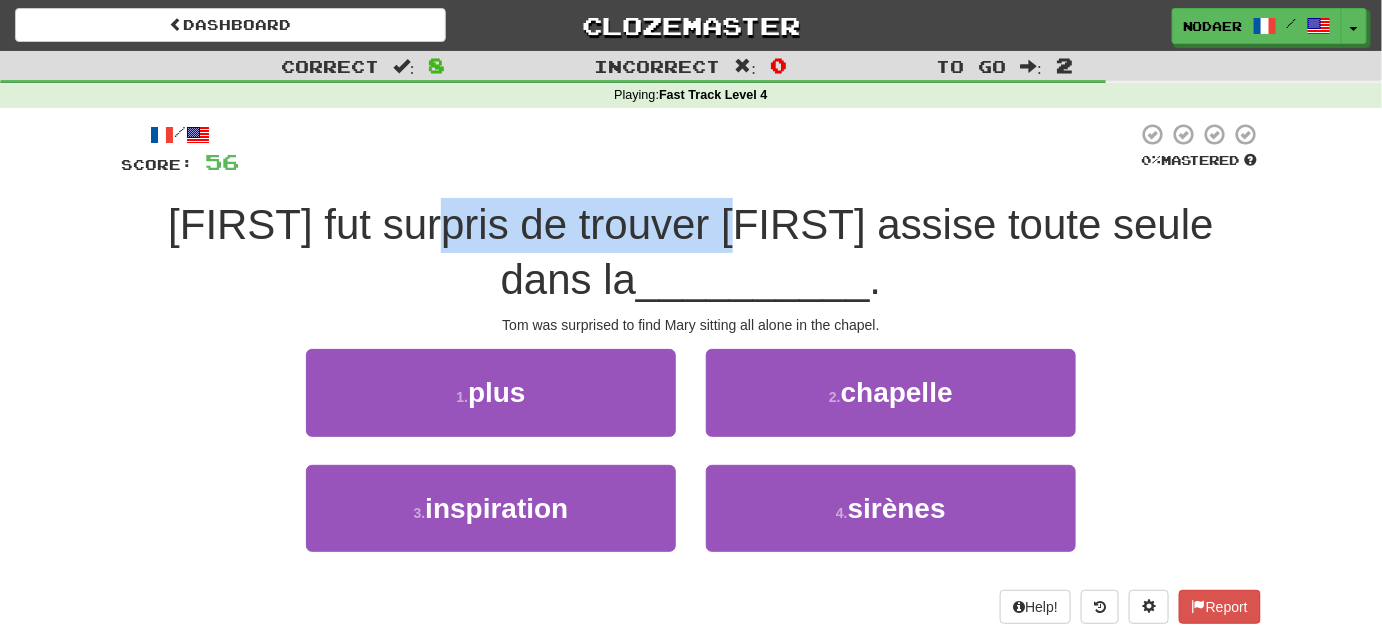drag, startPoint x: 421, startPoint y: 207, endPoint x: 754, endPoint y: 221, distance: 333.29416 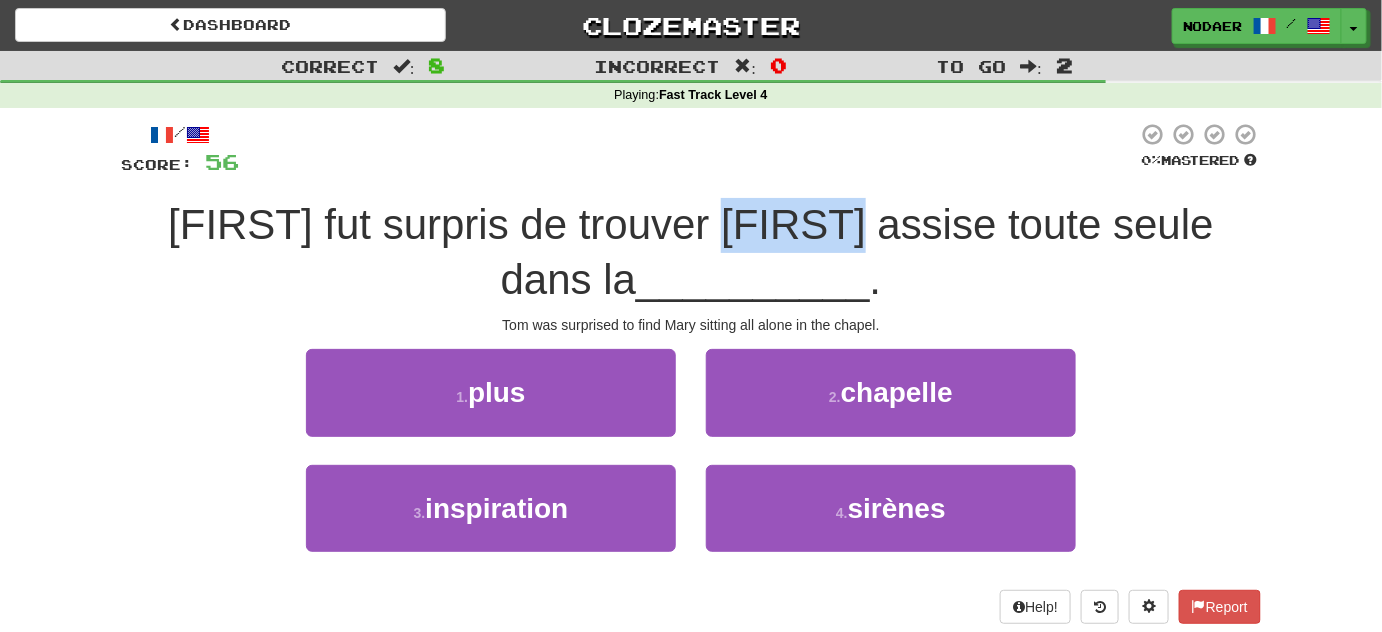 drag, startPoint x: 862, startPoint y: 218, endPoint x: 728, endPoint y: 197, distance: 135.63554 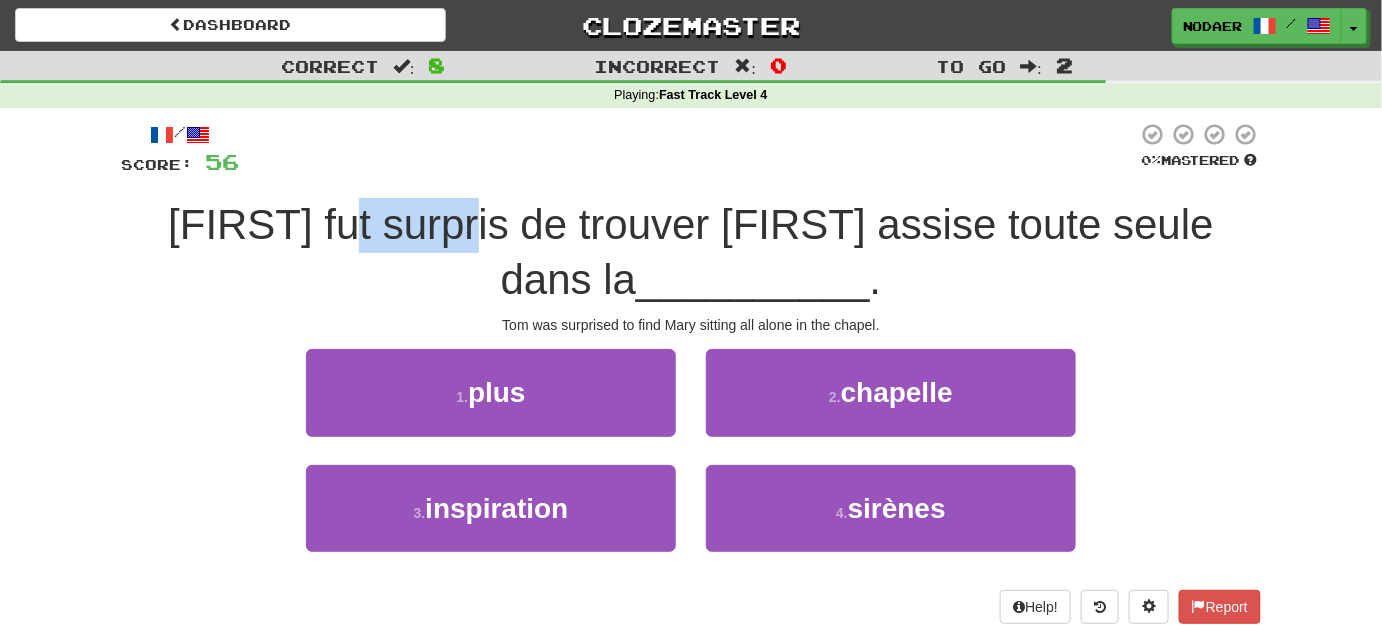 drag, startPoint x: 352, startPoint y: 227, endPoint x: 464, endPoint y: 246, distance: 113.600174 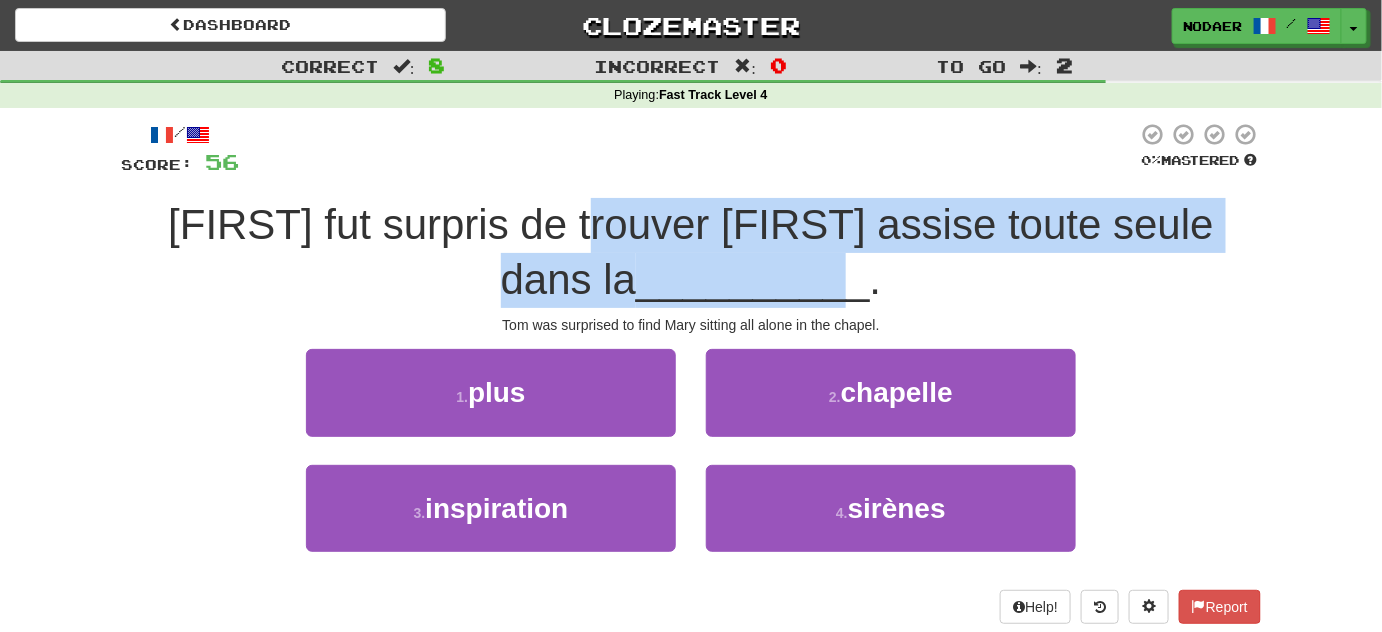 drag, startPoint x: 600, startPoint y: 244, endPoint x: 793, endPoint y: 260, distance: 193.66208 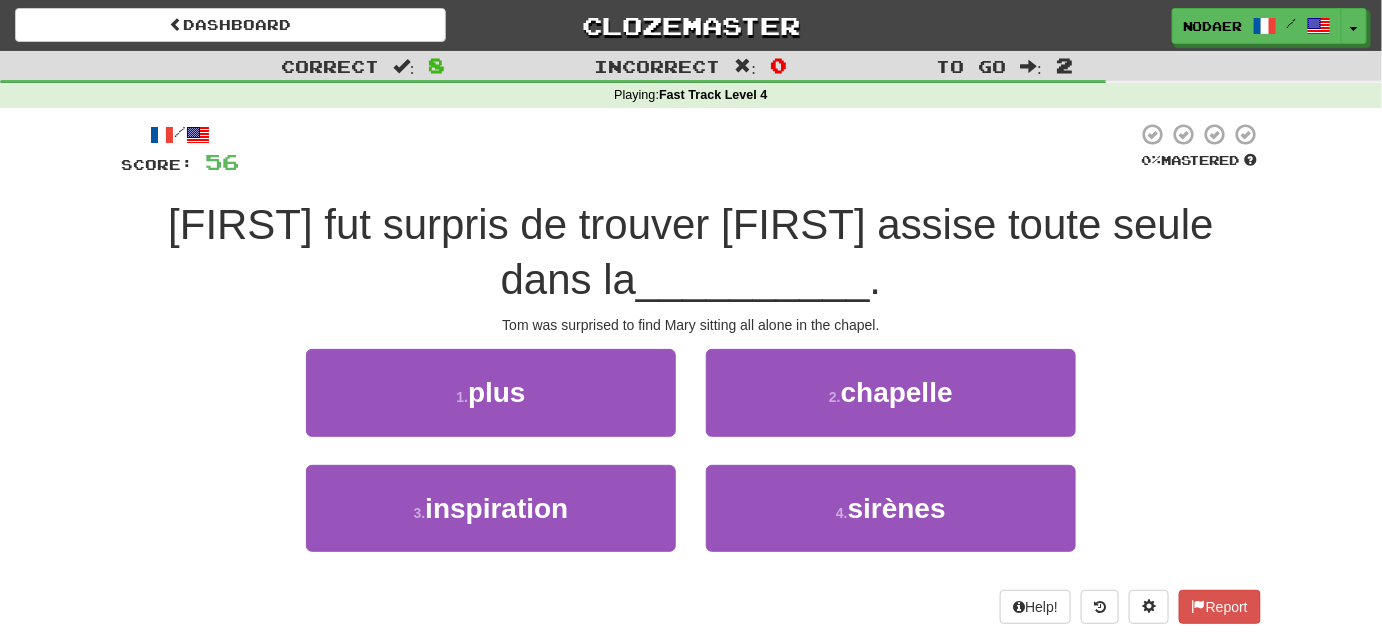 click on "[FIRST] fut surpris de trouver [FIRST] assise toute seule dans la  __________ ." at bounding box center (691, 252) 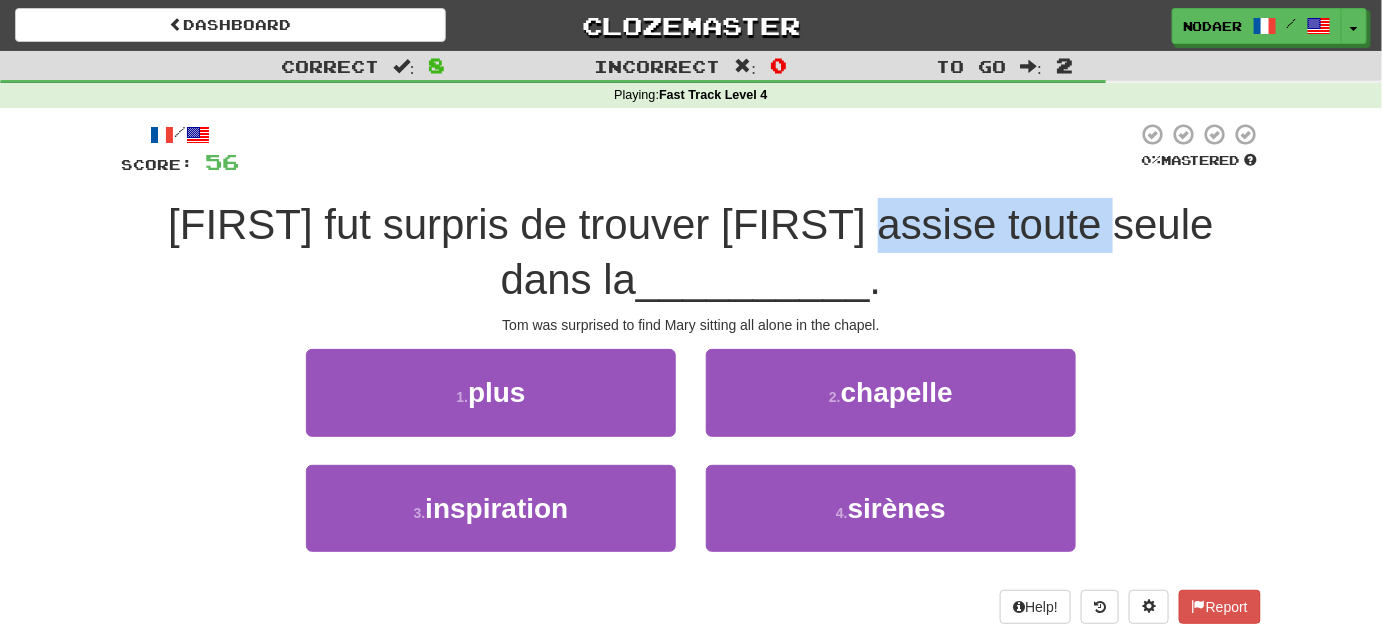 drag, startPoint x: 874, startPoint y: 241, endPoint x: 1122, endPoint y: 244, distance: 248.01814 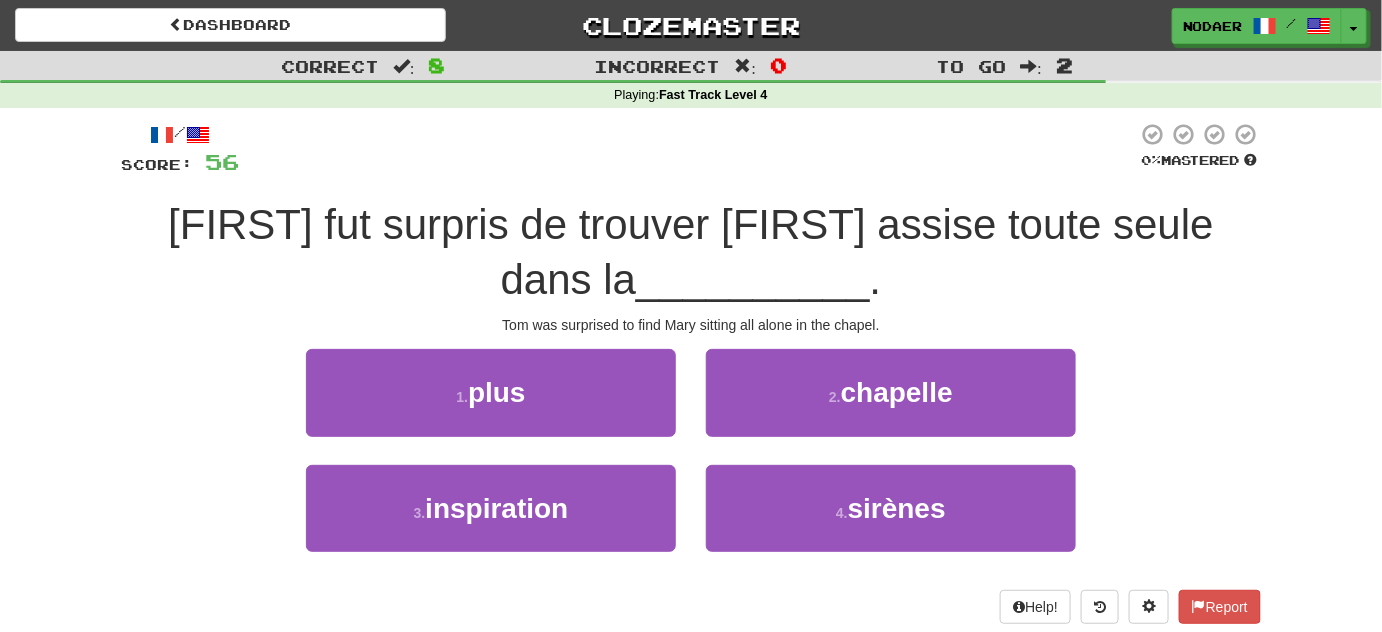 click on "[FIRST] fut surpris de trouver [FIRST] assise toute seule dans la  __________ ." at bounding box center [691, 252] 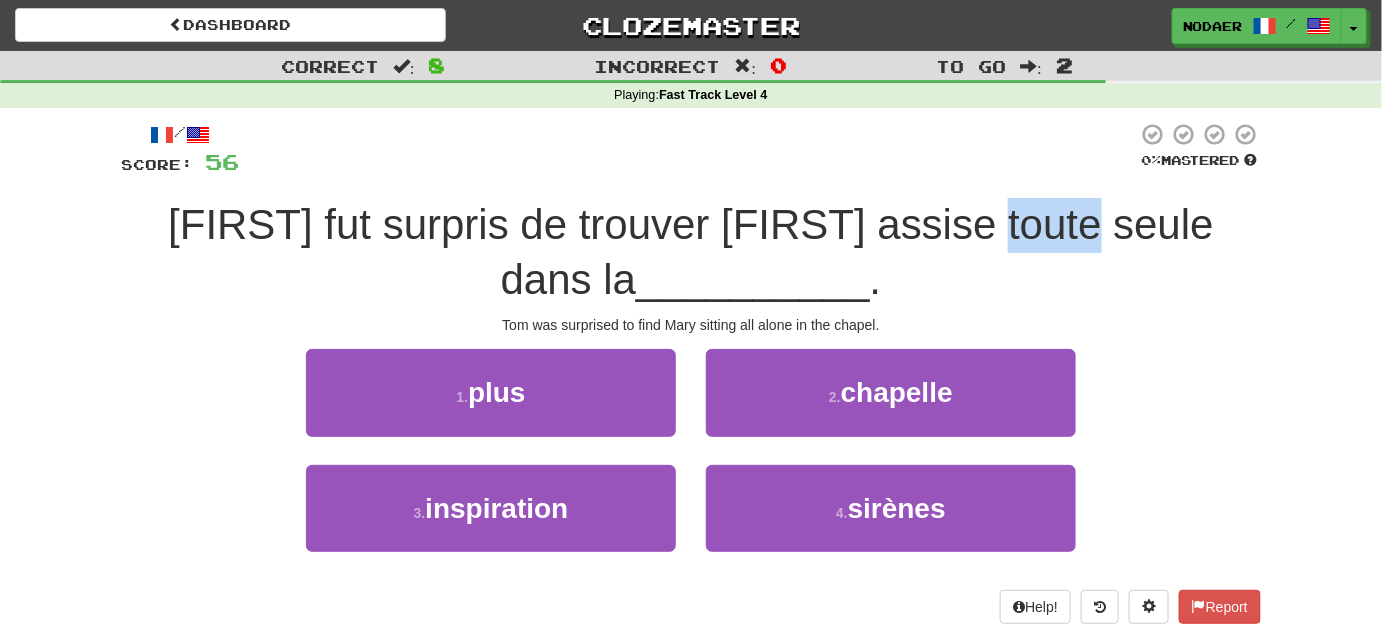 drag, startPoint x: 1099, startPoint y: 228, endPoint x: 986, endPoint y: 223, distance: 113.110565 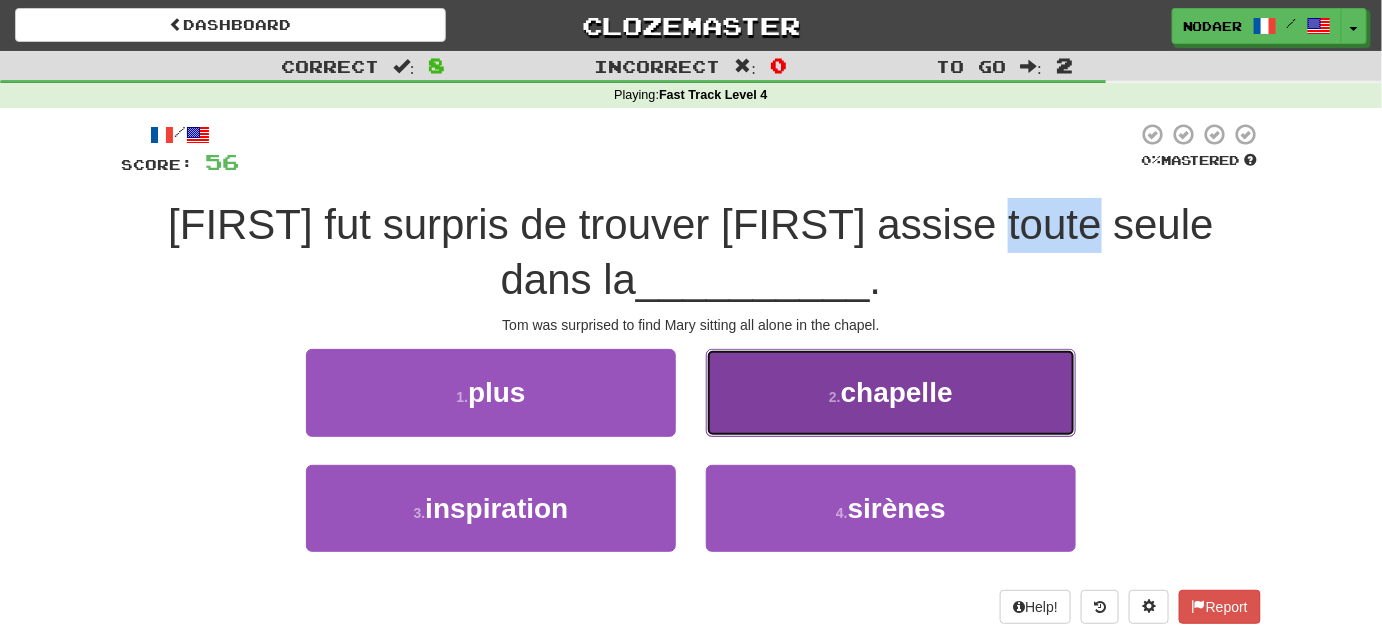click on "chapelle" at bounding box center [897, 392] 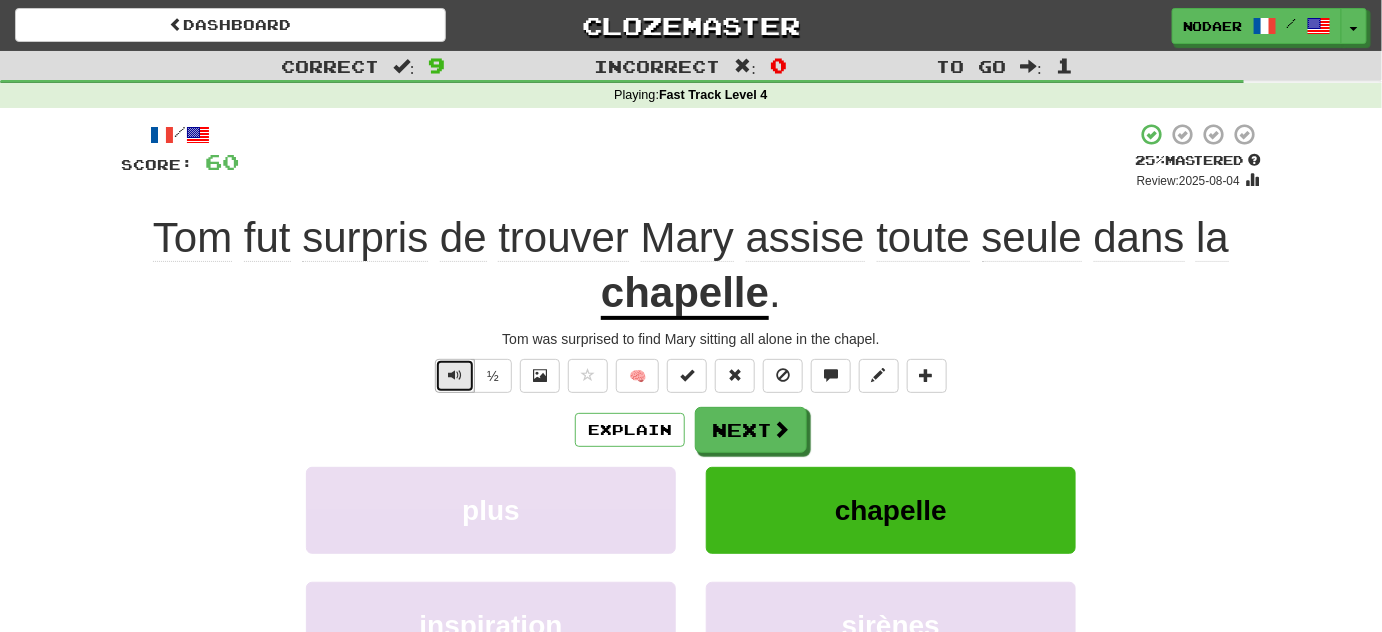 click at bounding box center [455, 375] 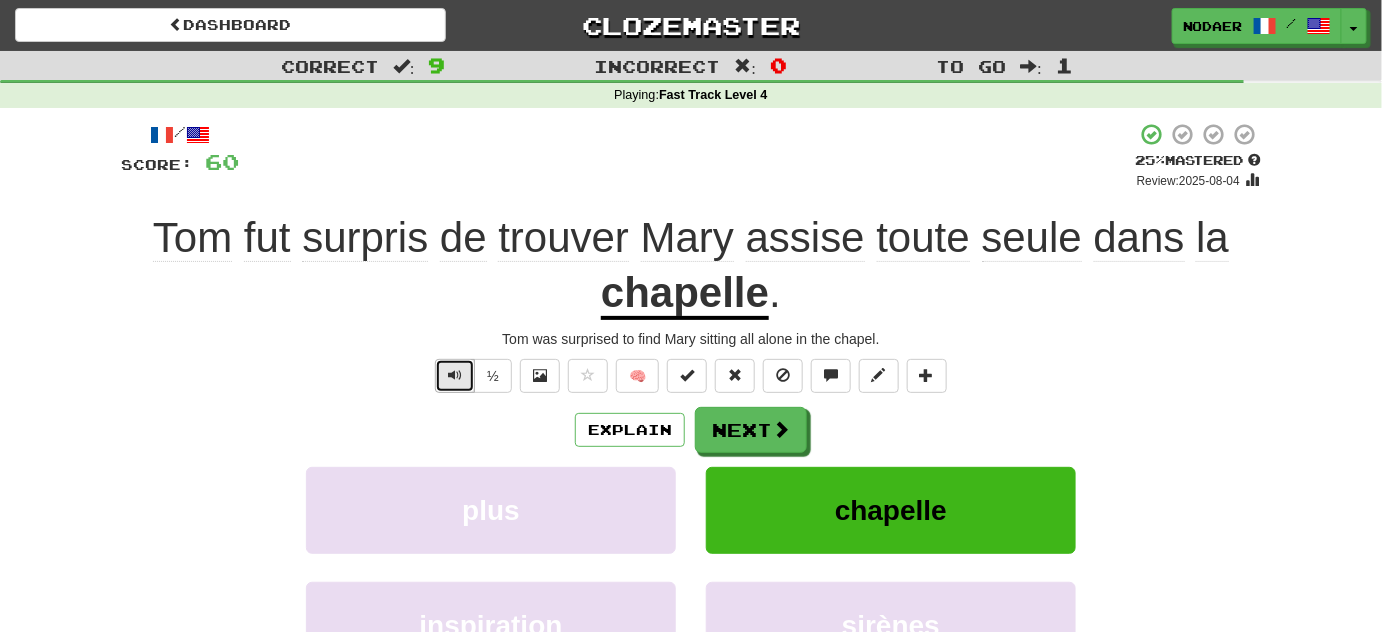 click at bounding box center (455, 376) 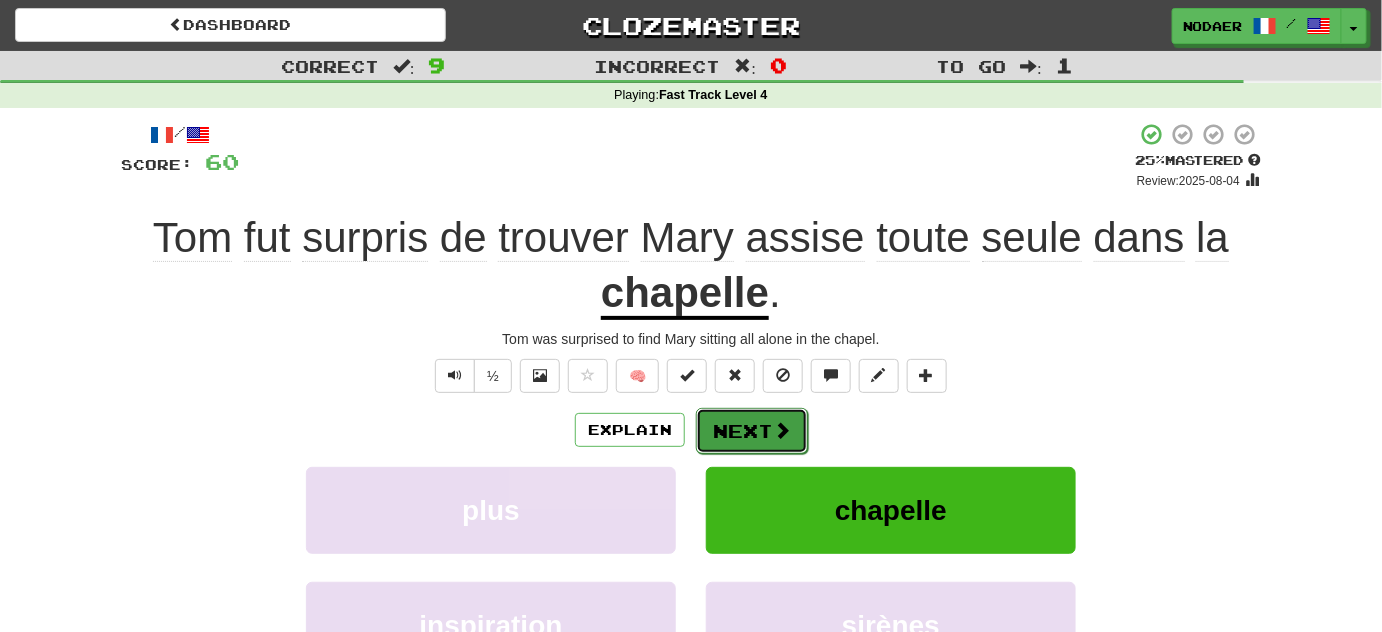 click on "Next" at bounding box center [752, 431] 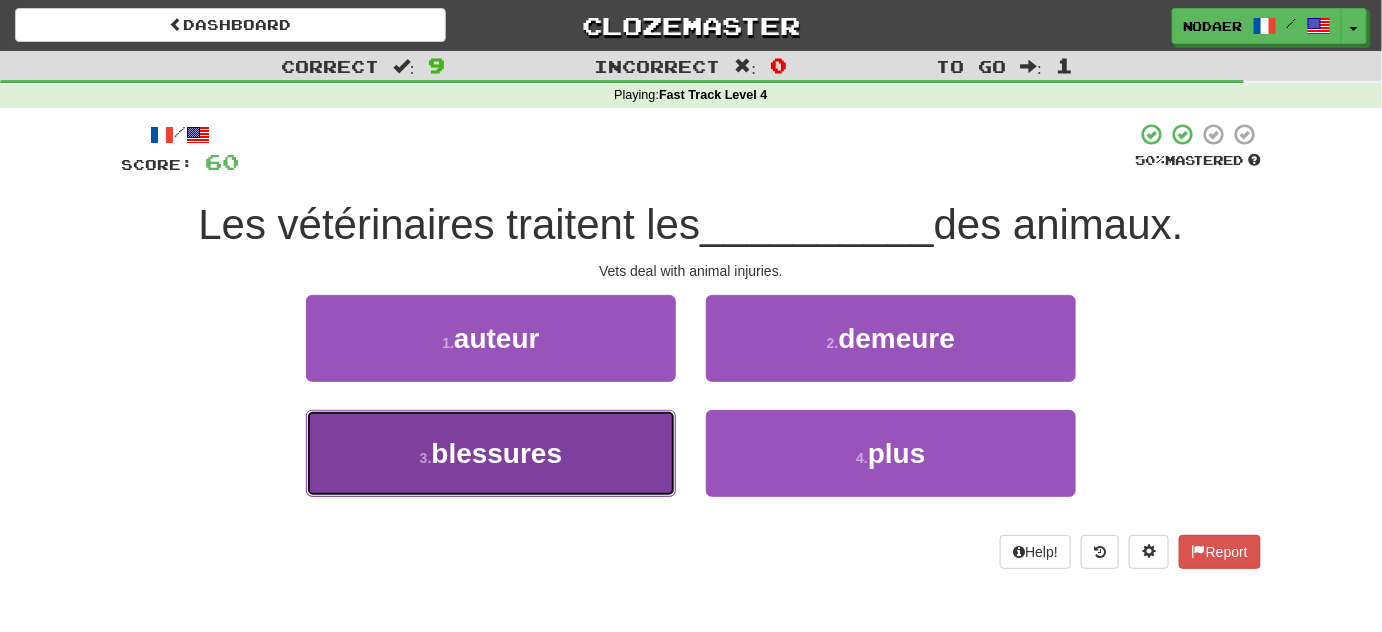 click on "3 .  blessures" at bounding box center (491, 453) 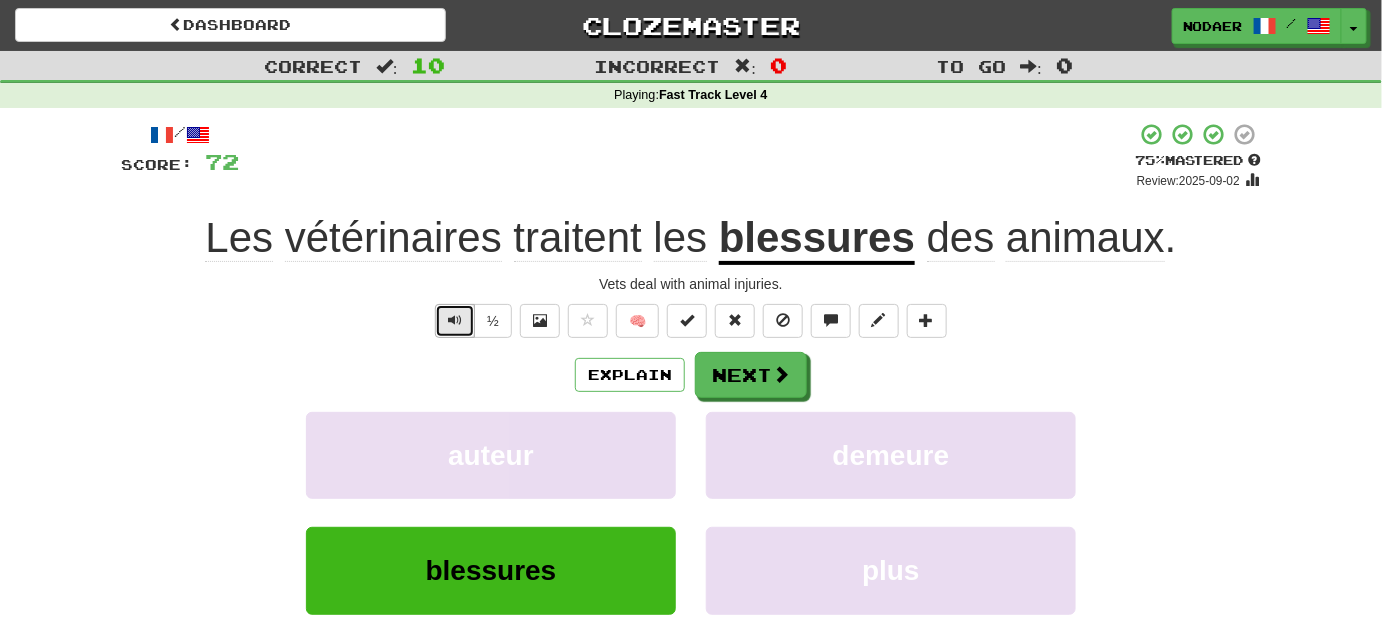 click at bounding box center [455, 320] 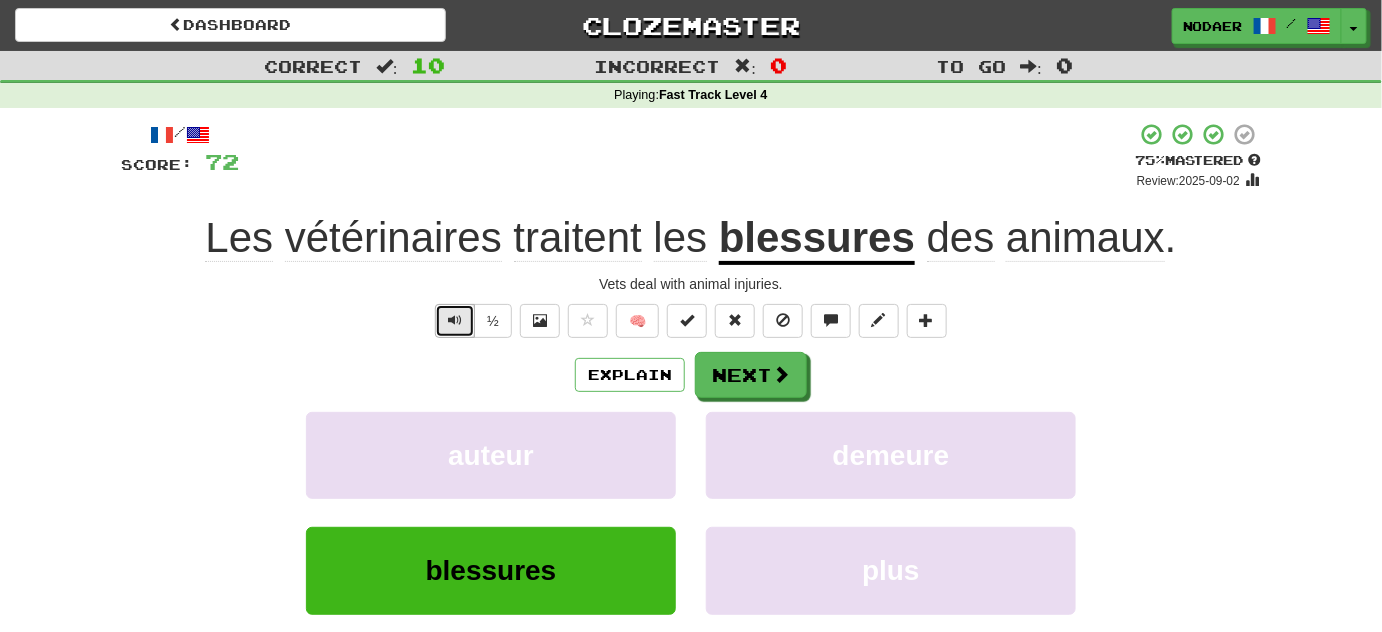 click at bounding box center [455, 321] 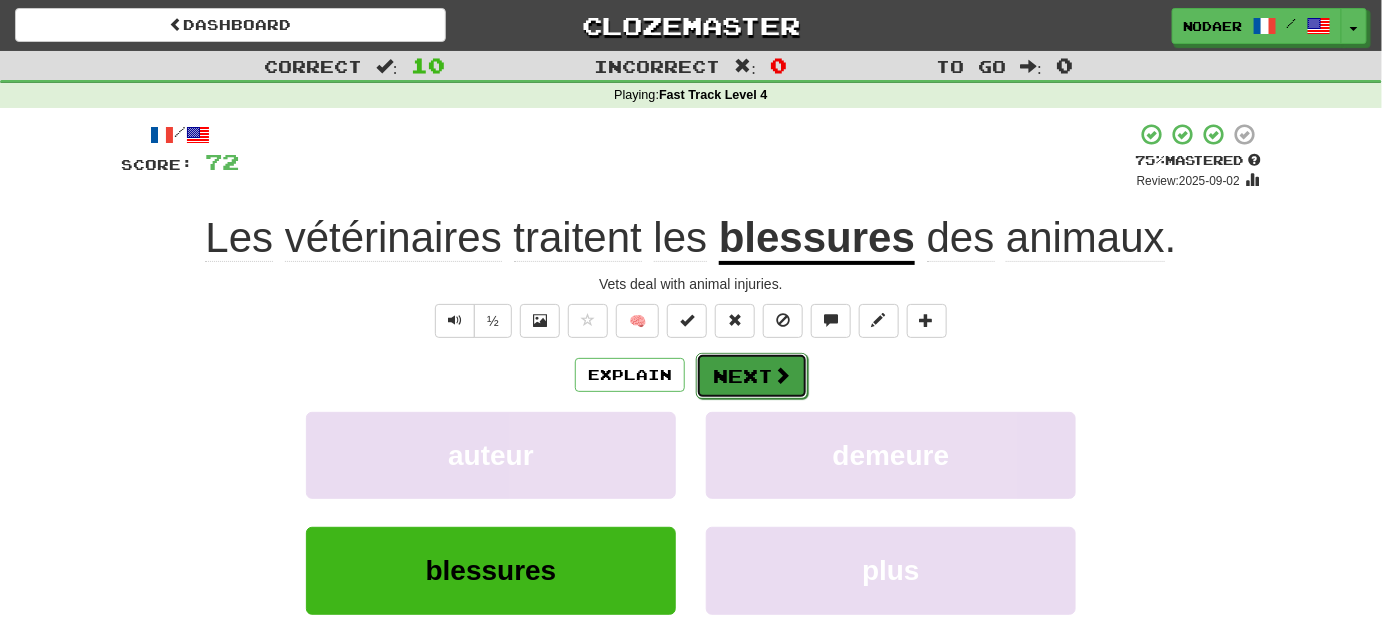 click on "Next" at bounding box center (752, 376) 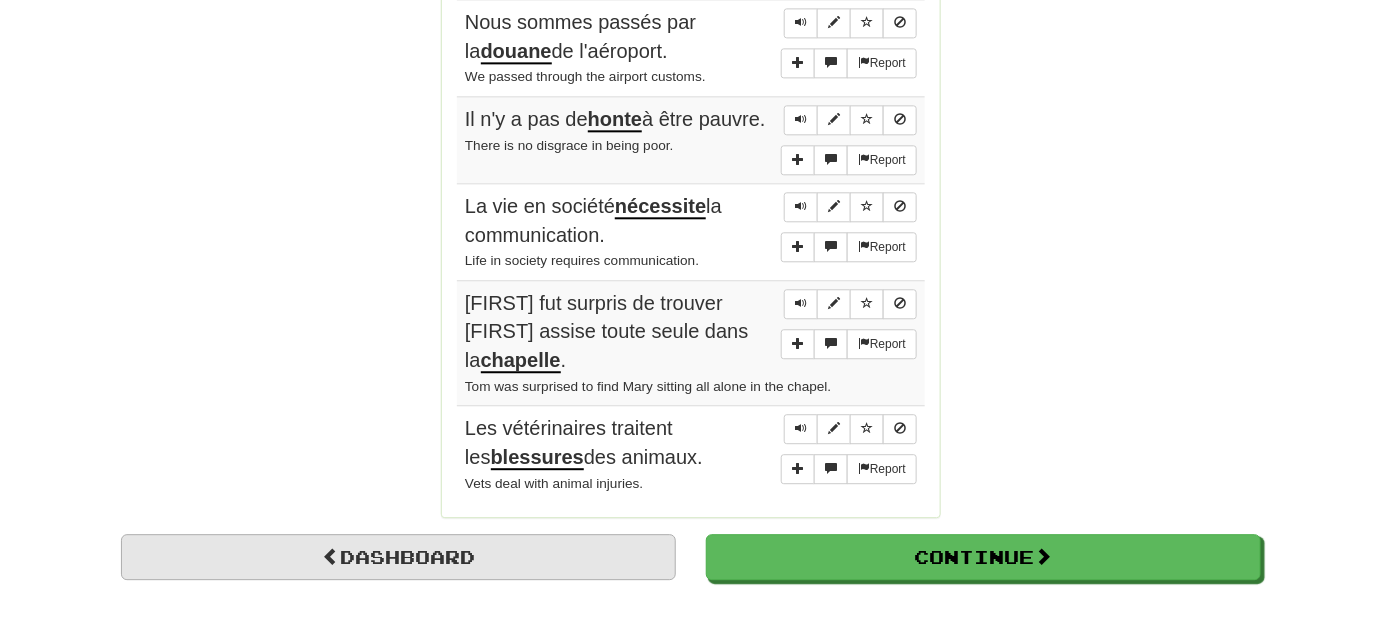 scroll, scrollTop: 1545, scrollLeft: 0, axis: vertical 